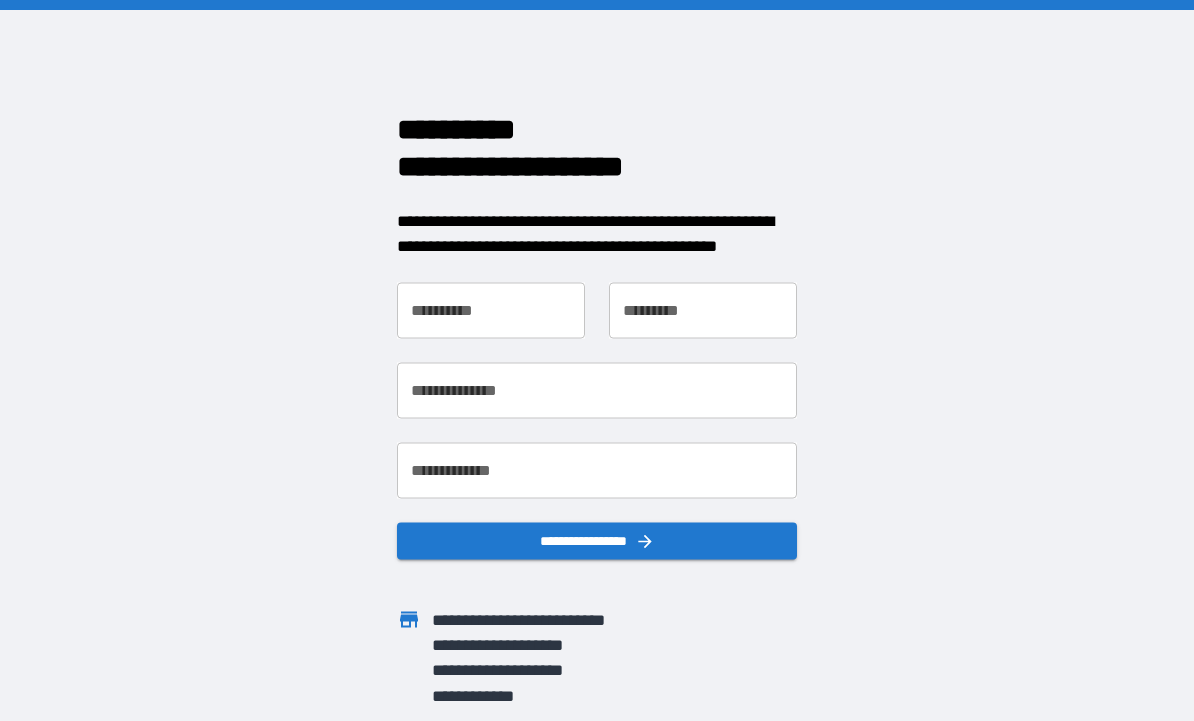 scroll, scrollTop: 0, scrollLeft: 0, axis: both 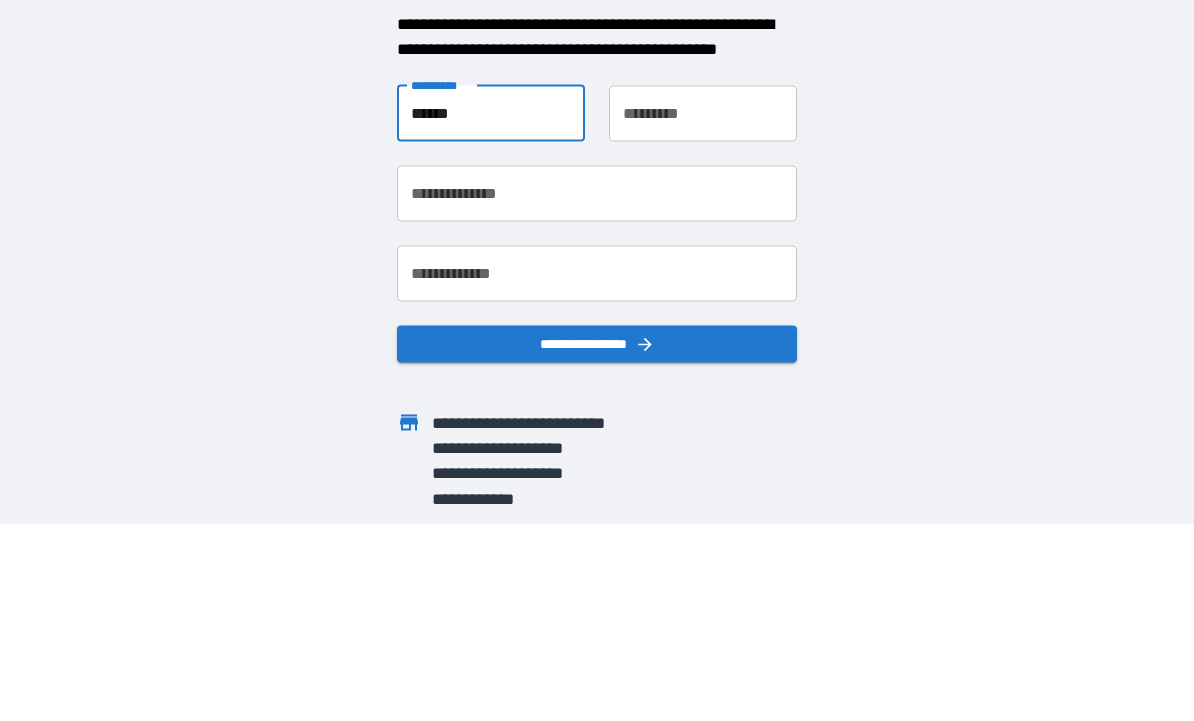 type on "******" 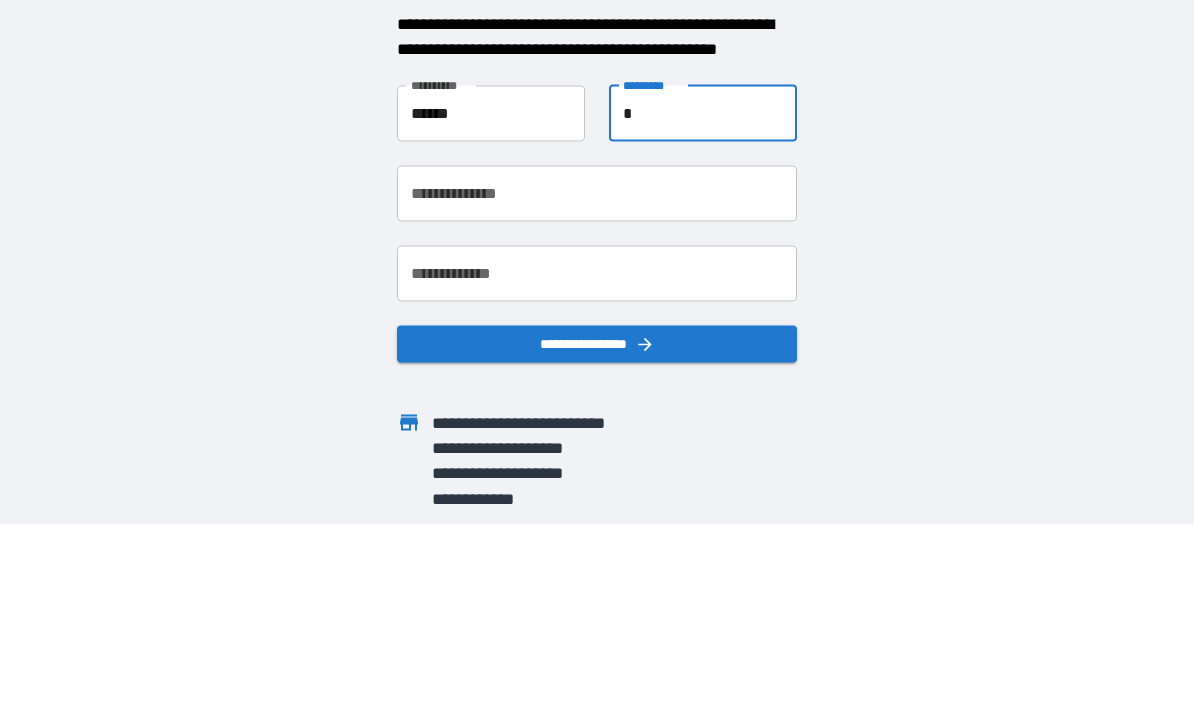 type on "**" 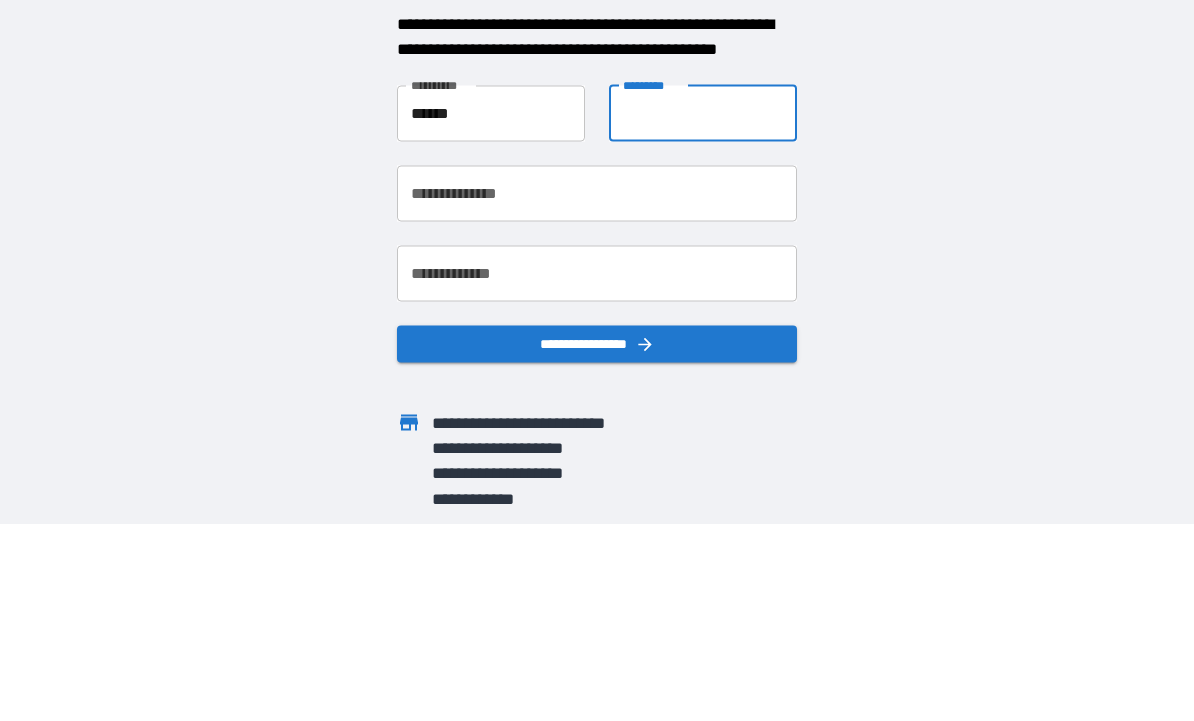 type on "*******" 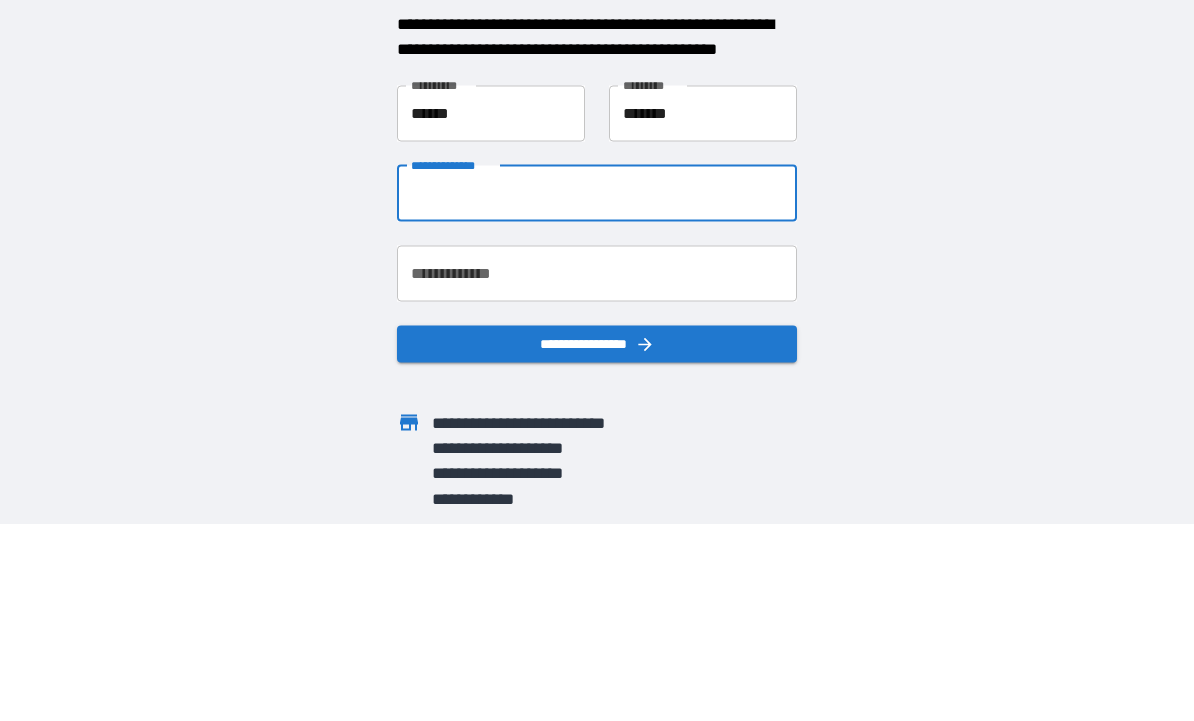 type on "**********" 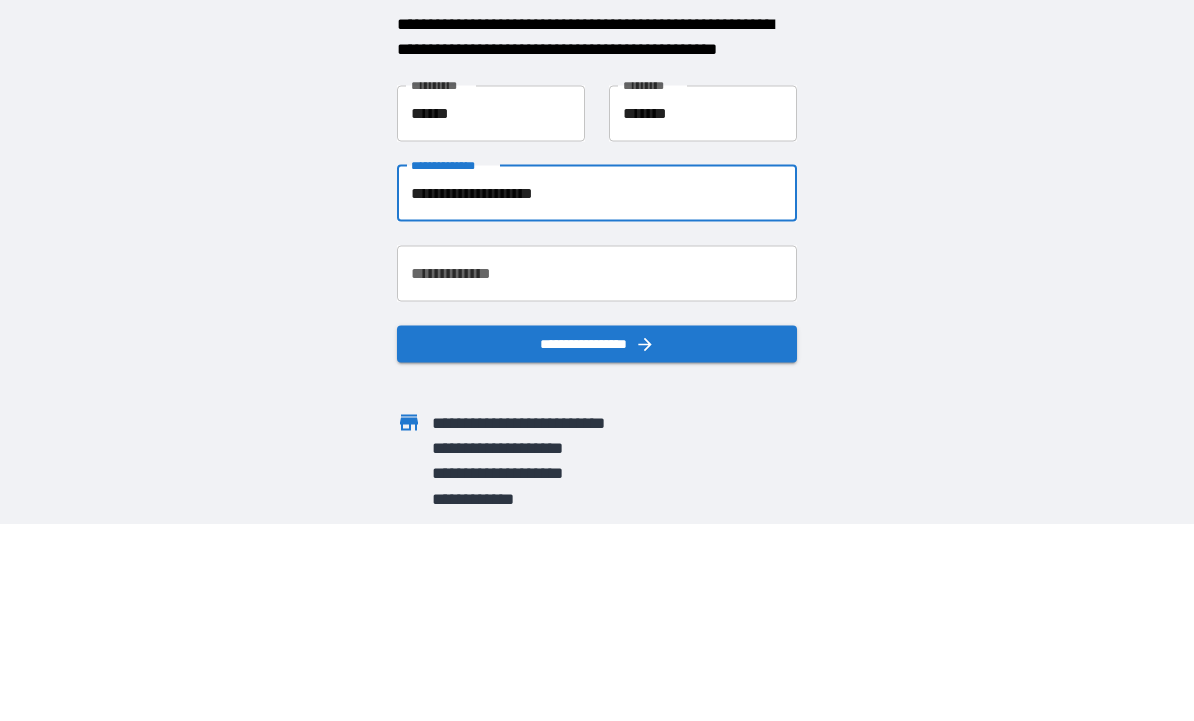 scroll, scrollTop: 67, scrollLeft: 0, axis: vertical 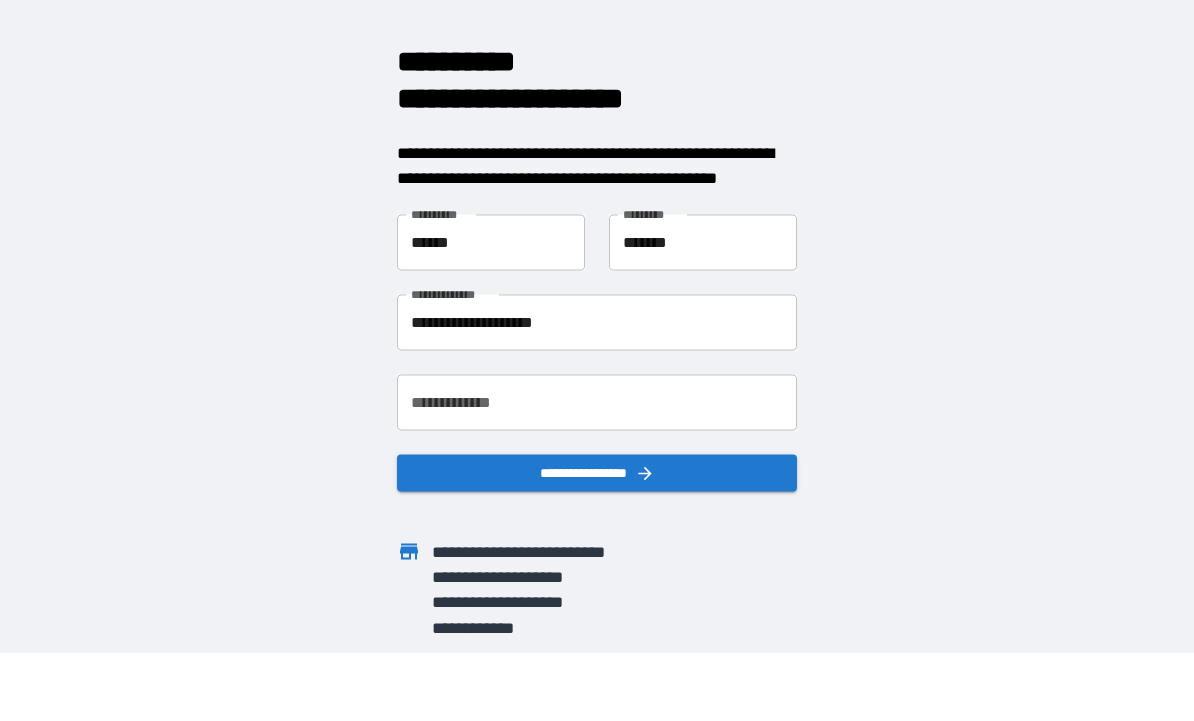 click on "**********" at bounding box center (597, 403) 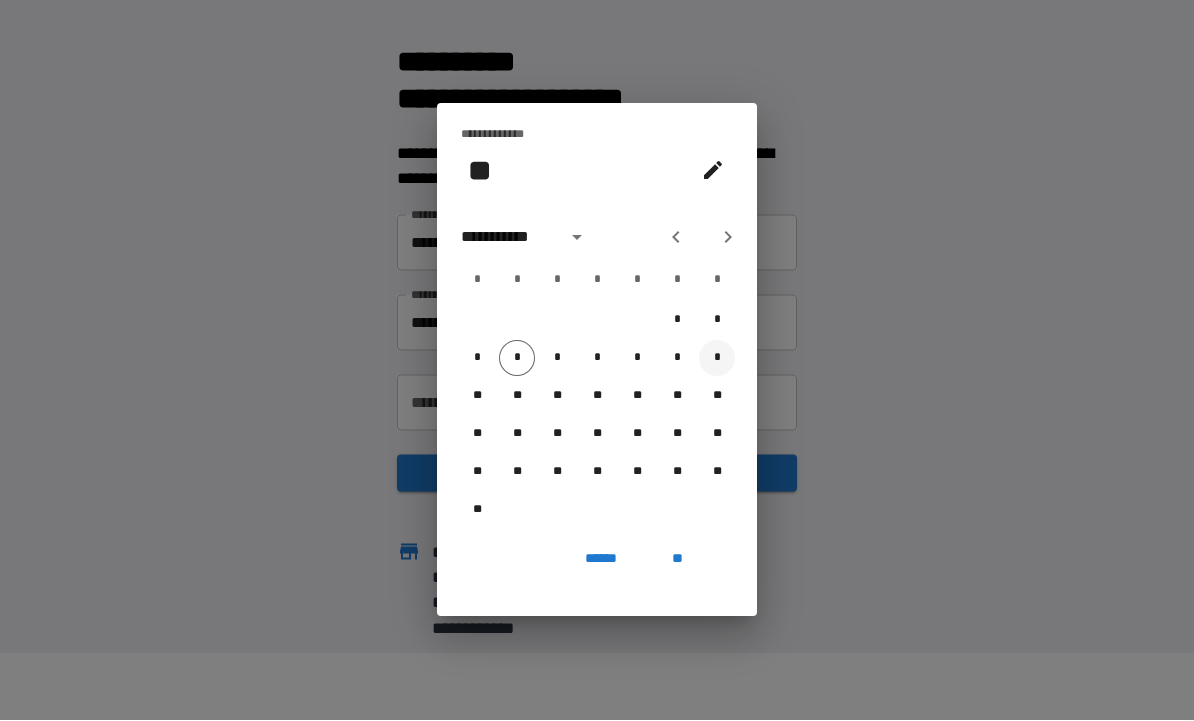 click on "*" at bounding box center [717, 359] 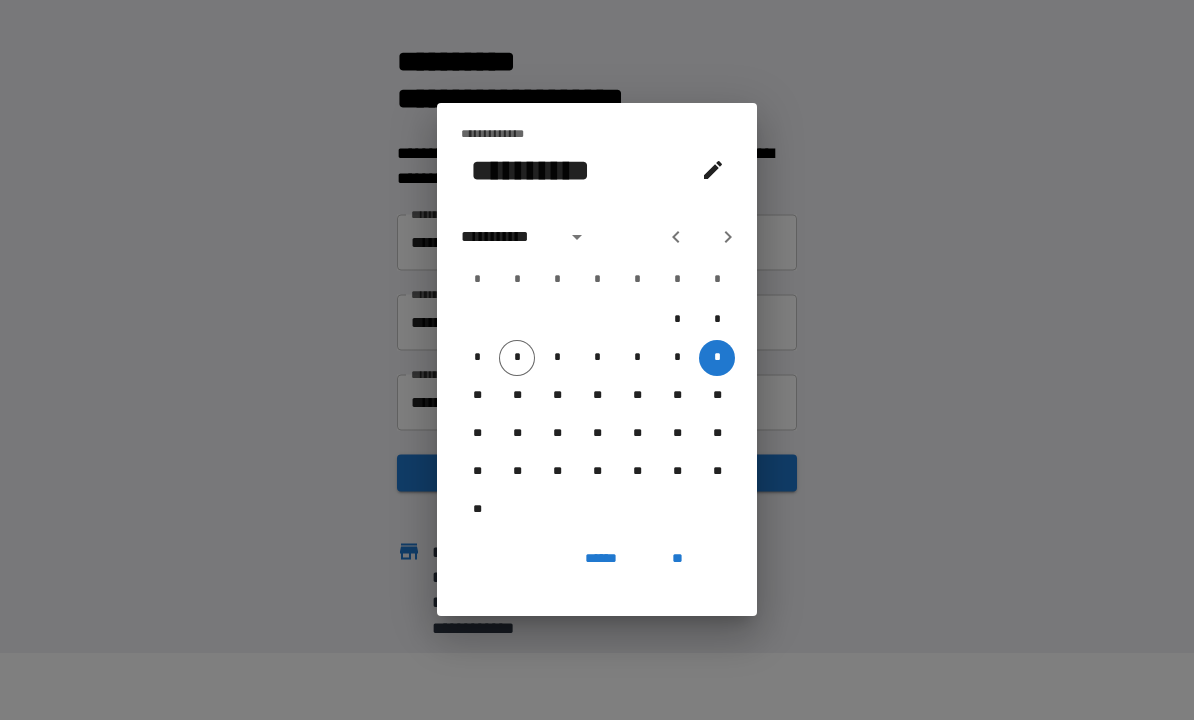 click 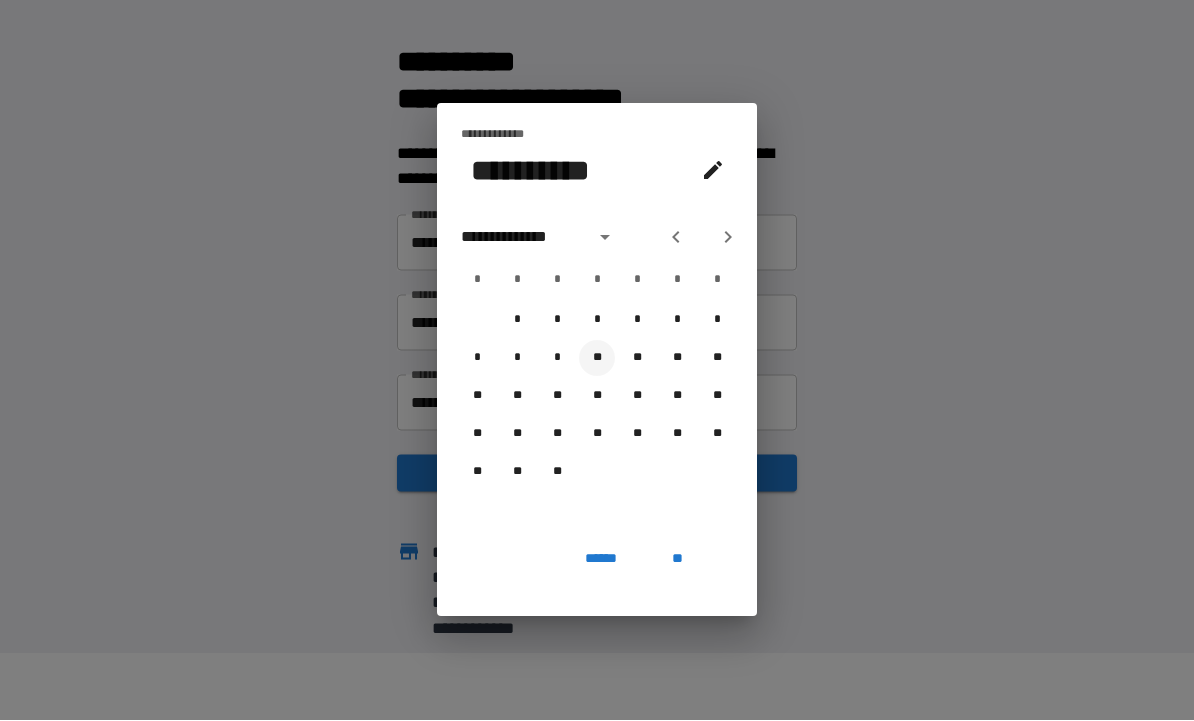 click on "**" at bounding box center (597, 359) 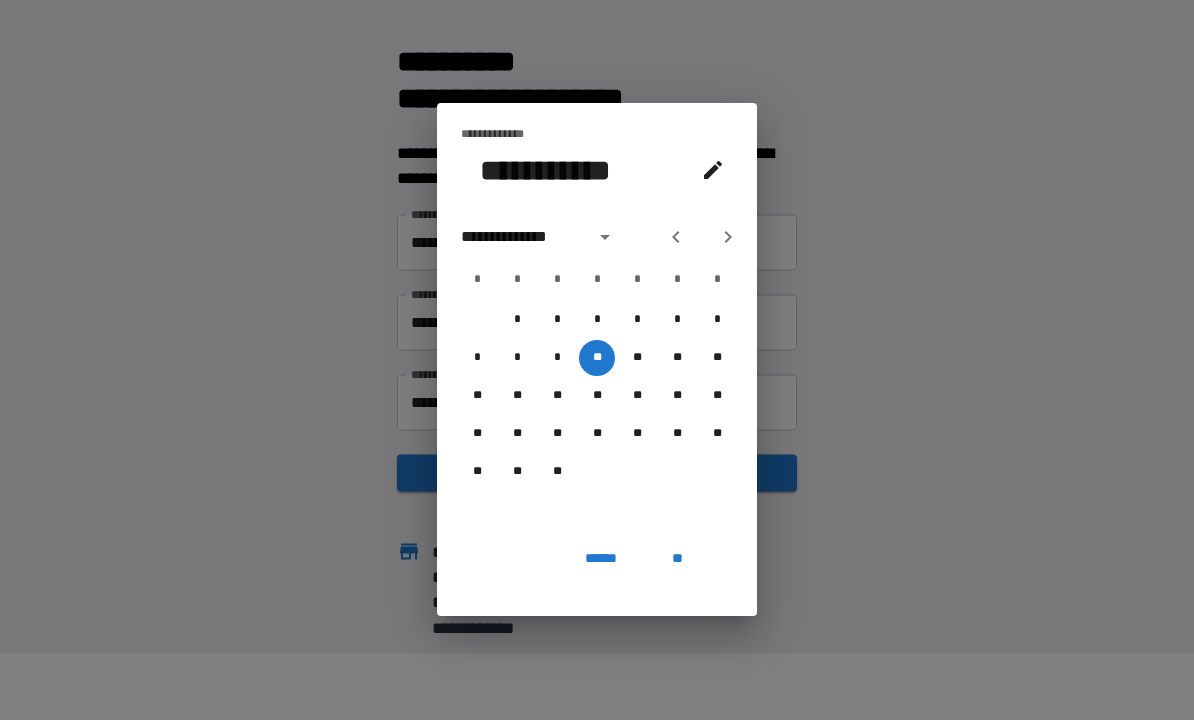 click 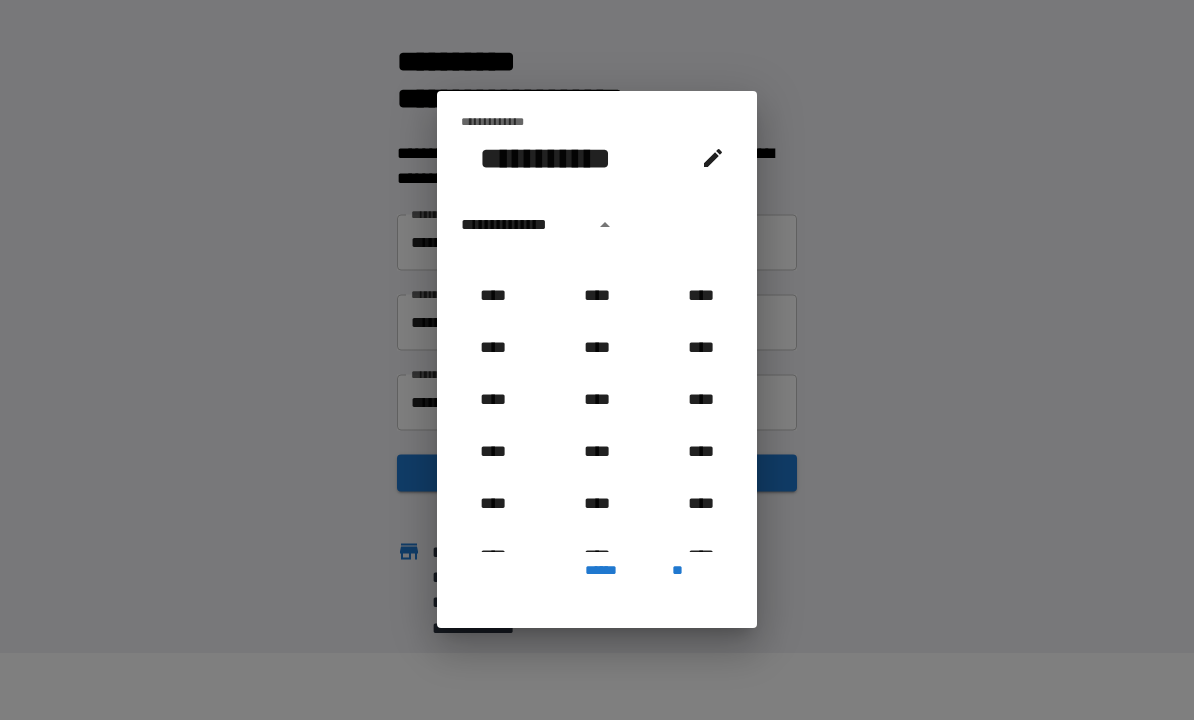 scroll, scrollTop: 1052, scrollLeft: 0, axis: vertical 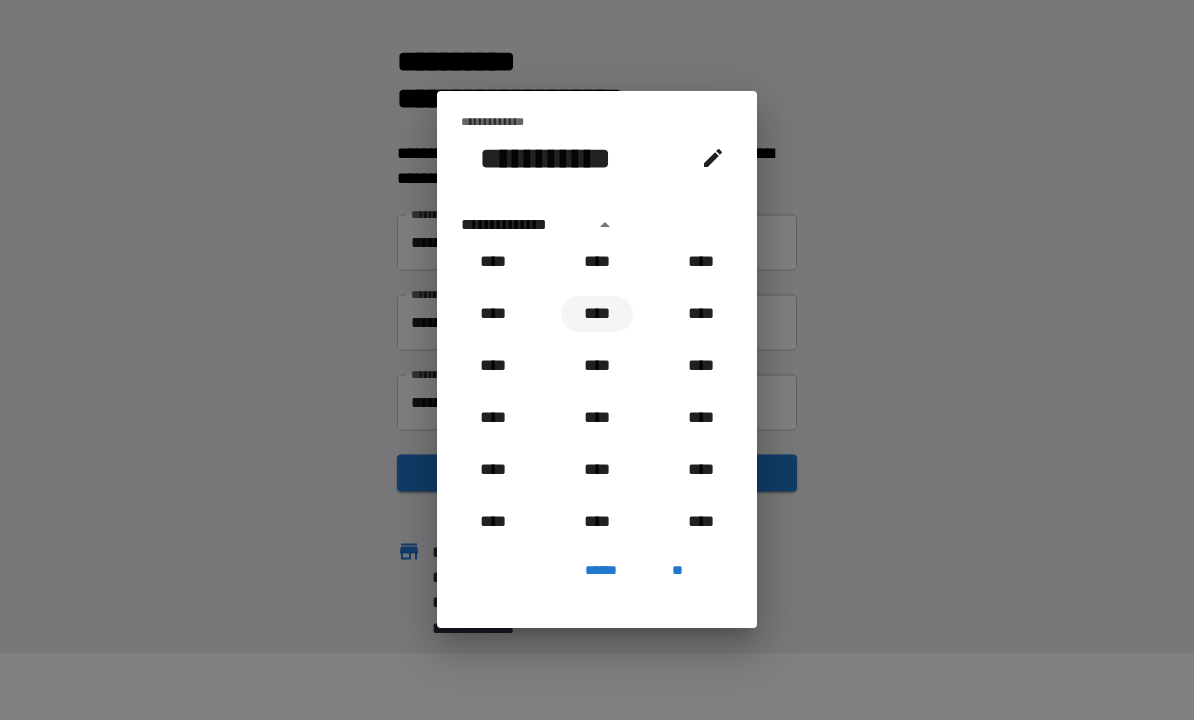 click on "****" at bounding box center [597, 315] 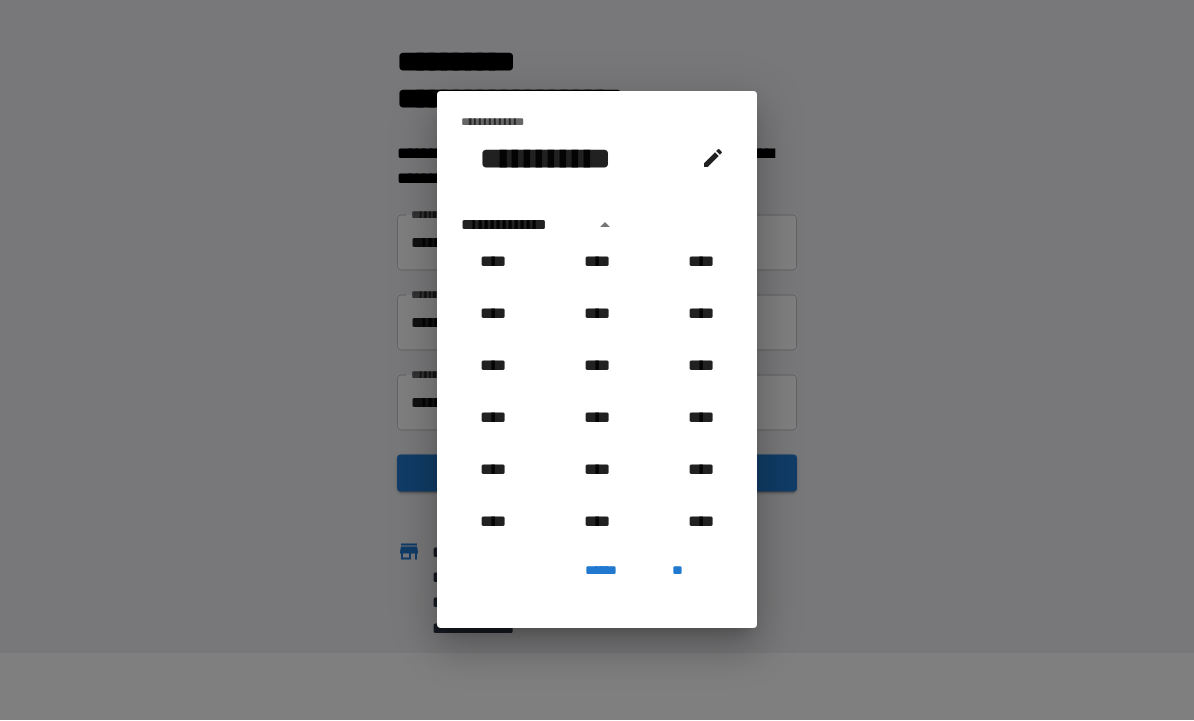 type on "**********" 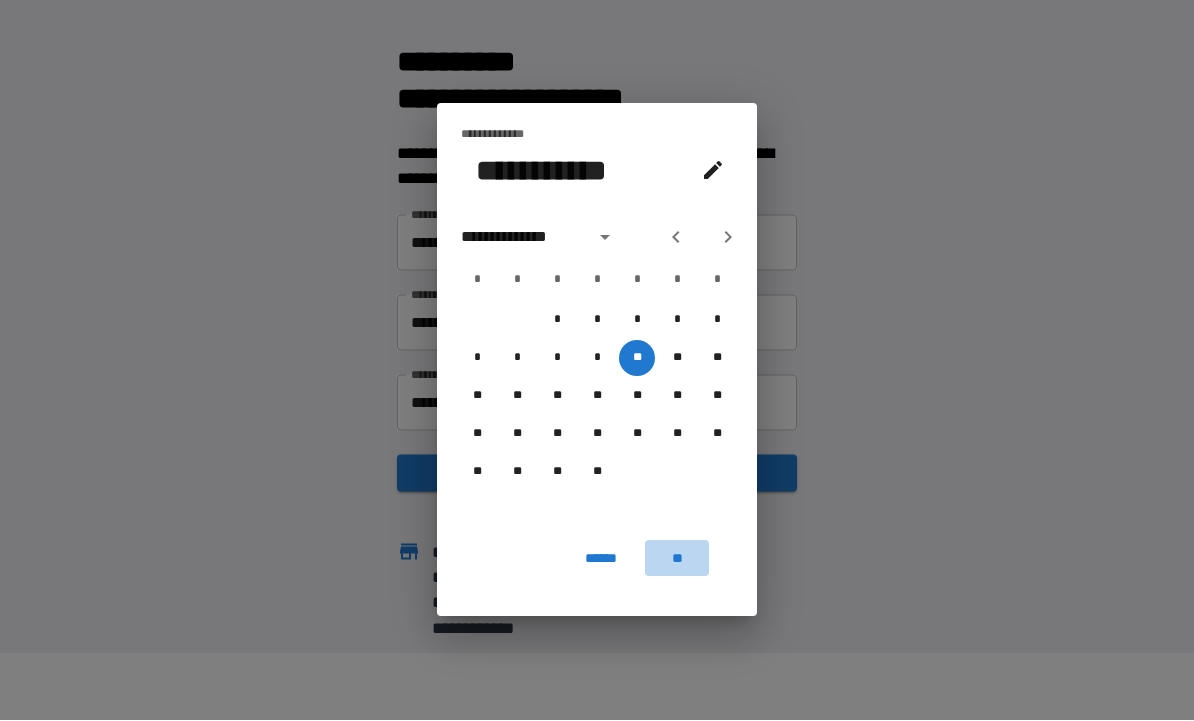 click on "**" at bounding box center (677, 559) 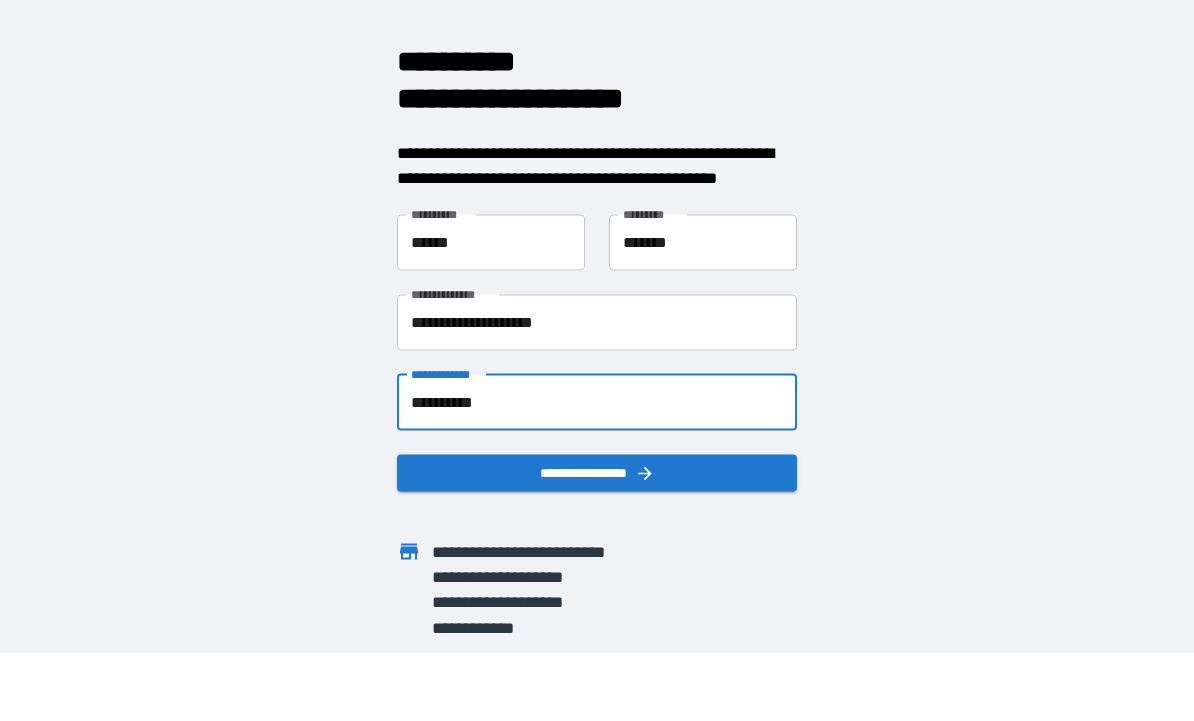 click on "**********" at bounding box center (597, 473) 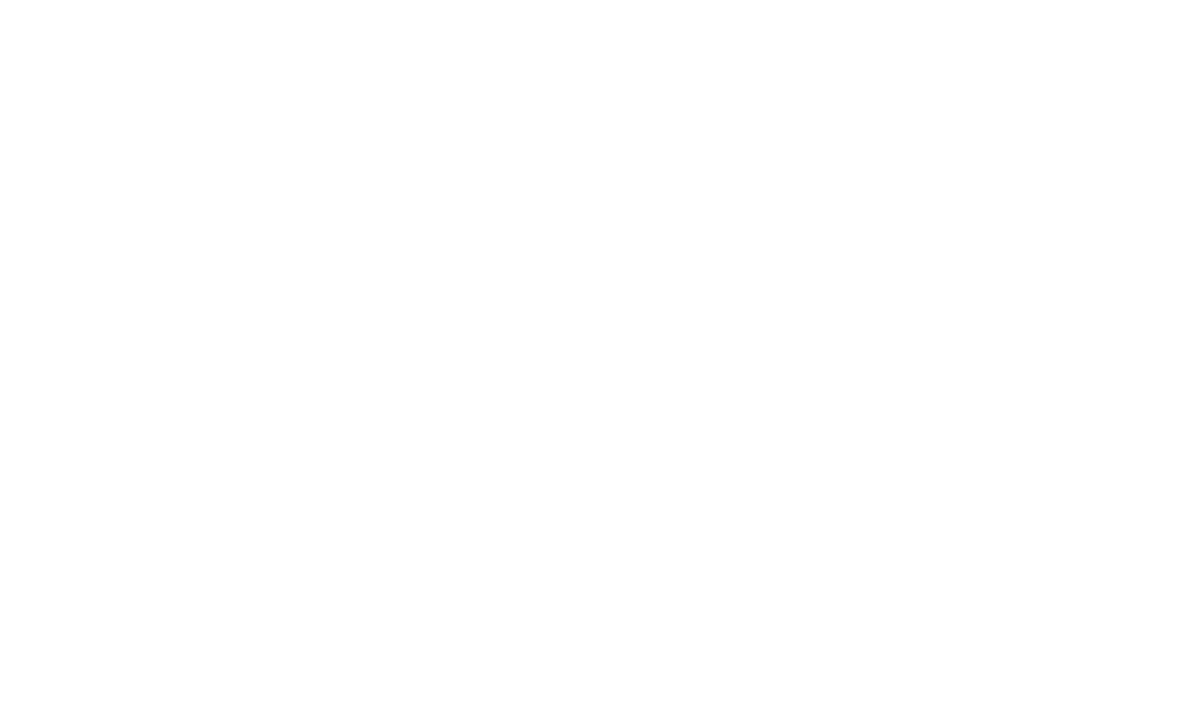 scroll, scrollTop: 0, scrollLeft: 0, axis: both 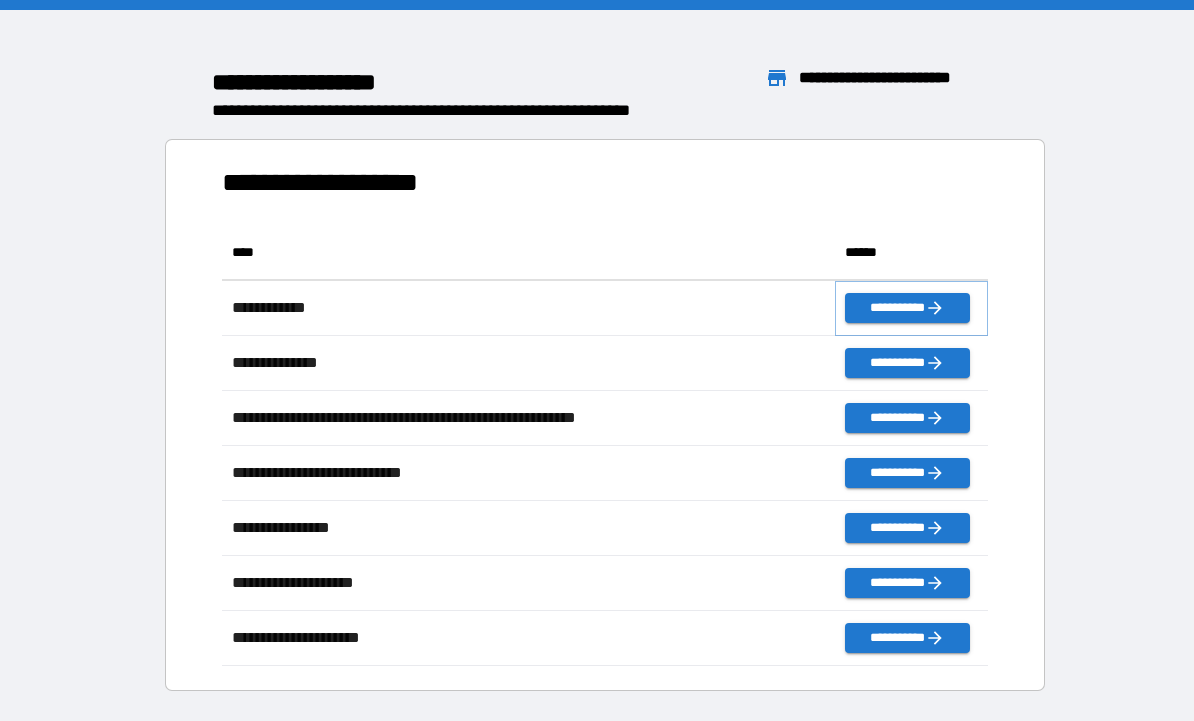 click on "**********" at bounding box center [907, 308] 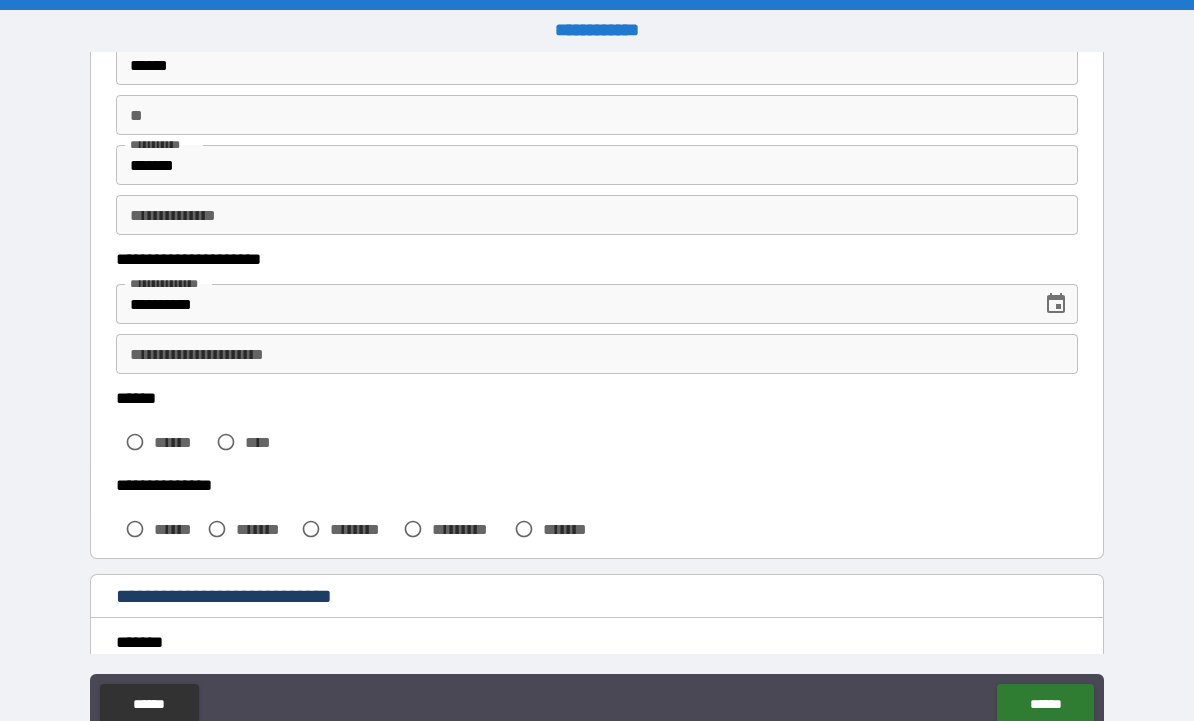 scroll, scrollTop: 169, scrollLeft: 0, axis: vertical 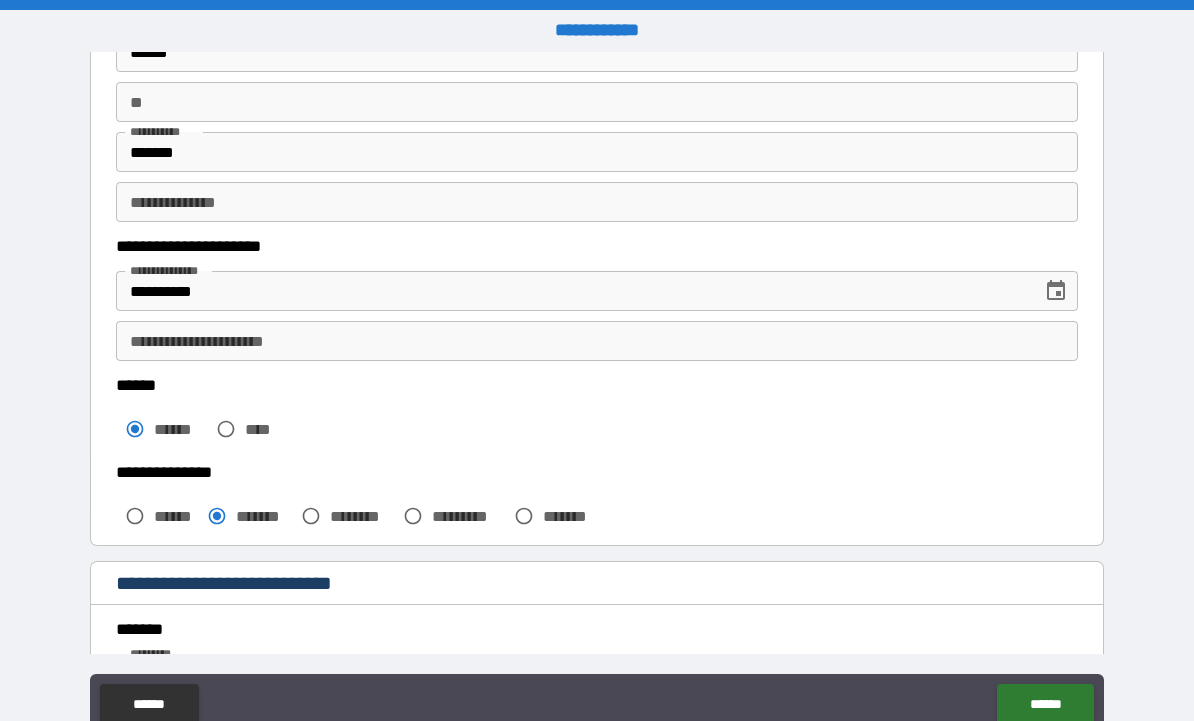 click on "**********" at bounding box center (597, 341) 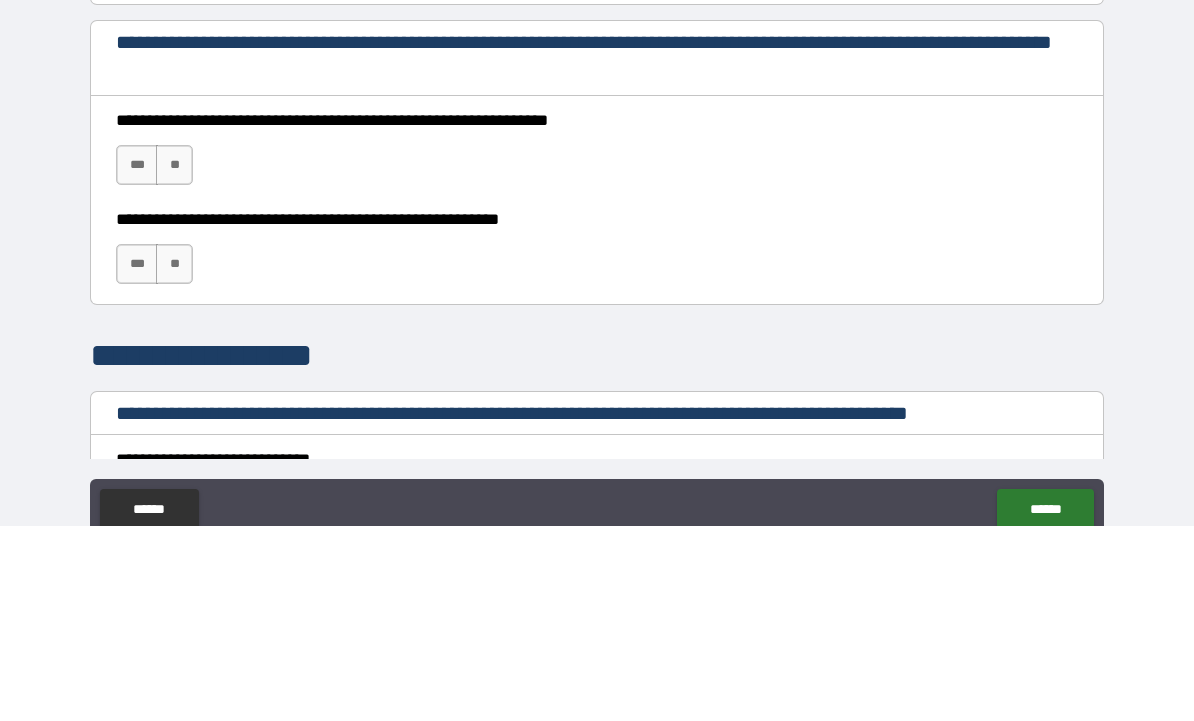 scroll, scrollTop: 1144, scrollLeft: 0, axis: vertical 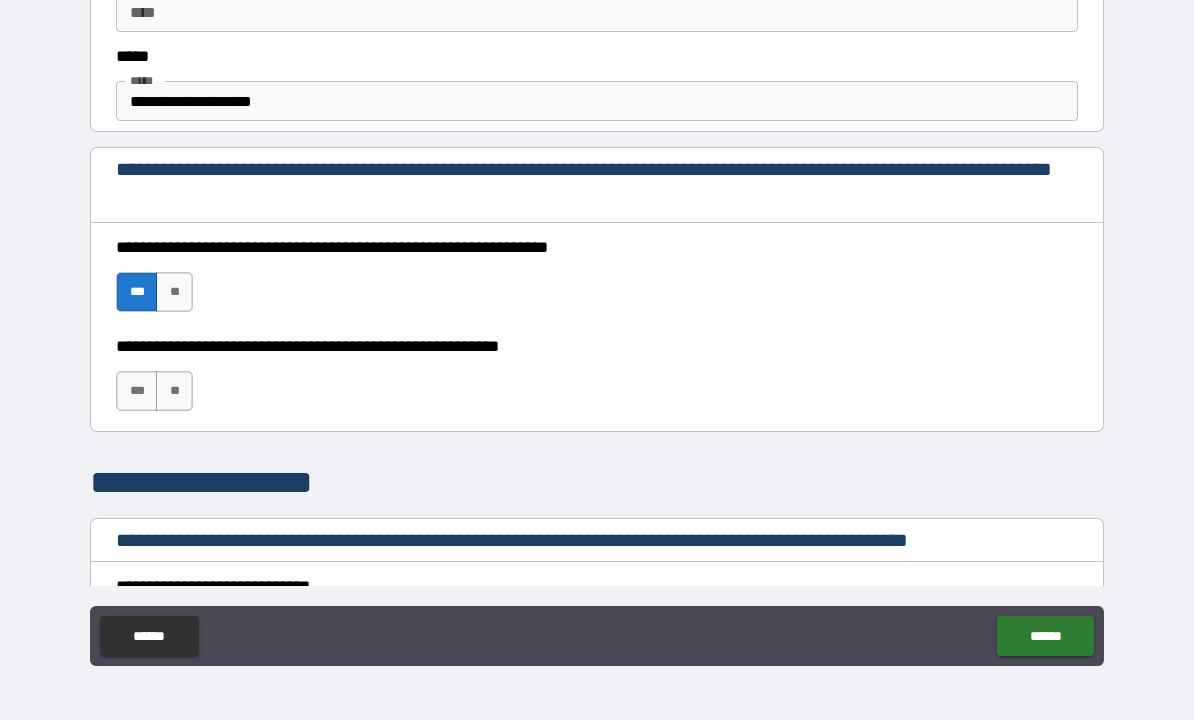 click on "***" at bounding box center [137, 392] 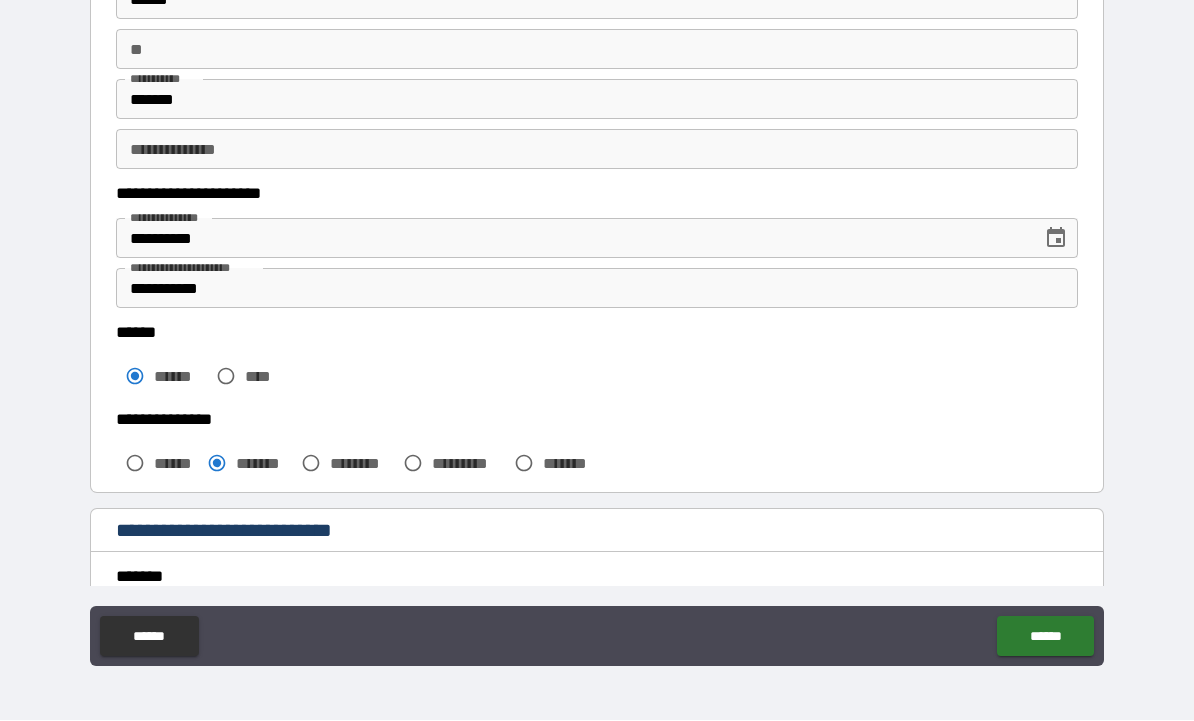 scroll, scrollTop: 152, scrollLeft: 0, axis: vertical 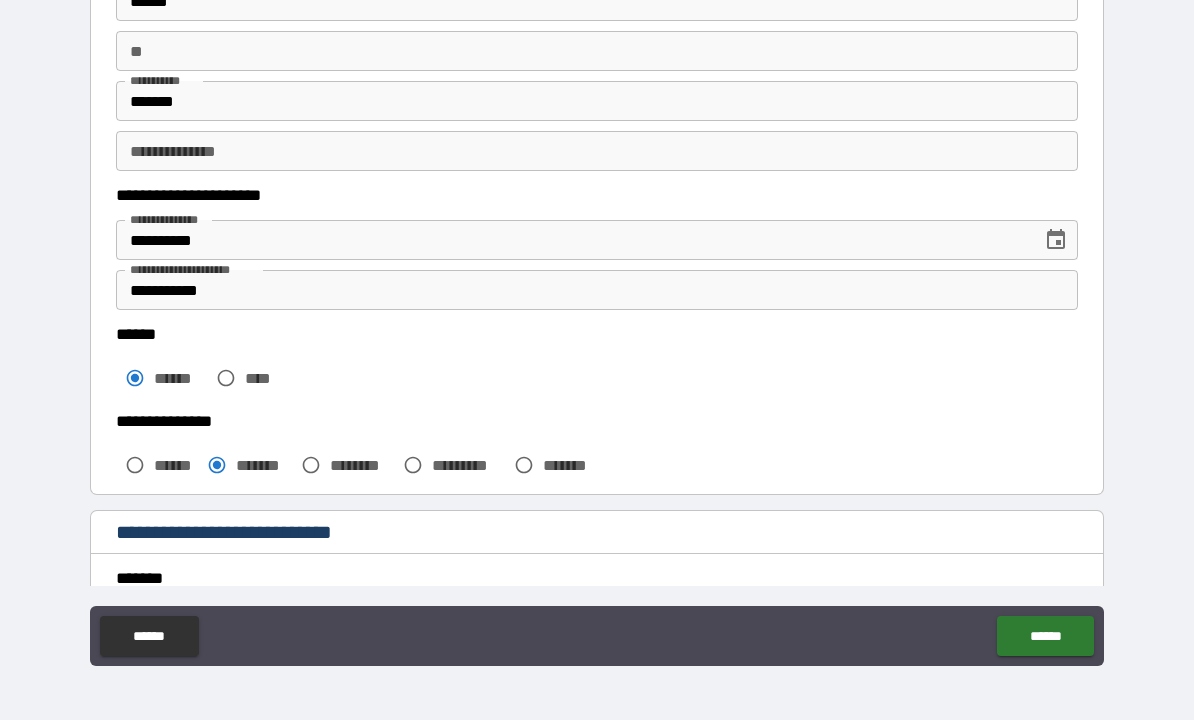 click on "**********" at bounding box center [597, 291] 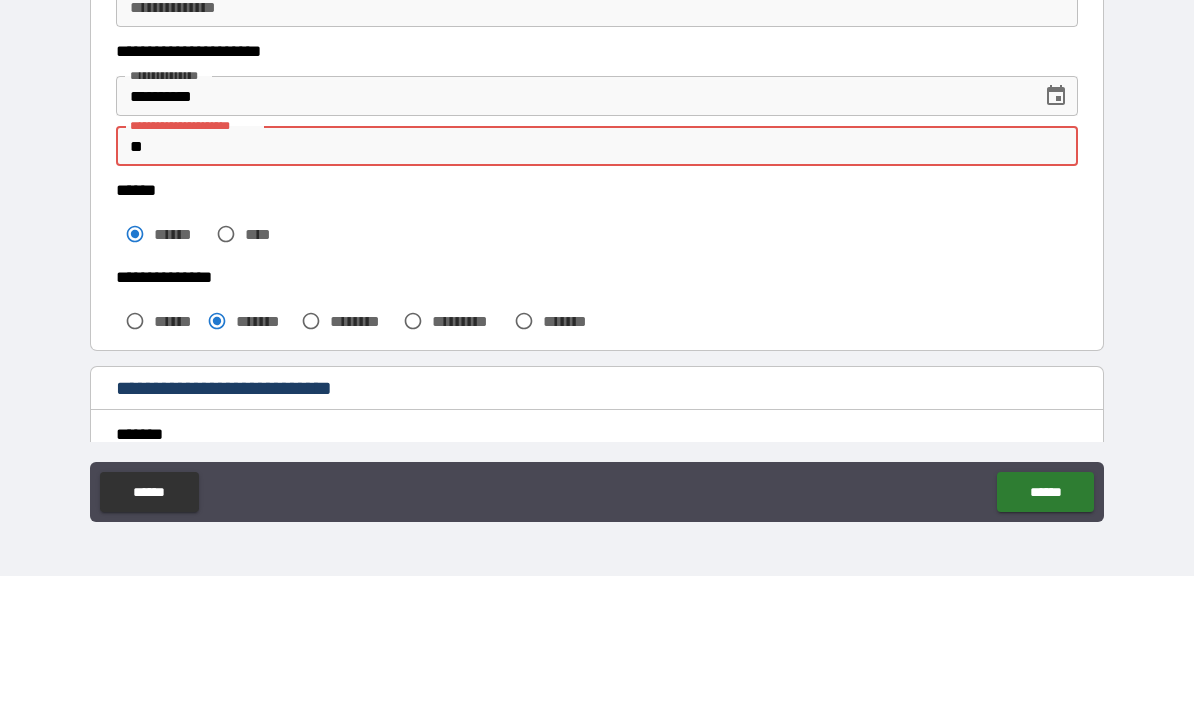 type on "*" 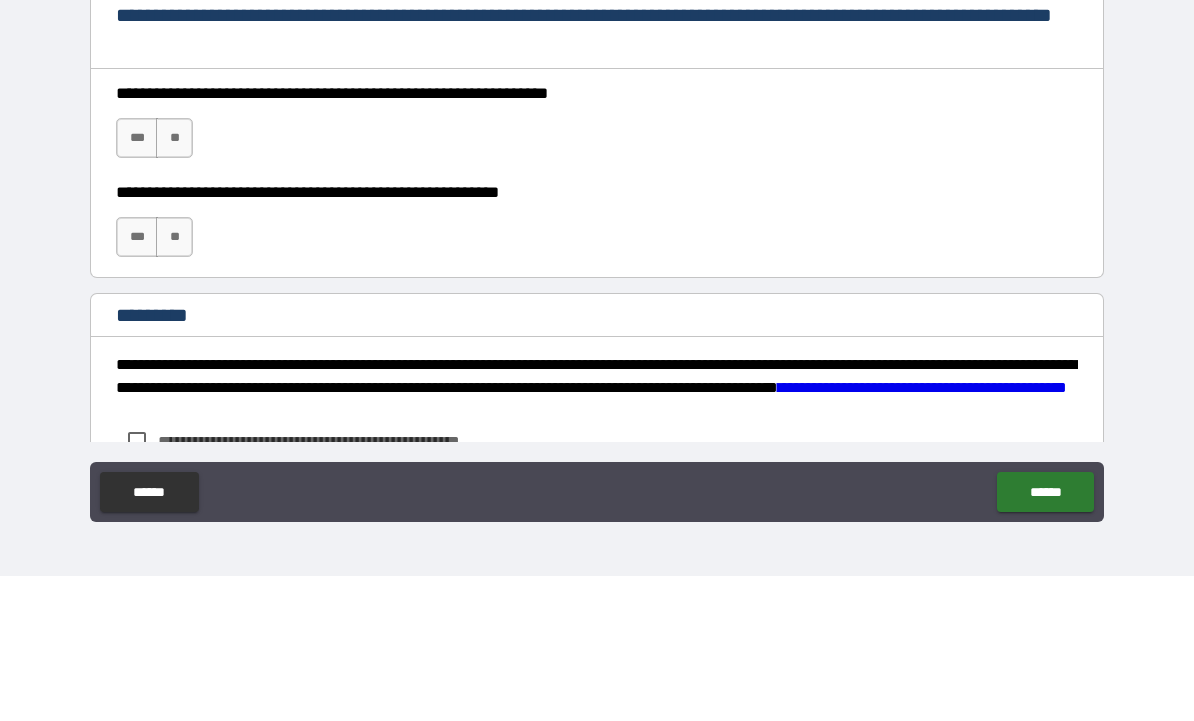 scroll, scrollTop: 2716, scrollLeft: 0, axis: vertical 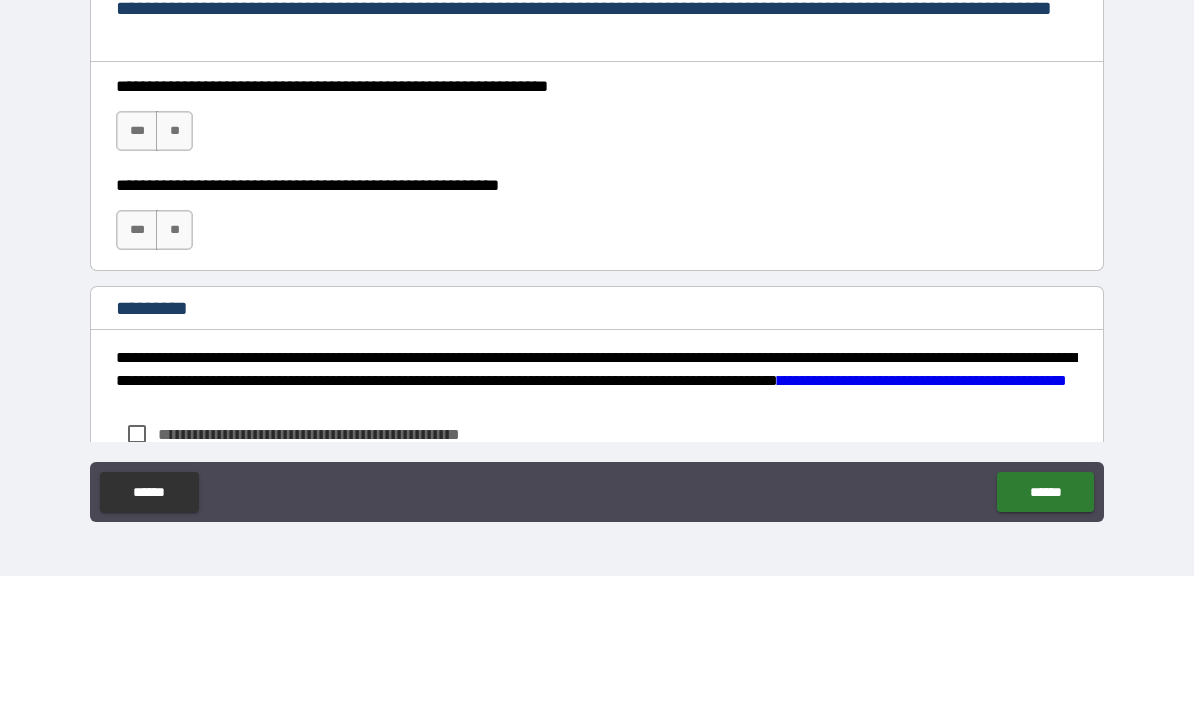 type 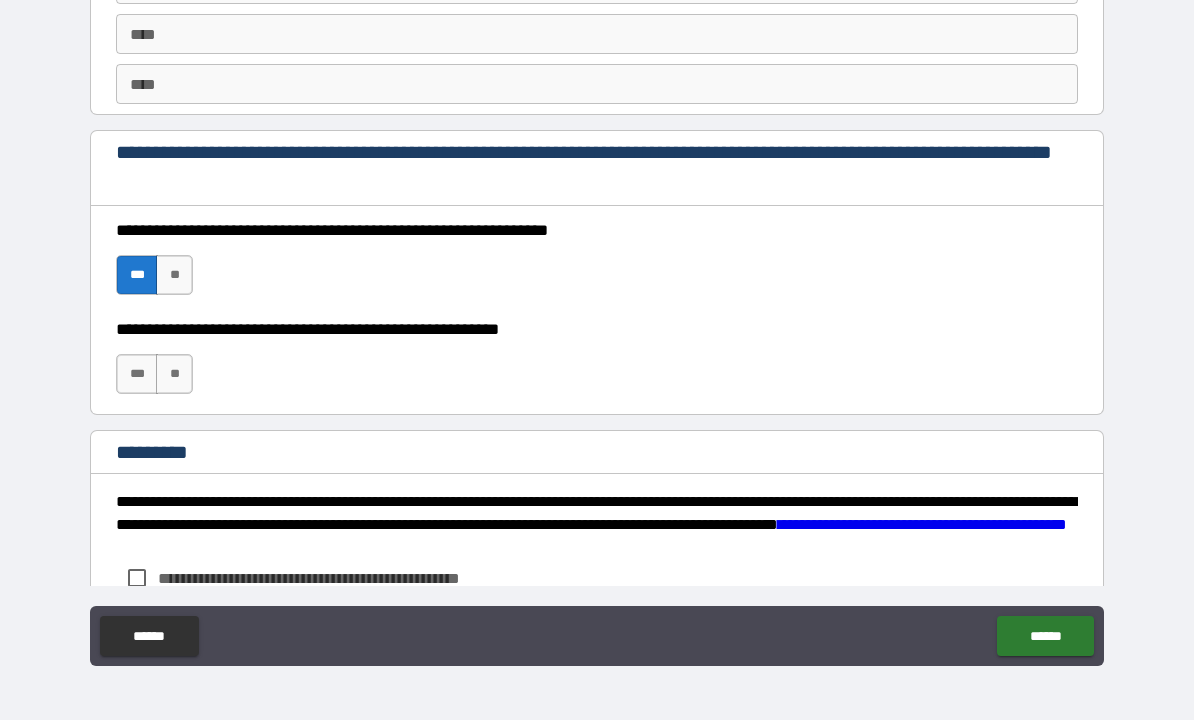 click on "***" at bounding box center [137, 375] 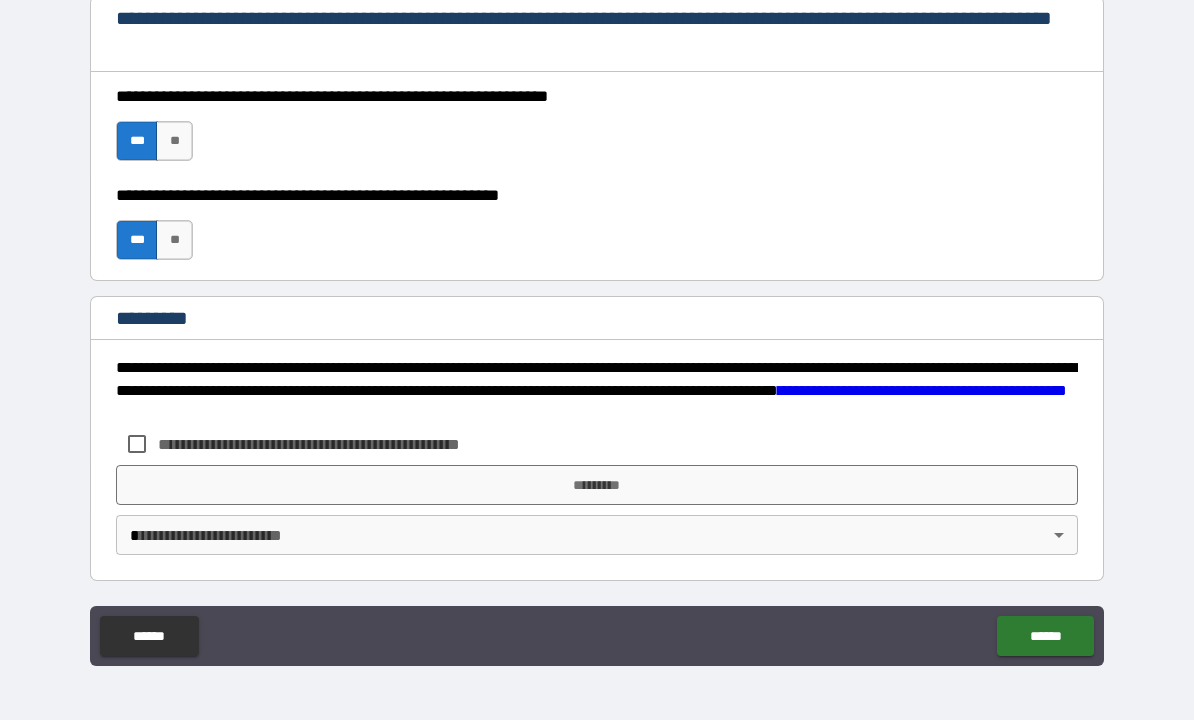 scroll, scrollTop: 2850, scrollLeft: 0, axis: vertical 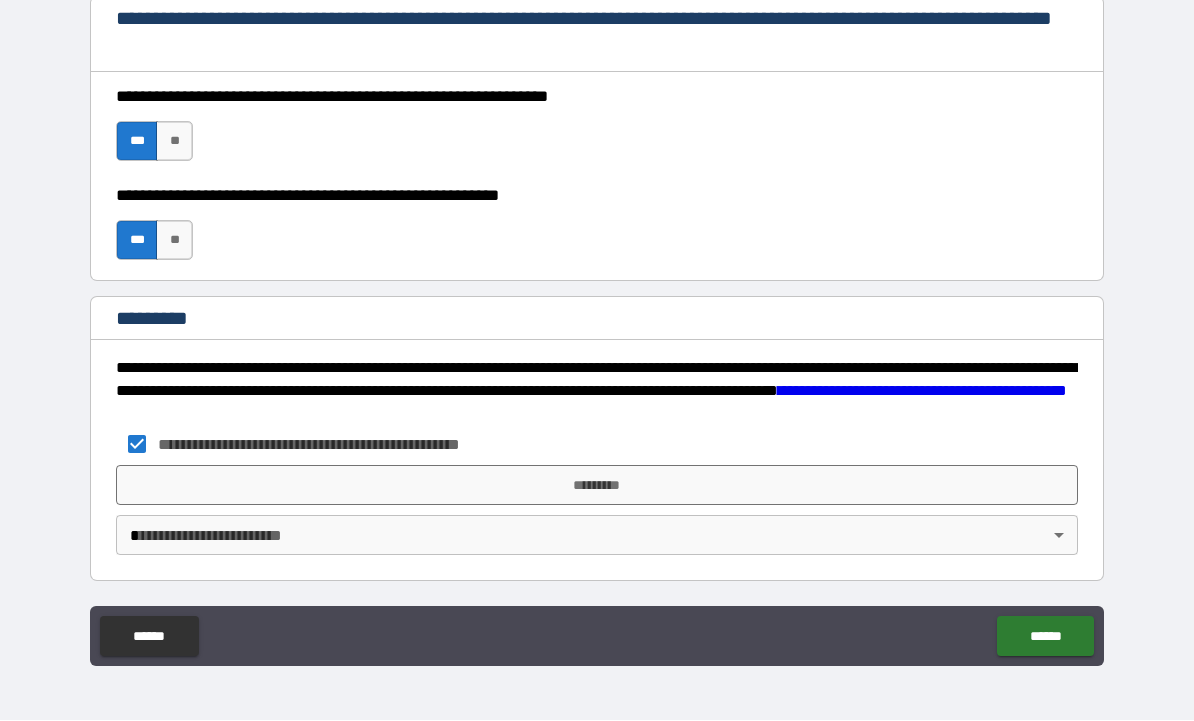 click on "*********" at bounding box center [597, 486] 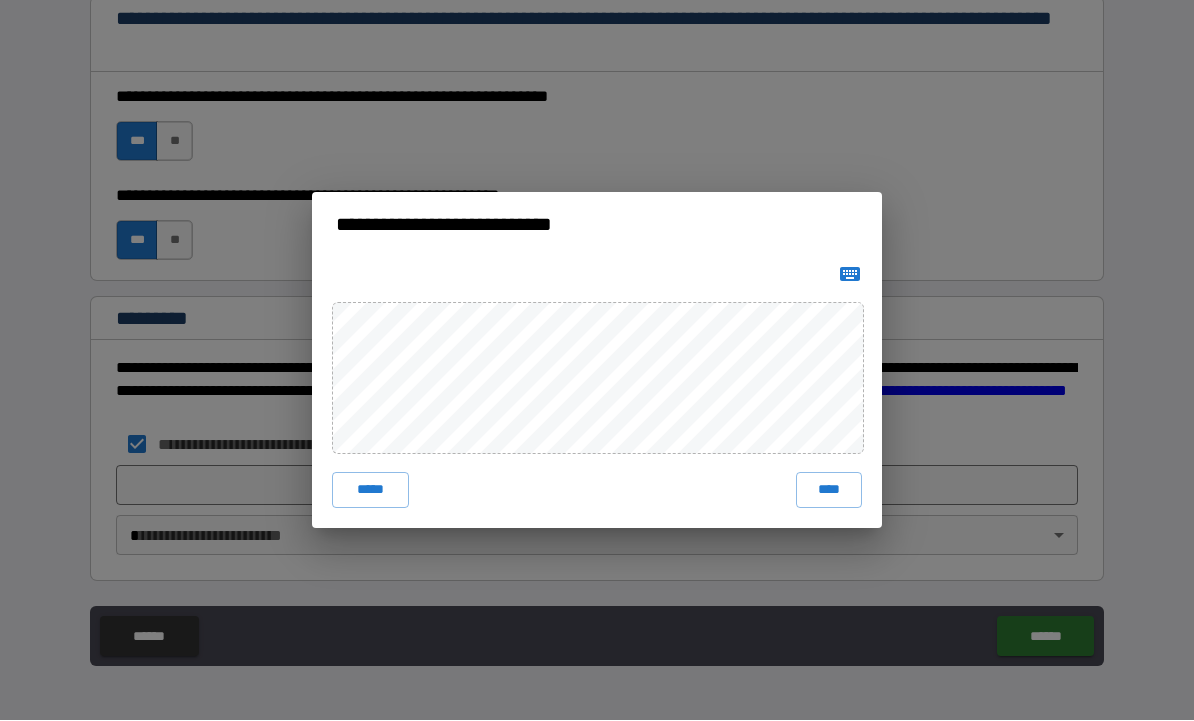 click on "****" at bounding box center [829, 491] 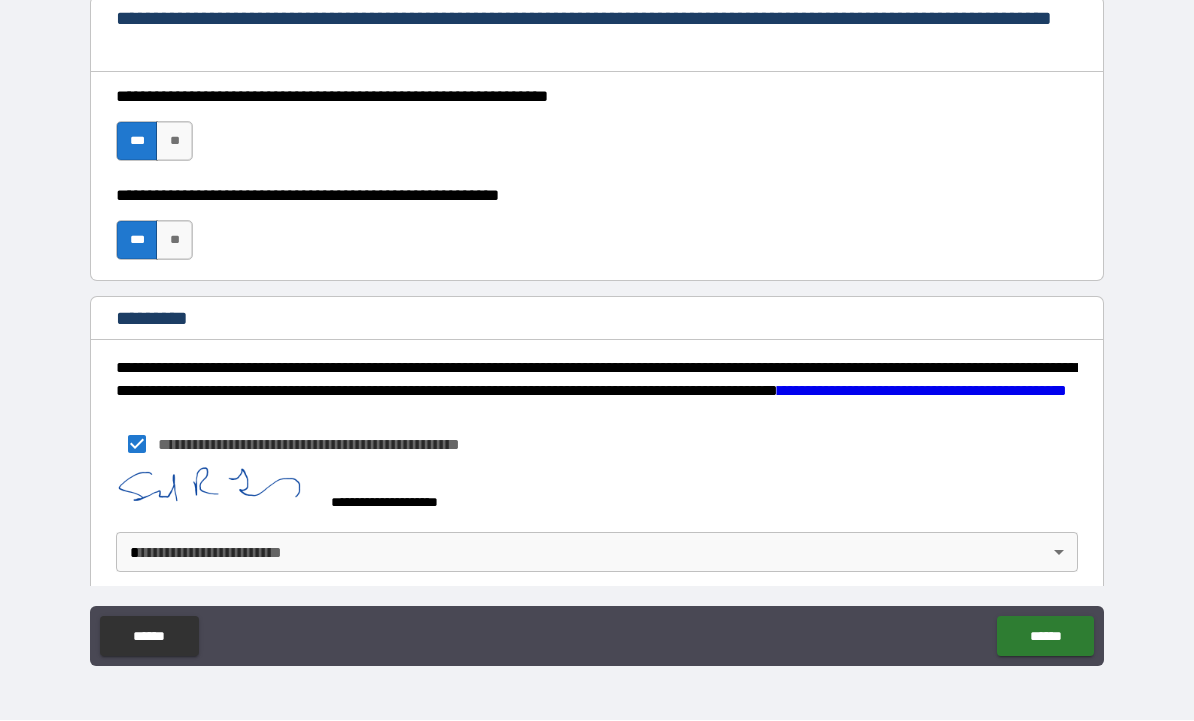 scroll, scrollTop: 2840, scrollLeft: 0, axis: vertical 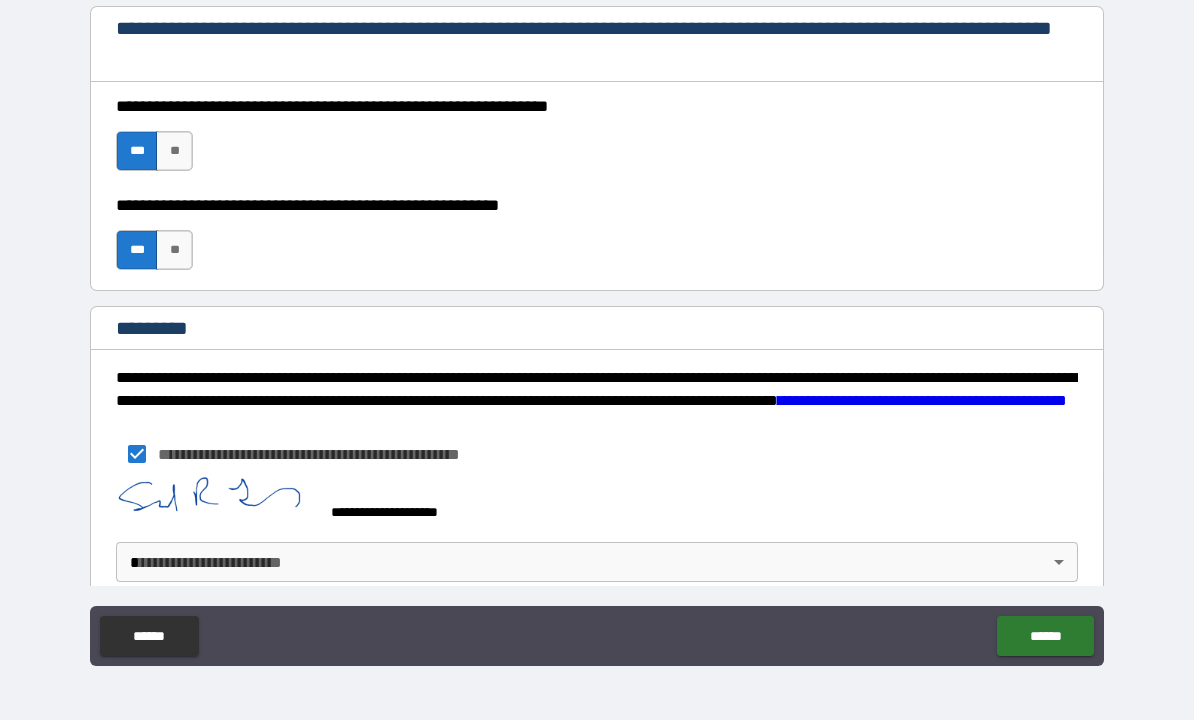 click on "**********" at bounding box center [597, 327] 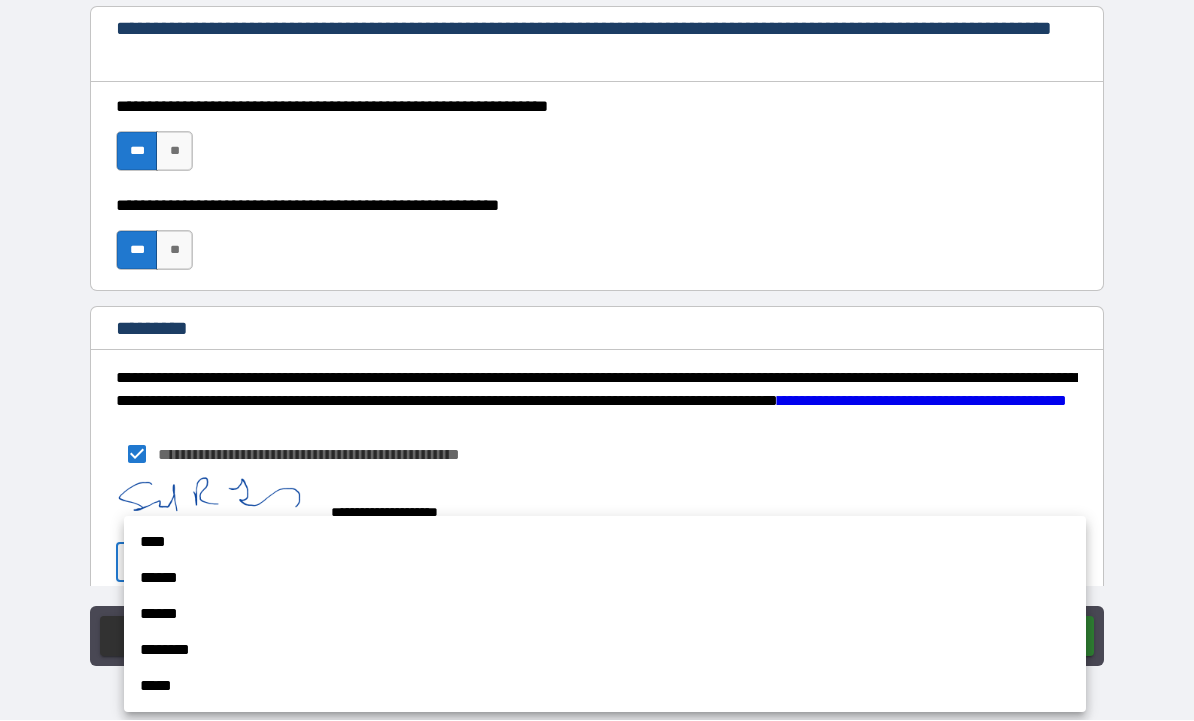 click on "****" at bounding box center (605, 543) 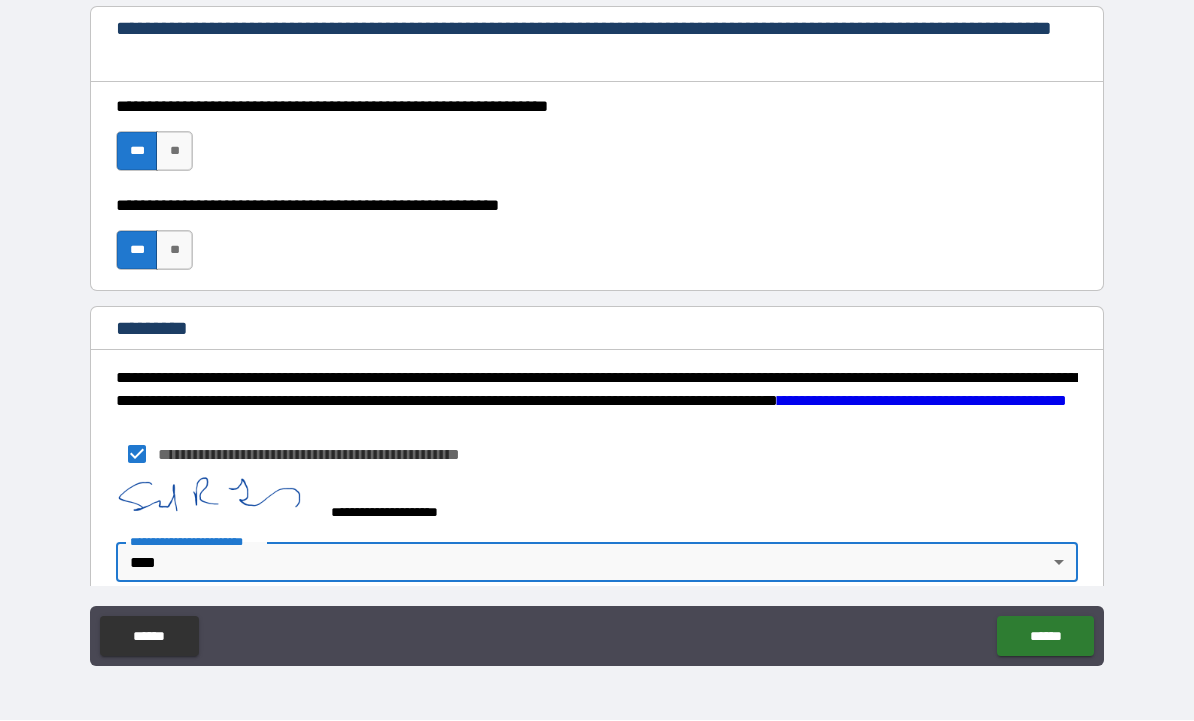 click on "******" at bounding box center [1045, 637] 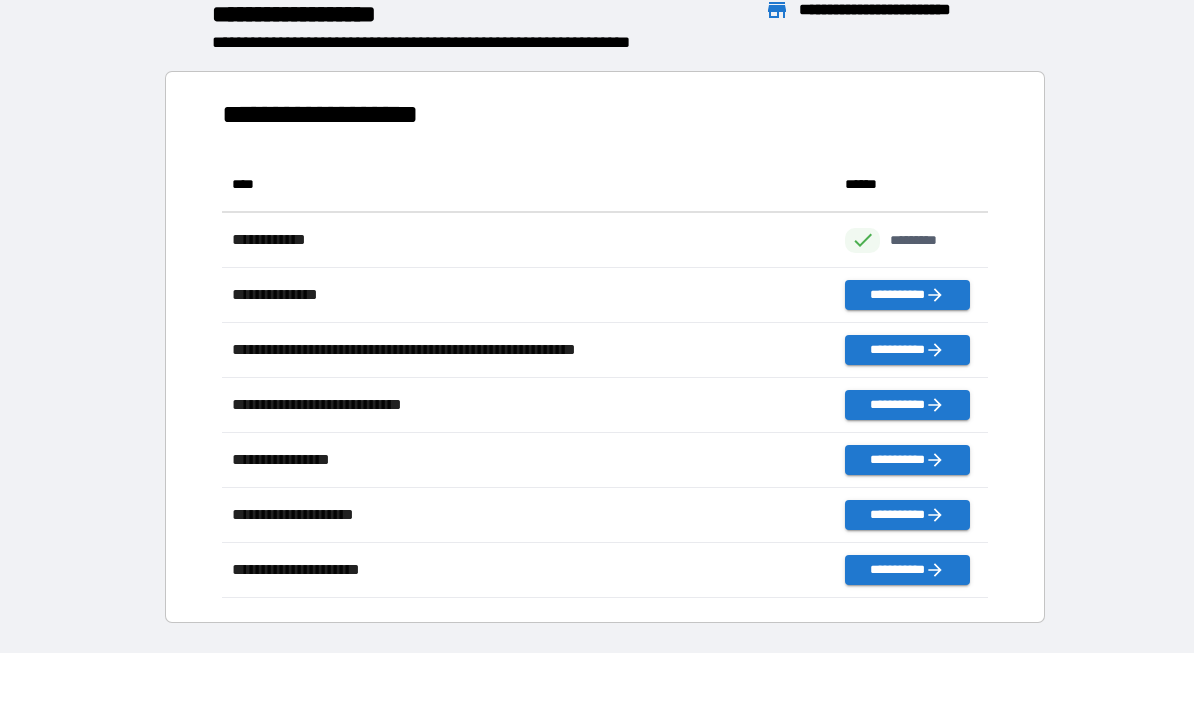 scroll, scrollTop: 1, scrollLeft: 1, axis: both 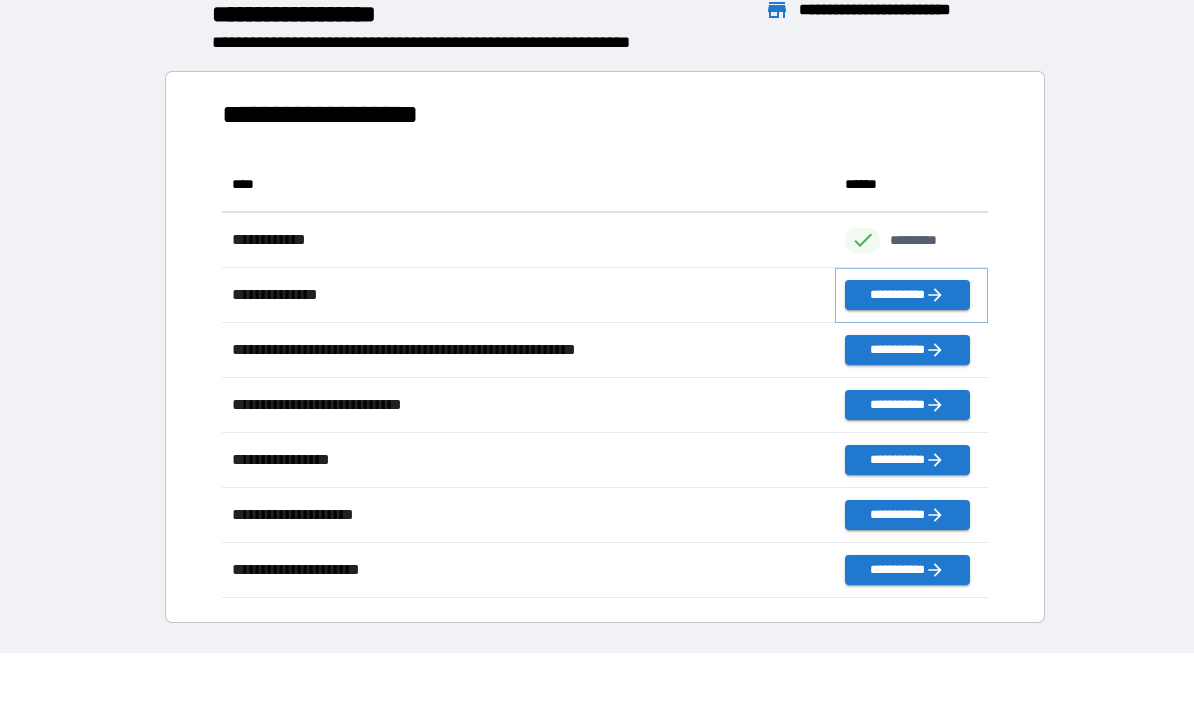 click 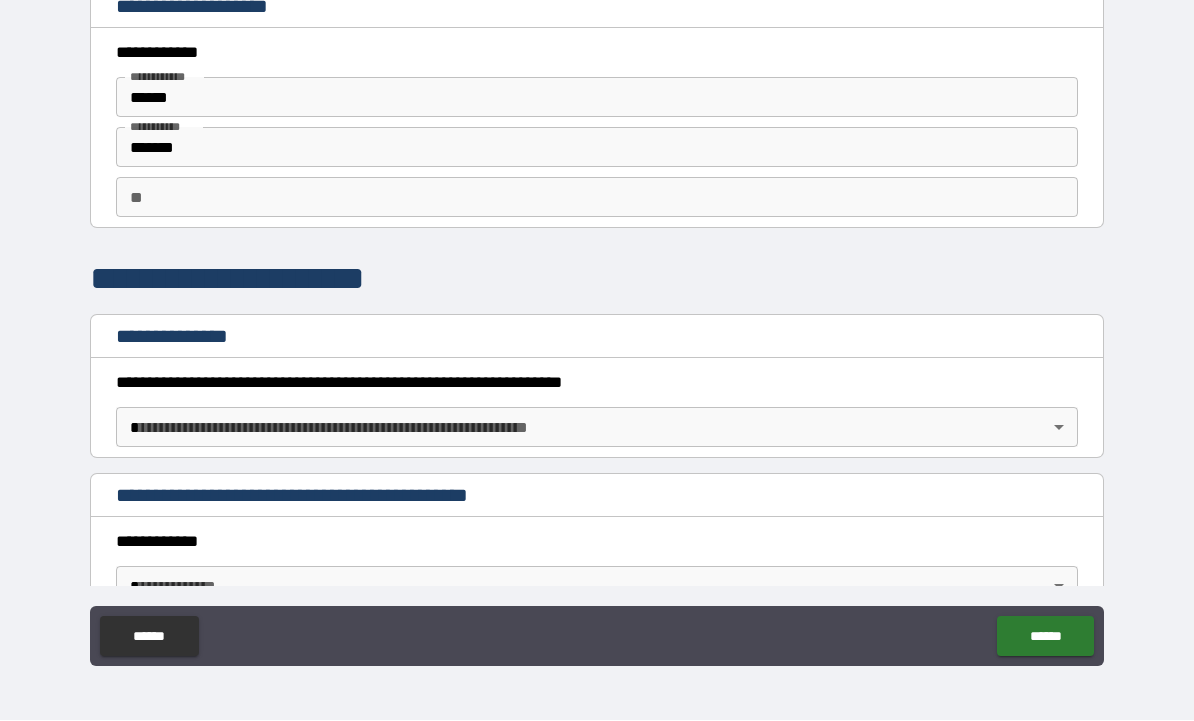 click on "**********" at bounding box center (597, 327) 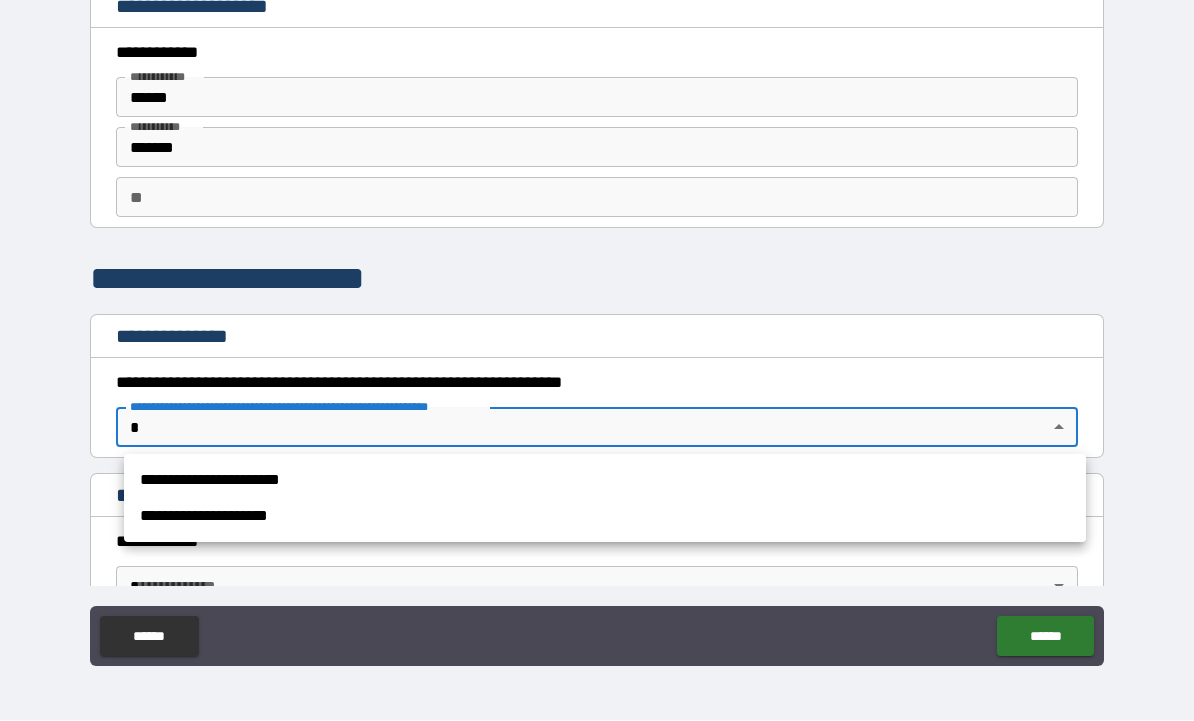click on "**********" at bounding box center (605, 481) 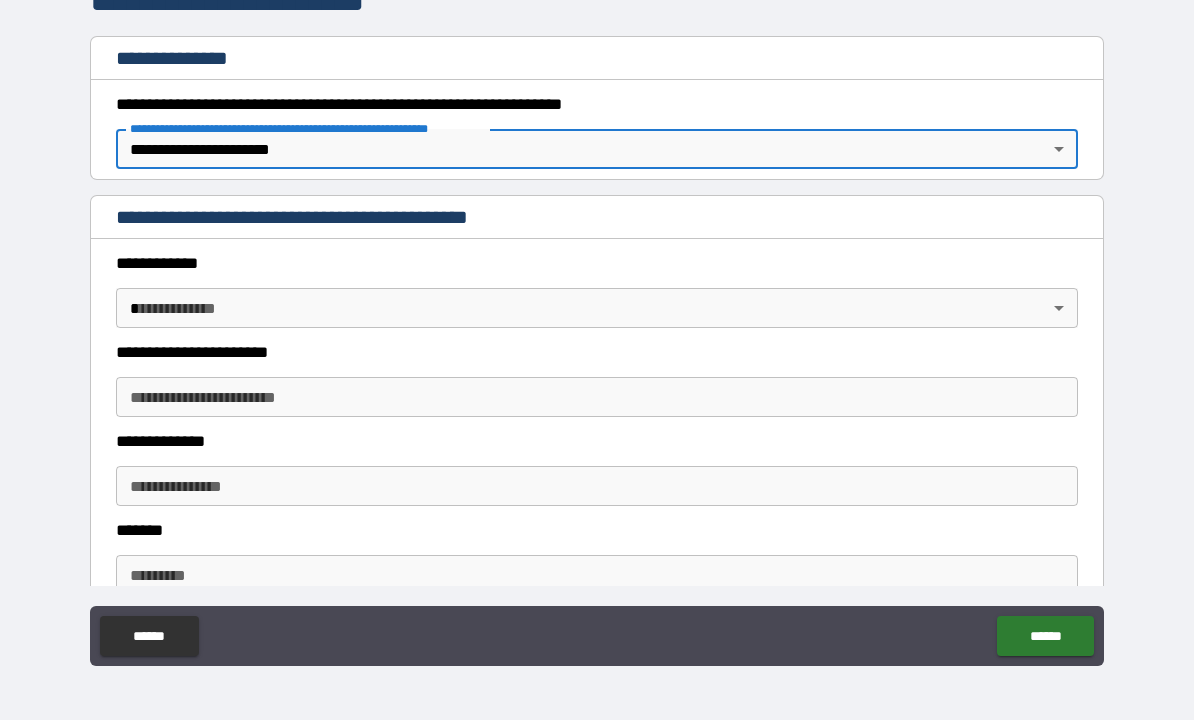scroll, scrollTop: 287, scrollLeft: 0, axis: vertical 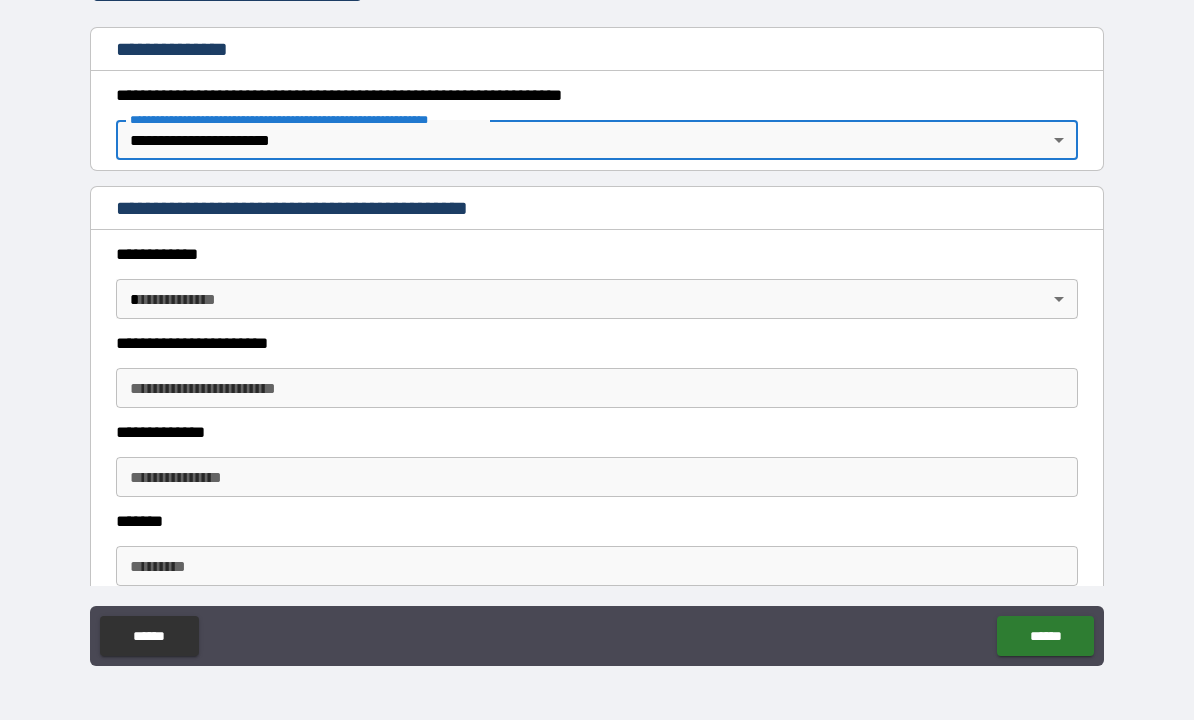 click on "**********" at bounding box center (597, 327) 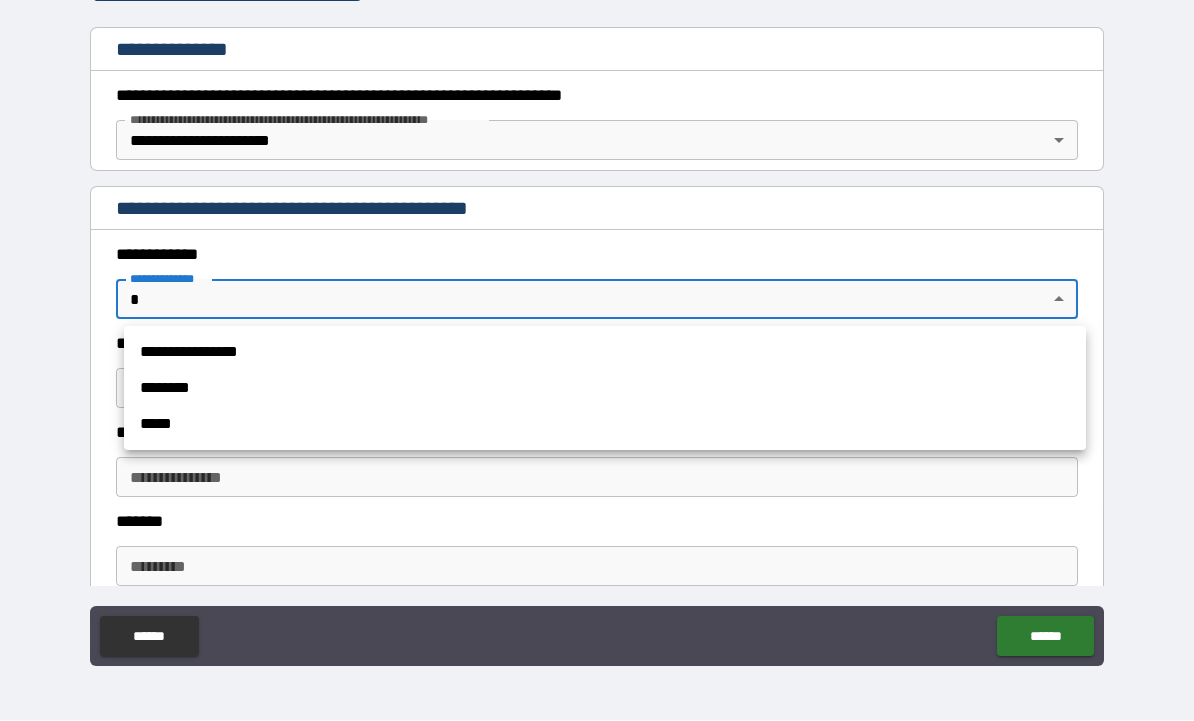 click on "**********" at bounding box center (605, 353) 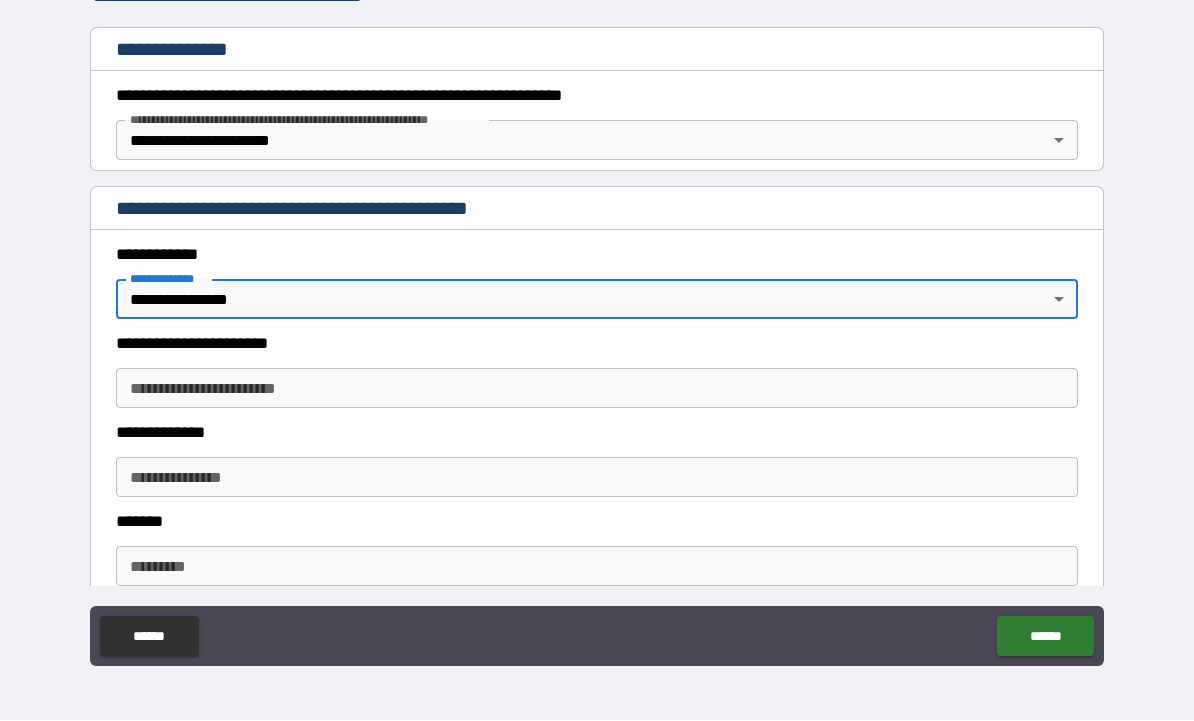 click on "**********" at bounding box center [597, 389] 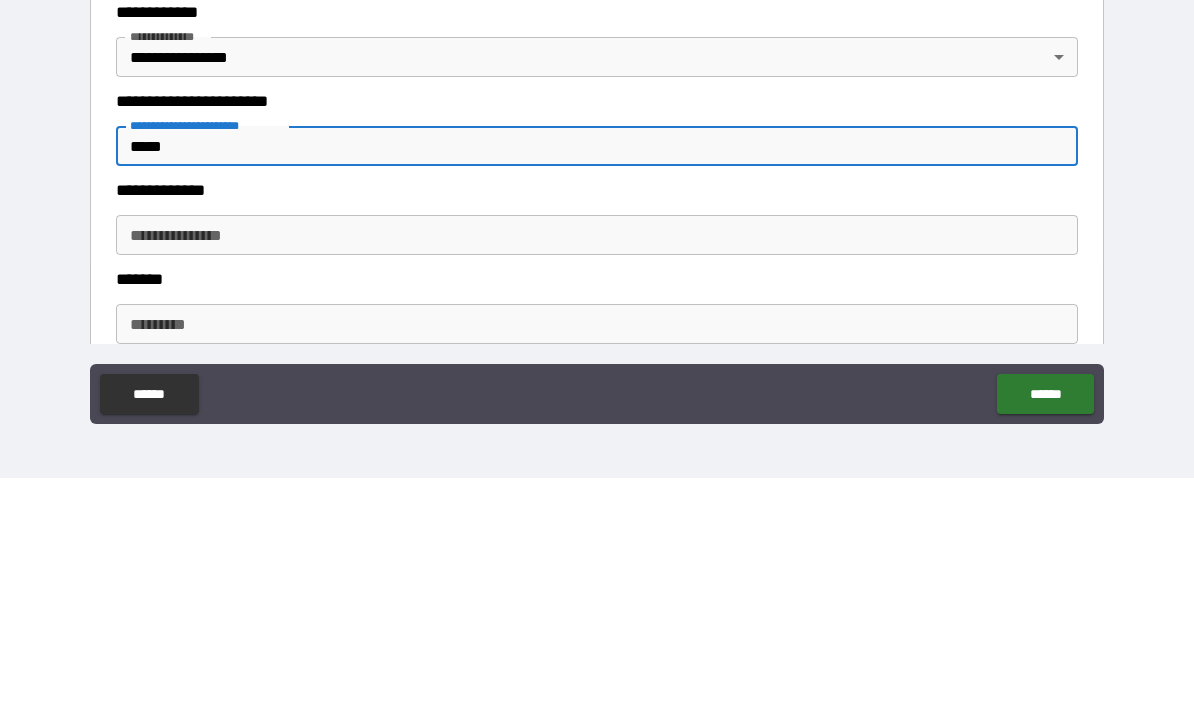 type on "*****" 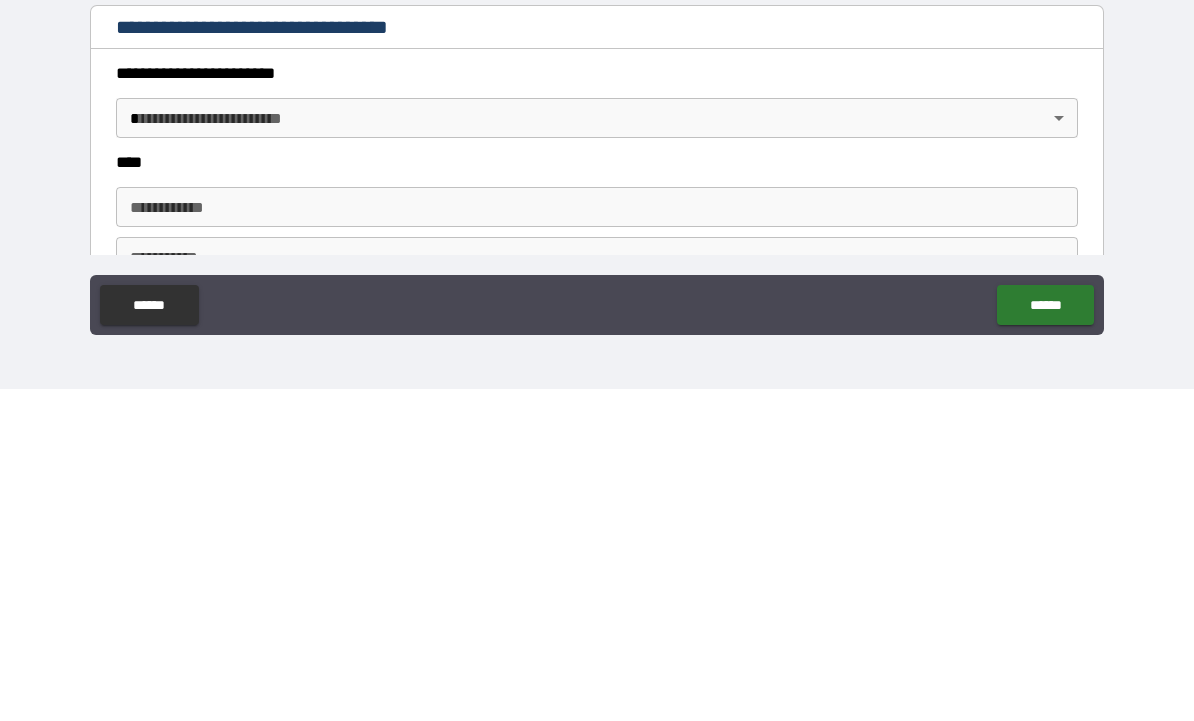 scroll, scrollTop: 560, scrollLeft: 0, axis: vertical 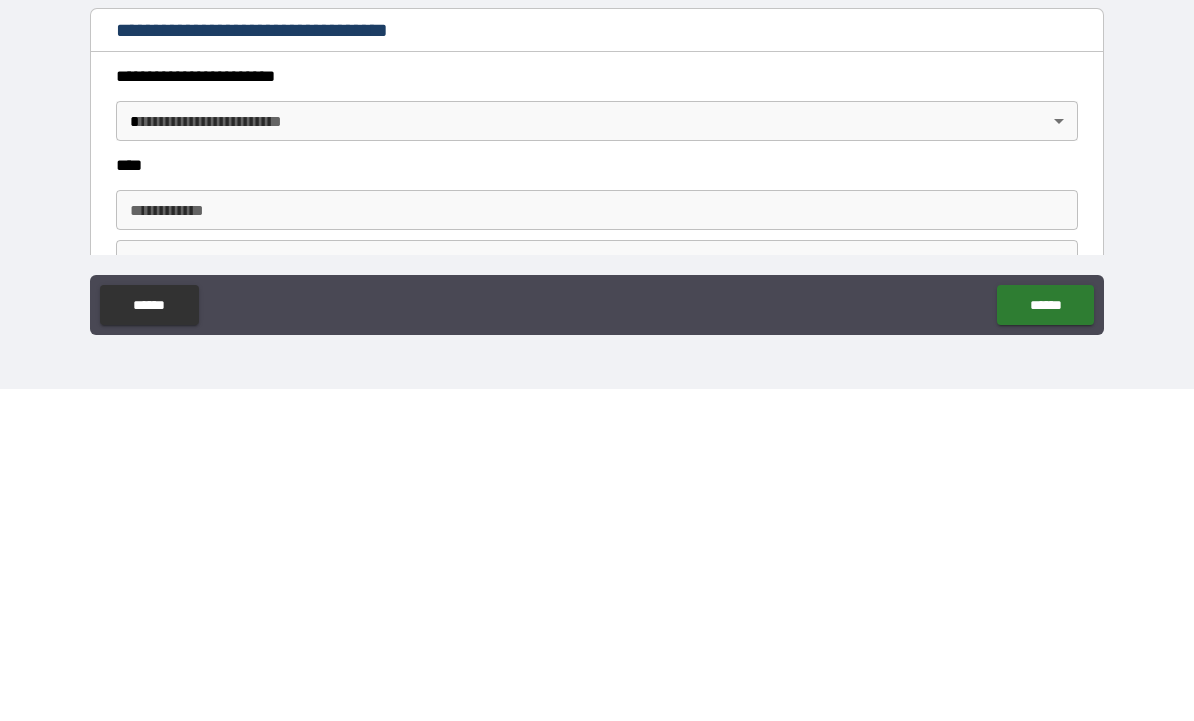 type on "**********" 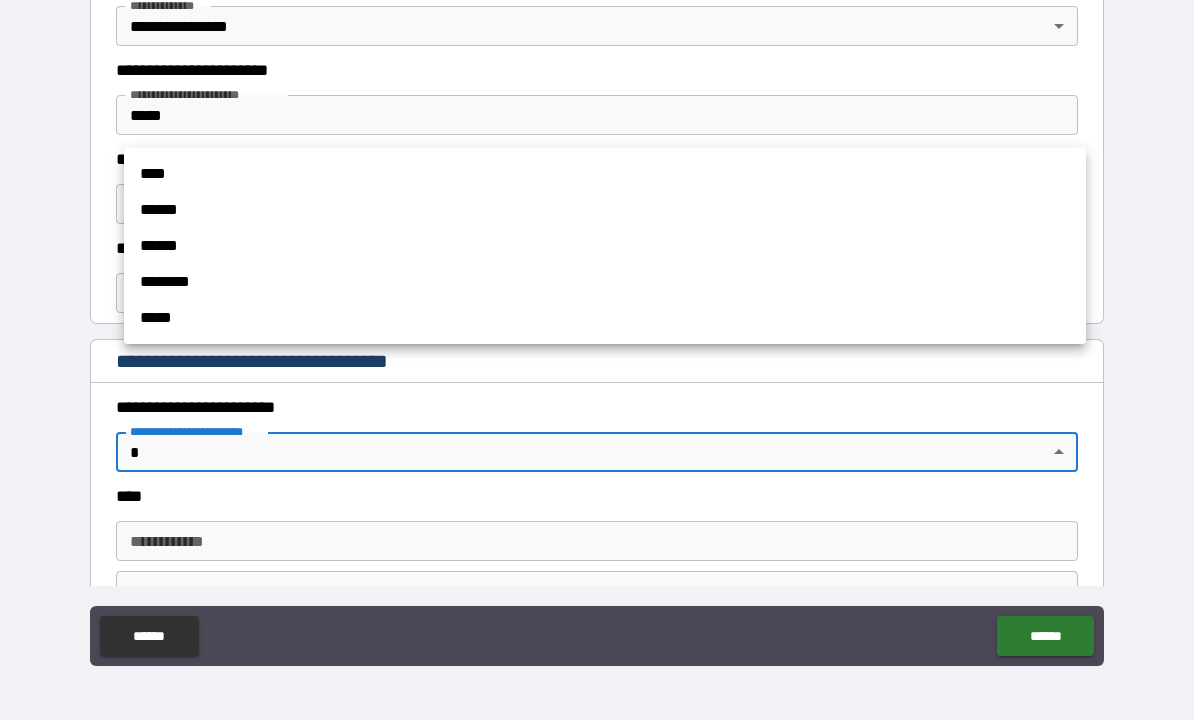 click on "******" at bounding box center [605, 247] 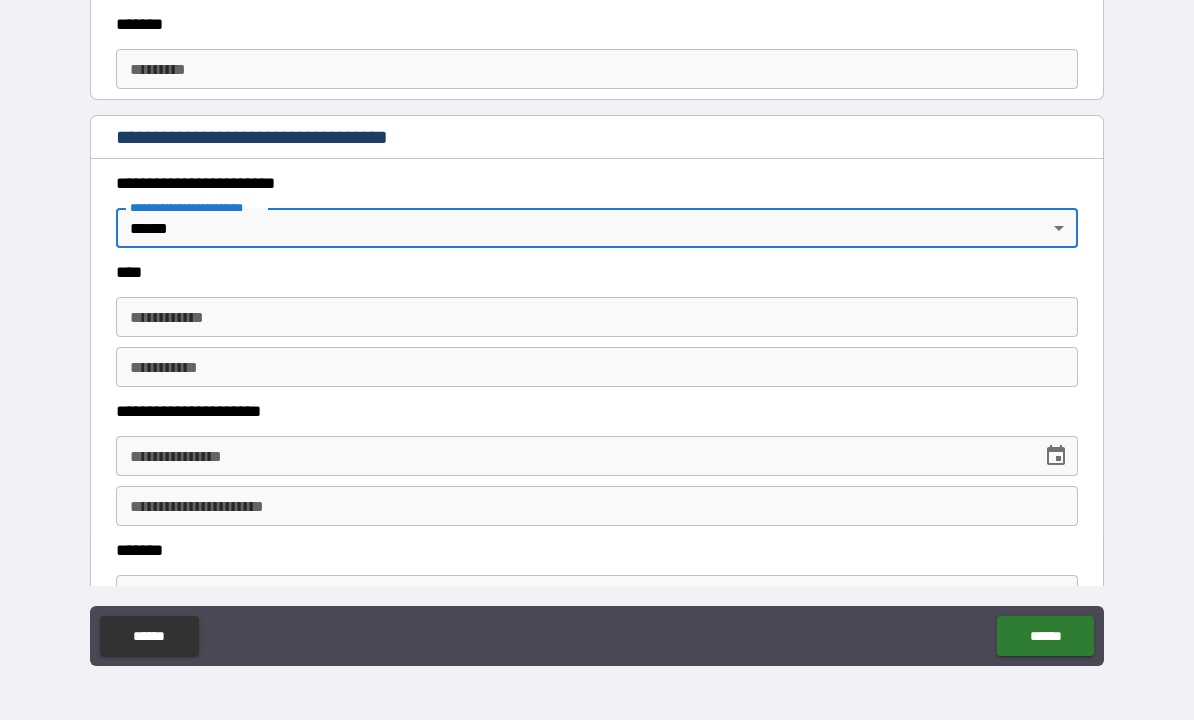 scroll, scrollTop: 785, scrollLeft: 0, axis: vertical 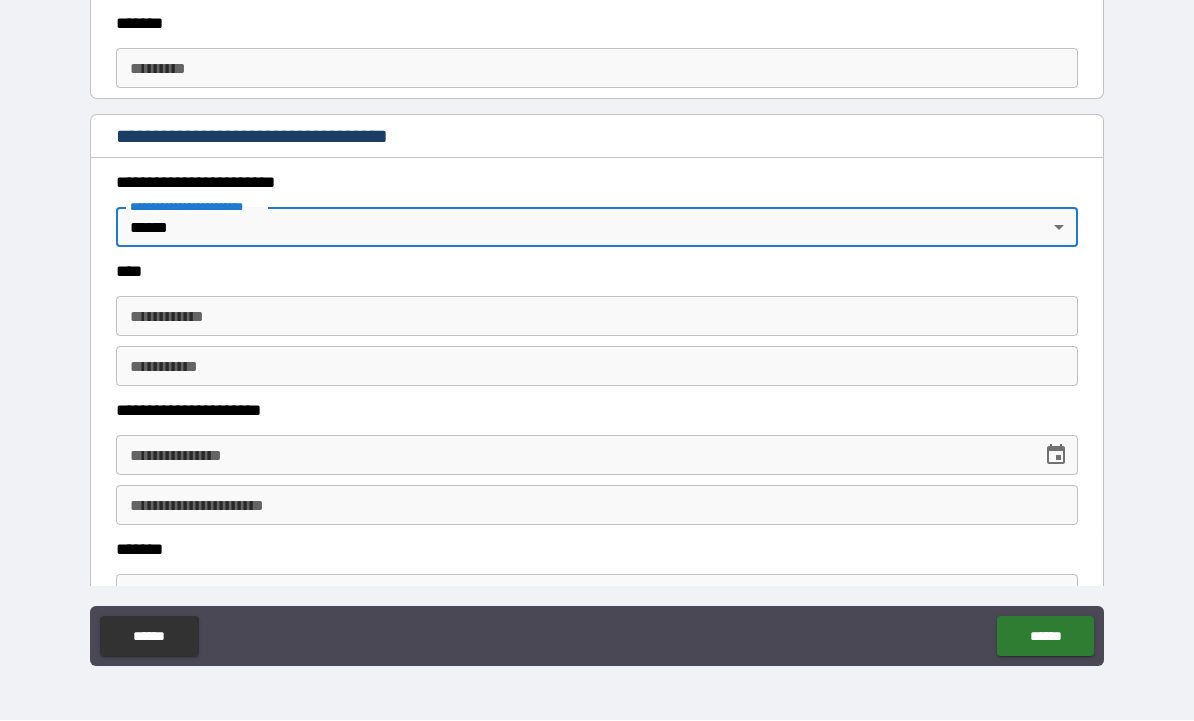 click on "**********" at bounding box center [597, 317] 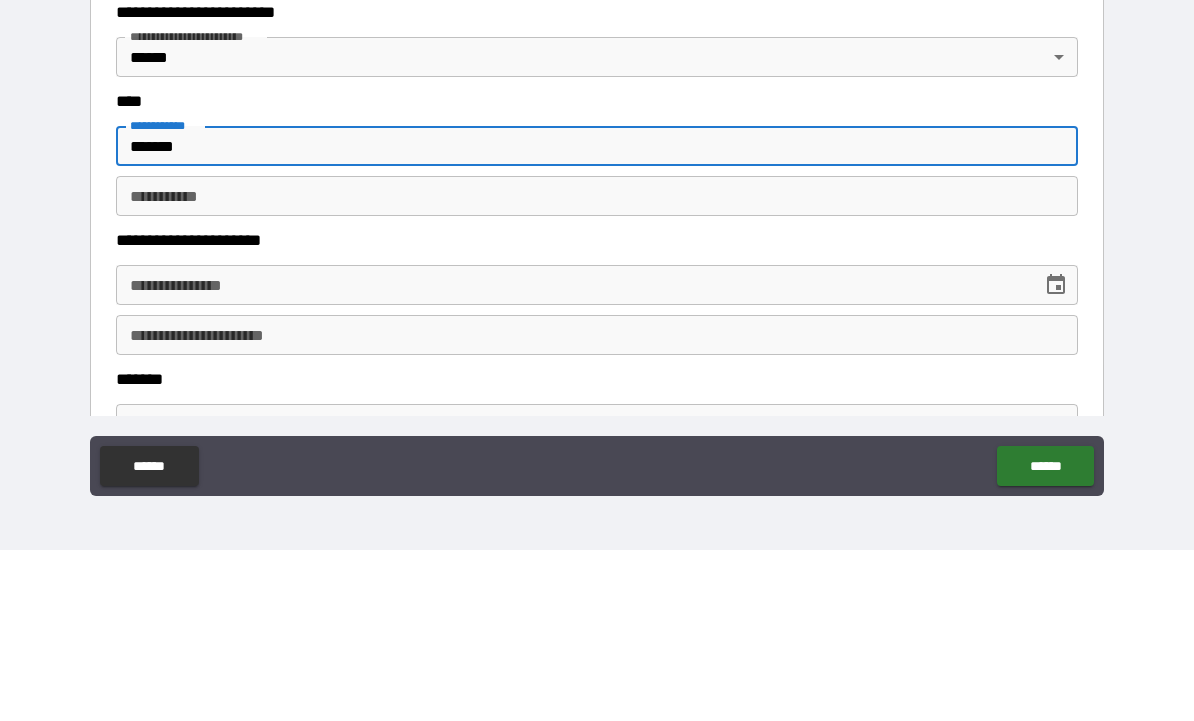 type on "*******" 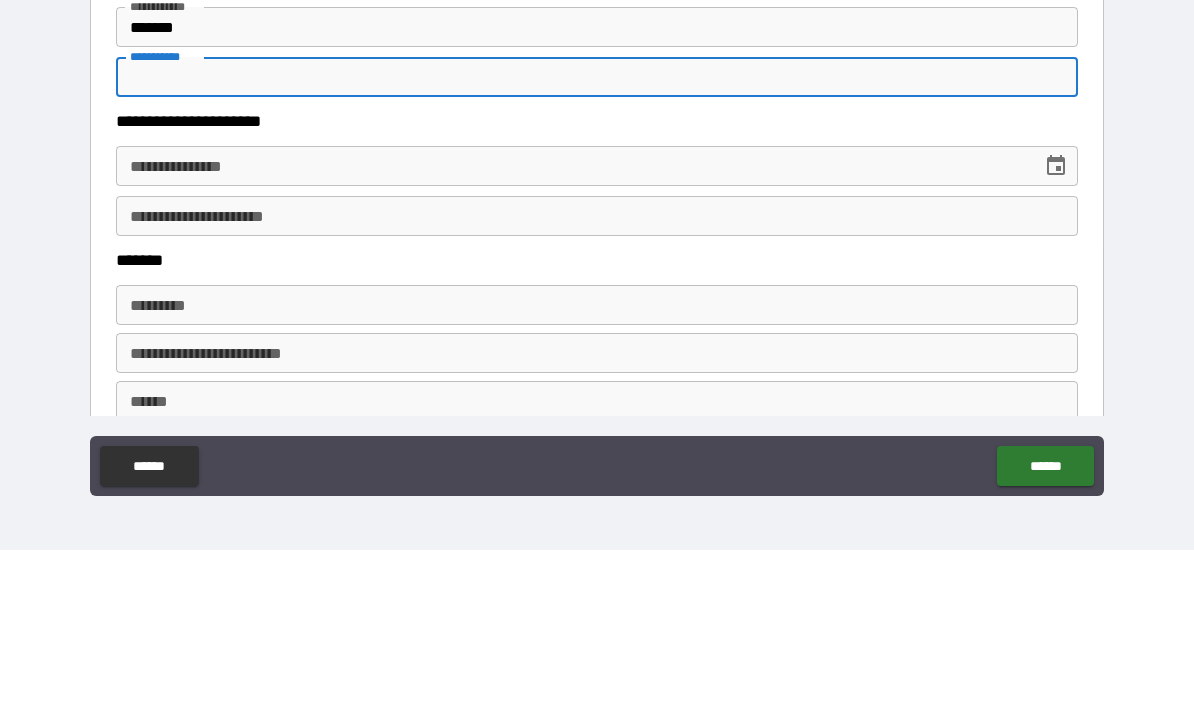 scroll, scrollTop: 906, scrollLeft: 0, axis: vertical 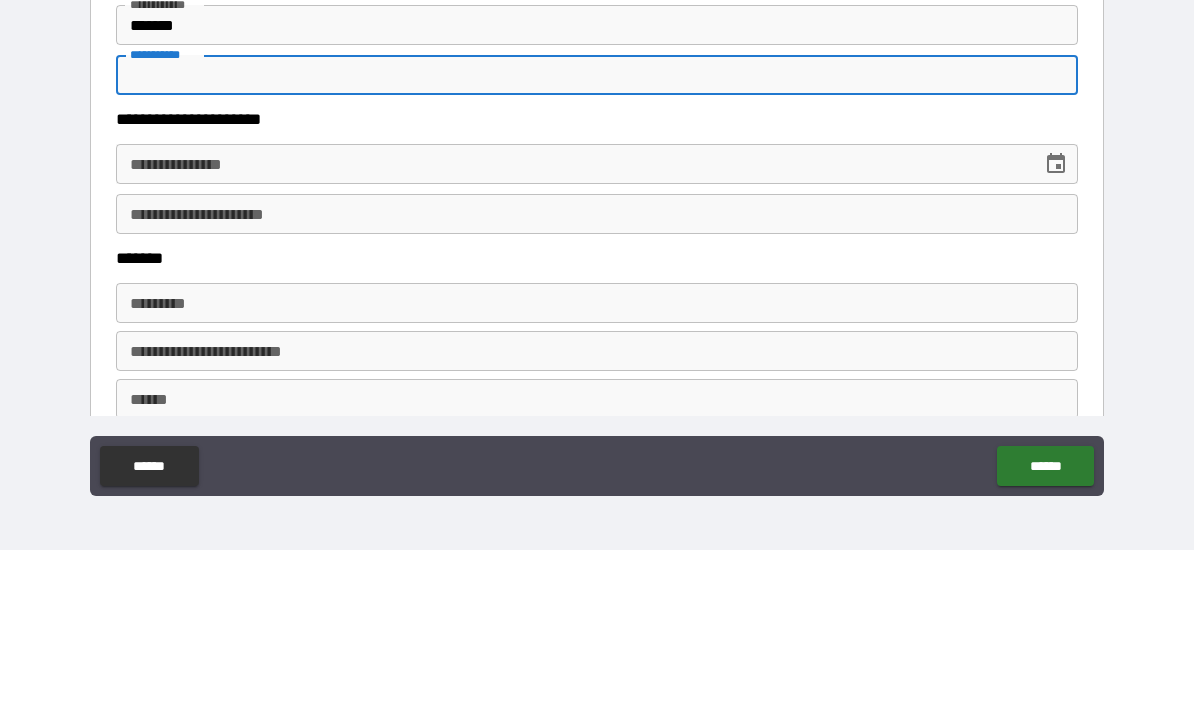 click on "**********" at bounding box center (572, 335) 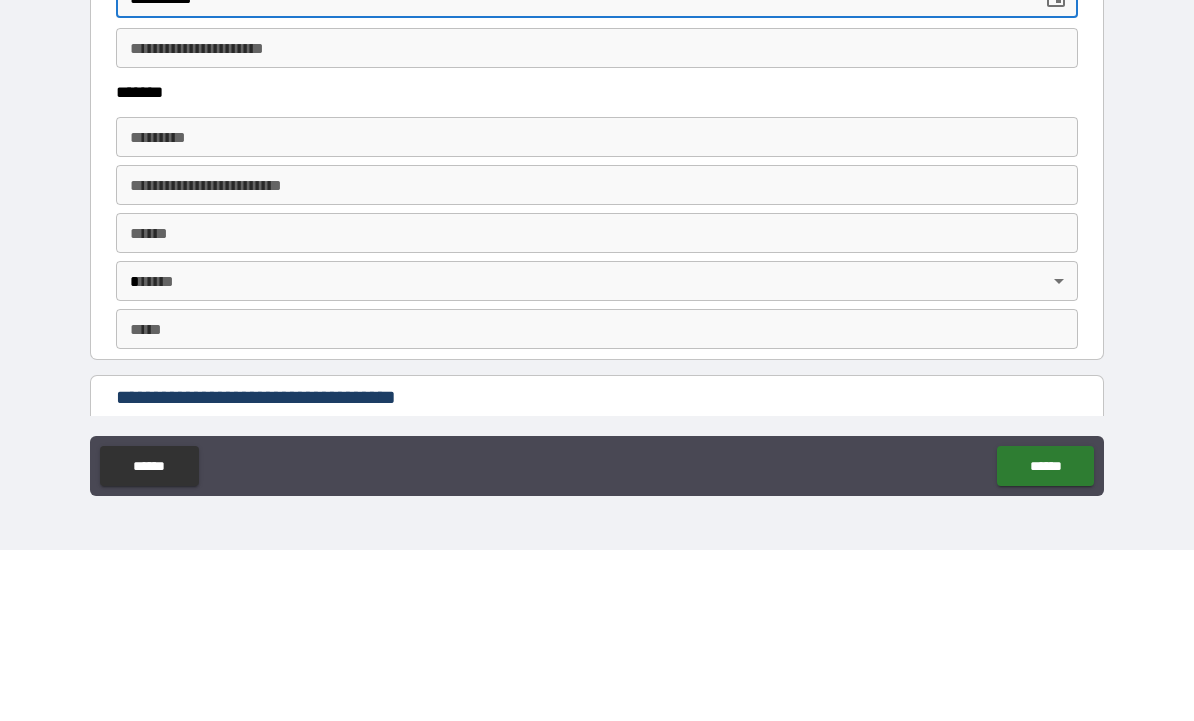 scroll, scrollTop: 1104, scrollLeft: 0, axis: vertical 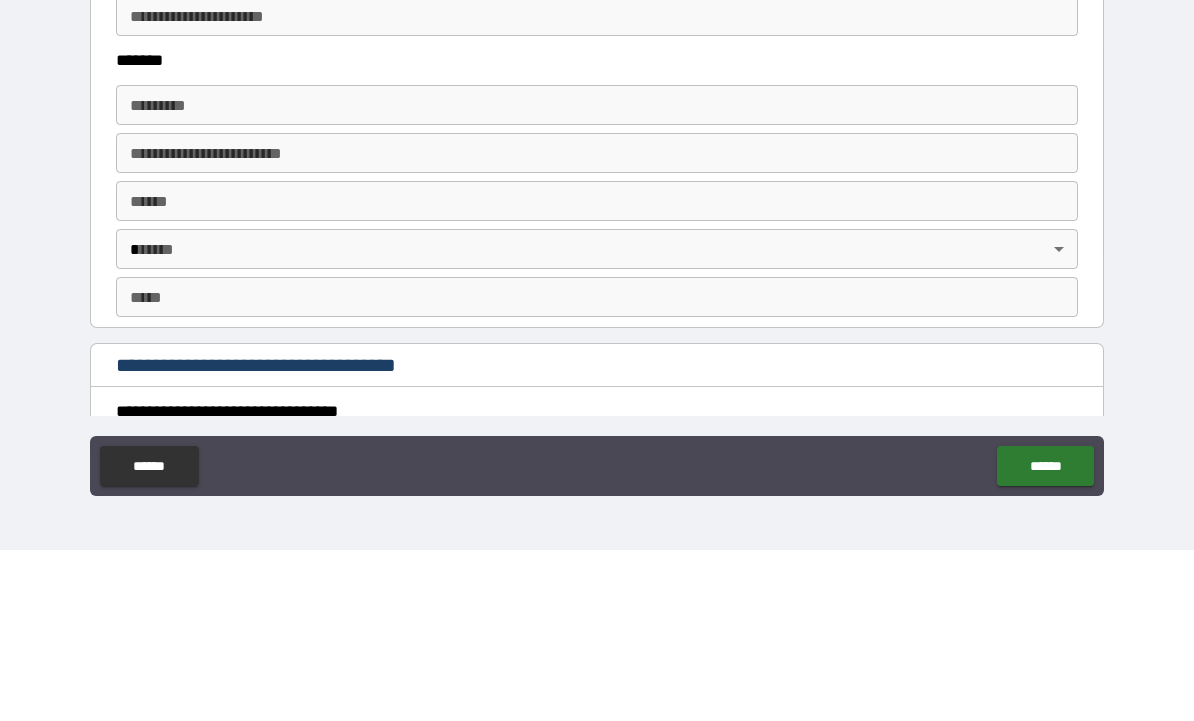 type on "**********" 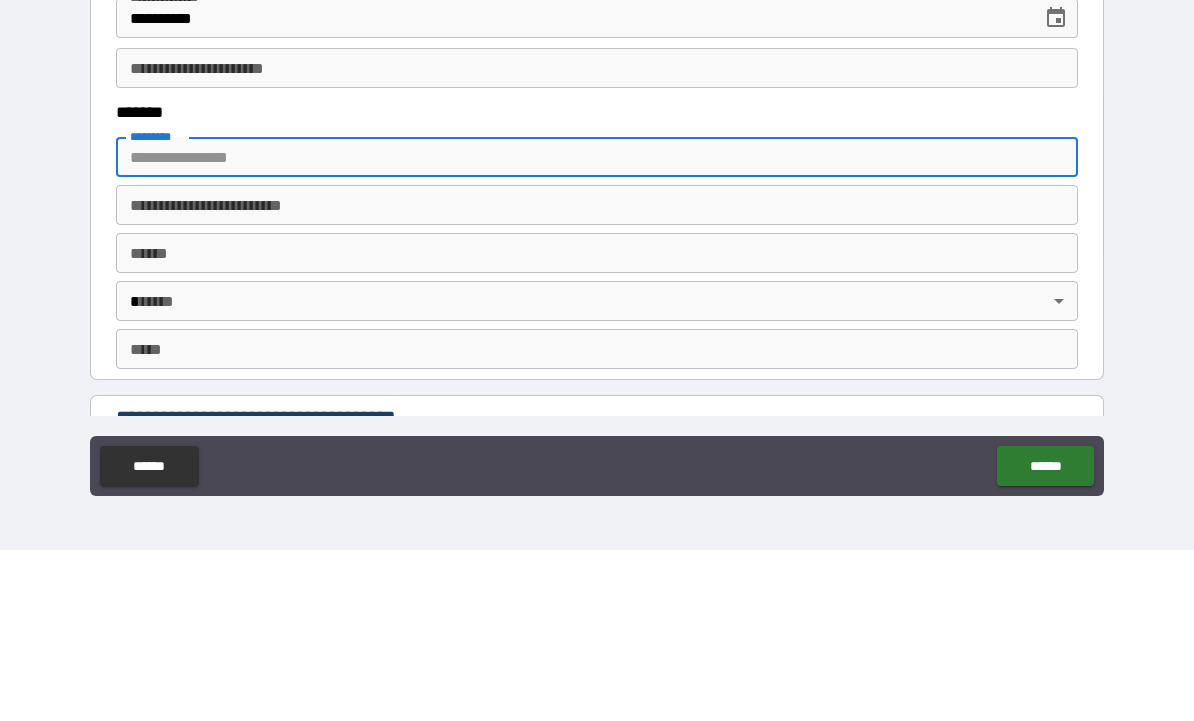 scroll, scrollTop: 1046, scrollLeft: 0, axis: vertical 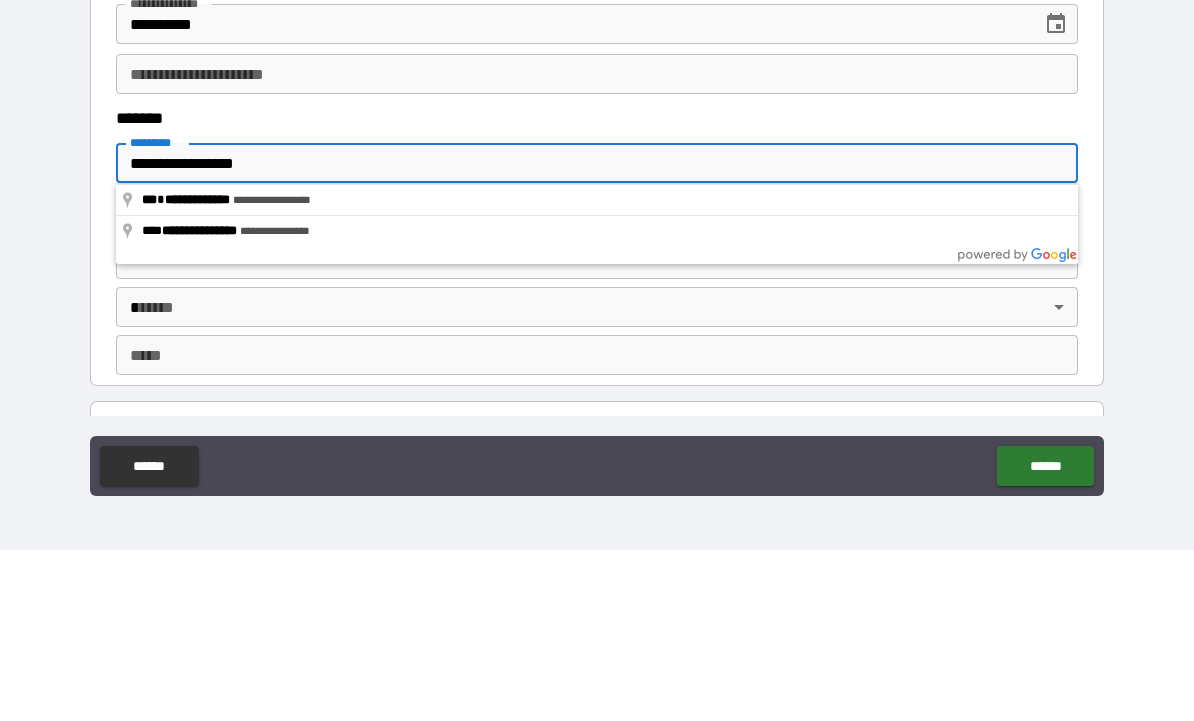 type on "**********" 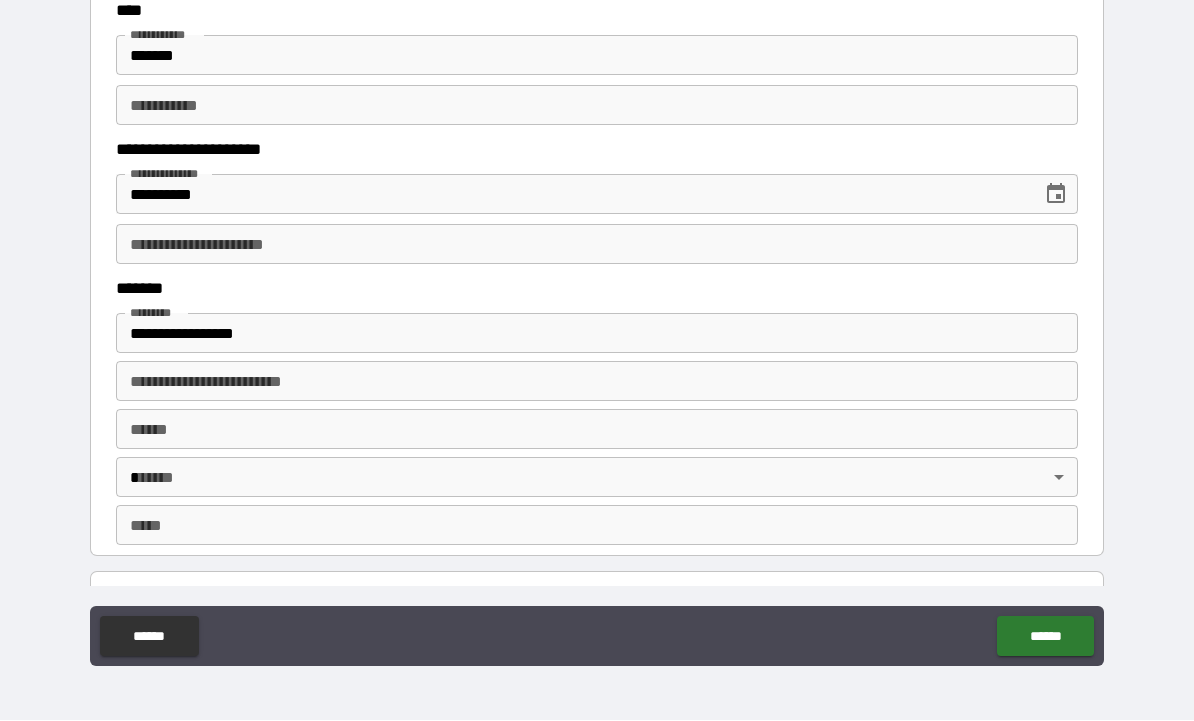 click on "****   *" at bounding box center (597, 430) 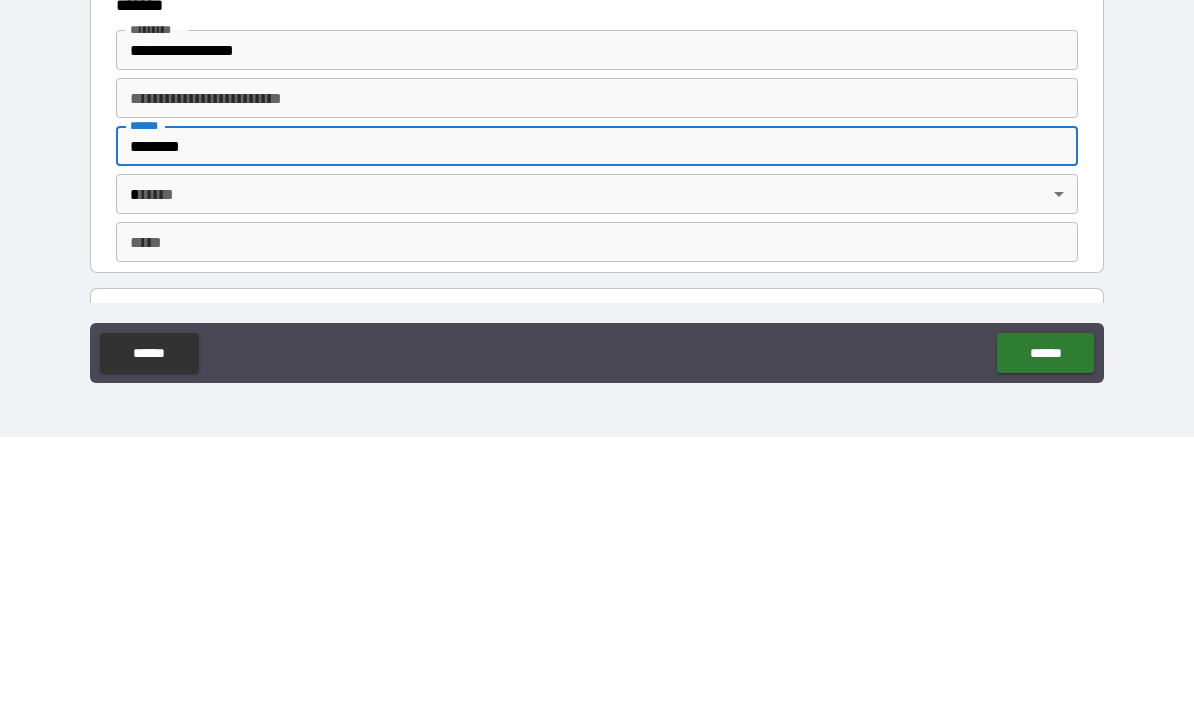 type on "********" 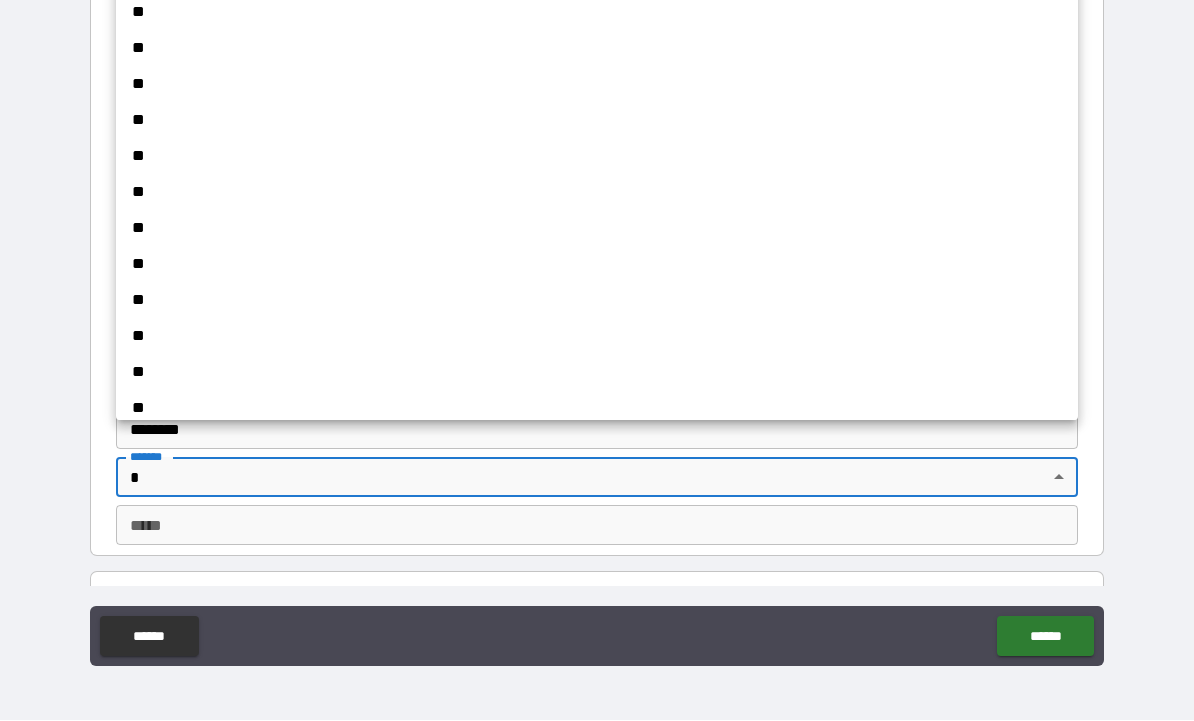 scroll, scrollTop: 1257, scrollLeft: 0, axis: vertical 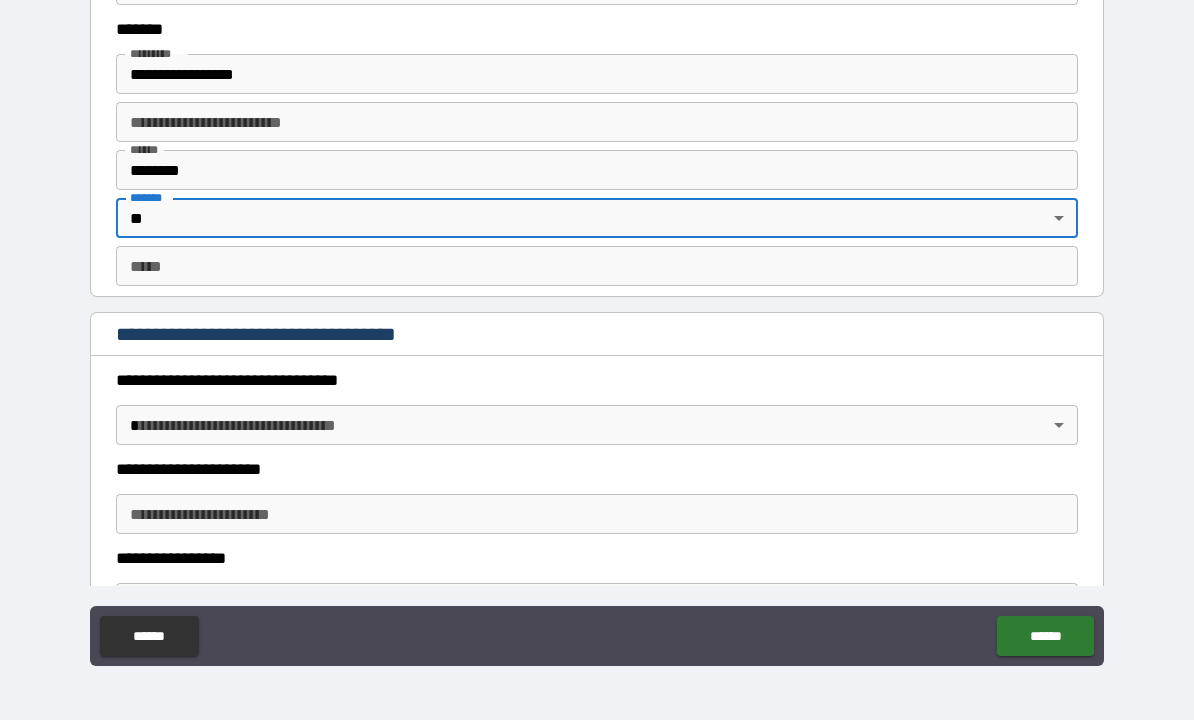 click on "***   *" at bounding box center [597, 267] 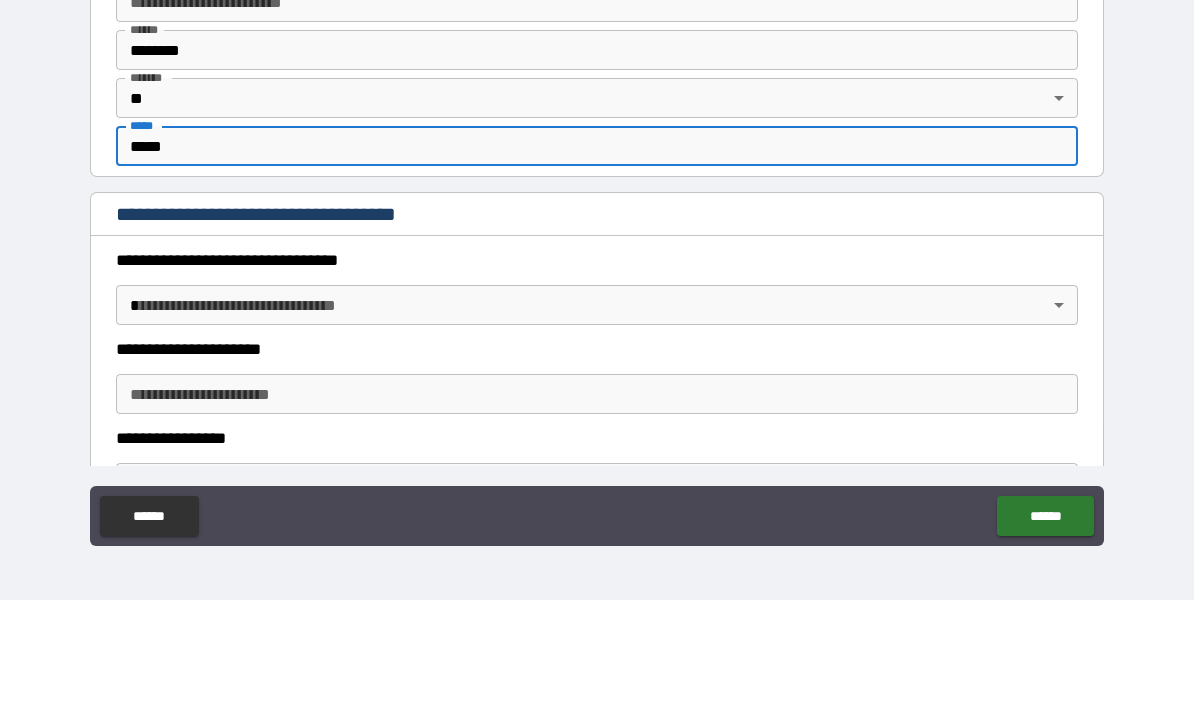type on "*****" 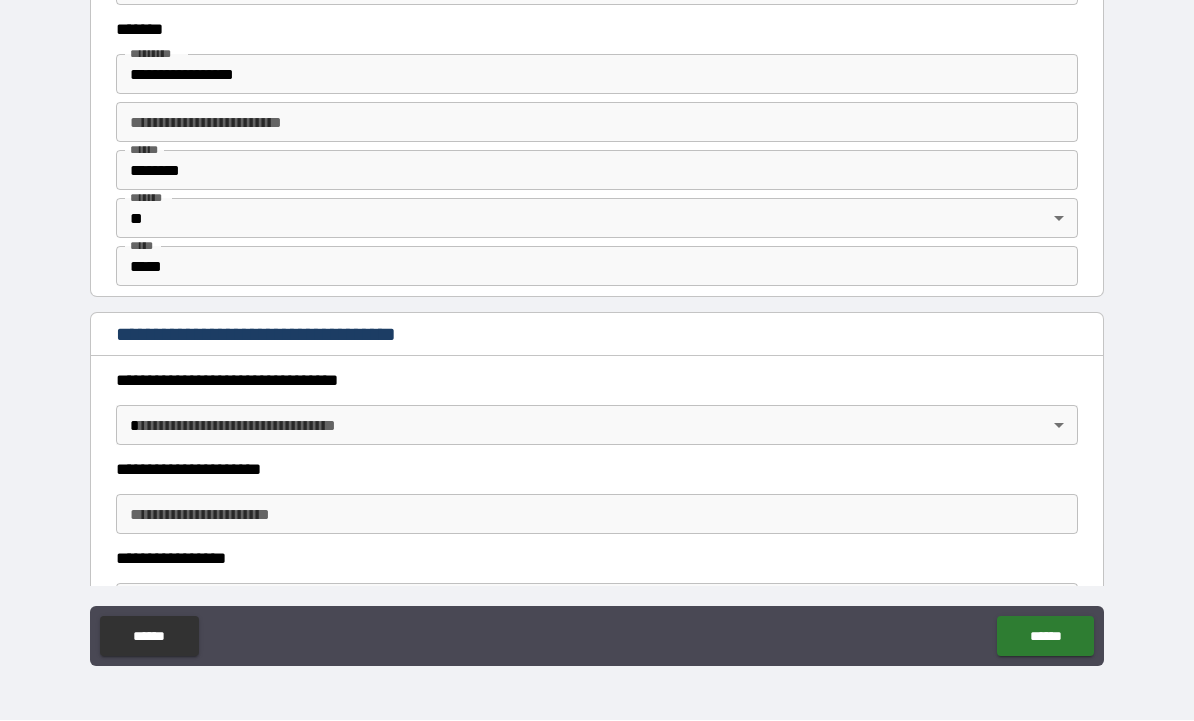 click on "**********" at bounding box center [597, 327] 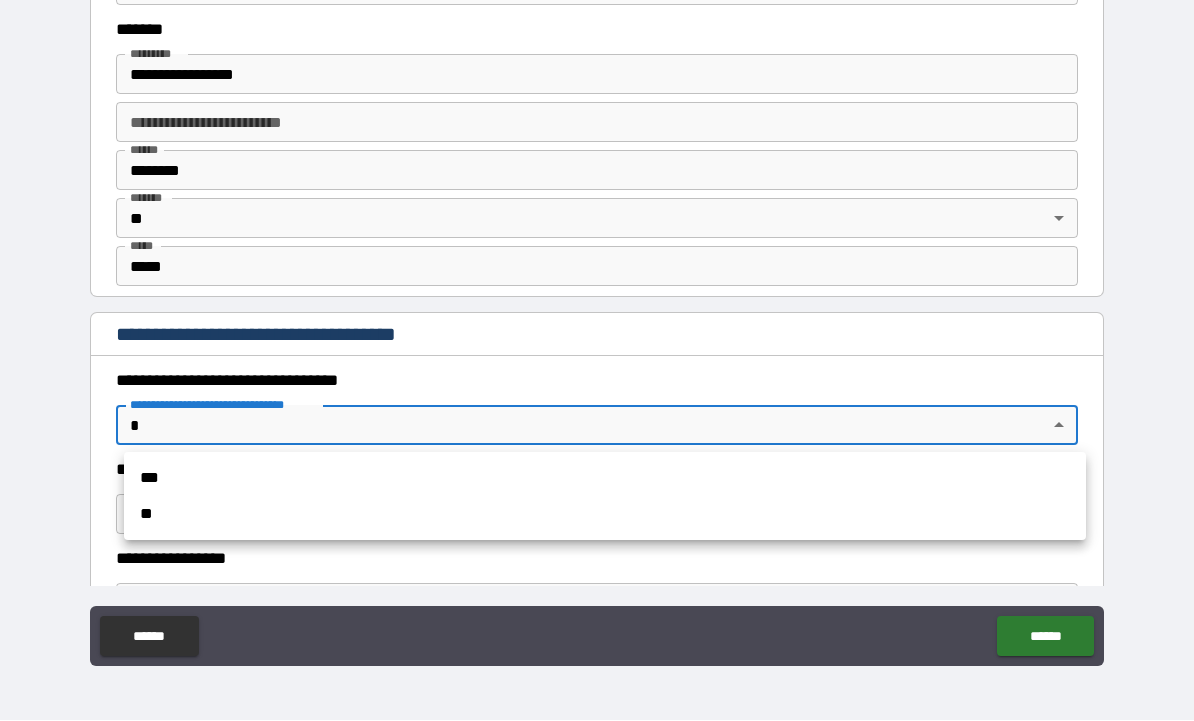 click on "***" at bounding box center (605, 479) 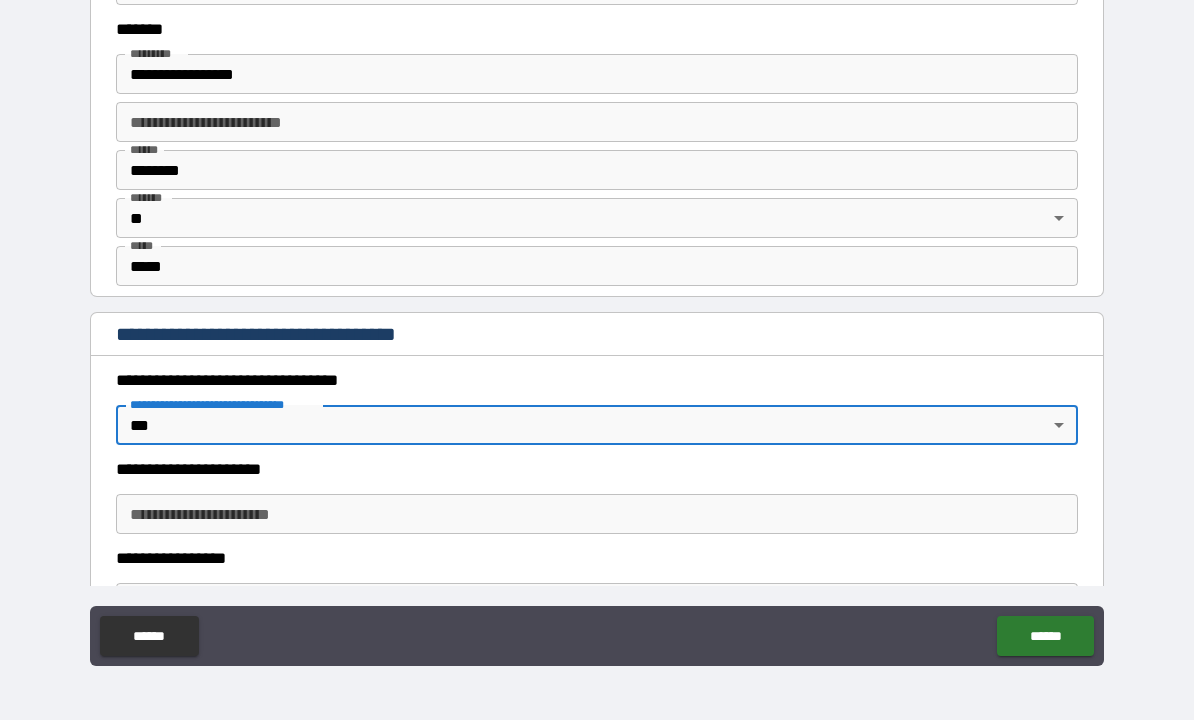 type on "*" 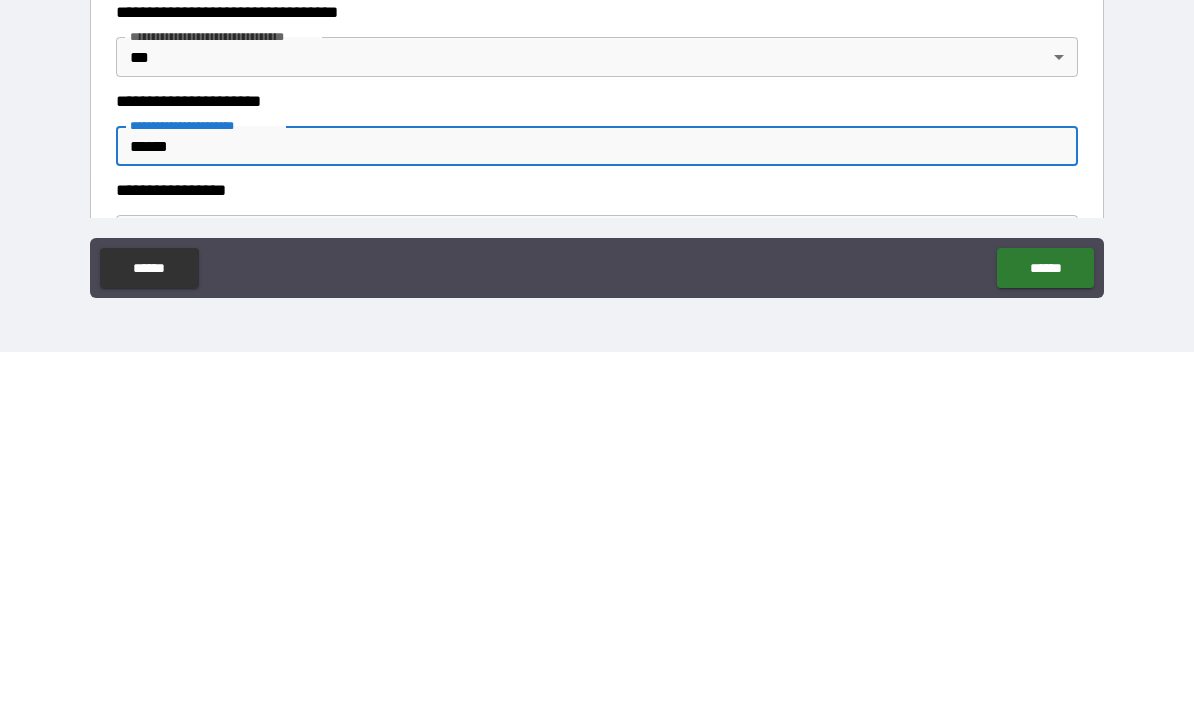 type on "******" 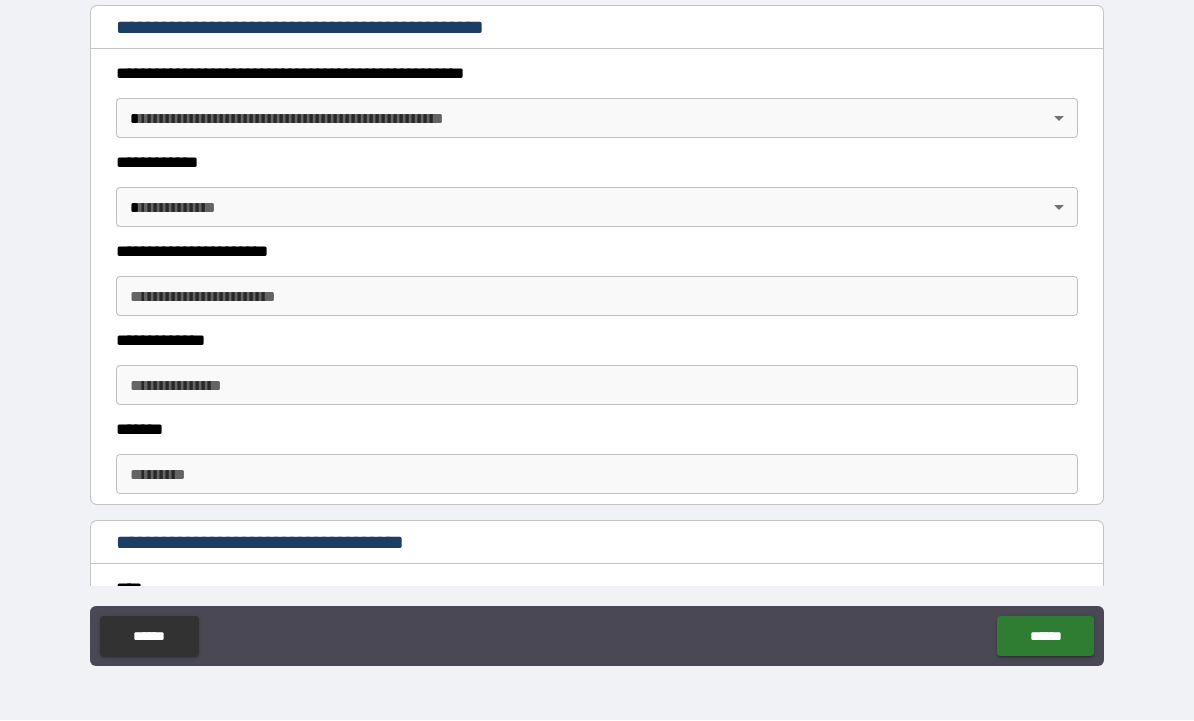 scroll, scrollTop: 2145, scrollLeft: 0, axis: vertical 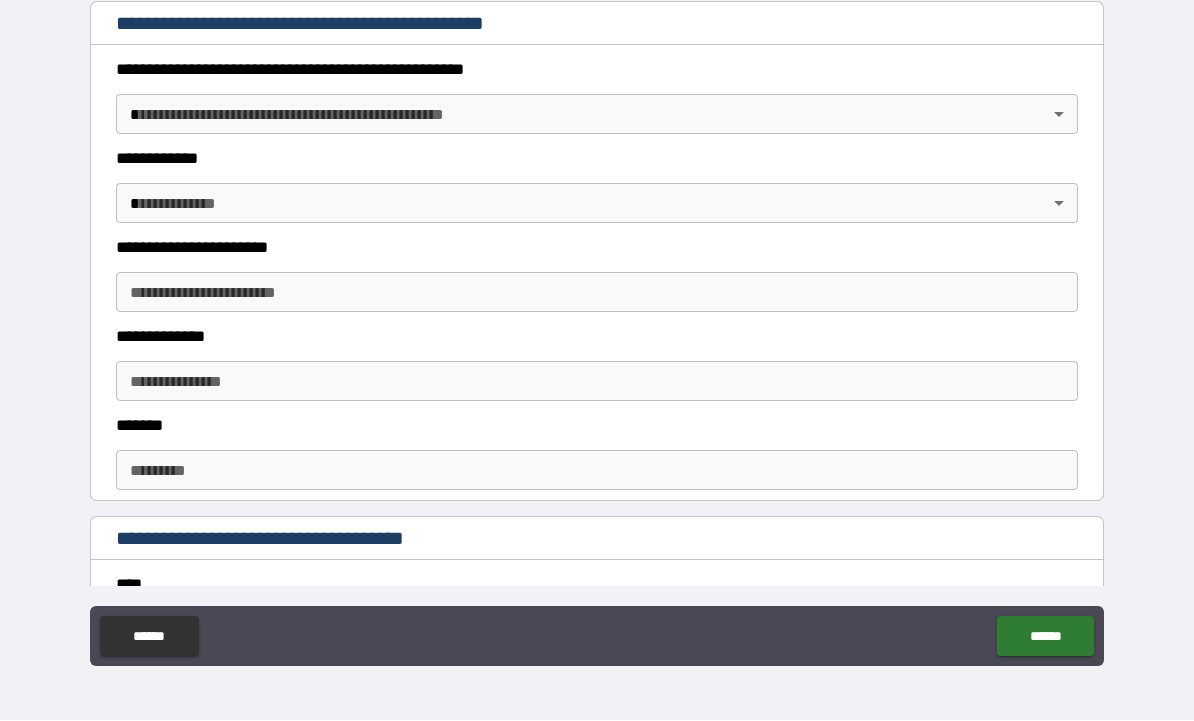 click on "**********" at bounding box center (597, 327) 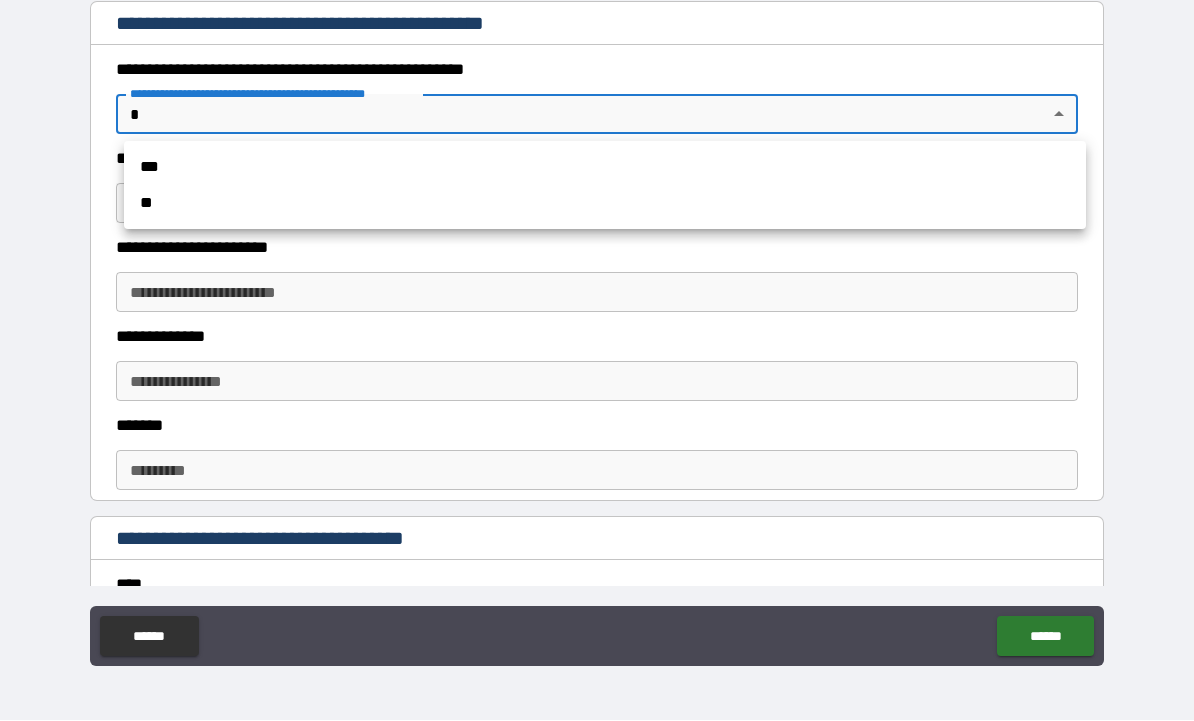 click on "**" at bounding box center [605, 204] 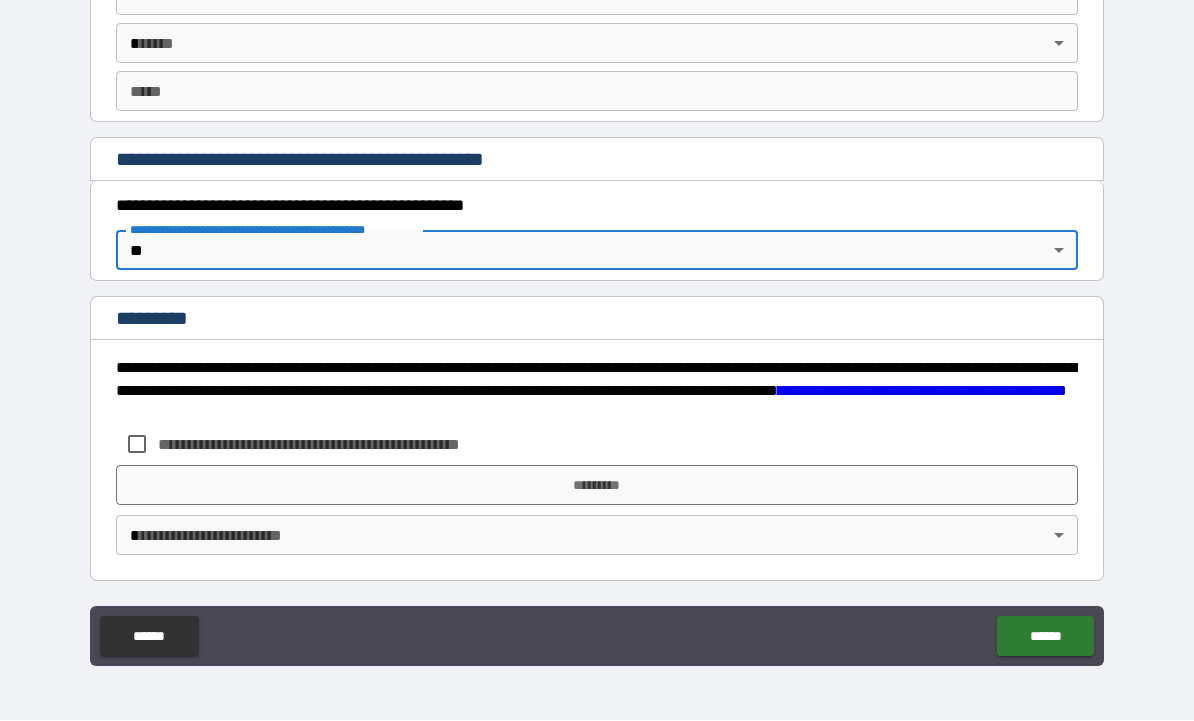 type on "*" 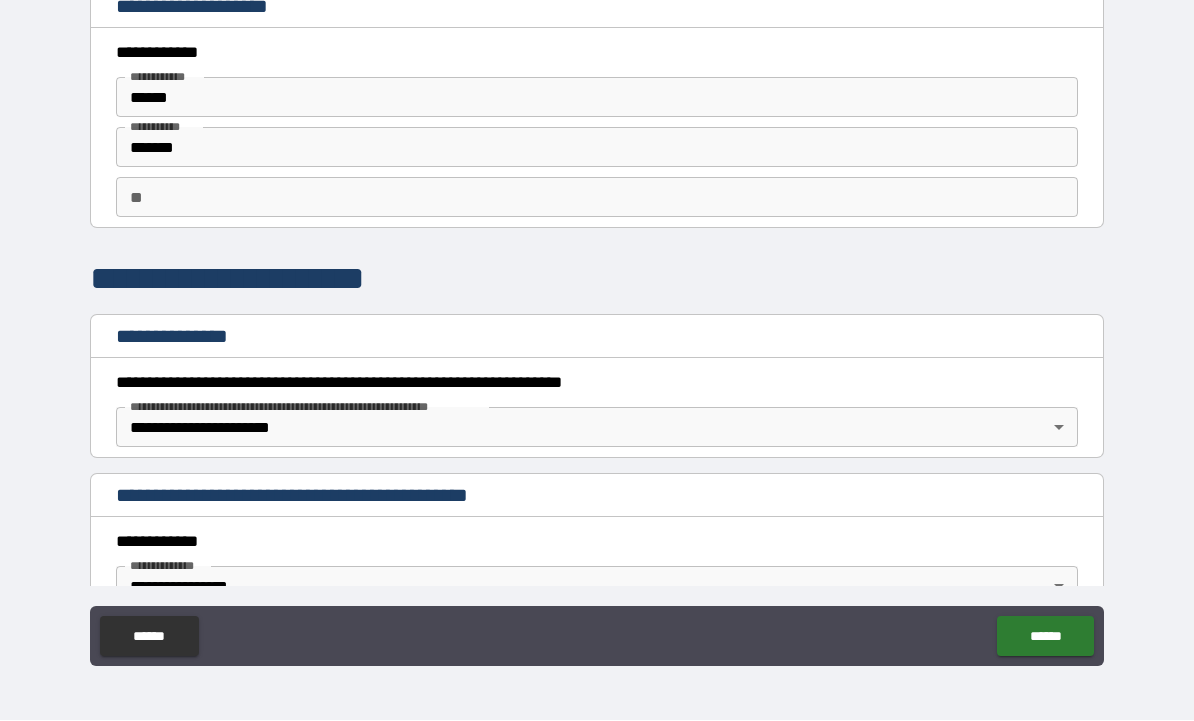 scroll, scrollTop: 0, scrollLeft: 0, axis: both 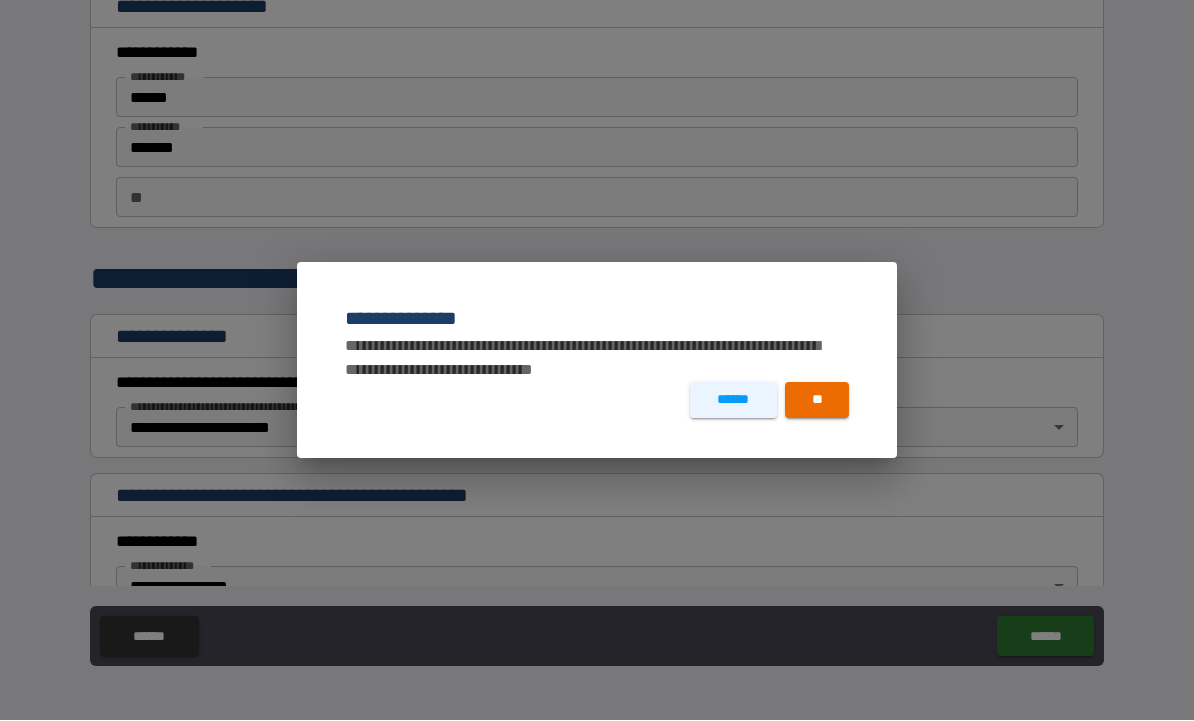 click on "**" at bounding box center [817, 401] 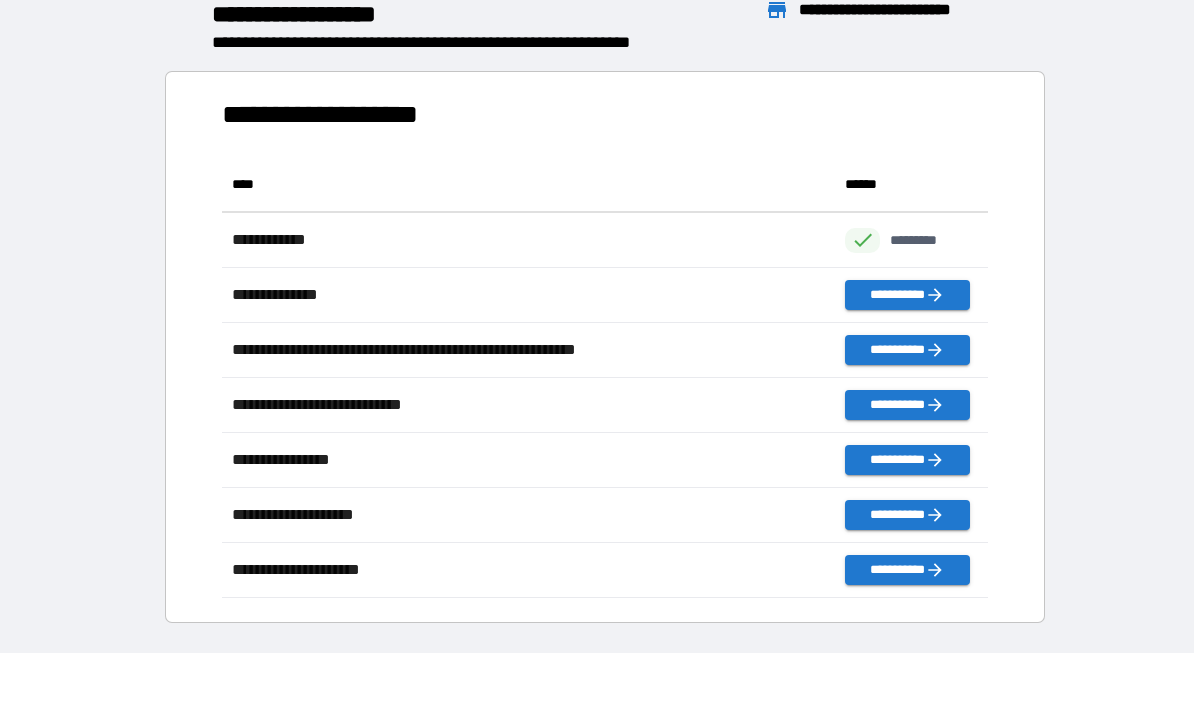 scroll, scrollTop: 441, scrollLeft: 765, axis: both 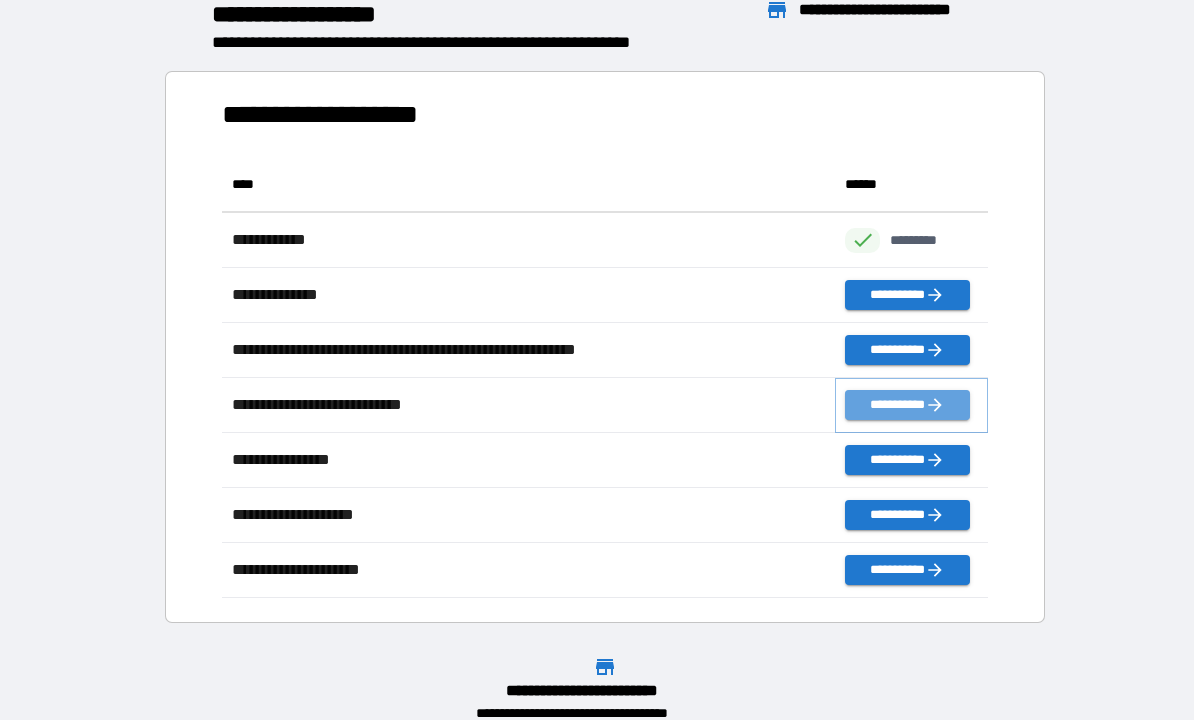 click 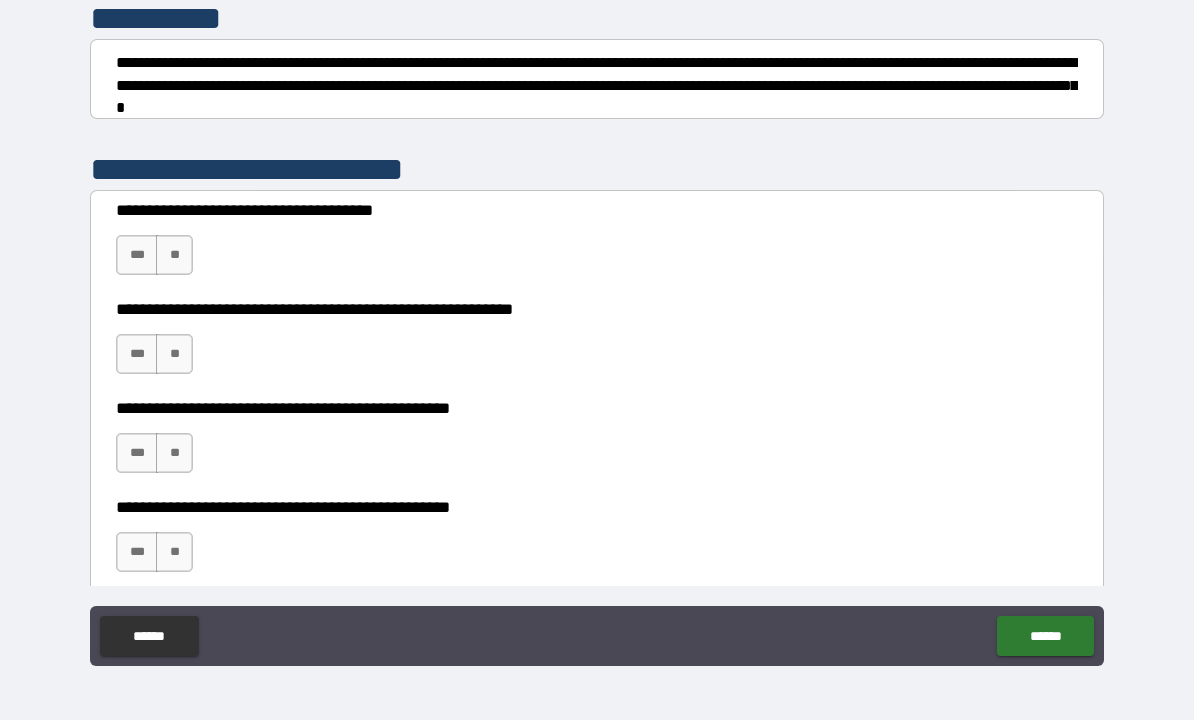 scroll, scrollTop: 268, scrollLeft: 0, axis: vertical 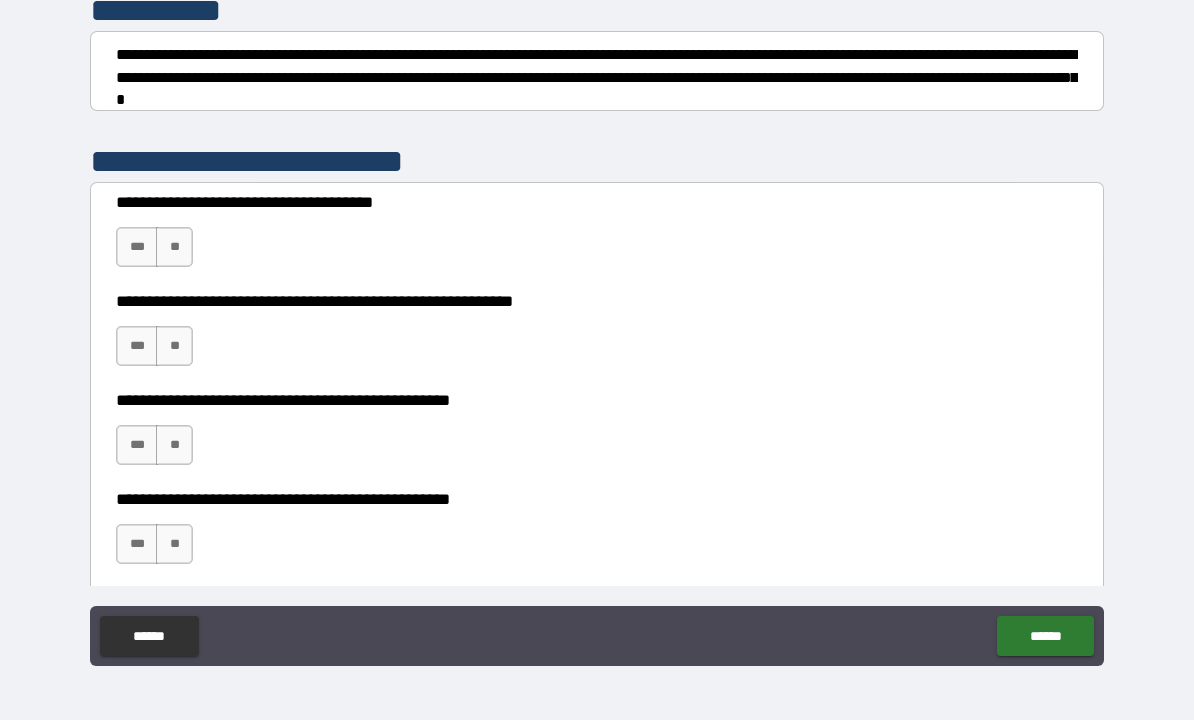 click on "**" at bounding box center [174, 248] 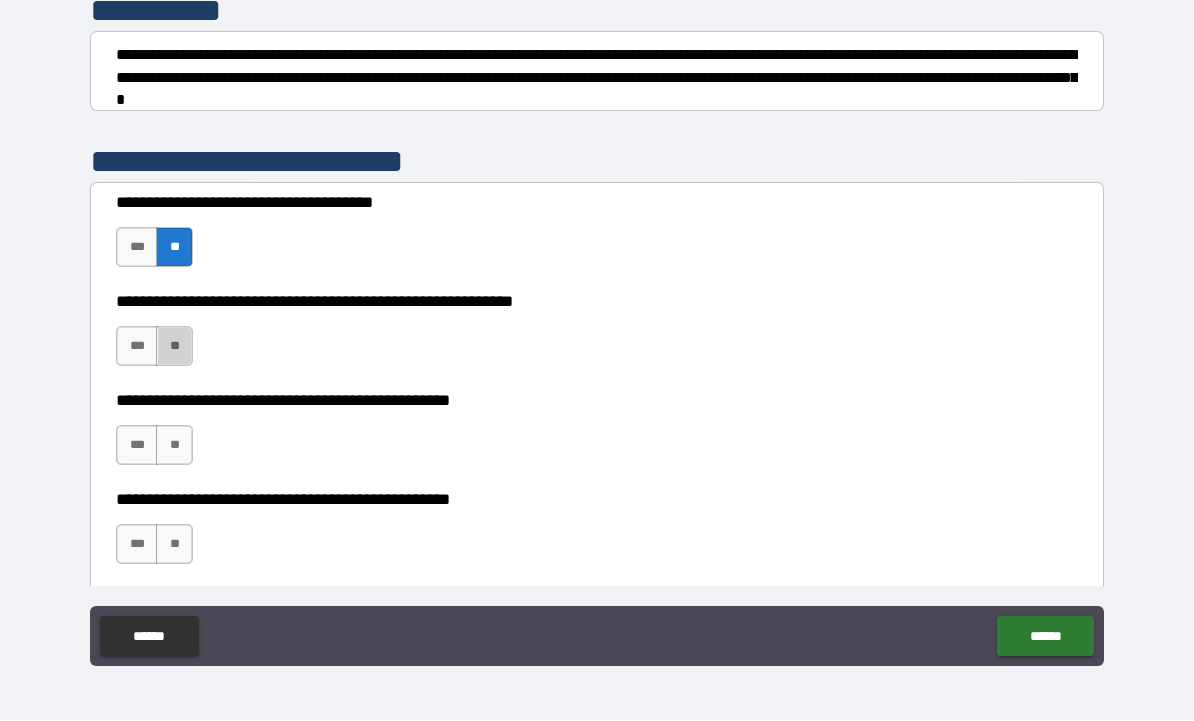 click on "**" at bounding box center [174, 347] 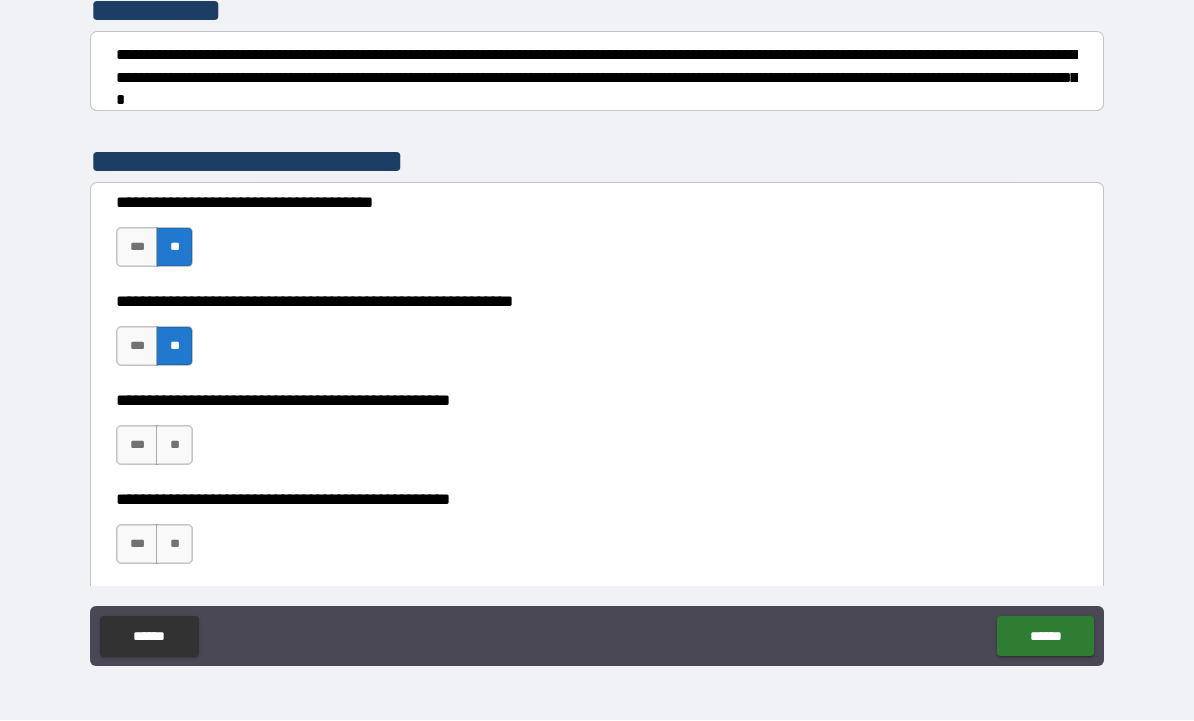 click on "**" at bounding box center (174, 446) 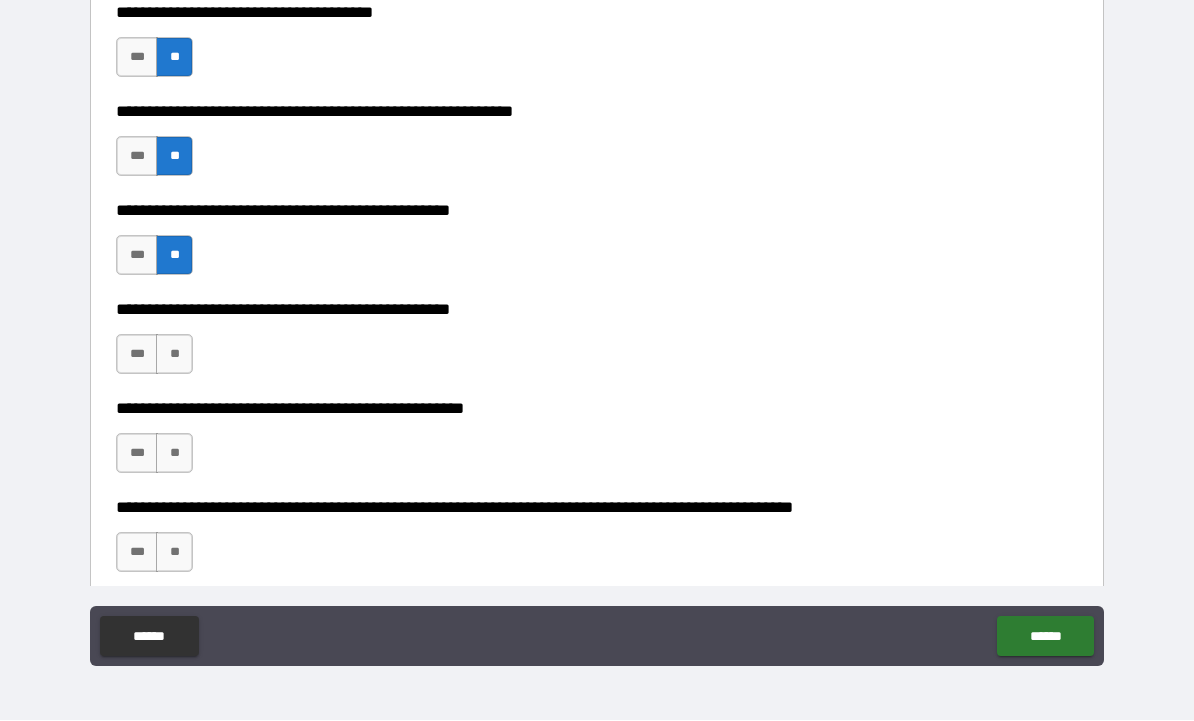 scroll, scrollTop: 459, scrollLeft: 0, axis: vertical 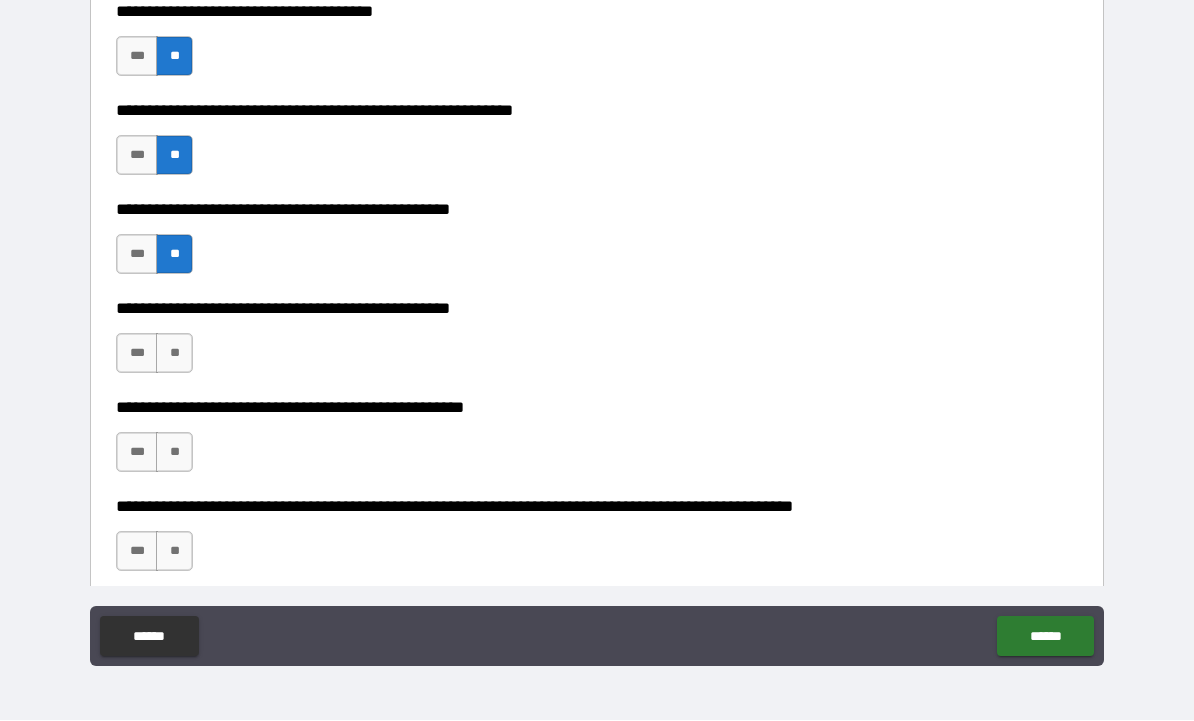 click on "**" at bounding box center [174, 354] 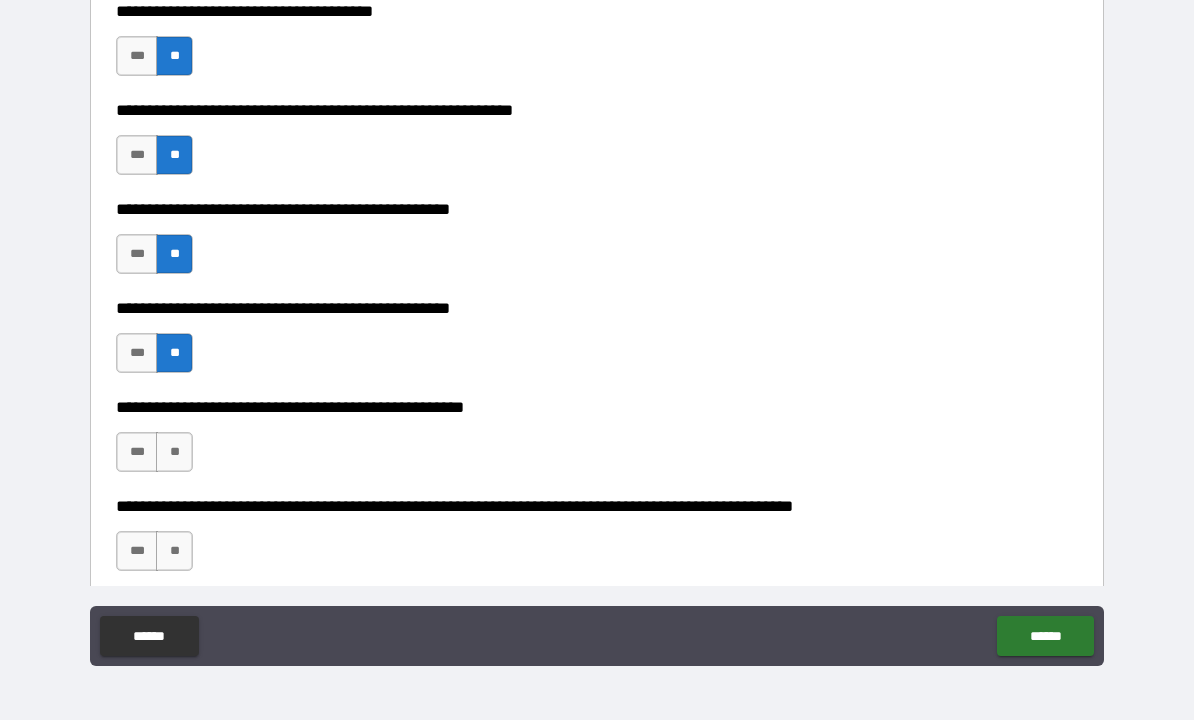 click on "**" at bounding box center (174, 453) 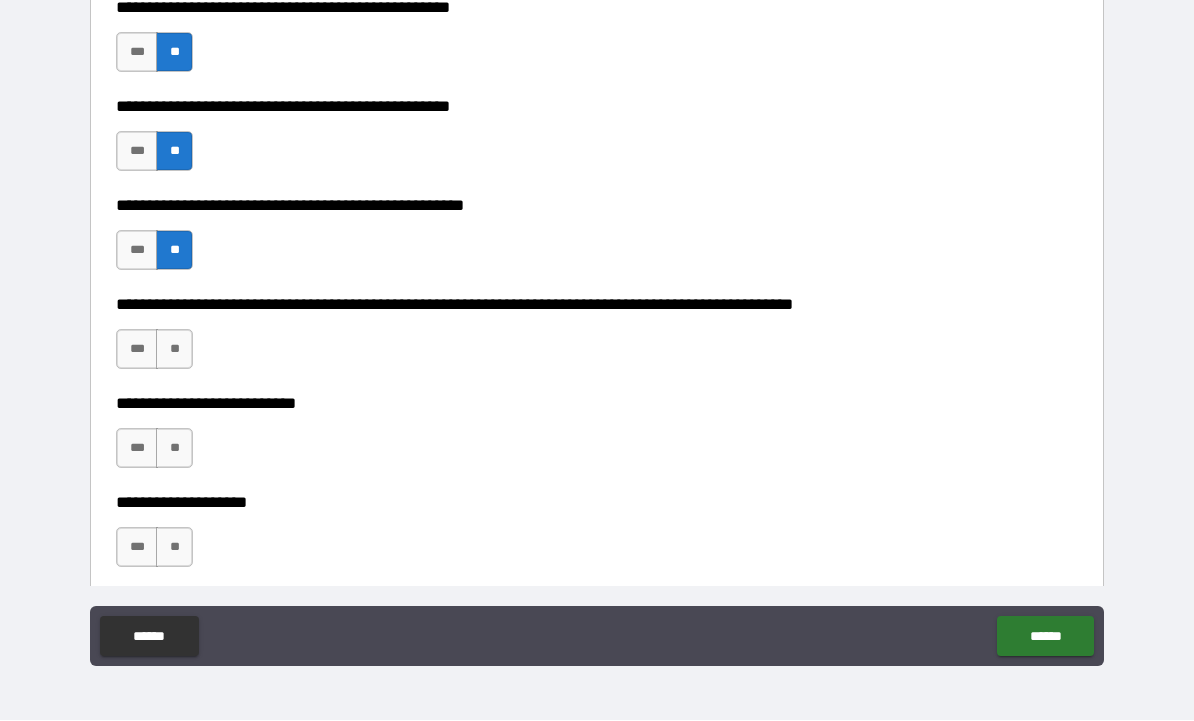scroll, scrollTop: 669, scrollLeft: 0, axis: vertical 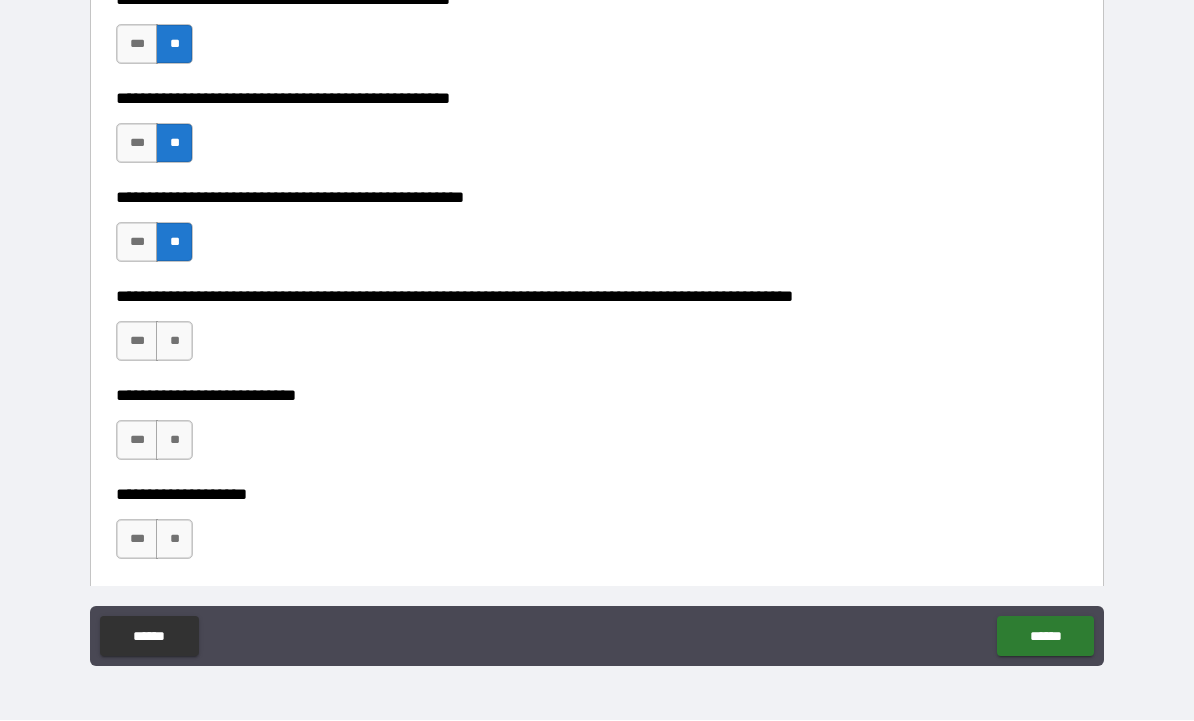 click on "**" at bounding box center (174, 342) 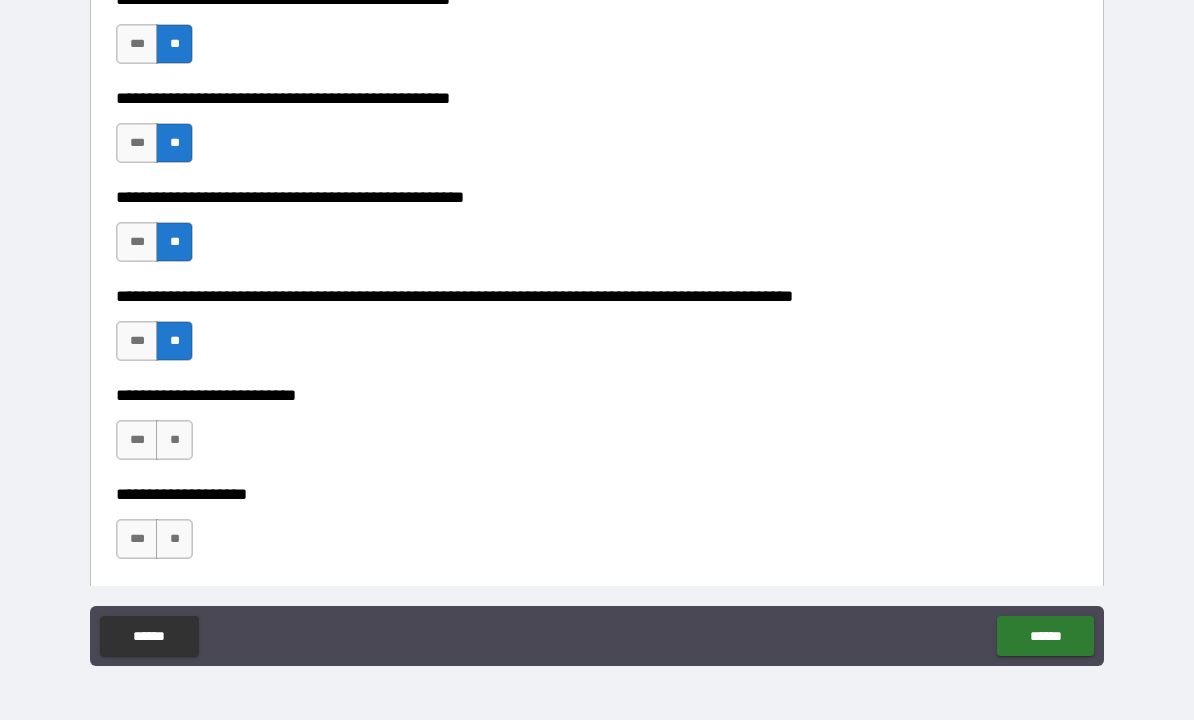 click on "**" at bounding box center [174, 441] 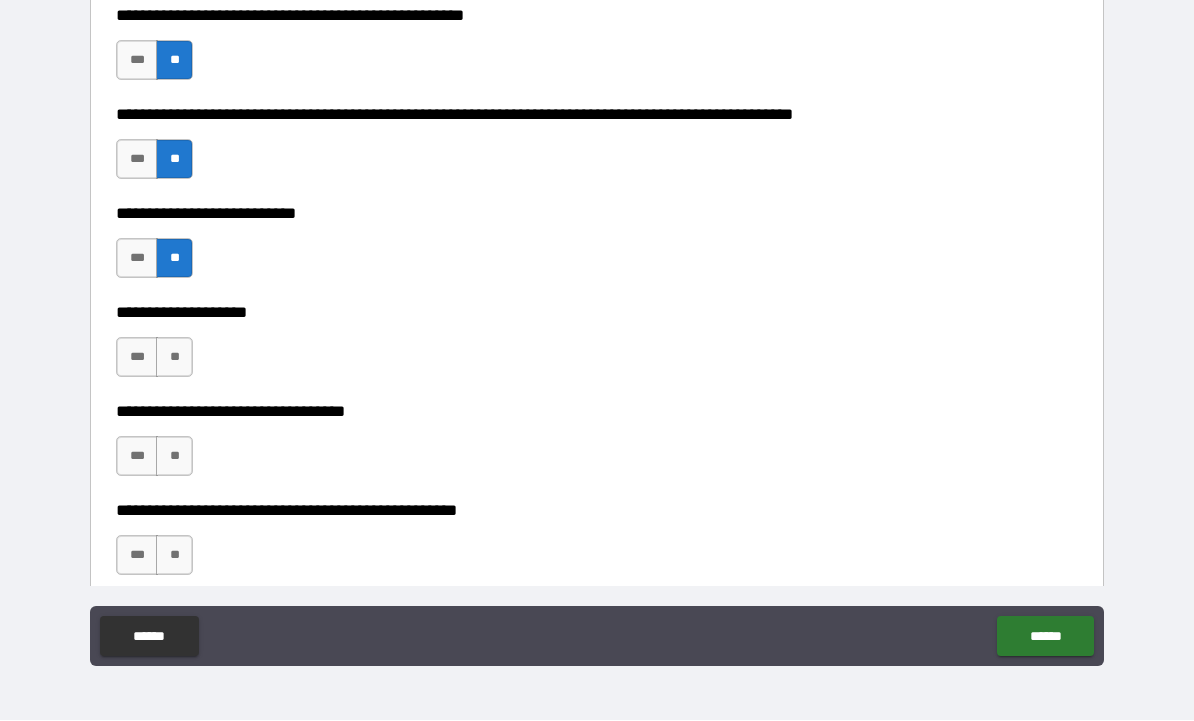 scroll, scrollTop: 872, scrollLeft: 0, axis: vertical 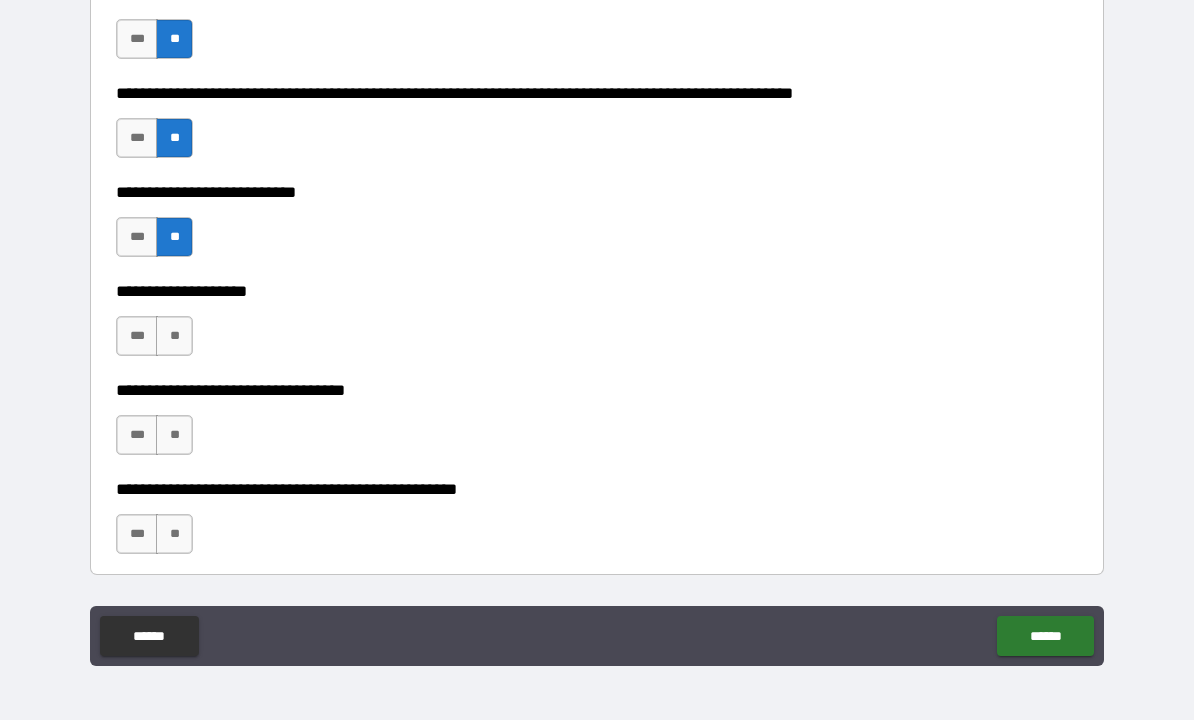 click on "**" at bounding box center (174, 337) 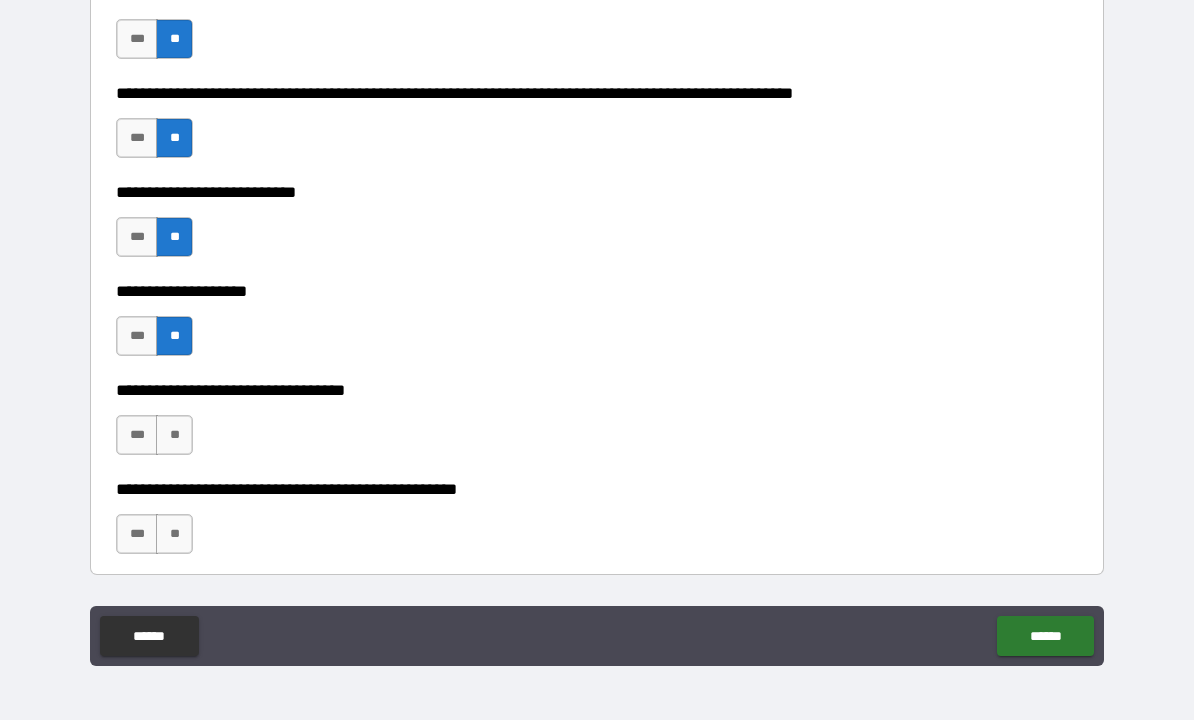 click on "**" at bounding box center [174, 436] 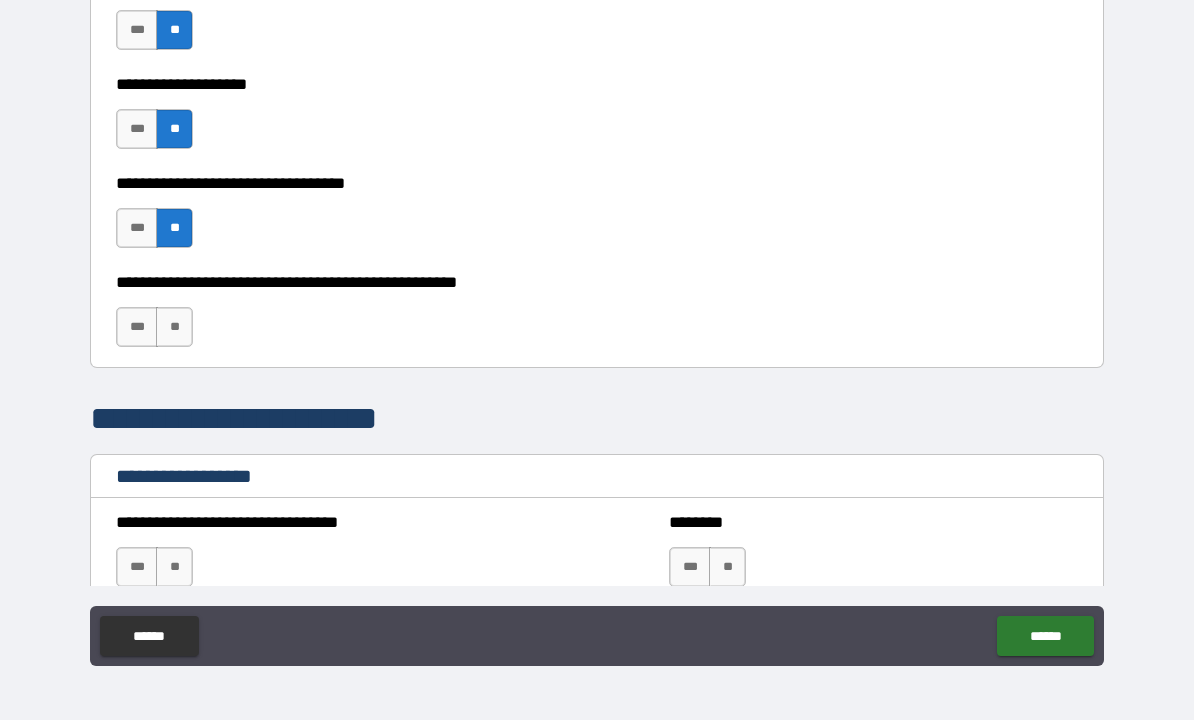scroll, scrollTop: 1081, scrollLeft: 0, axis: vertical 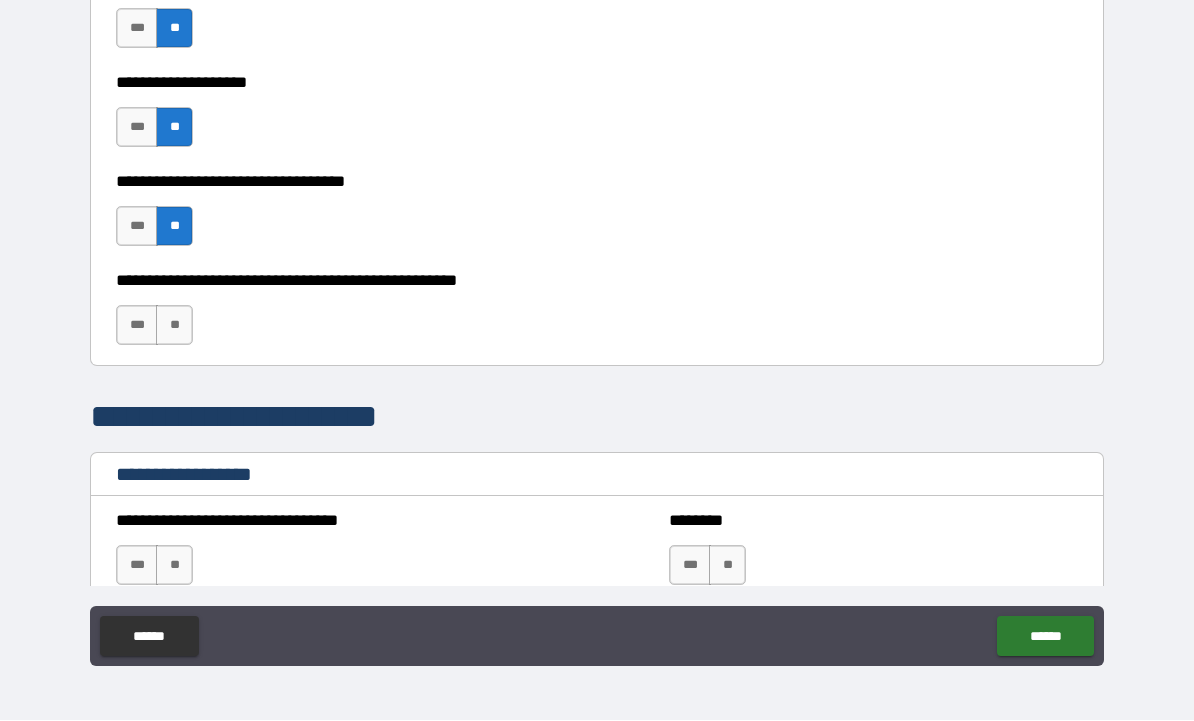 click on "**" at bounding box center [174, 326] 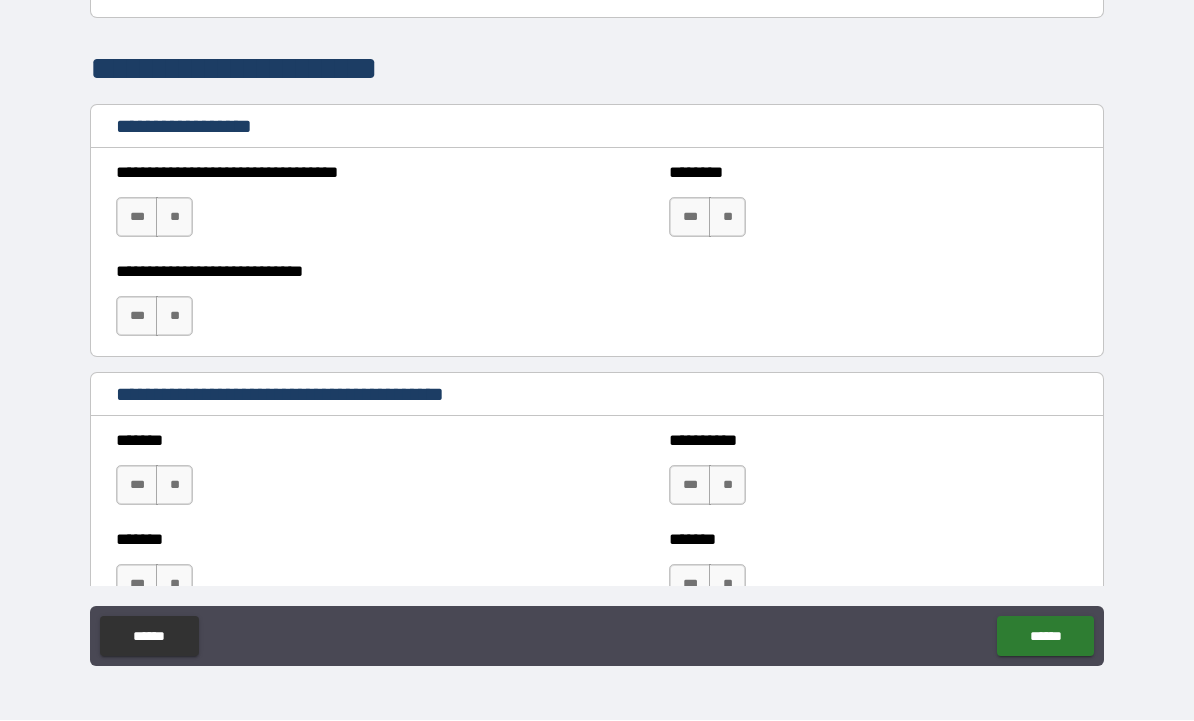 scroll, scrollTop: 1431, scrollLeft: 0, axis: vertical 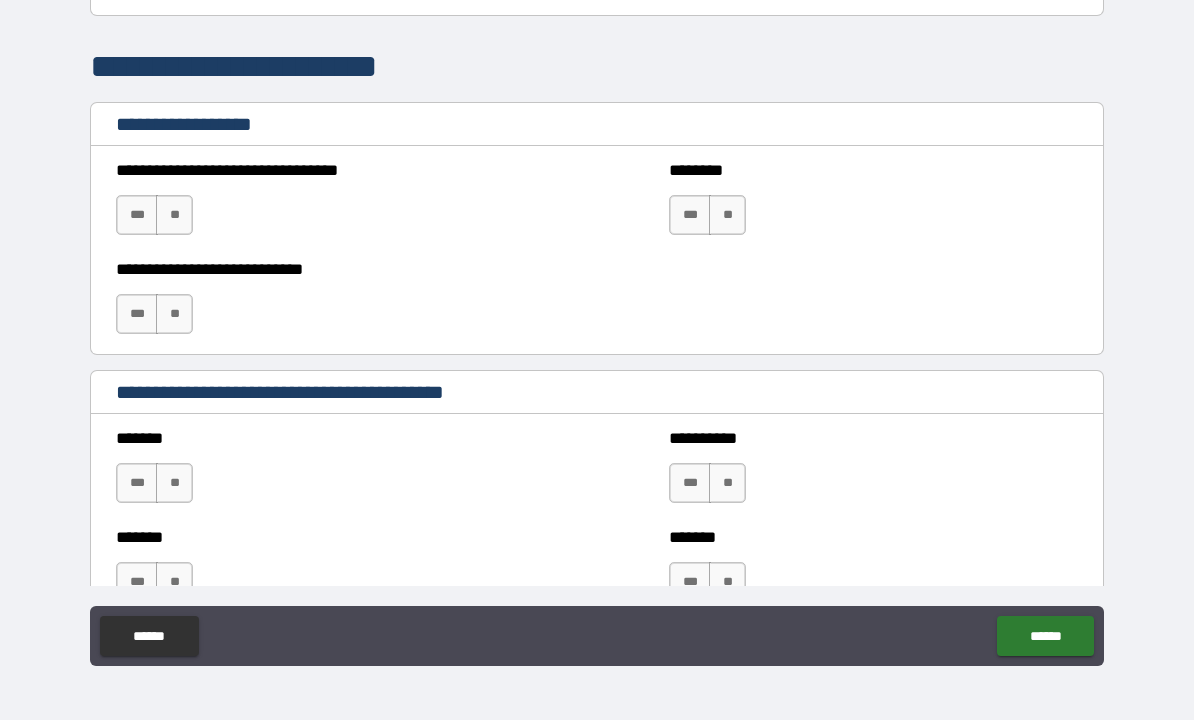 click on "**" at bounding box center [174, 216] 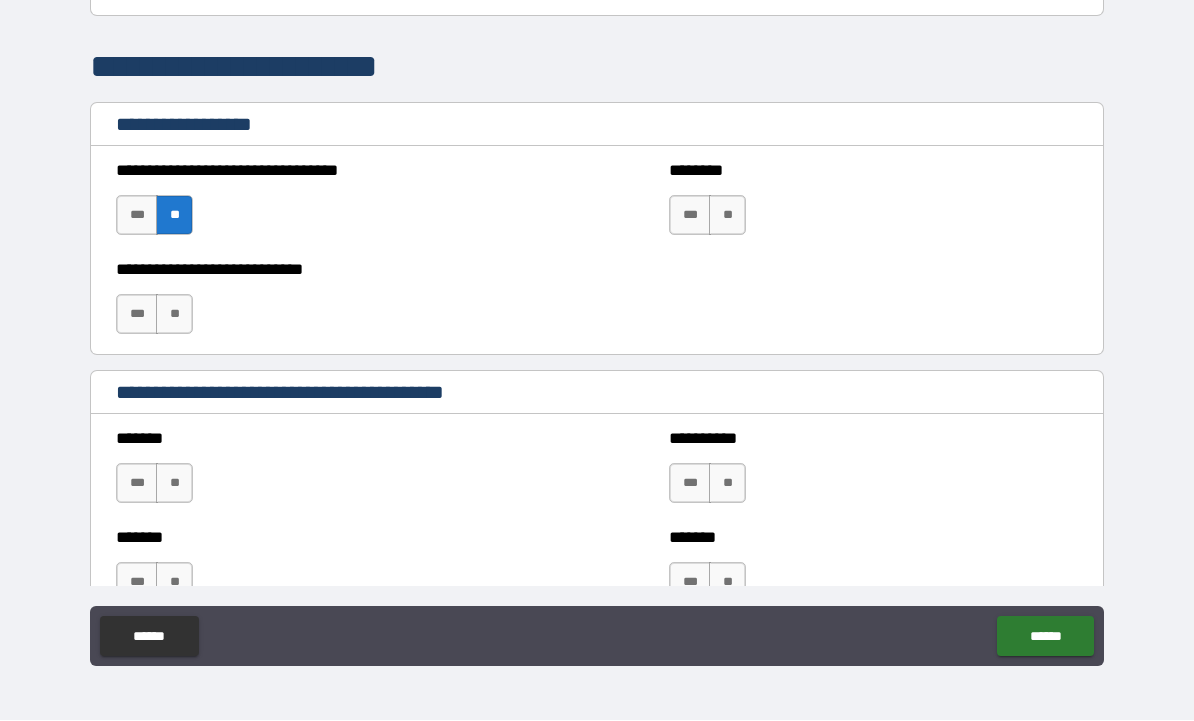 click on "**" at bounding box center (174, 315) 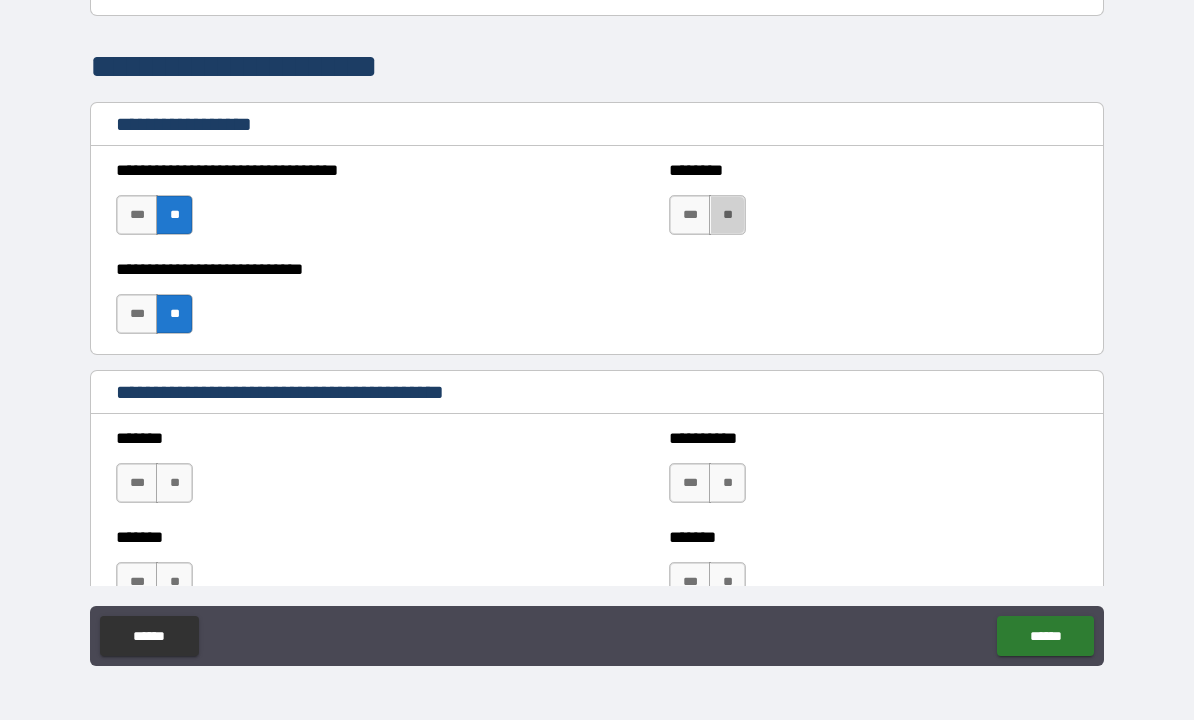 click on "**" at bounding box center (727, 216) 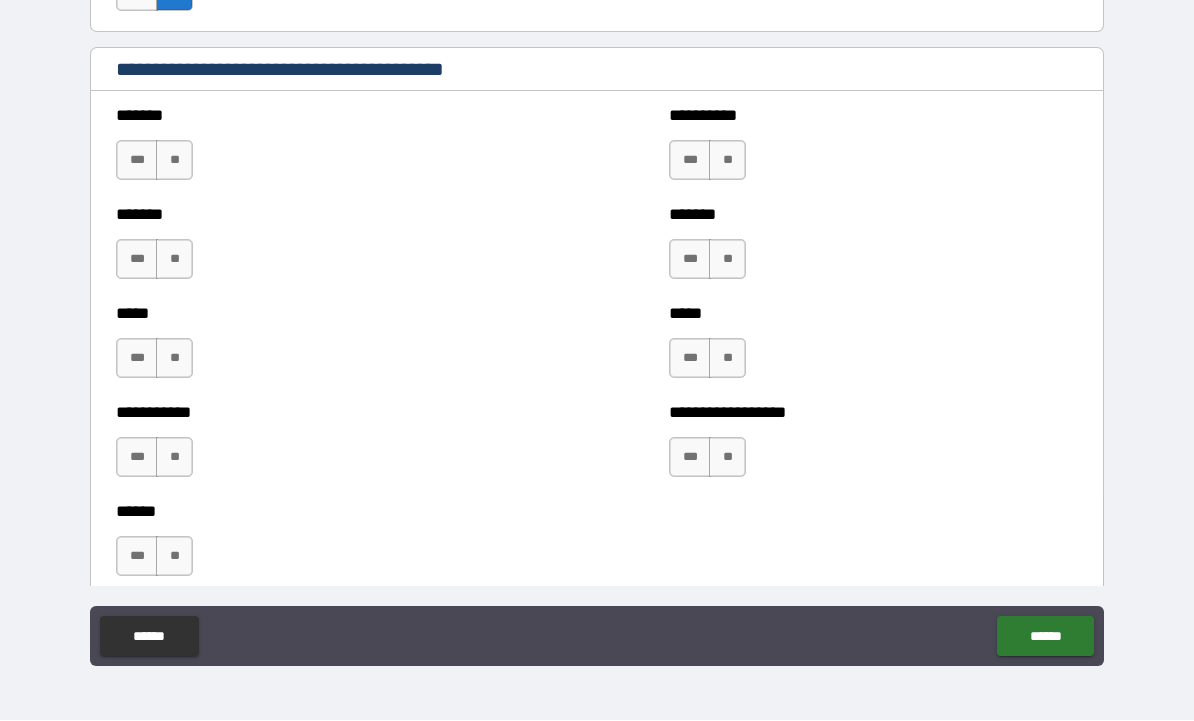 scroll, scrollTop: 1761, scrollLeft: 0, axis: vertical 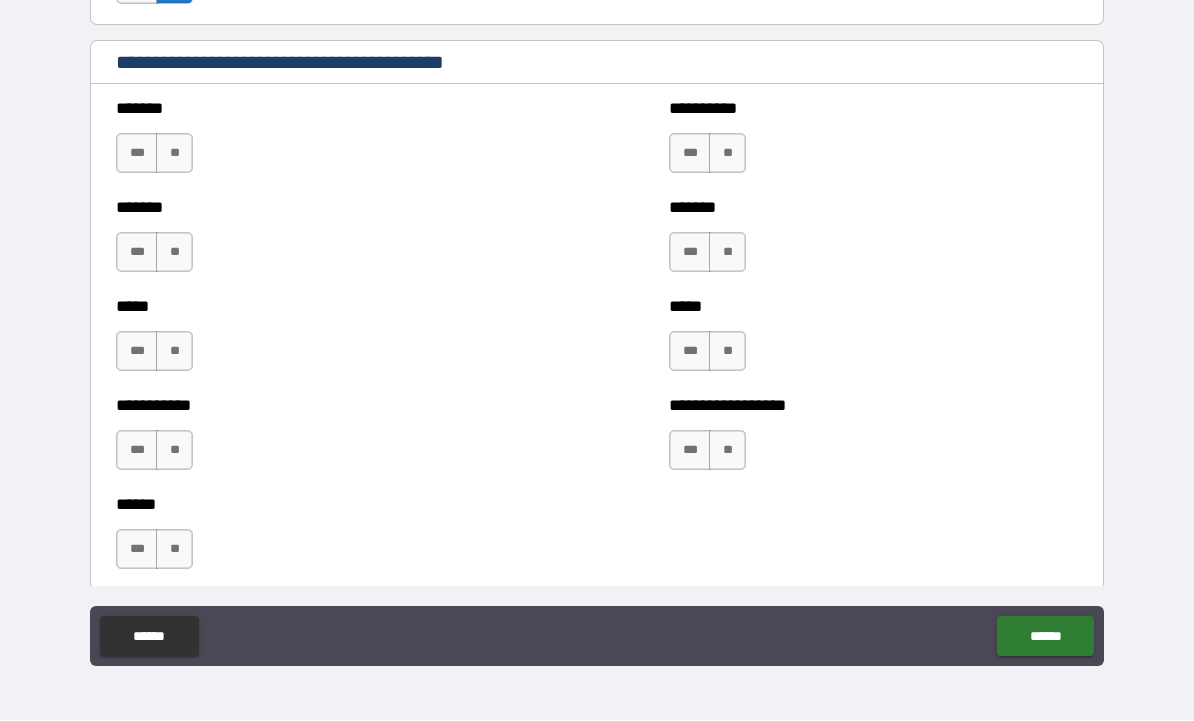 click on "**" at bounding box center [174, 154] 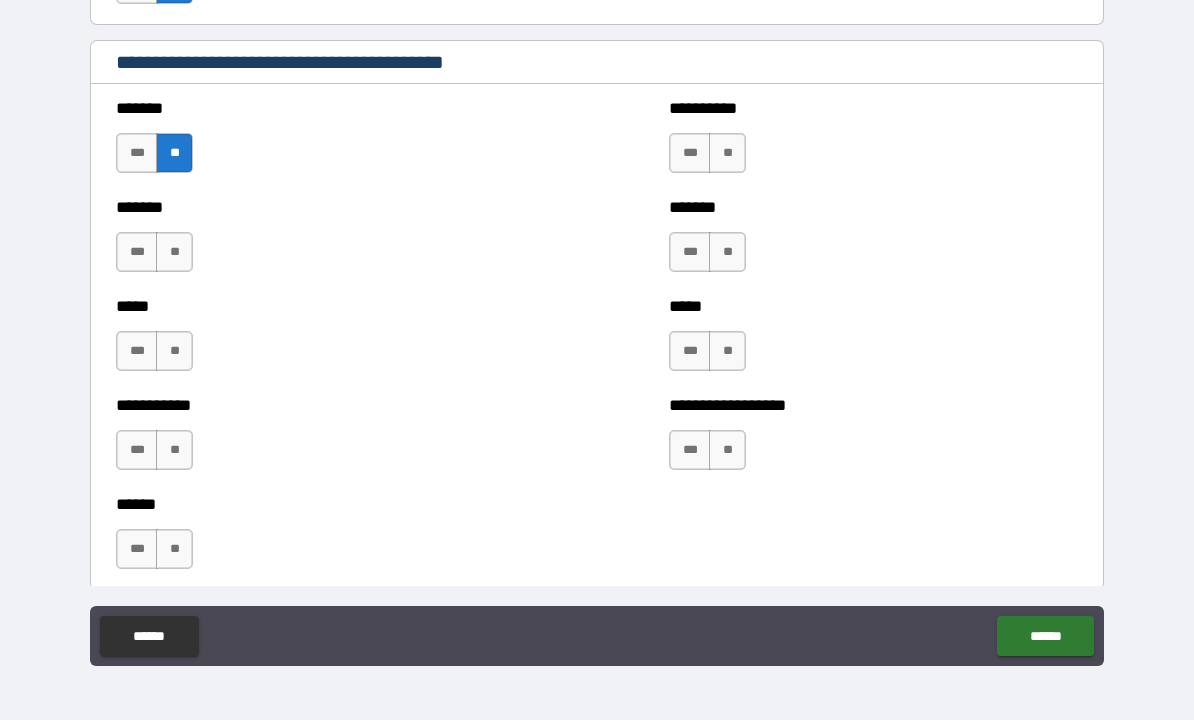 click on "**" at bounding box center [727, 154] 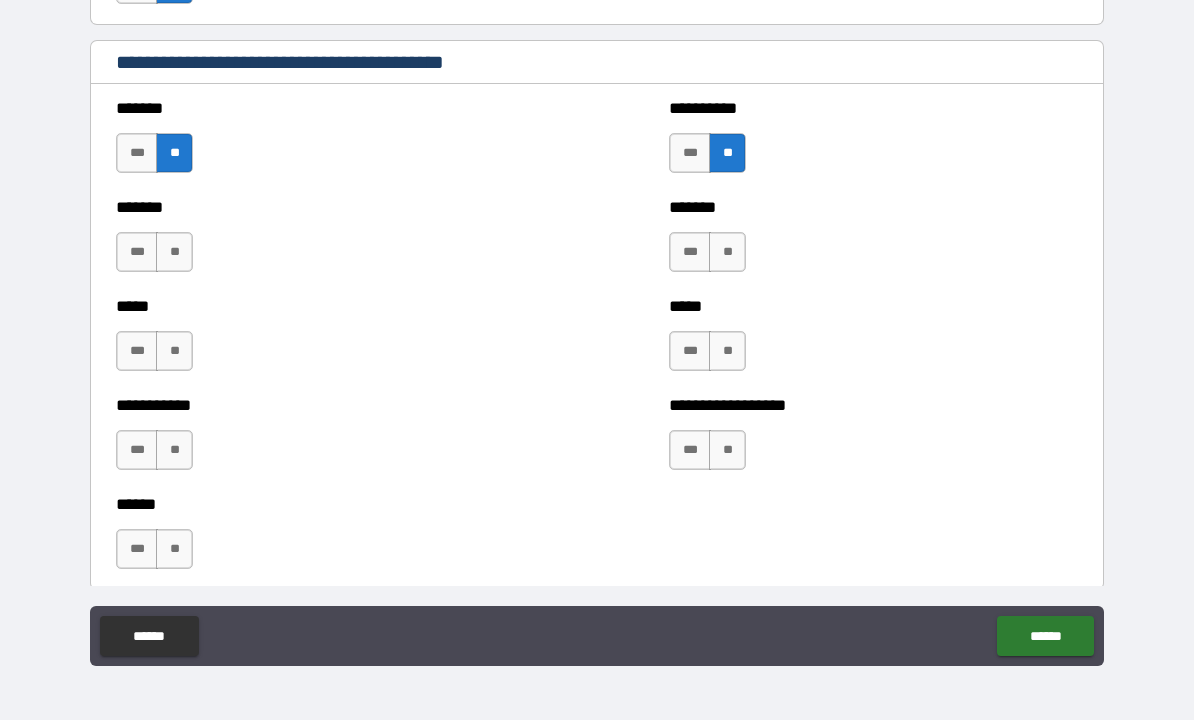 click on "**" at bounding box center [727, 253] 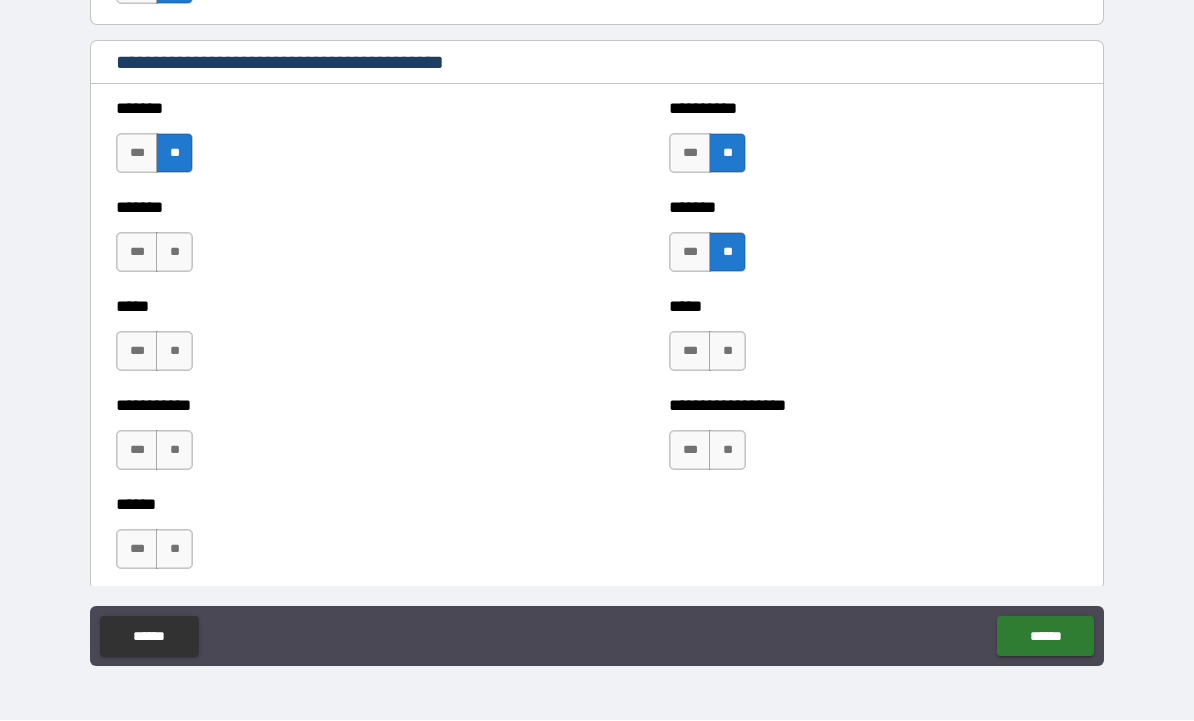 click on "**" at bounding box center (727, 352) 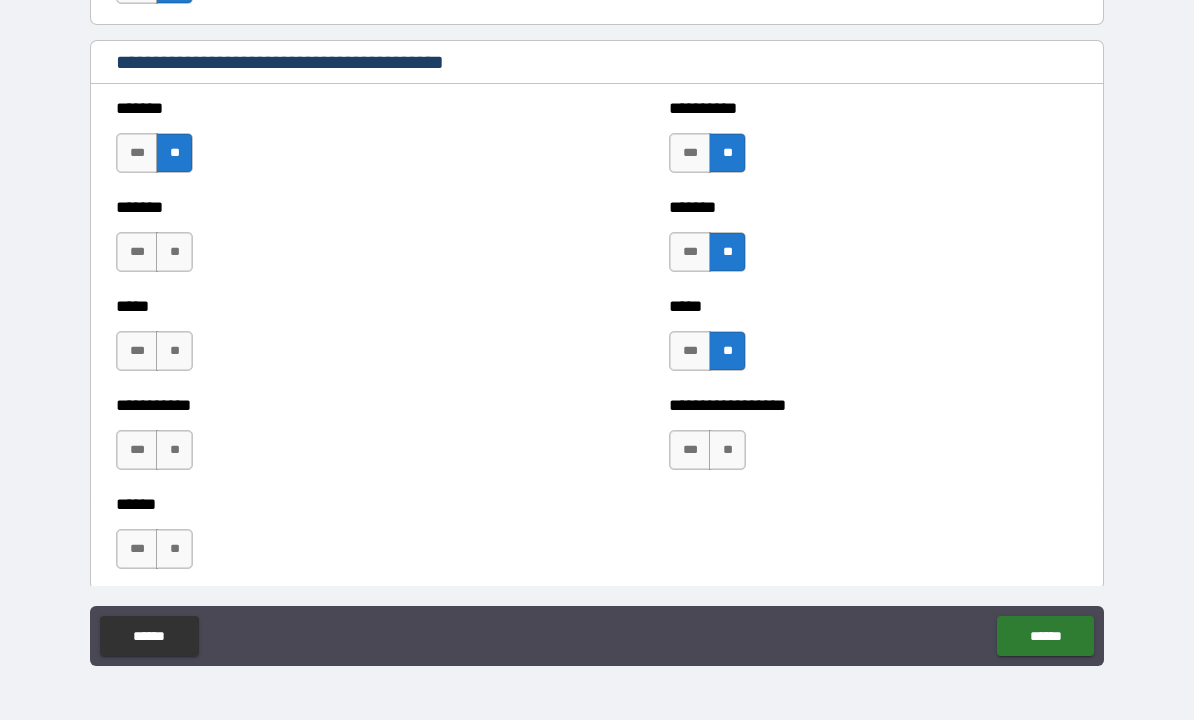 click on "**" at bounding box center (727, 451) 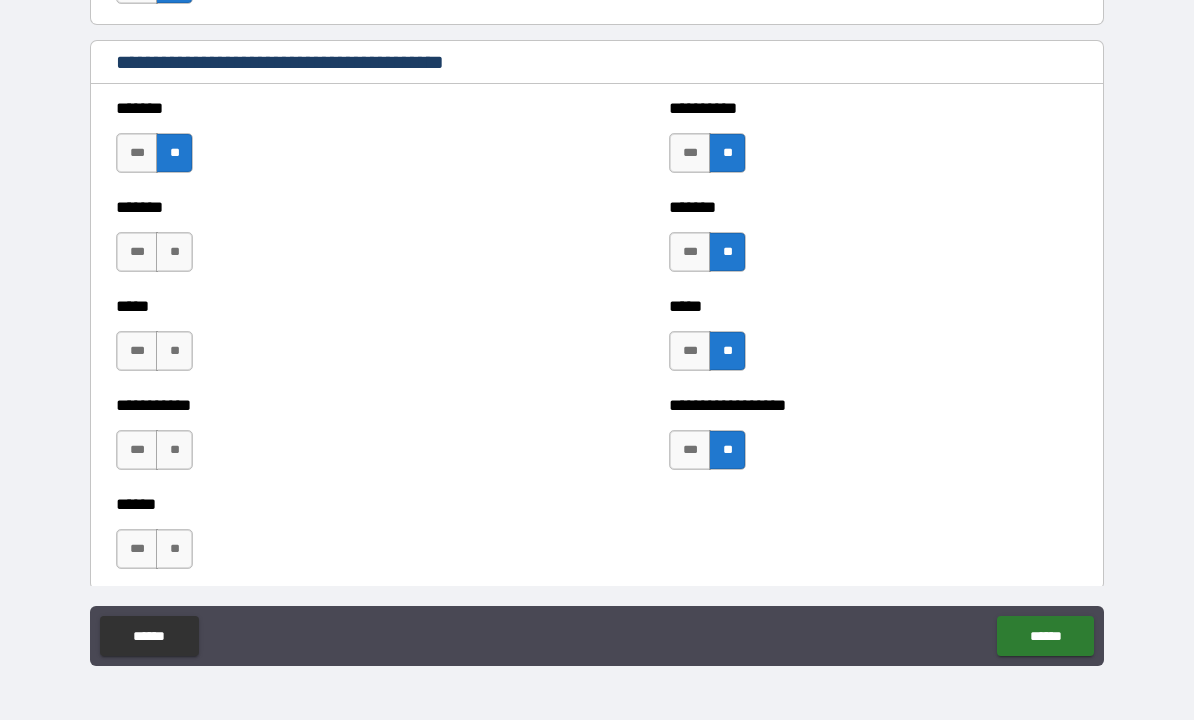 click on "**" at bounding box center [174, 550] 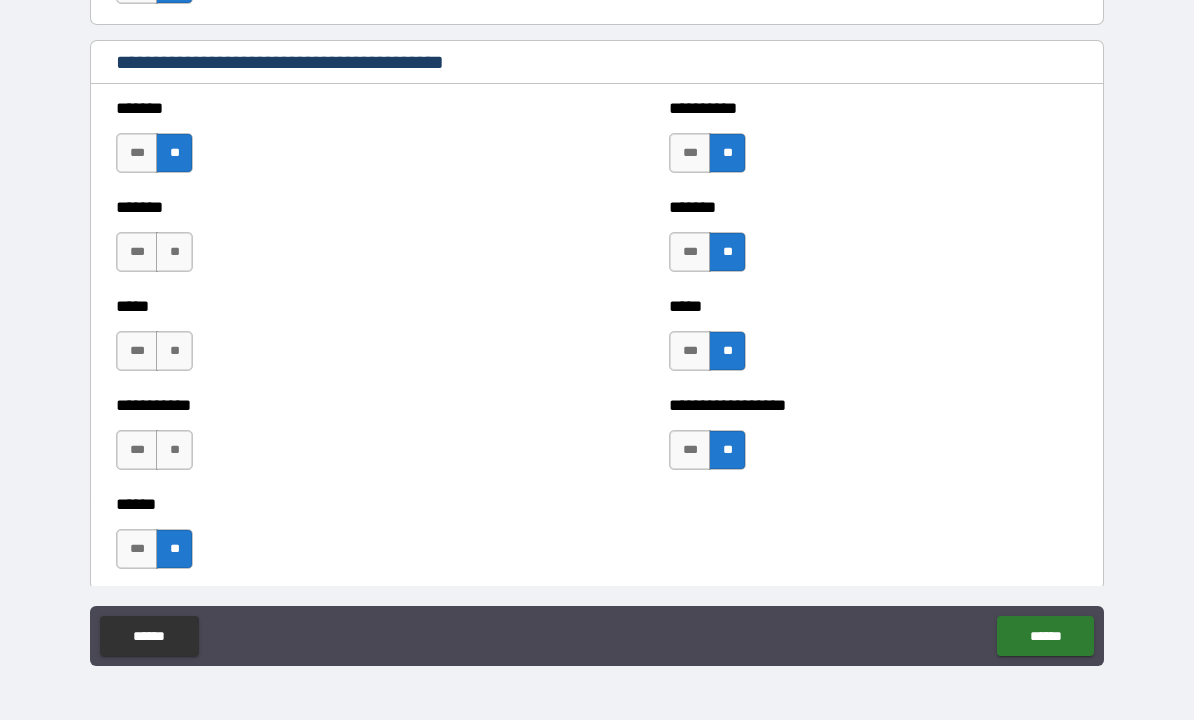 click on "**" at bounding box center (174, 451) 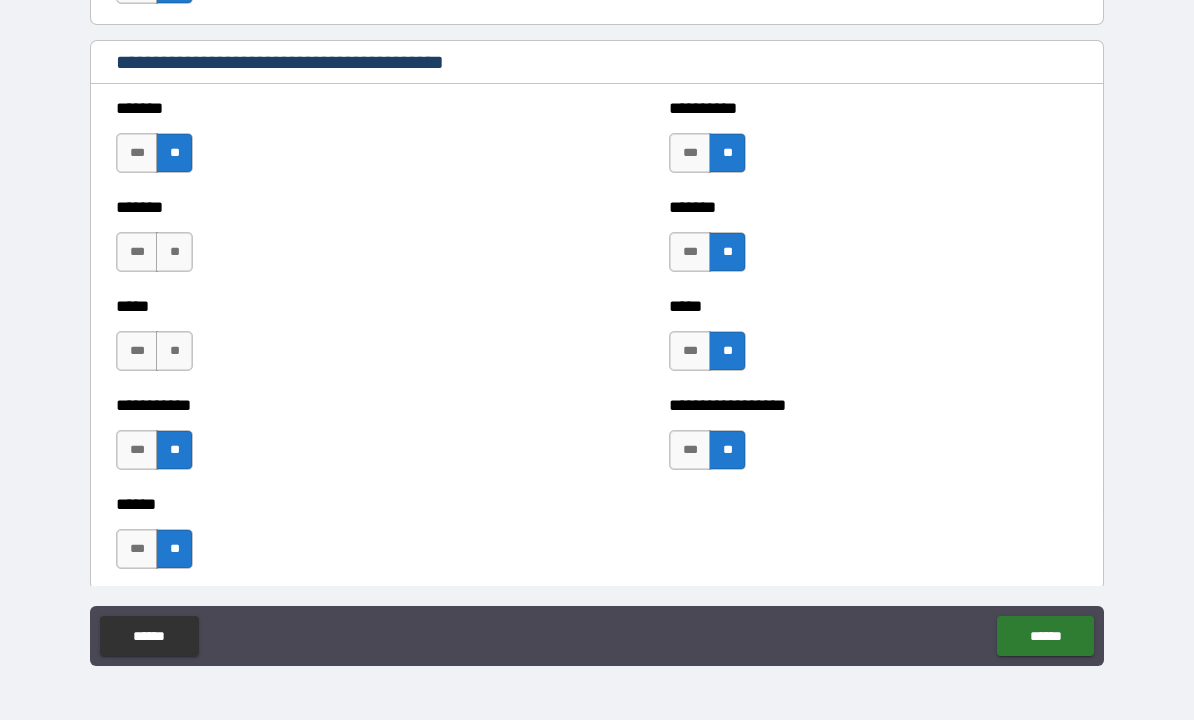 click on "**" at bounding box center [174, 352] 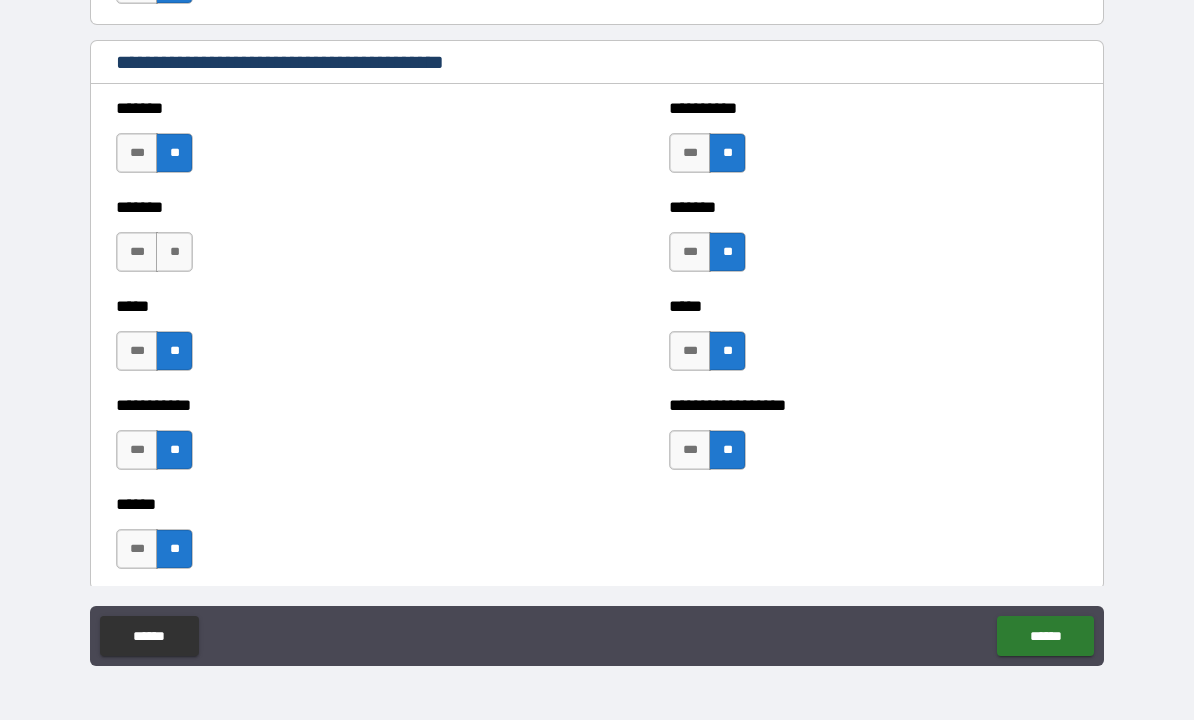click on "**" at bounding box center [174, 253] 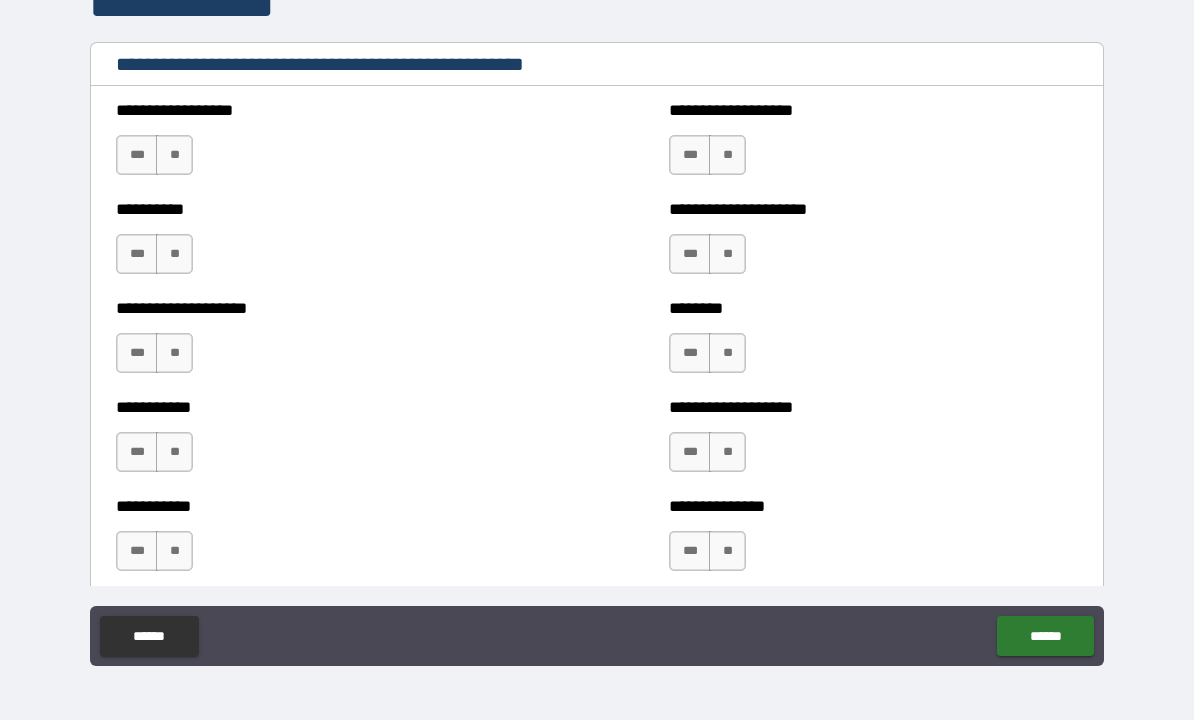 scroll, scrollTop: 2408, scrollLeft: 0, axis: vertical 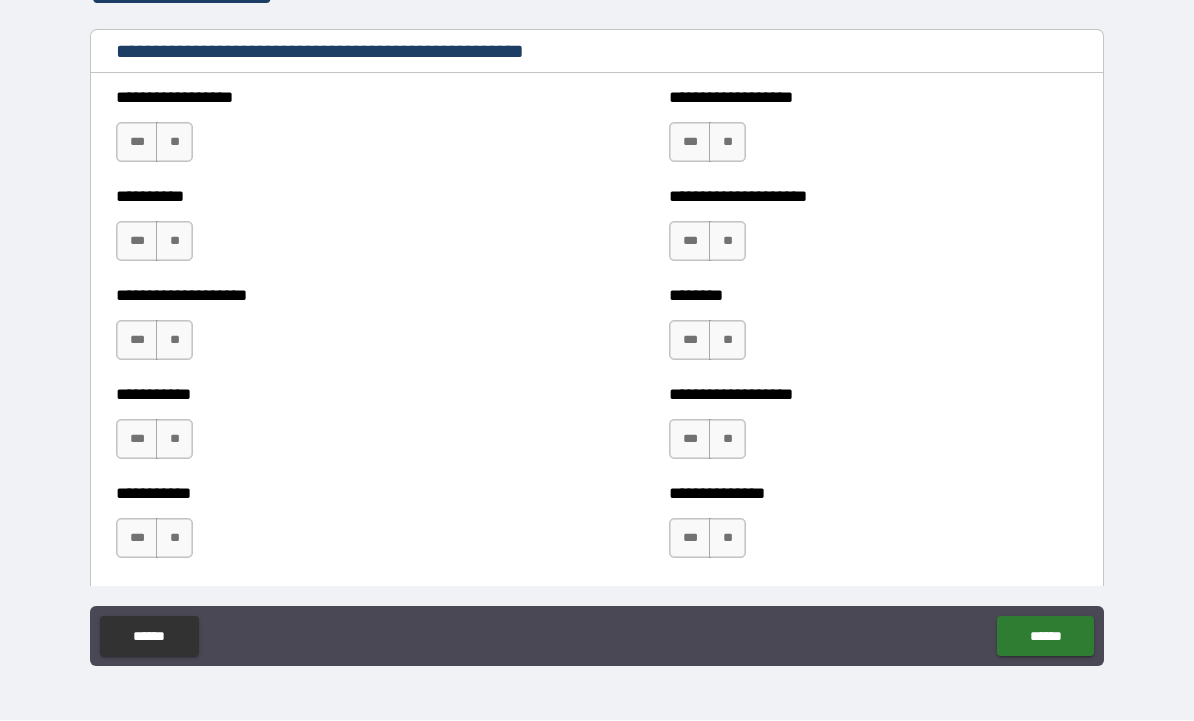 click on "**" at bounding box center (174, 143) 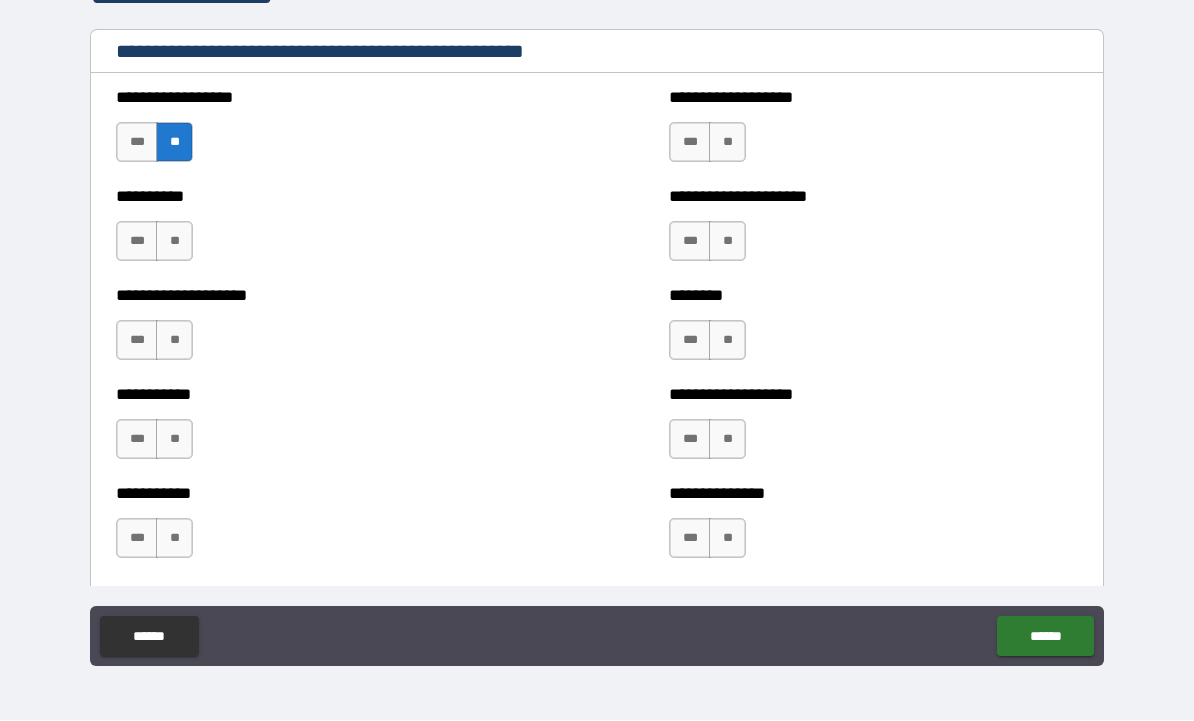click on "**" at bounding box center [727, 143] 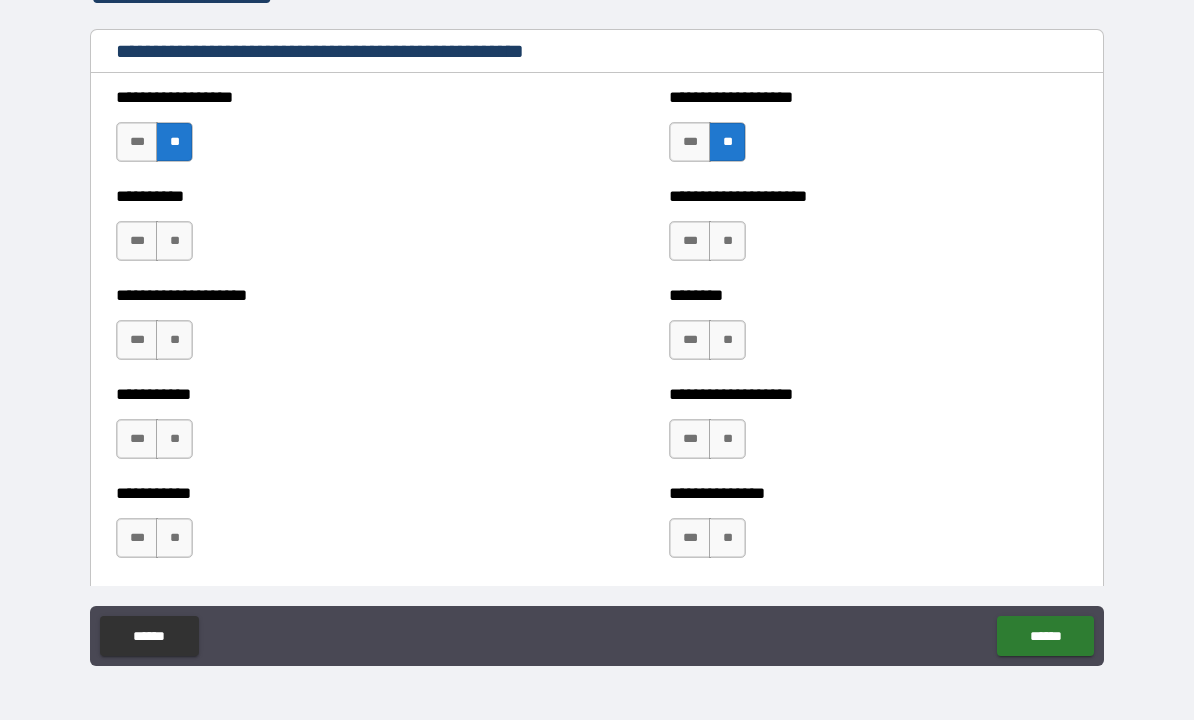 click on "**" at bounding box center (727, 242) 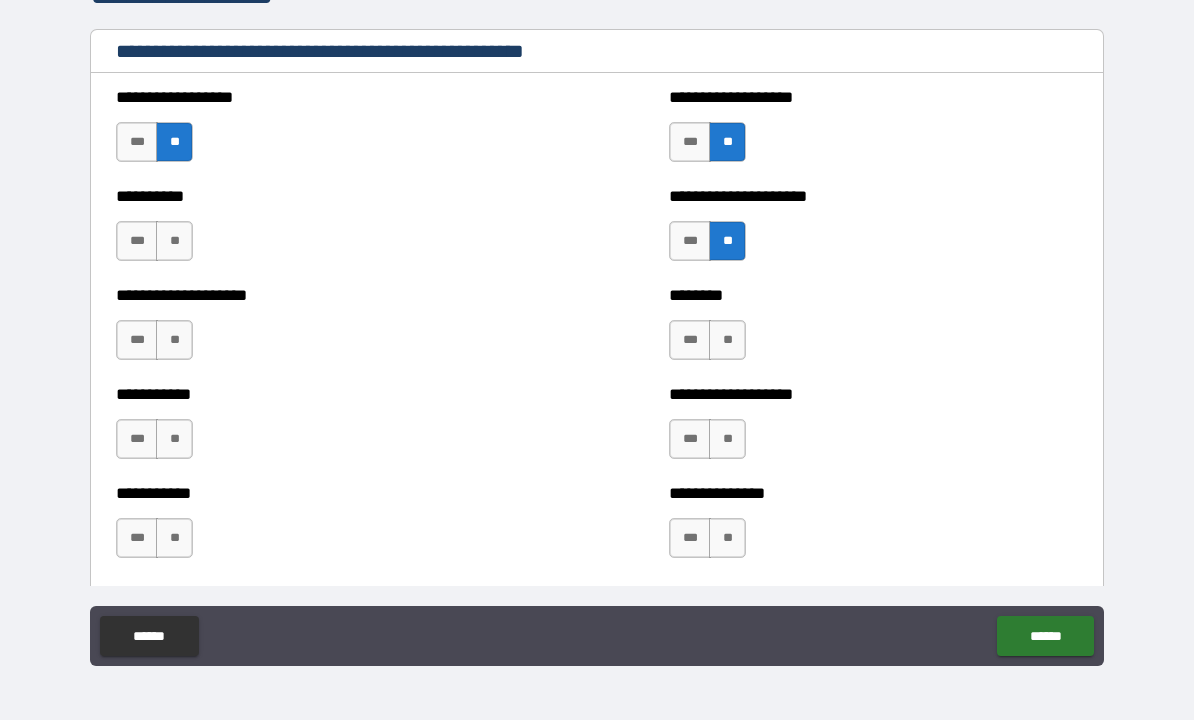 click on "**" at bounding box center (174, 242) 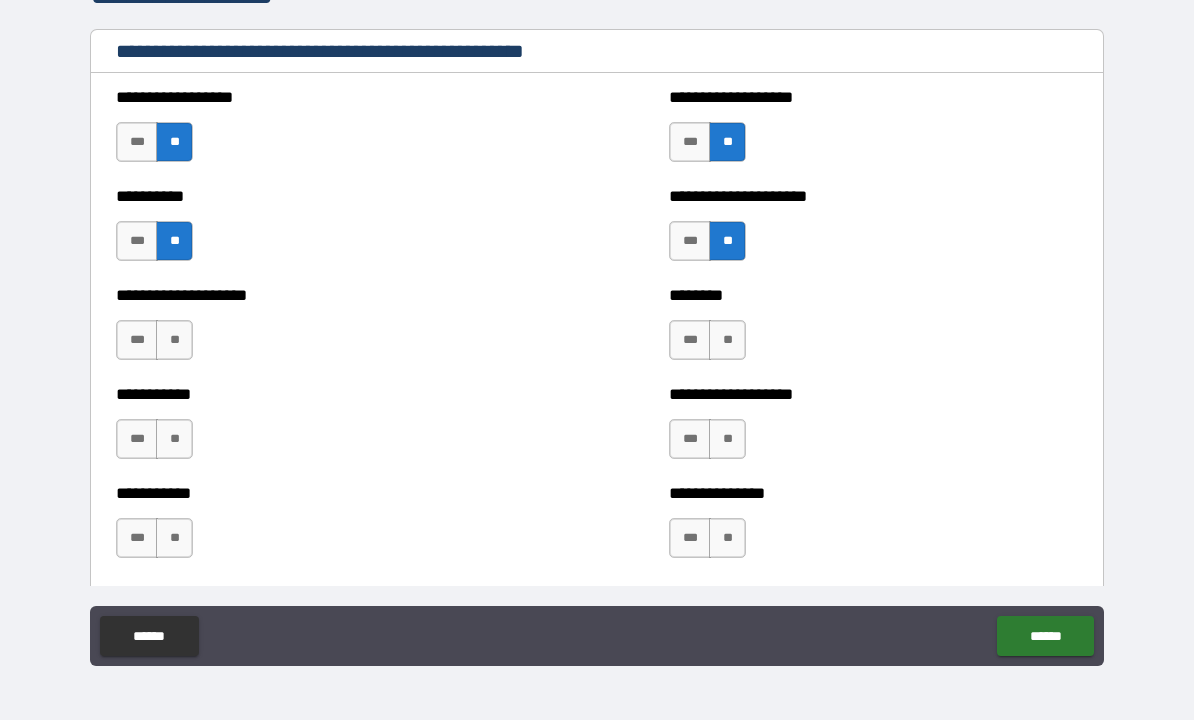 click on "**" at bounding box center (174, 341) 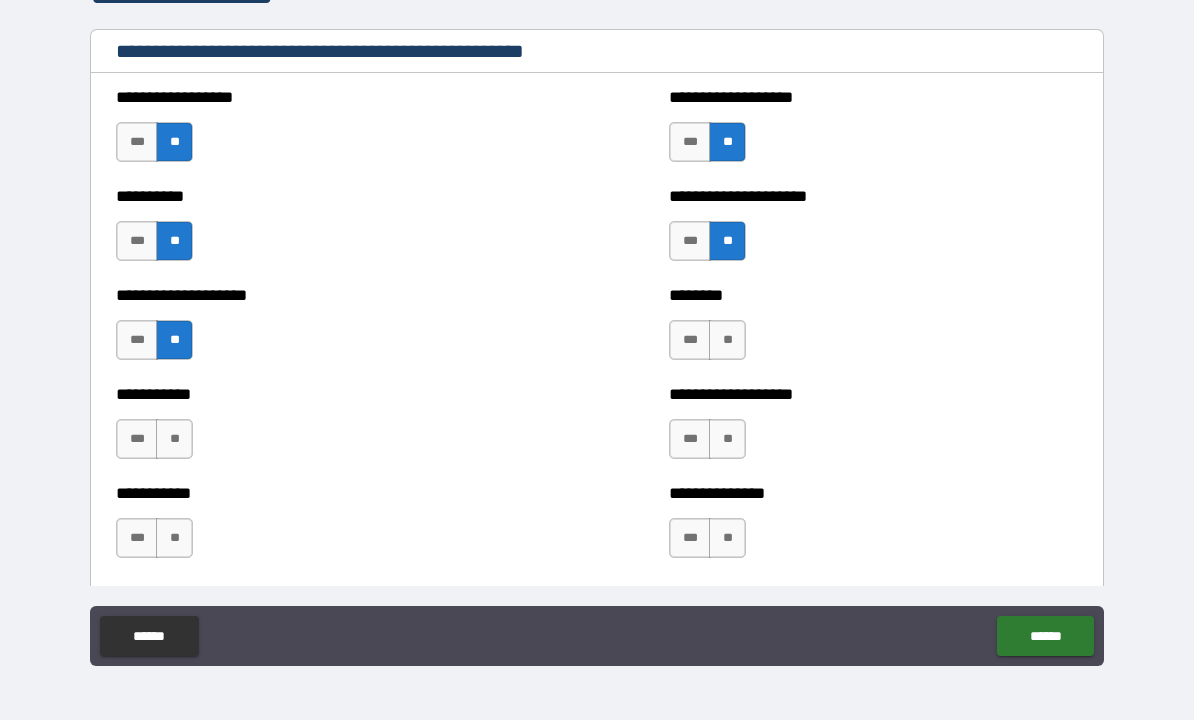 click on "**" at bounding box center (727, 341) 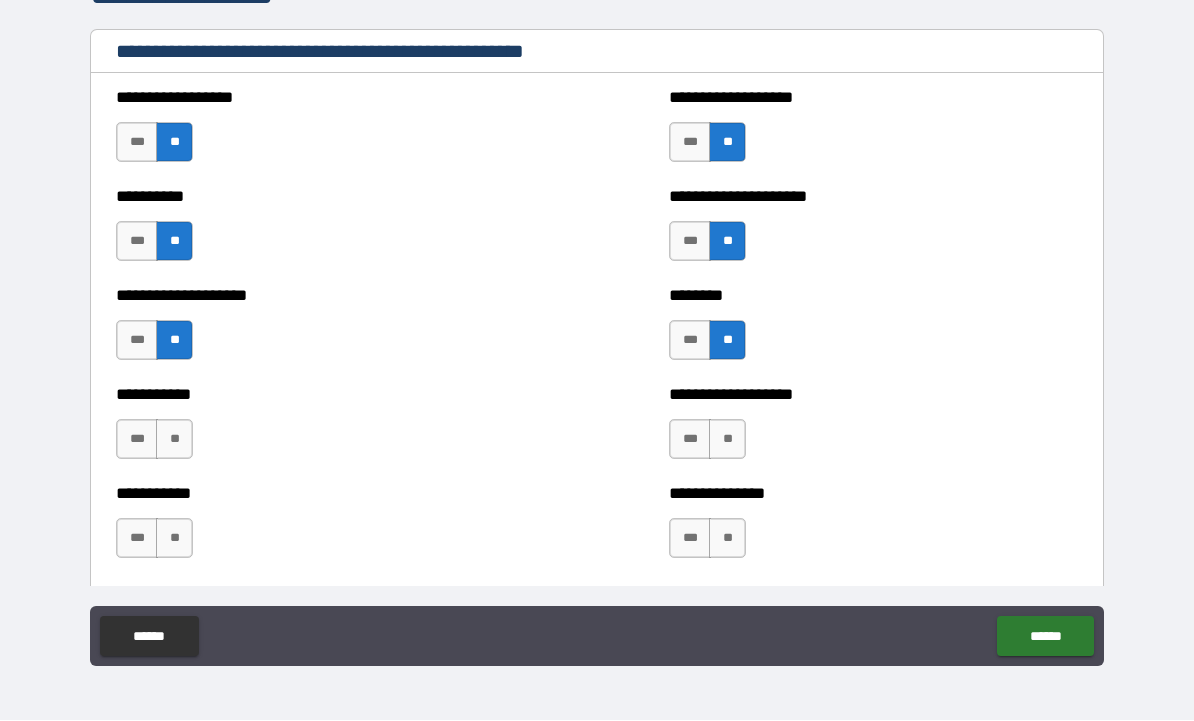 click on "**" at bounding box center [727, 440] 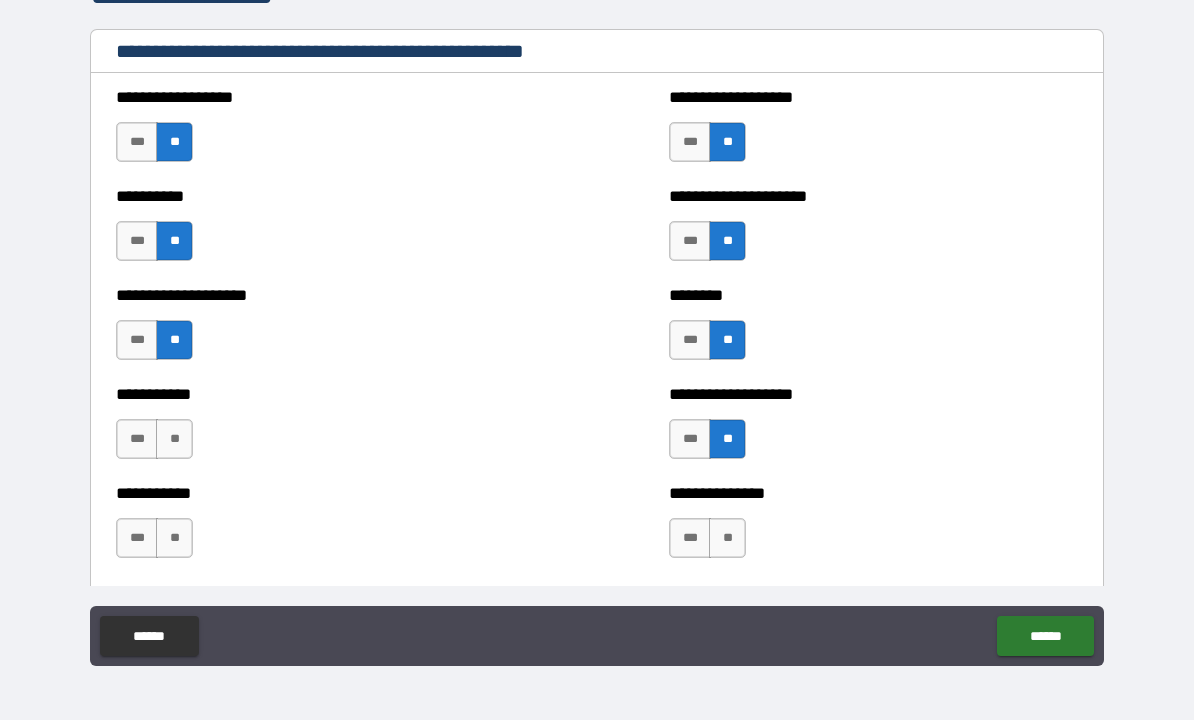 click on "**" at bounding box center [727, 539] 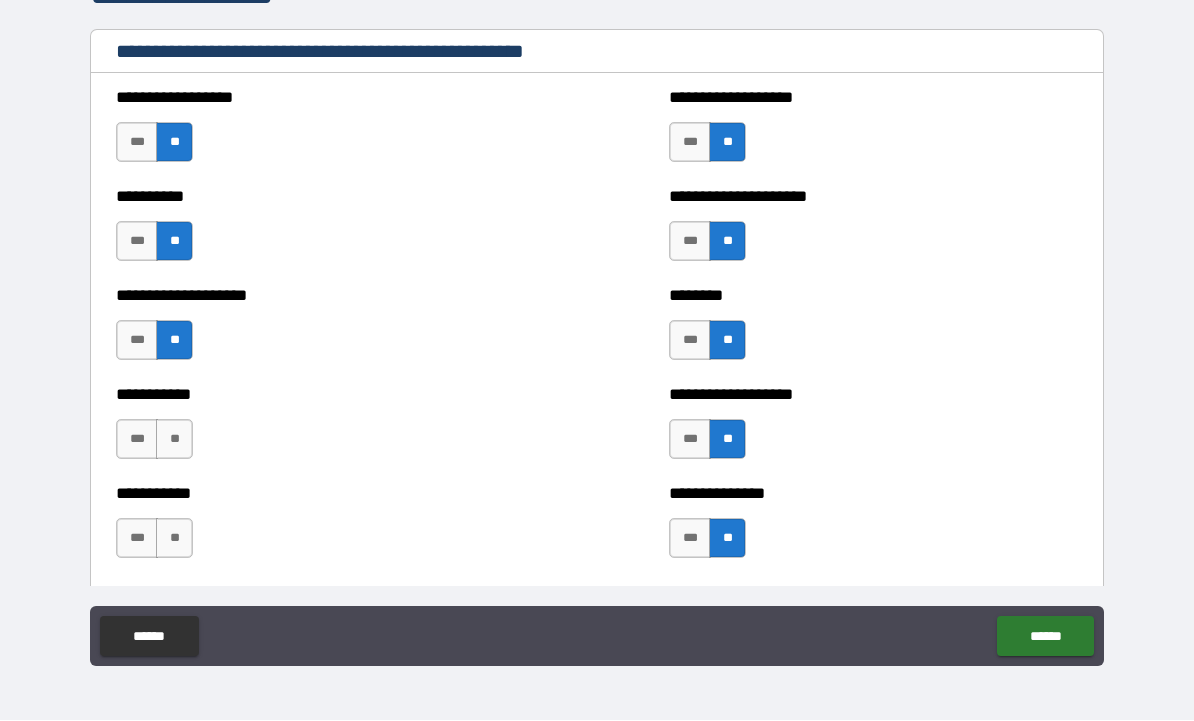 click on "**" at bounding box center (174, 440) 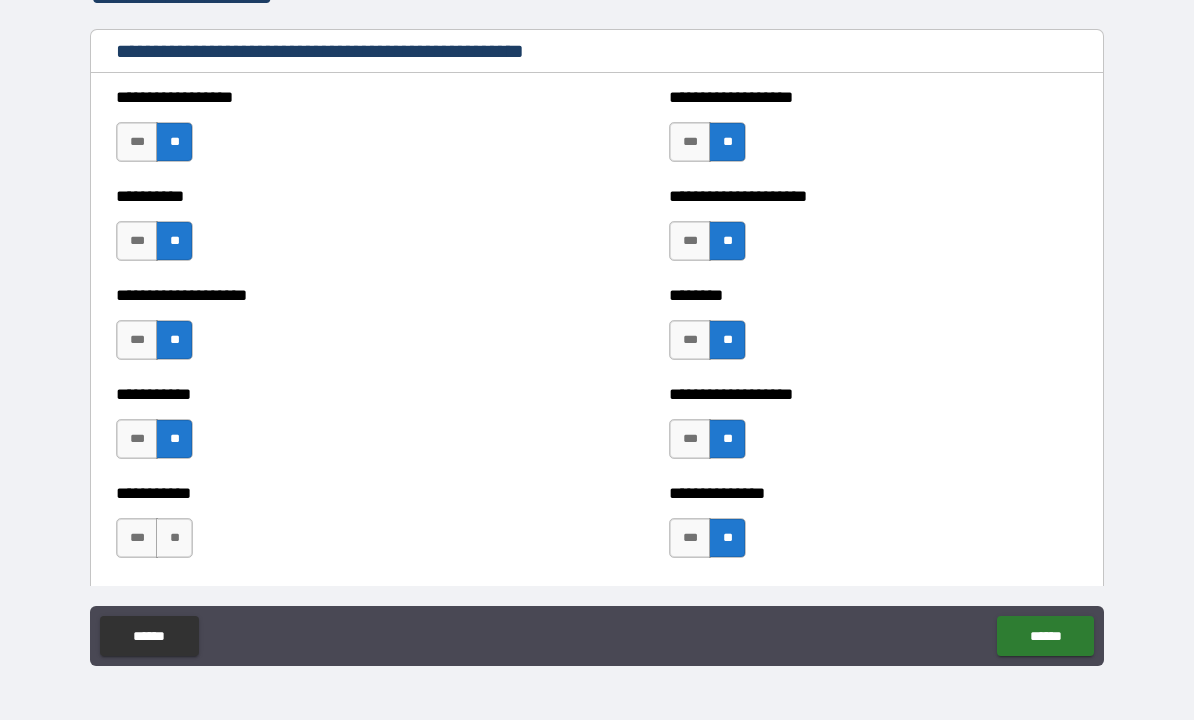 click on "**" at bounding box center [174, 539] 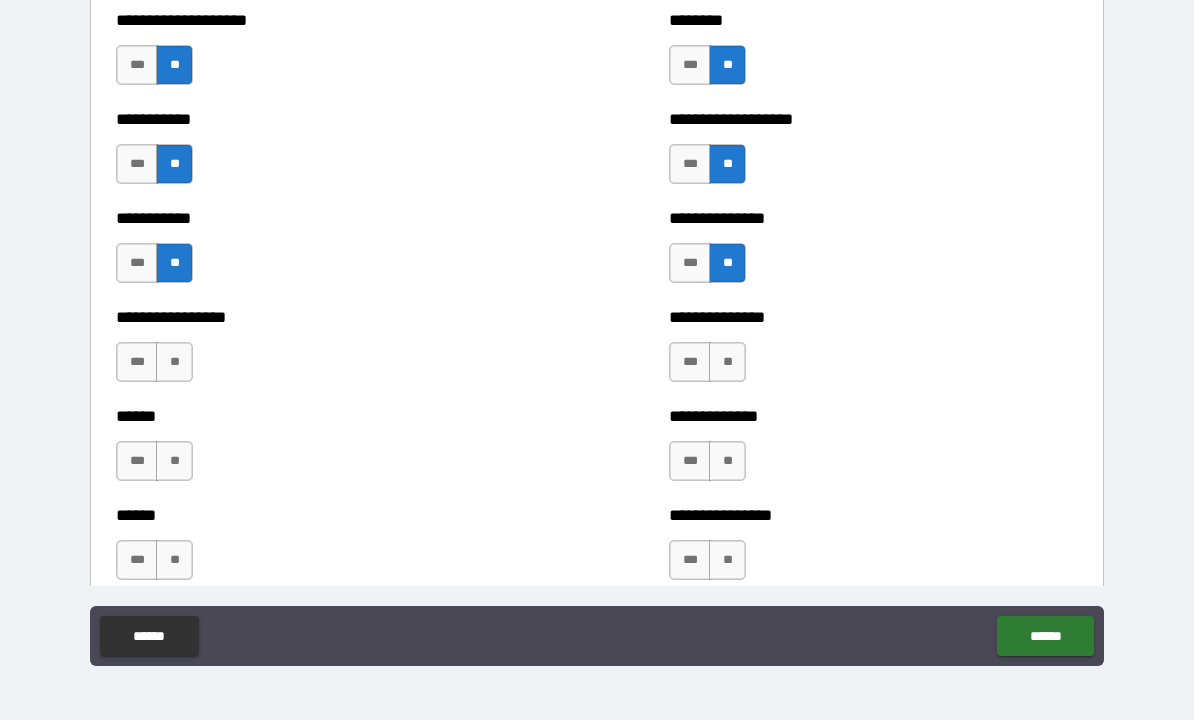 scroll, scrollTop: 2719, scrollLeft: 0, axis: vertical 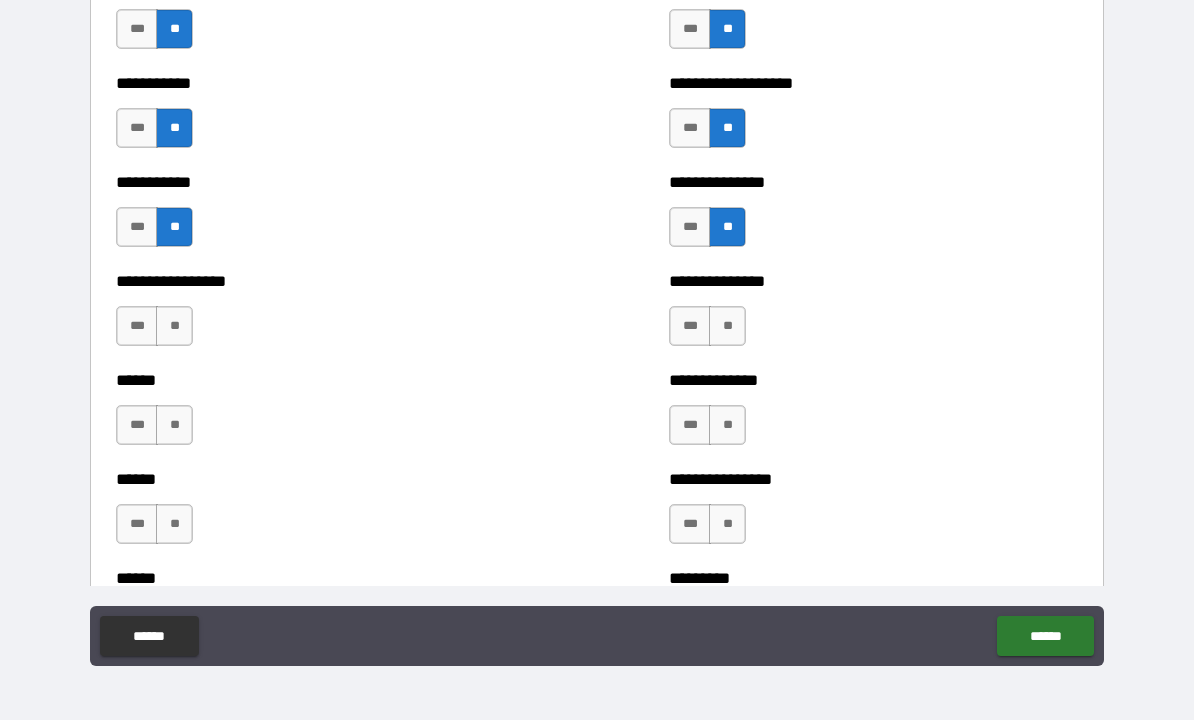 click on "**" at bounding box center [174, 327] 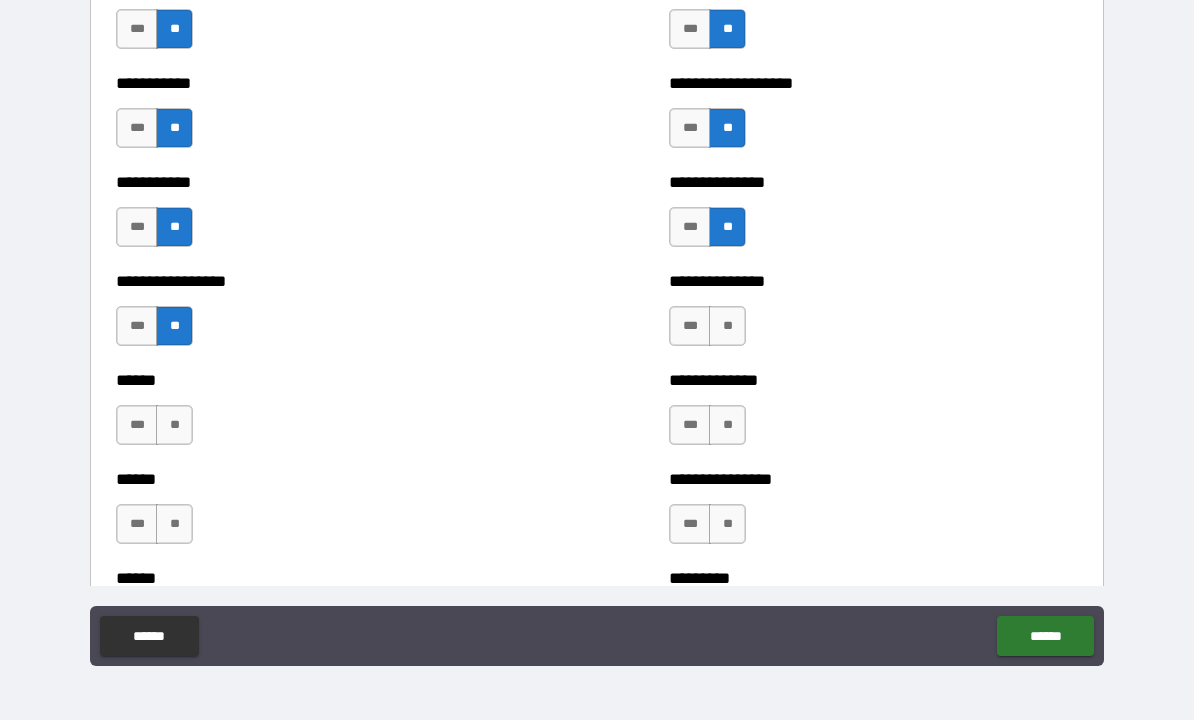 click on "**" at bounding box center (174, 426) 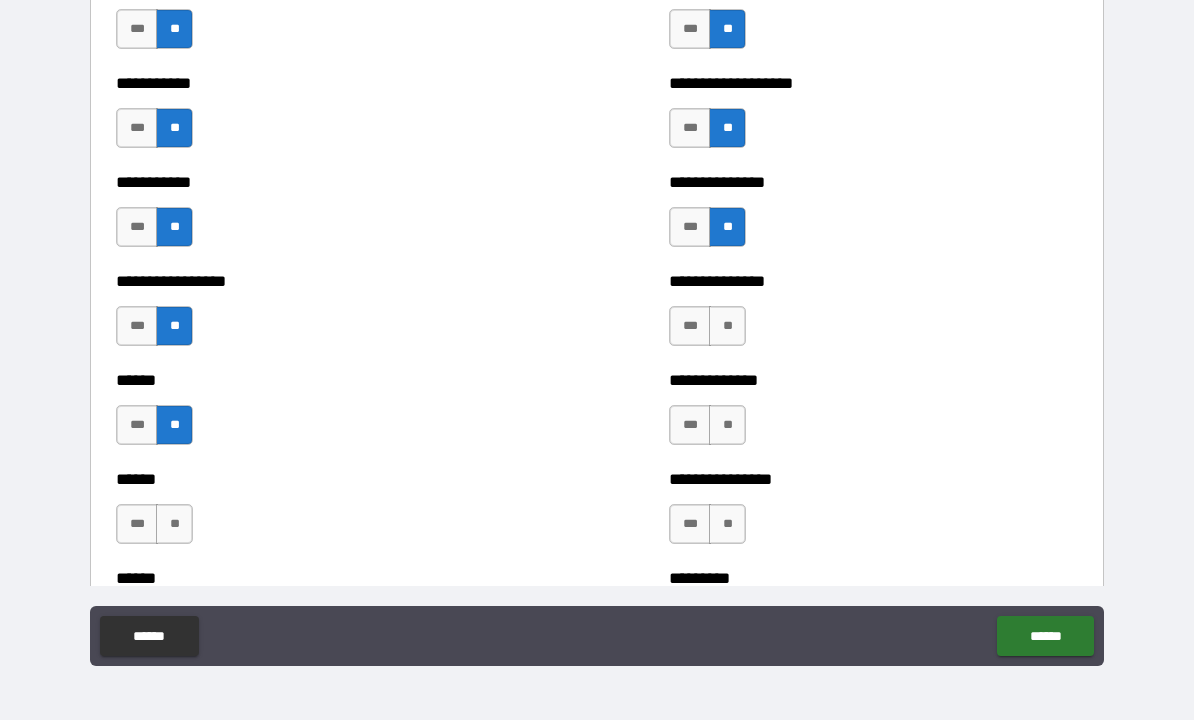 click on "**" at bounding box center [174, 525] 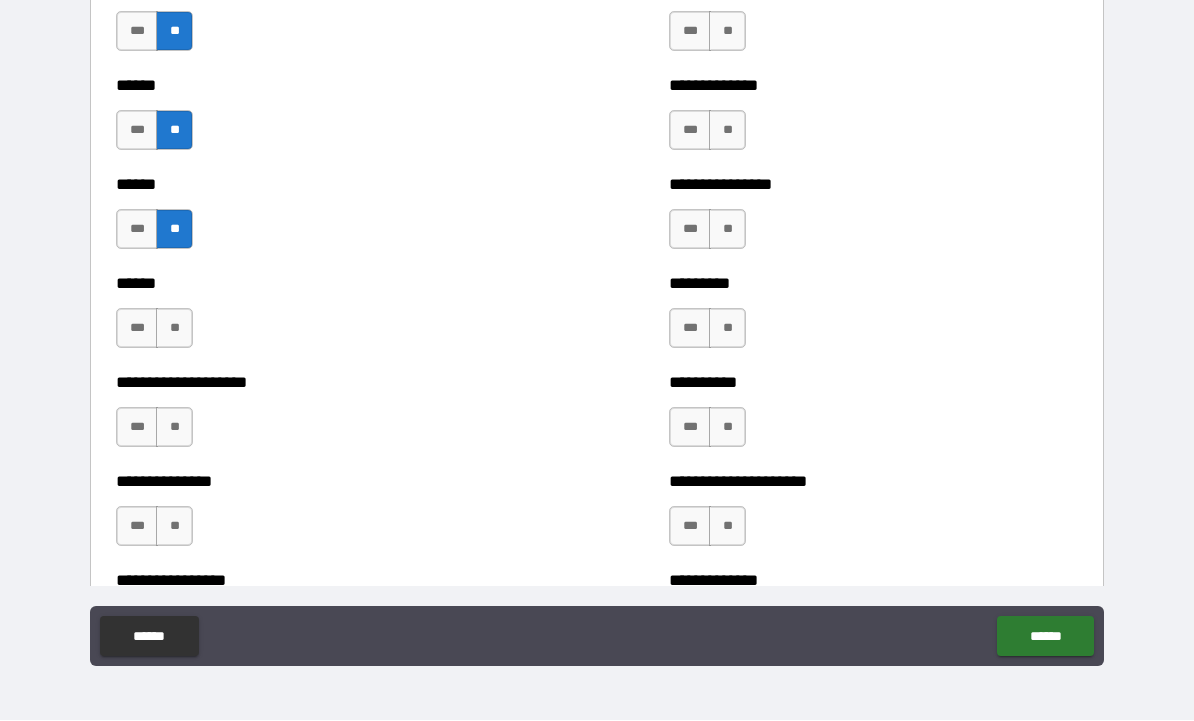 scroll, scrollTop: 3026, scrollLeft: 0, axis: vertical 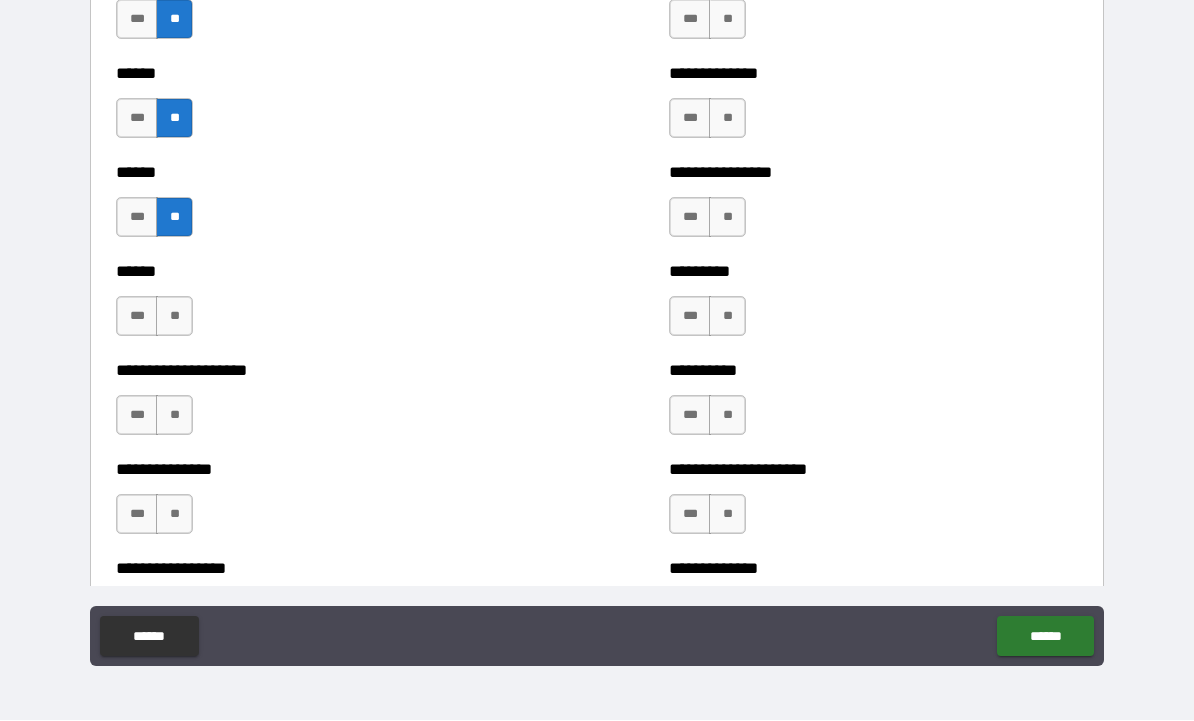click on "**" at bounding box center (174, 317) 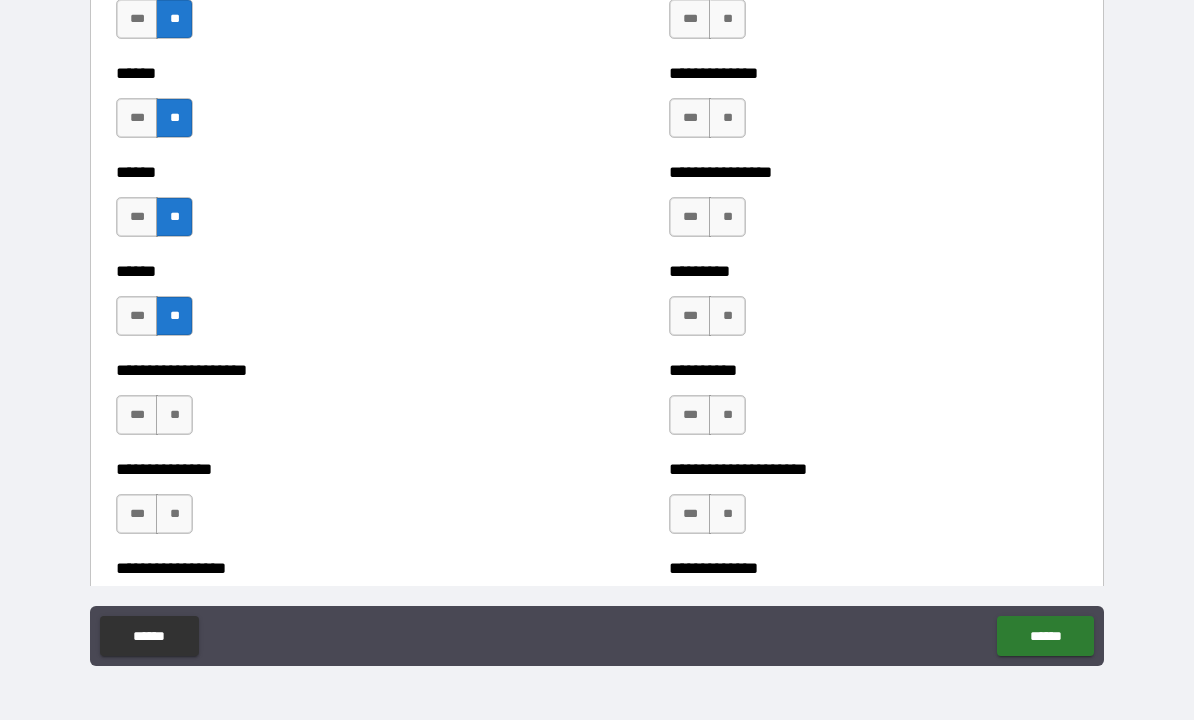 click on "**" at bounding box center (174, 416) 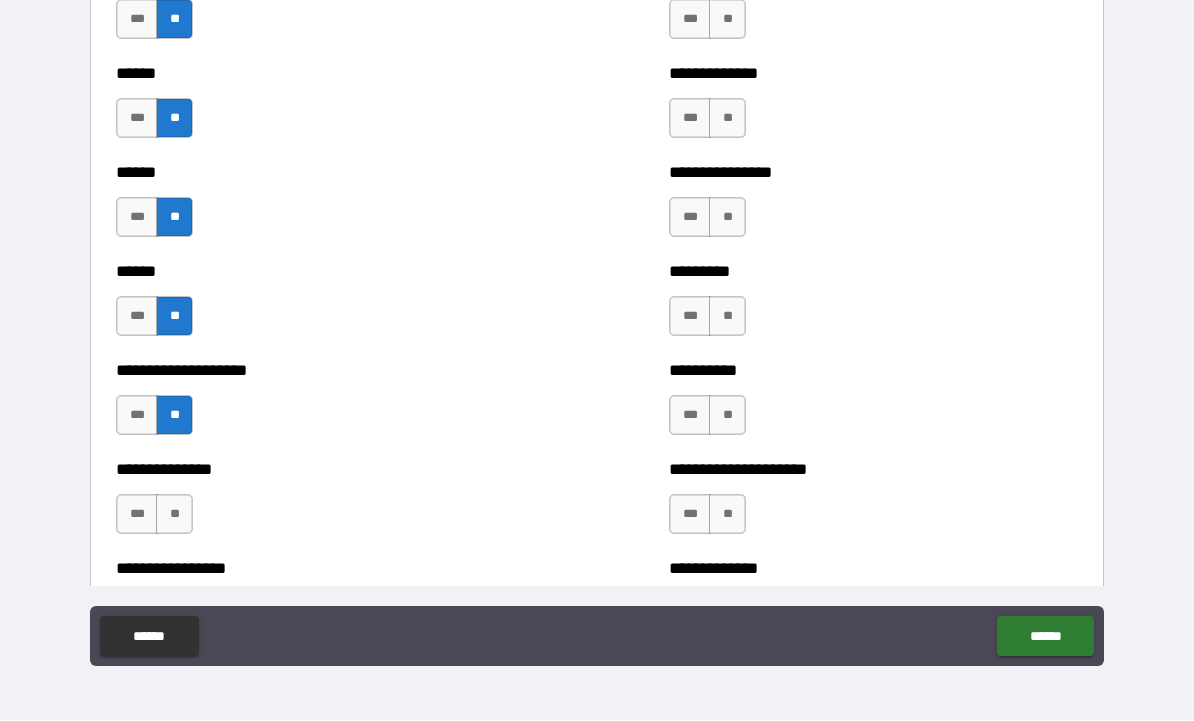 click on "**" at bounding box center [174, 515] 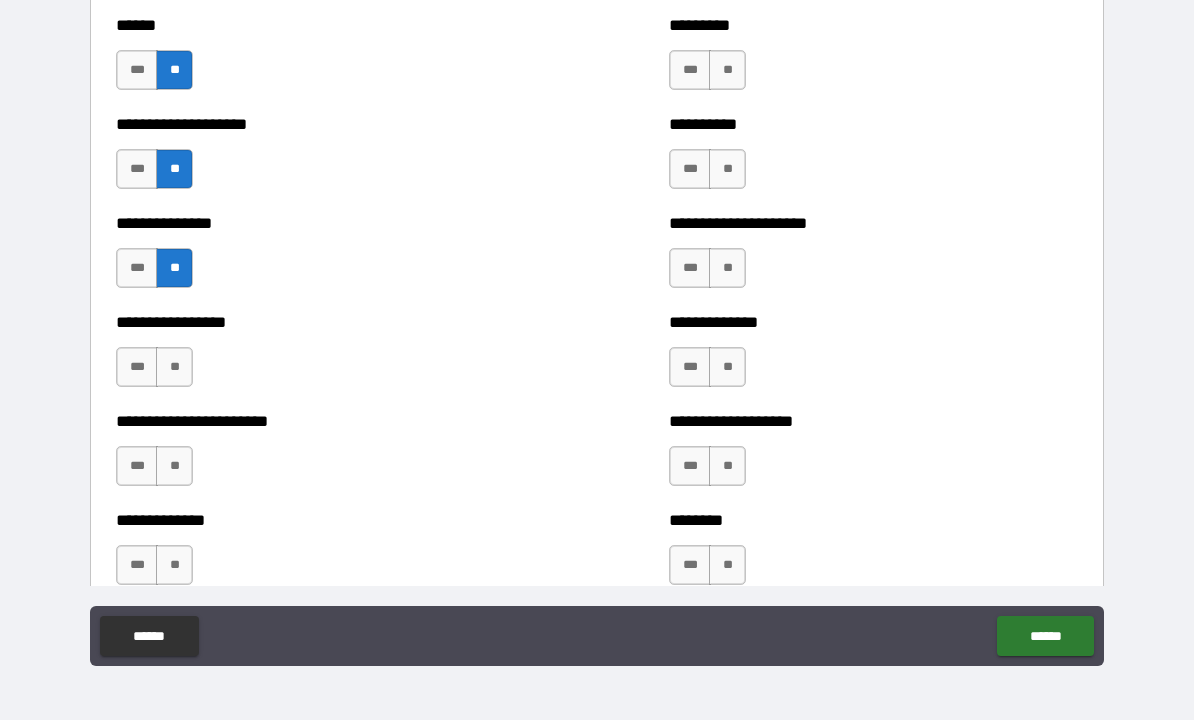 scroll, scrollTop: 3273, scrollLeft: 0, axis: vertical 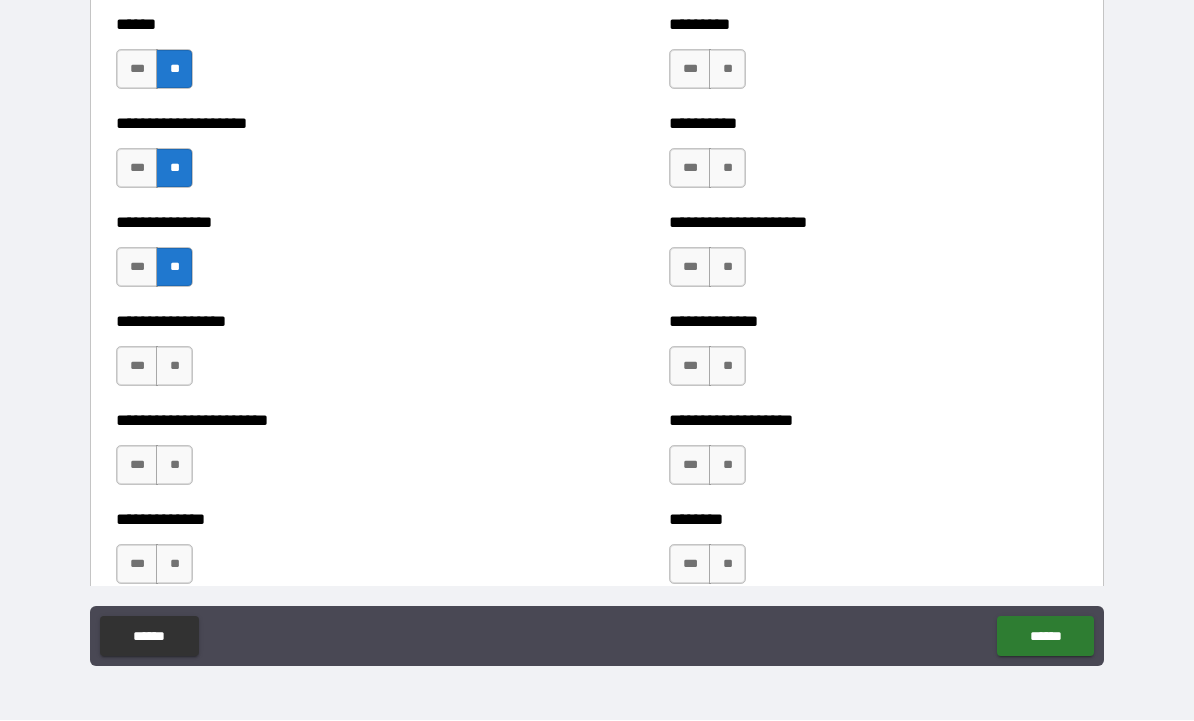 click on "**" at bounding box center (174, 367) 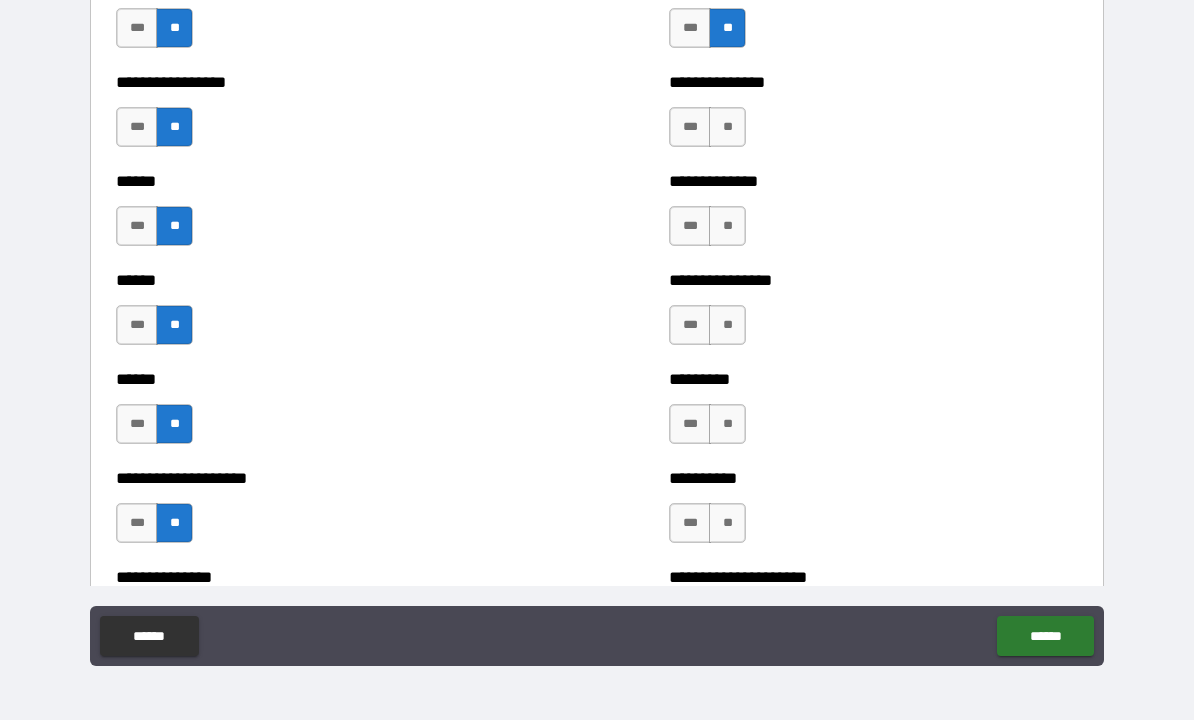 scroll, scrollTop: 2917, scrollLeft: 0, axis: vertical 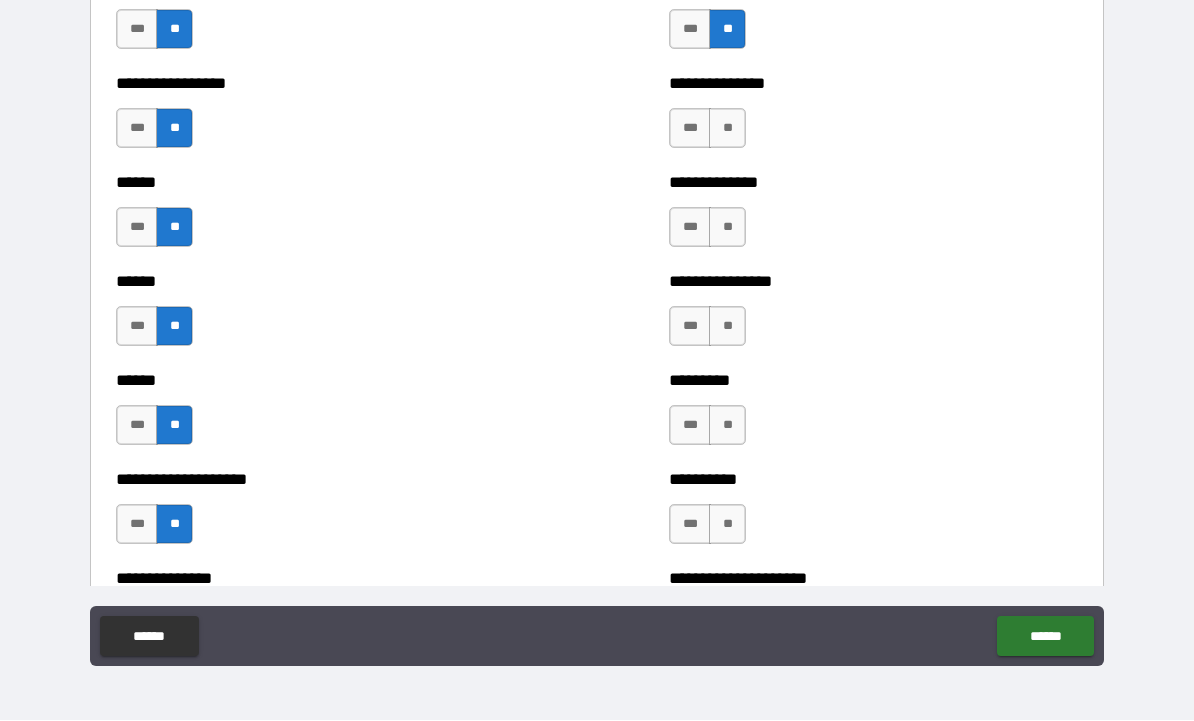 click on "**" at bounding box center (727, 129) 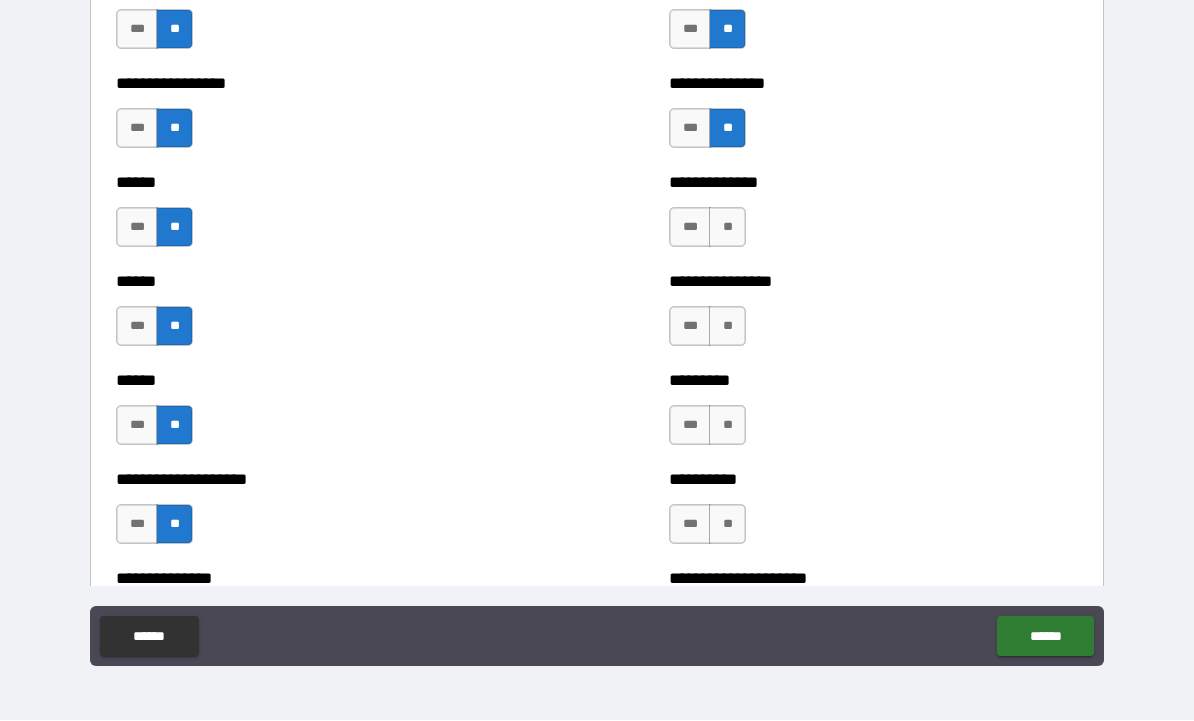 click on "**" at bounding box center [727, 228] 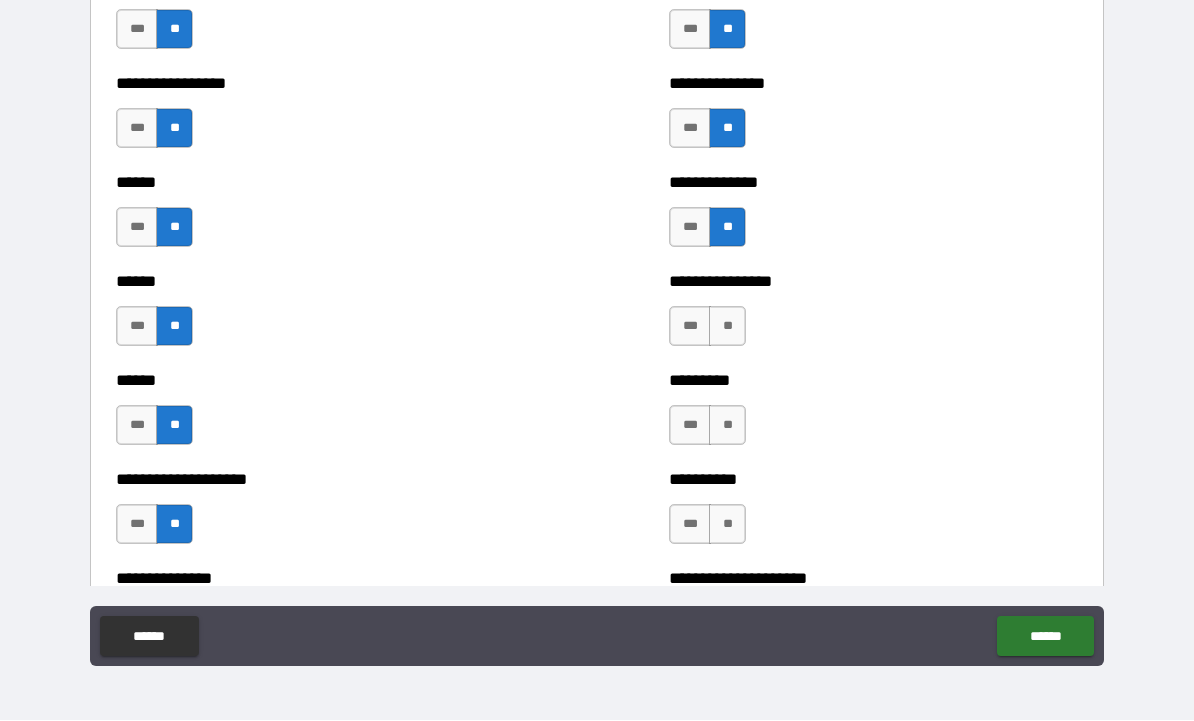 click on "**" at bounding box center (727, 327) 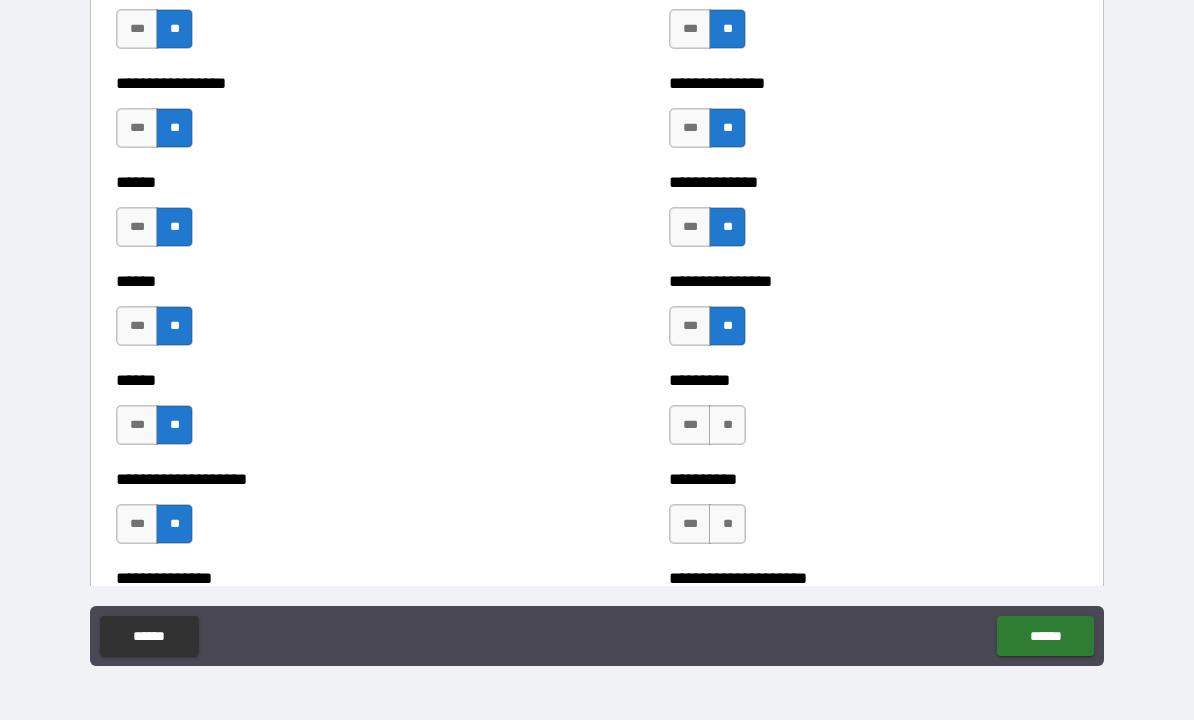 click on "**" at bounding box center (727, 426) 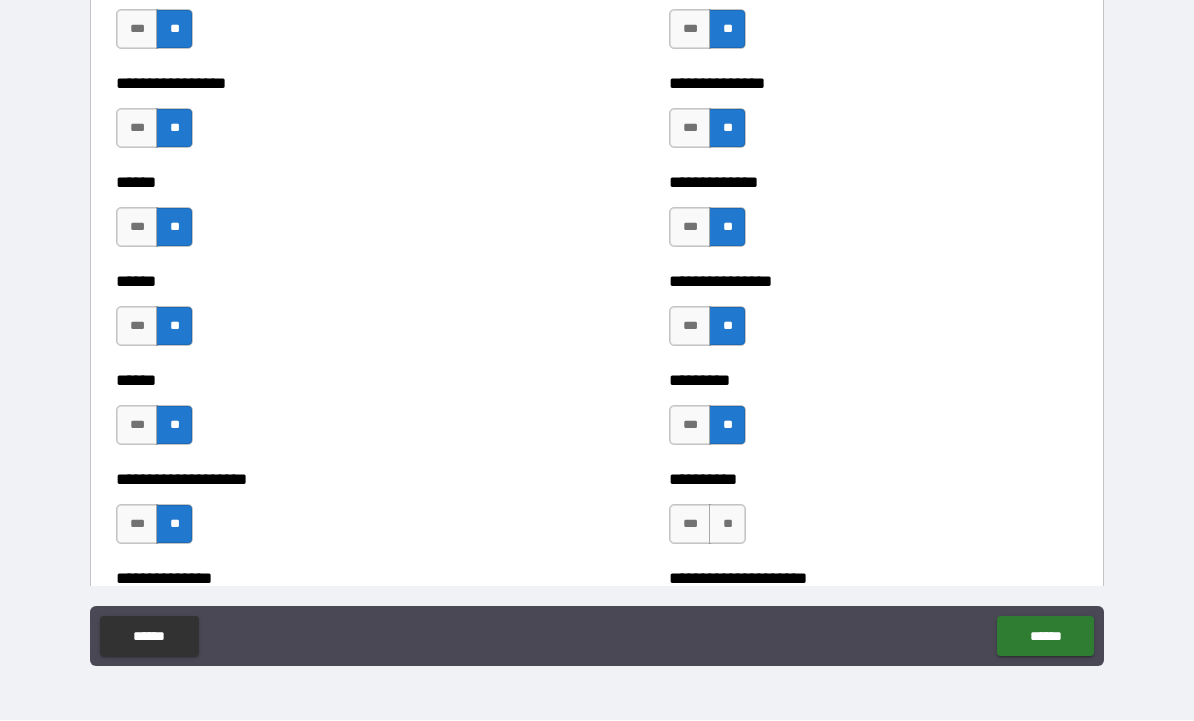 click on "**" at bounding box center [727, 525] 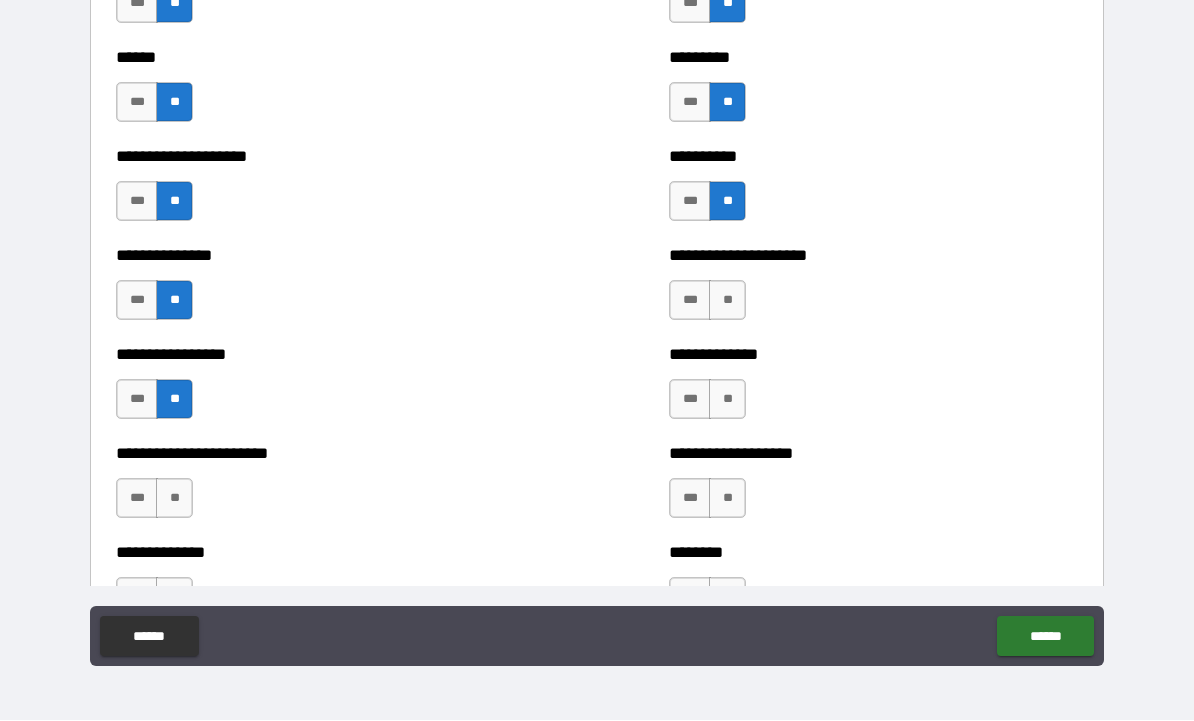 scroll, scrollTop: 3269, scrollLeft: 0, axis: vertical 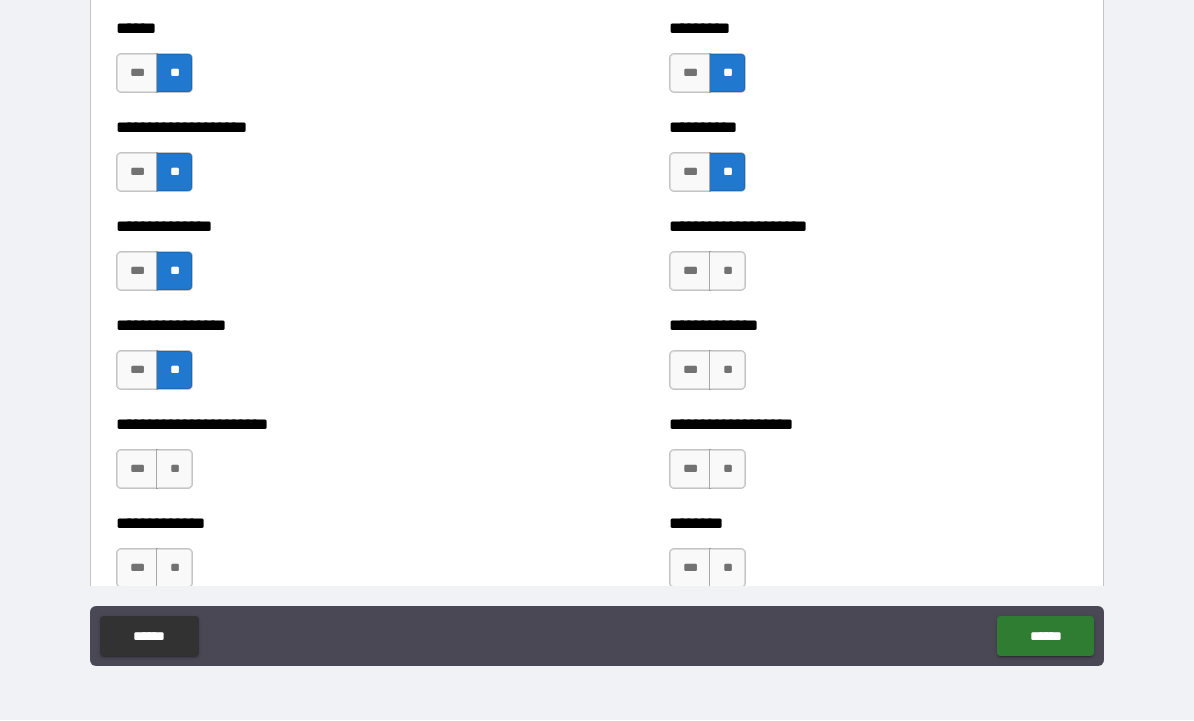click on "**" at bounding box center [727, 272] 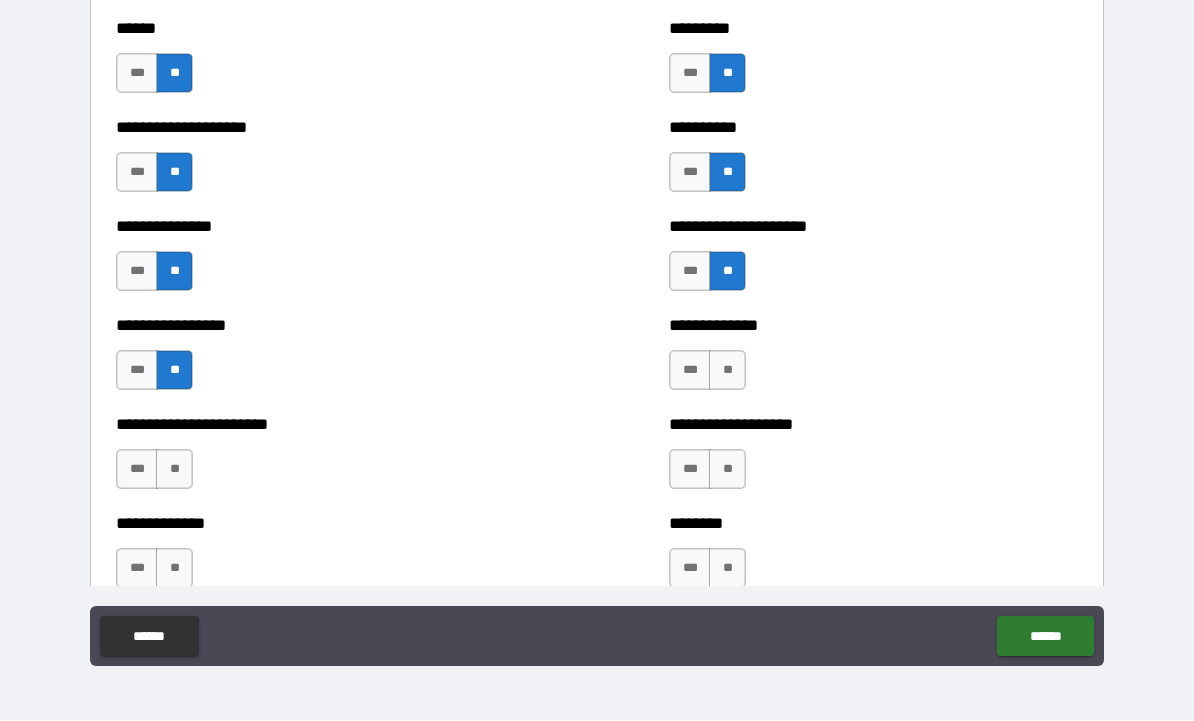 click on "**" at bounding box center [727, 371] 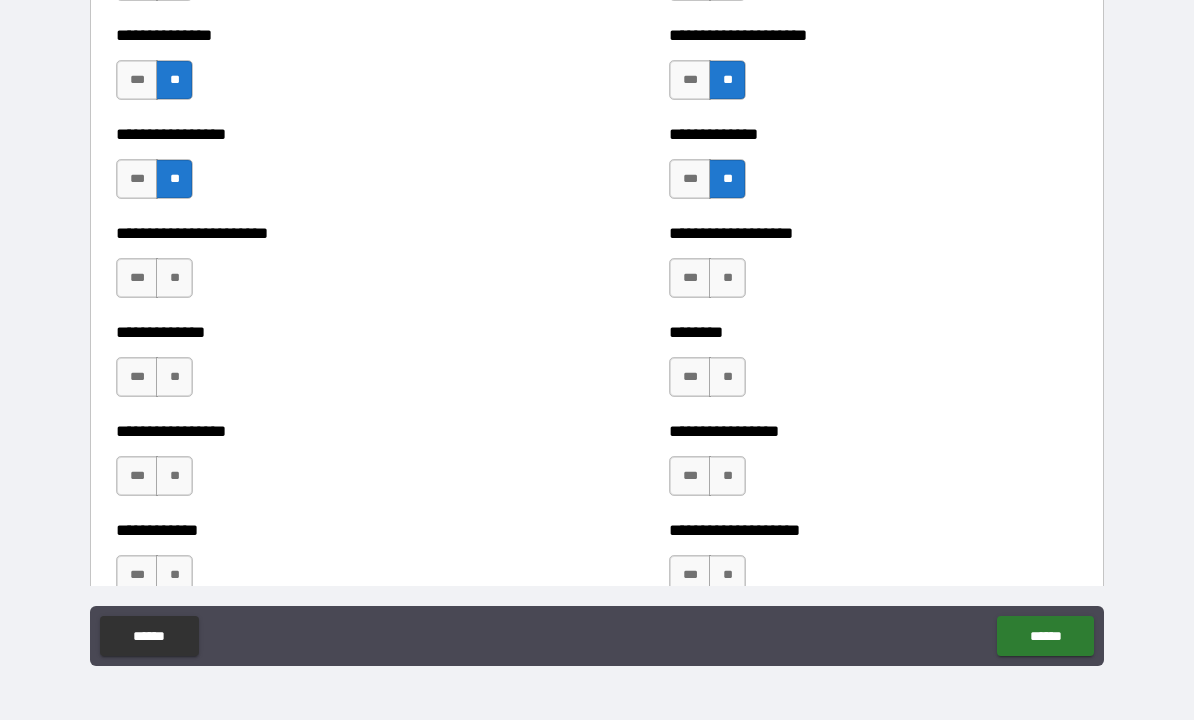 scroll, scrollTop: 3458, scrollLeft: 0, axis: vertical 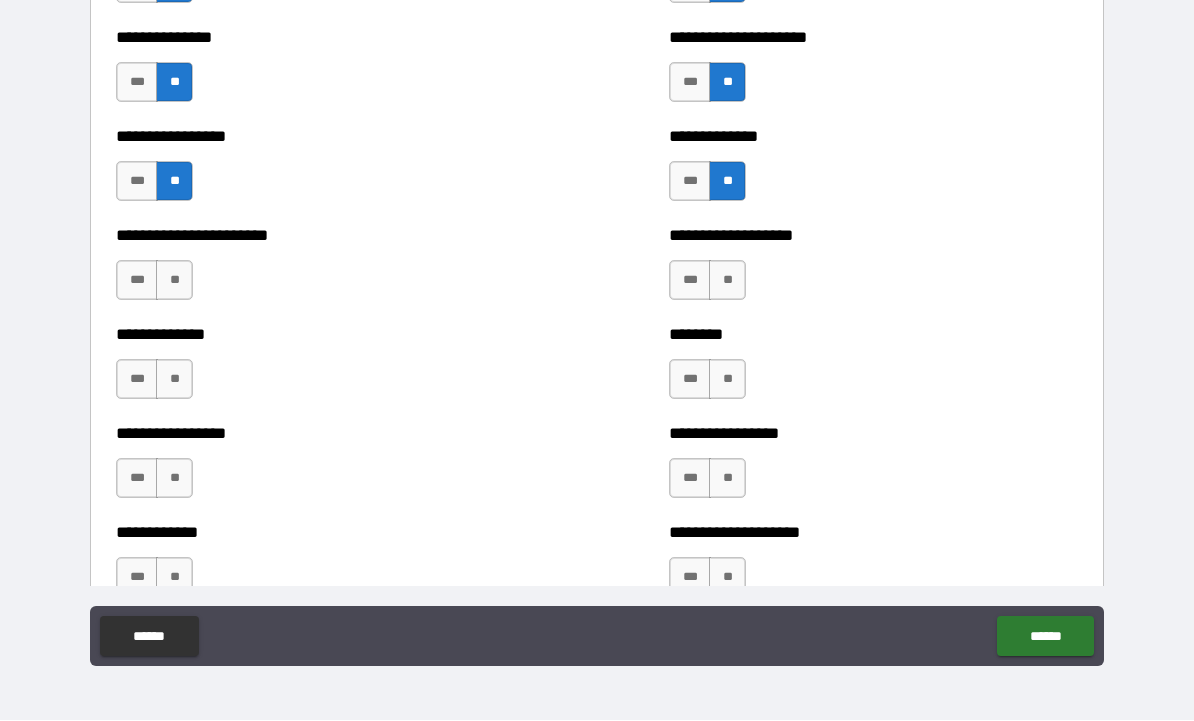 click on "**" at bounding box center [727, 281] 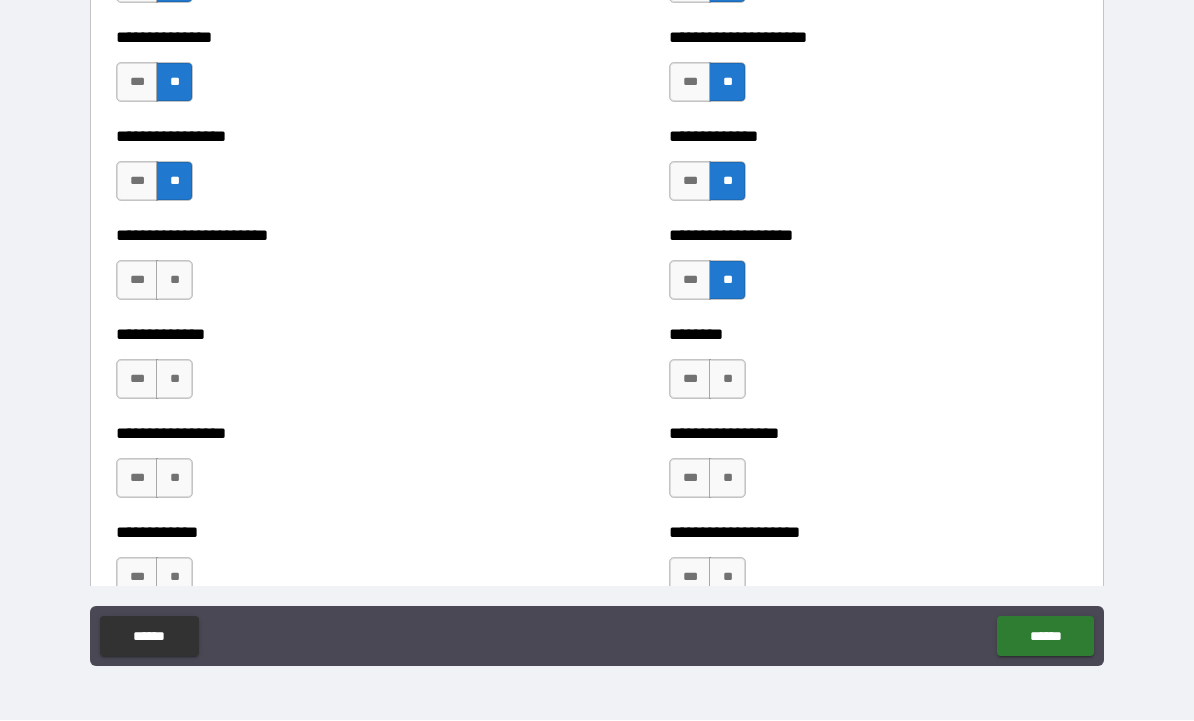 click on "**" at bounding box center [174, 281] 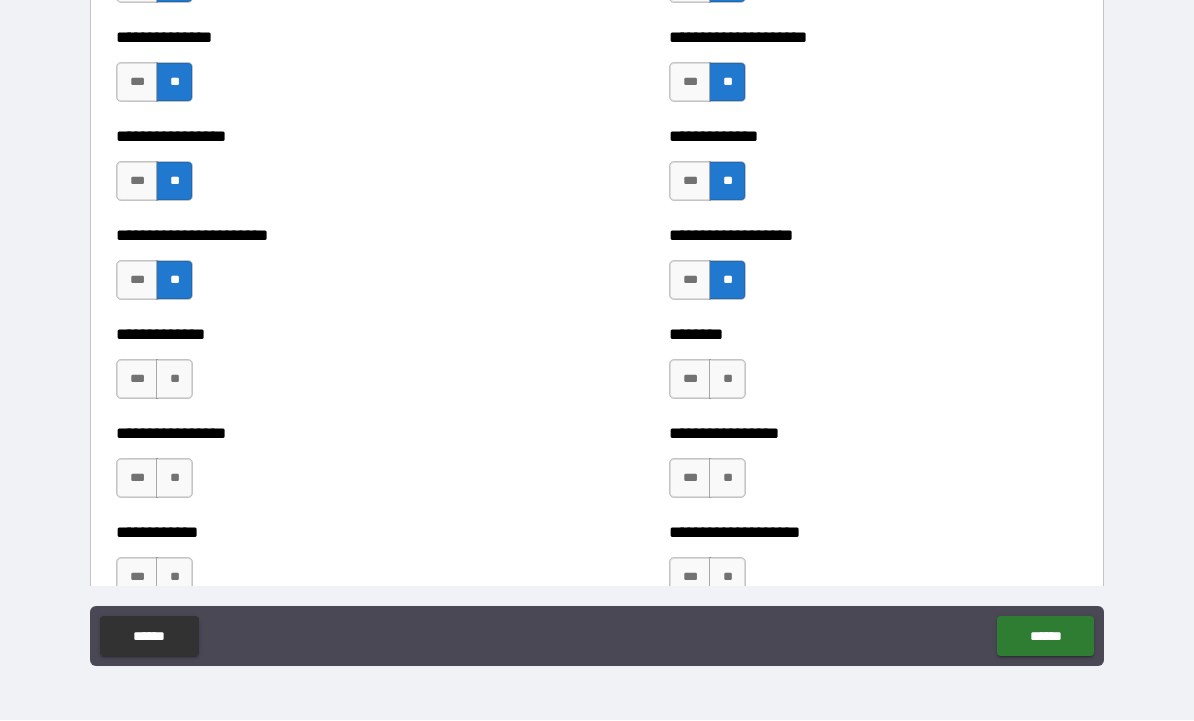 click on "**" at bounding box center (174, 380) 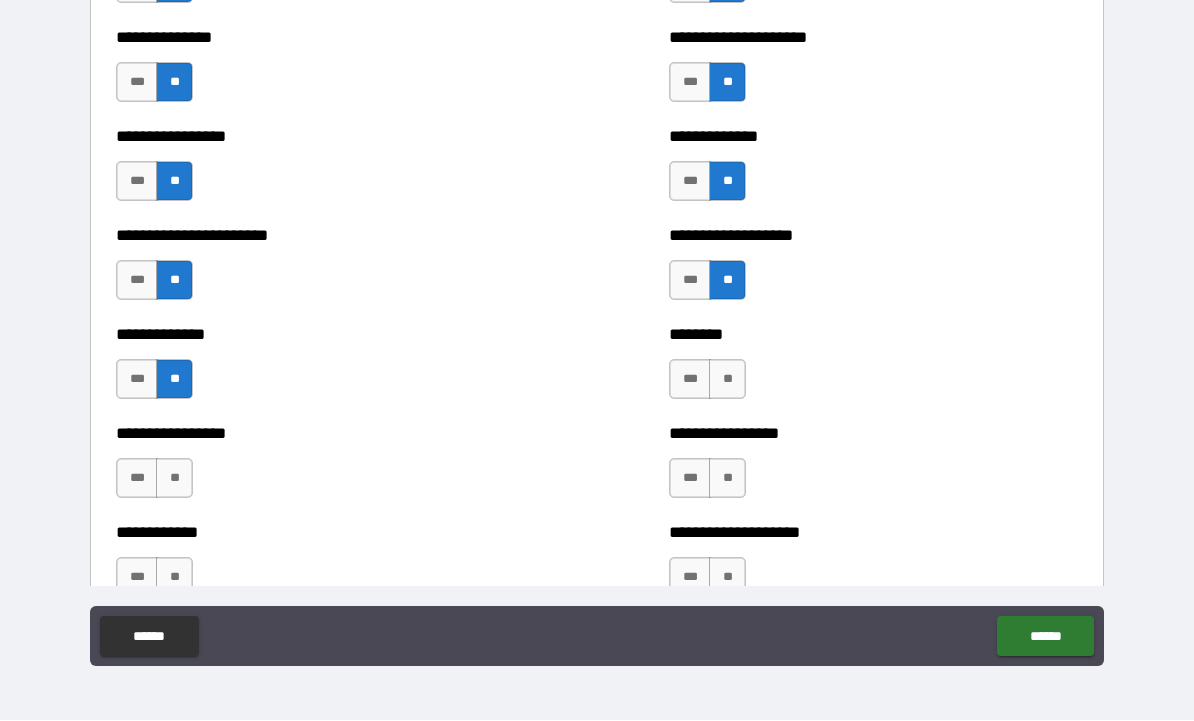 click on "**" at bounding box center (727, 380) 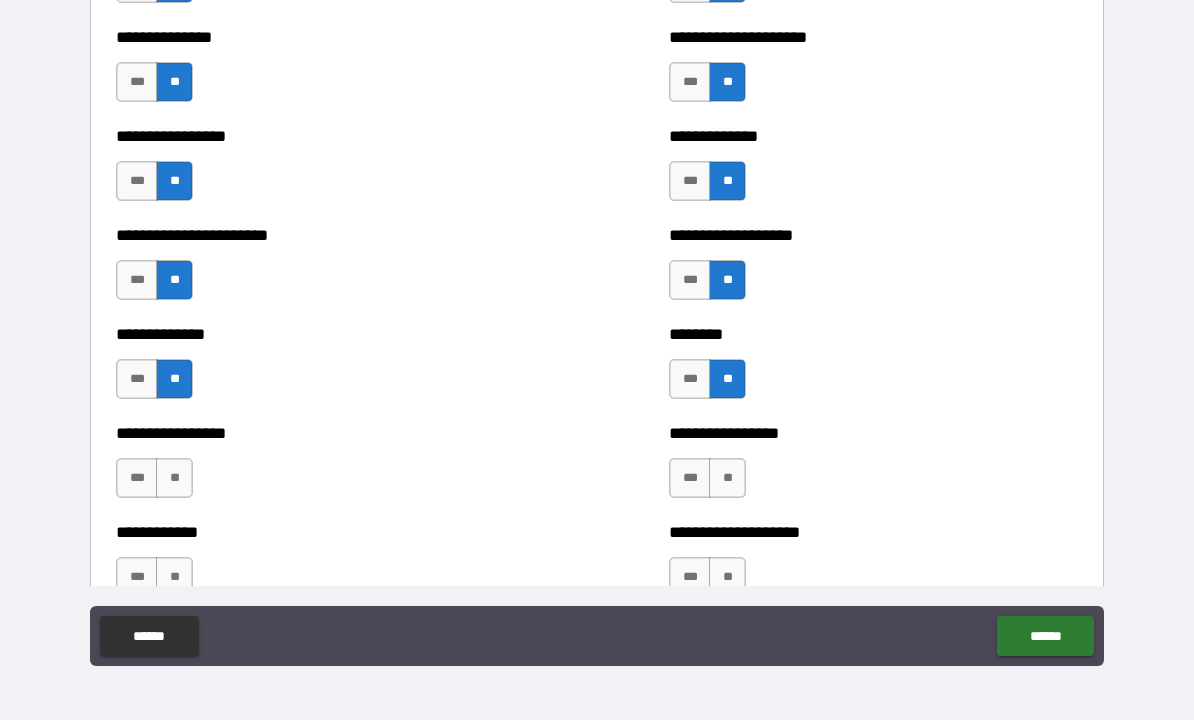 click on "**" at bounding box center (727, 479) 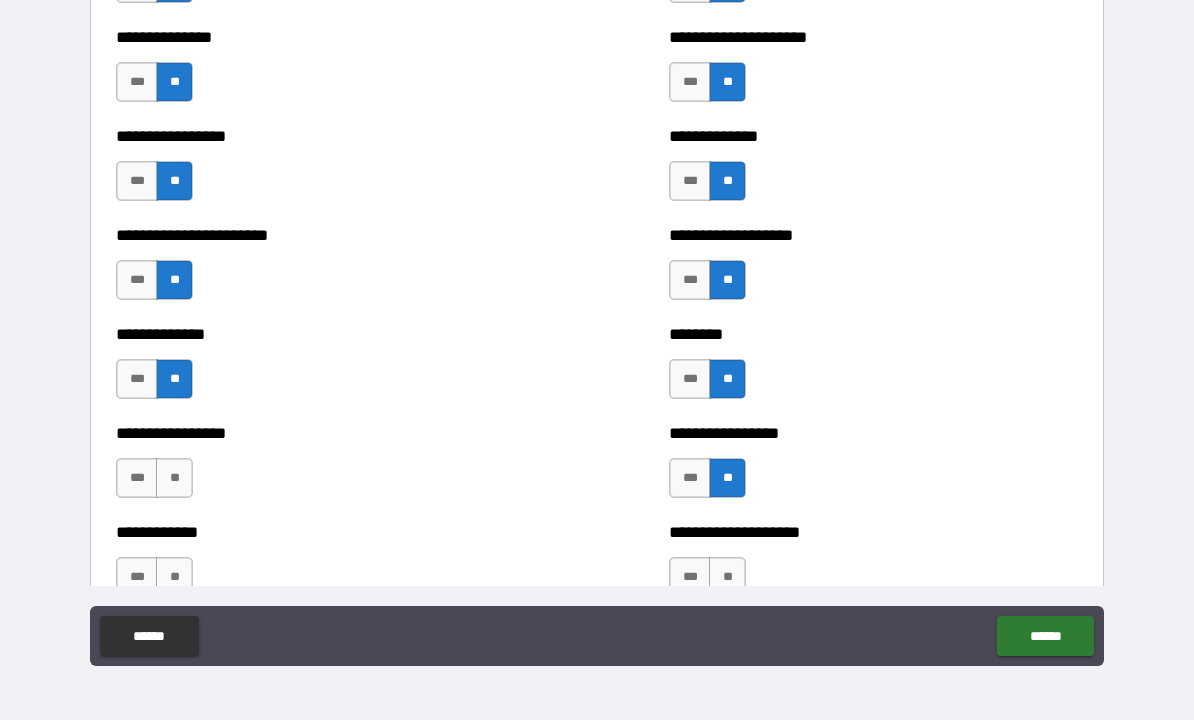 click on "**" at bounding box center [174, 479] 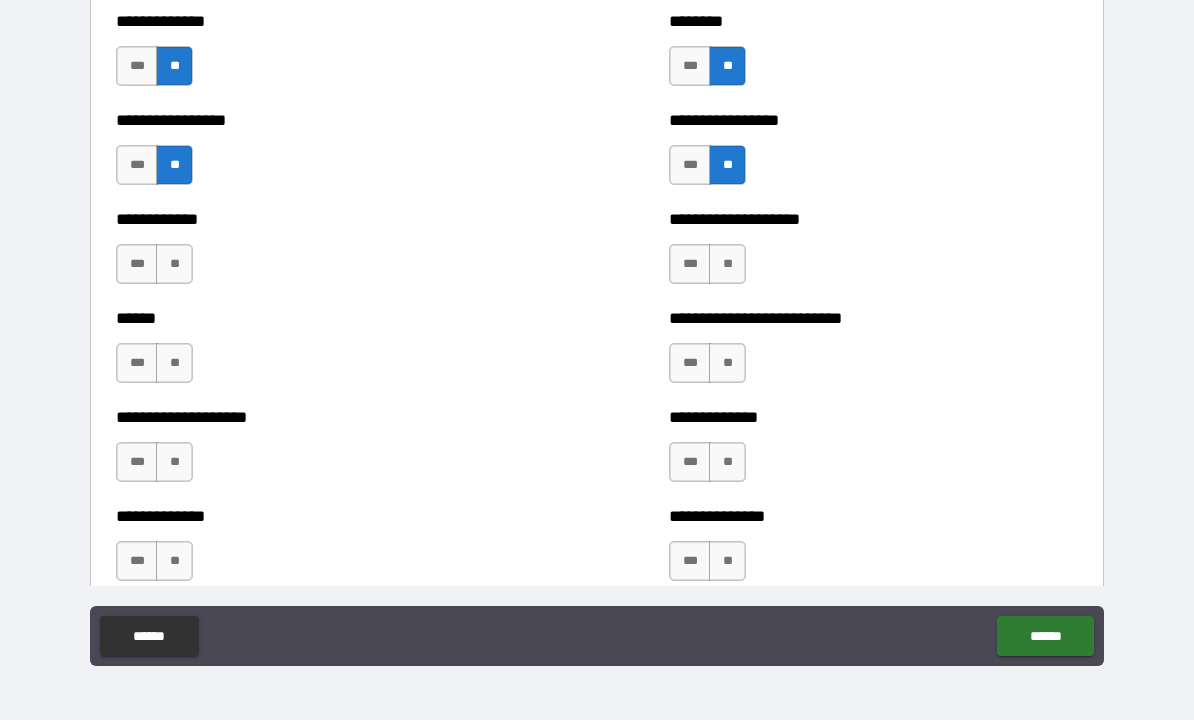 scroll, scrollTop: 3795, scrollLeft: 0, axis: vertical 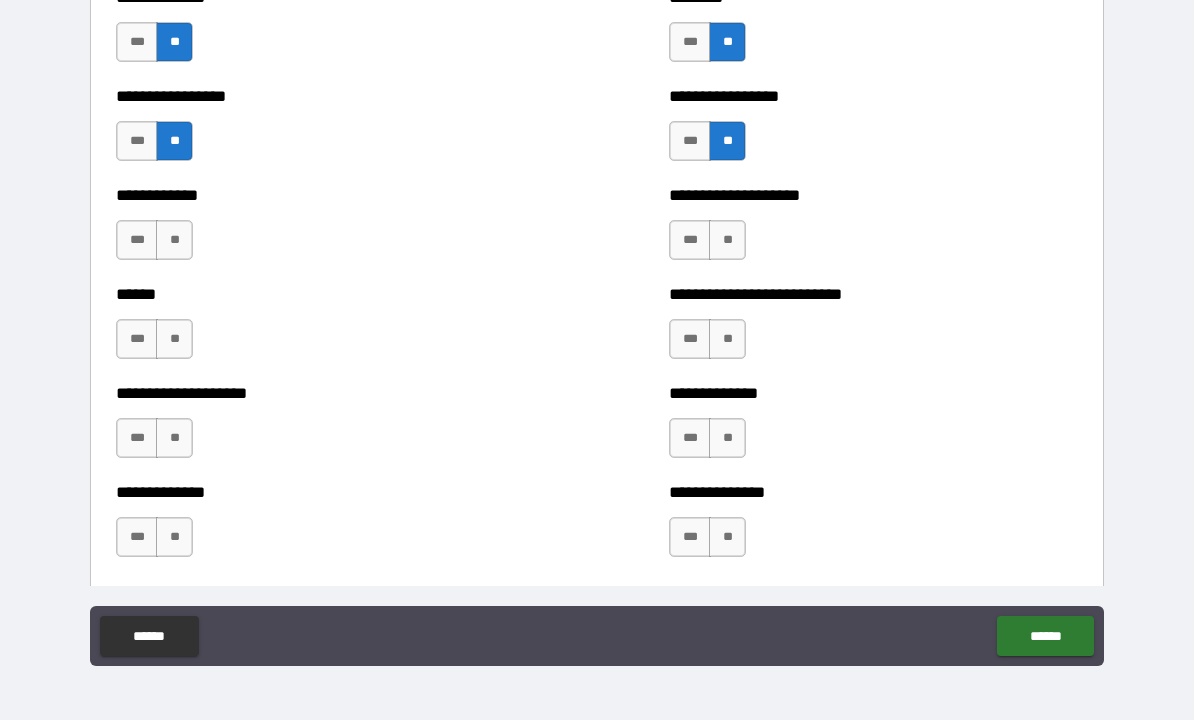click on "**" at bounding box center (174, 241) 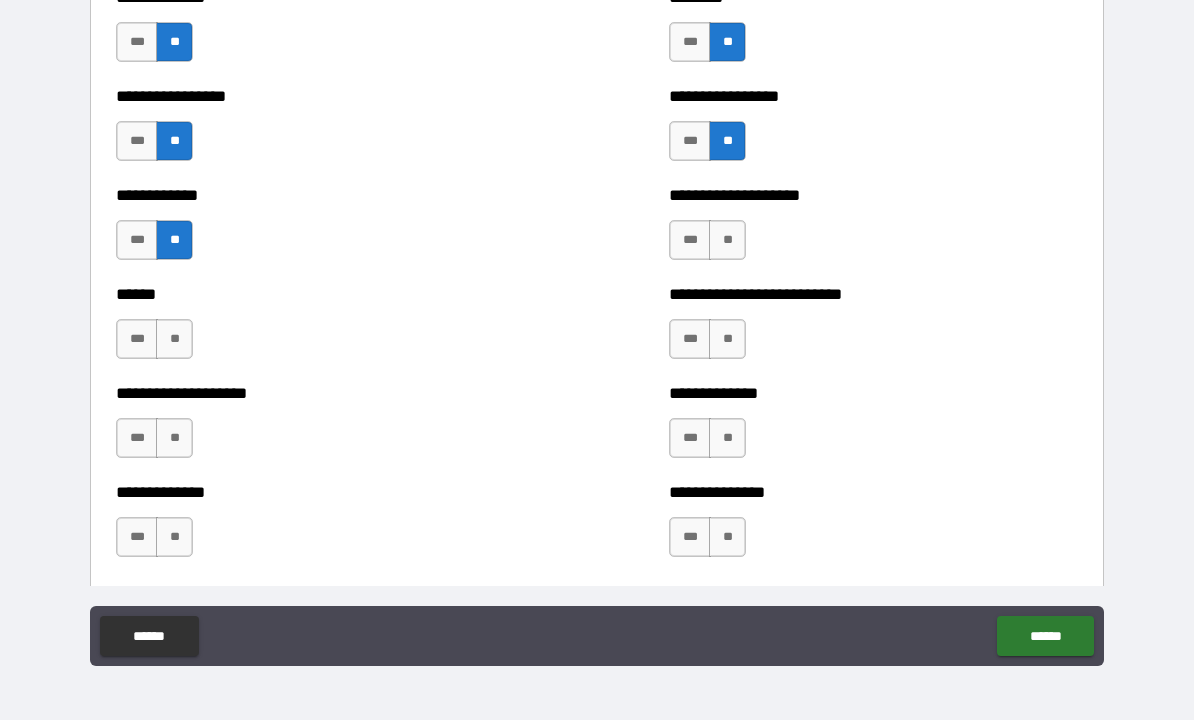 click on "**" at bounding box center (727, 241) 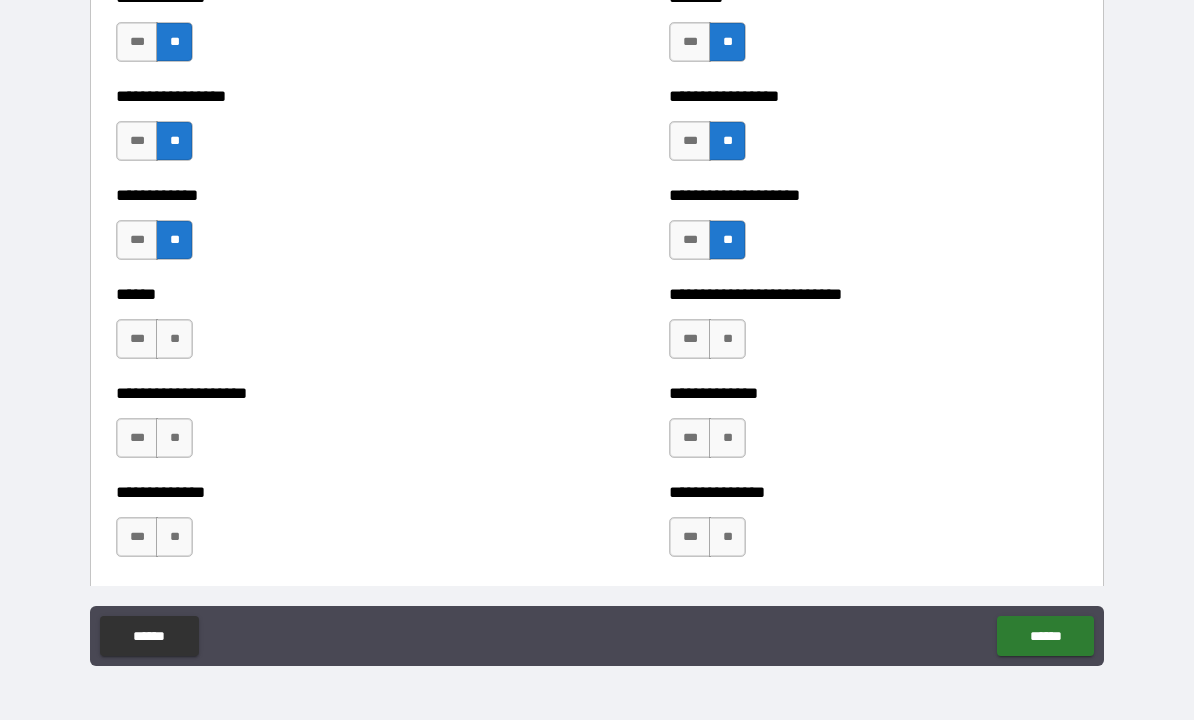 click on "**" at bounding box center (727, 340) 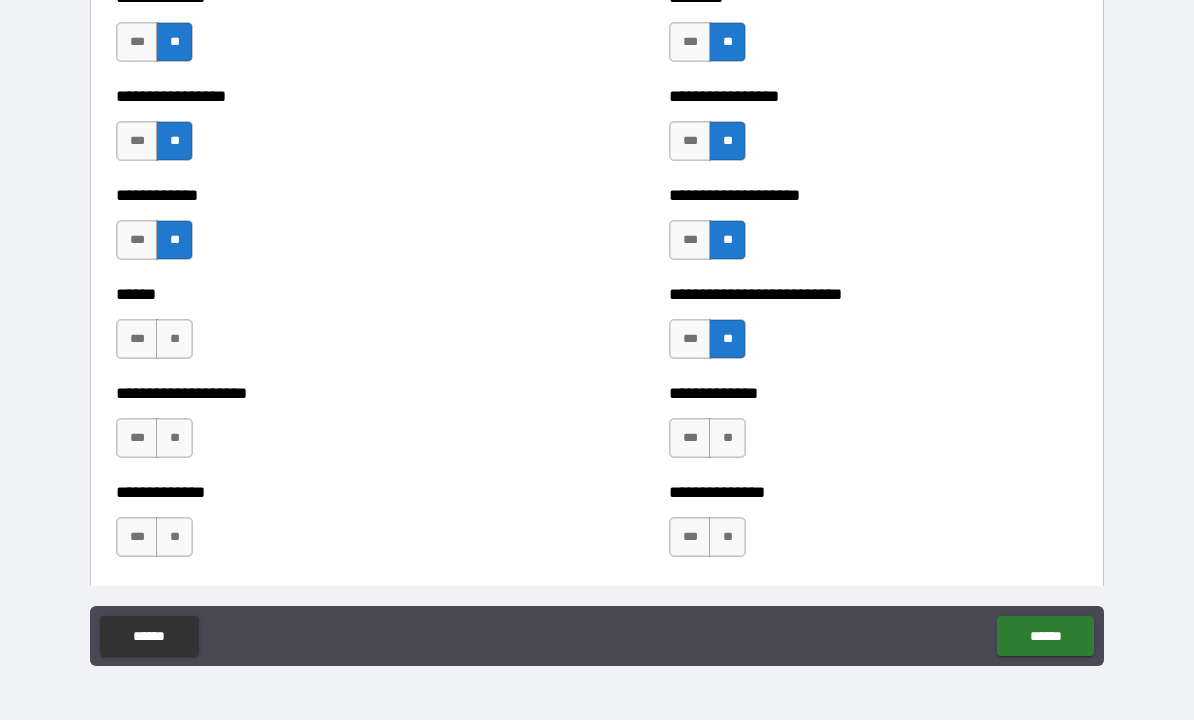 click on "**" at bounding box center [174, 340] 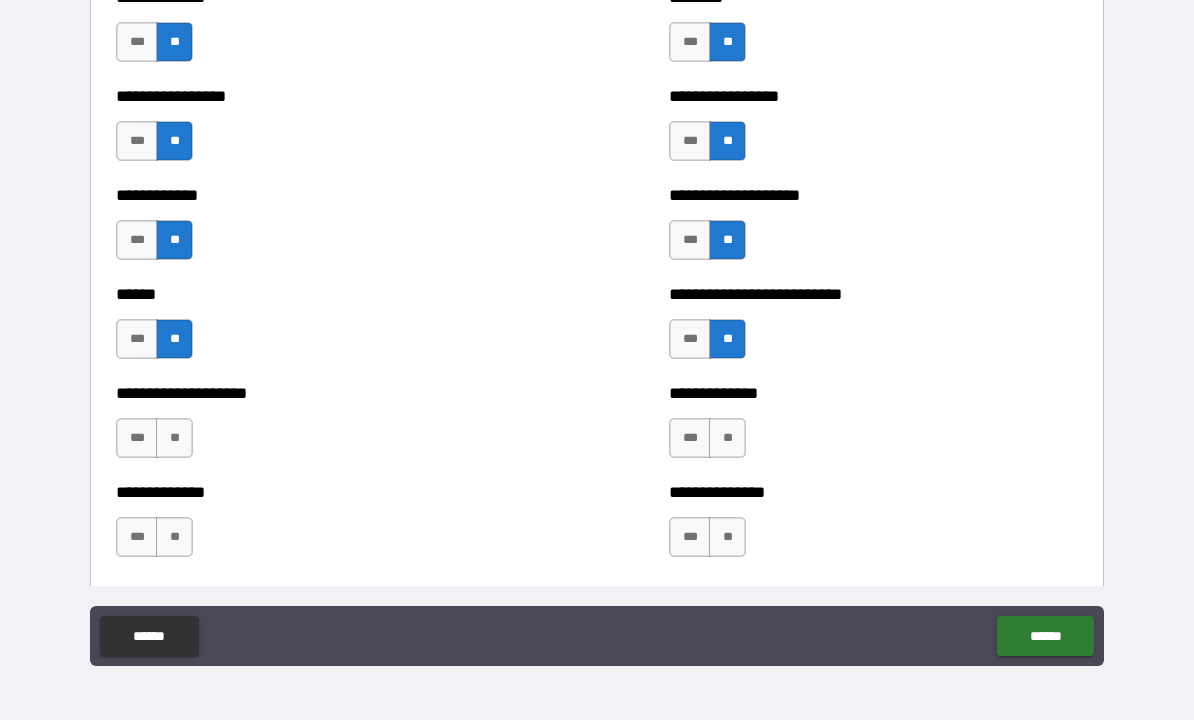 click on "**" at bounding box center (174, 439) 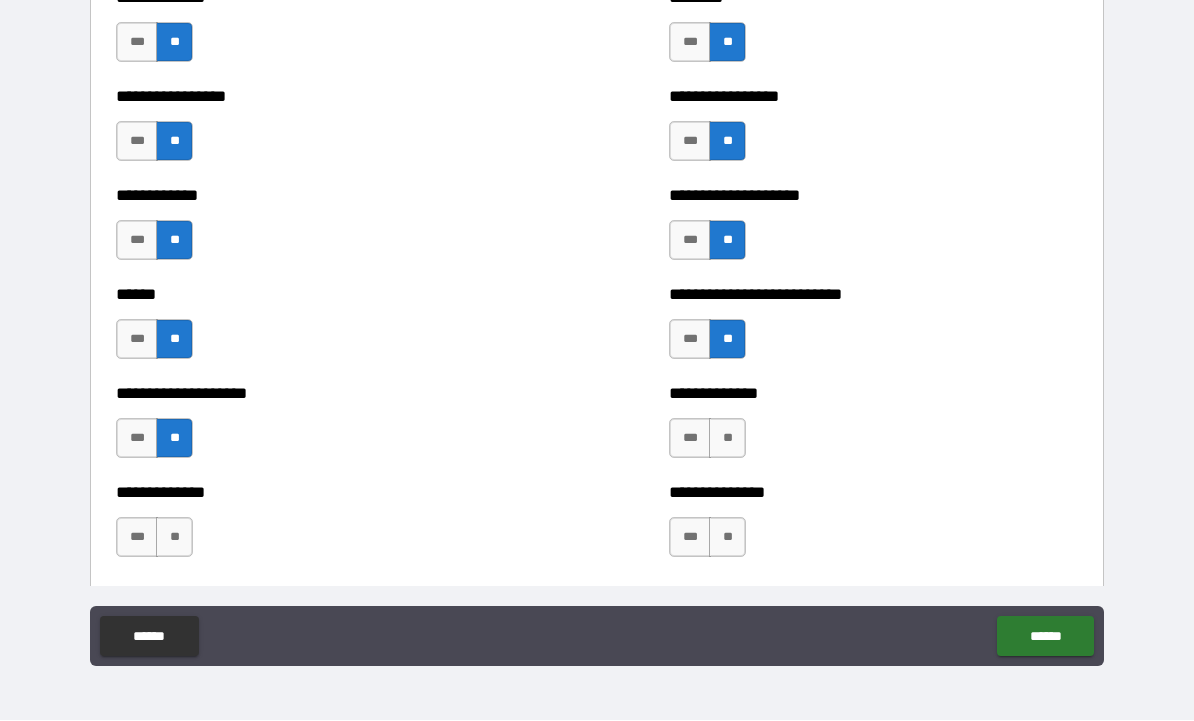 click on "**" at bounding box center [727, 439] 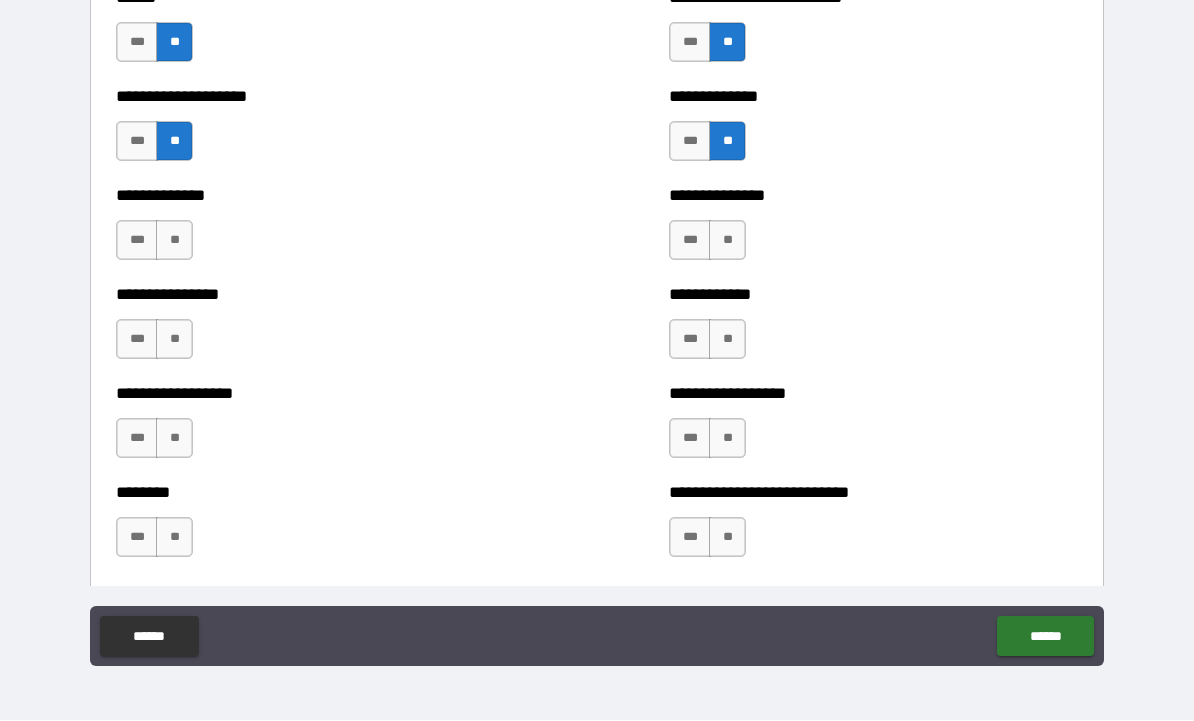 scroll, scrollTop: 4091, scrollLeft: 0, axis: vertical 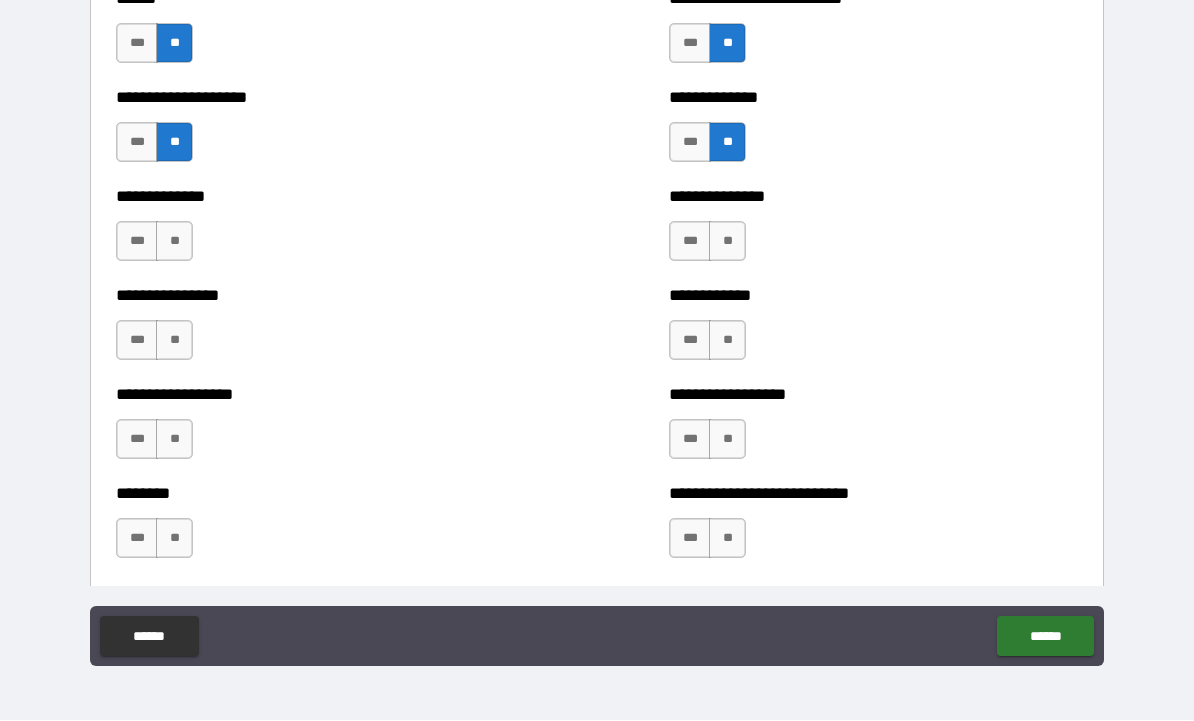click on "**" at bounding box center (727, 242) 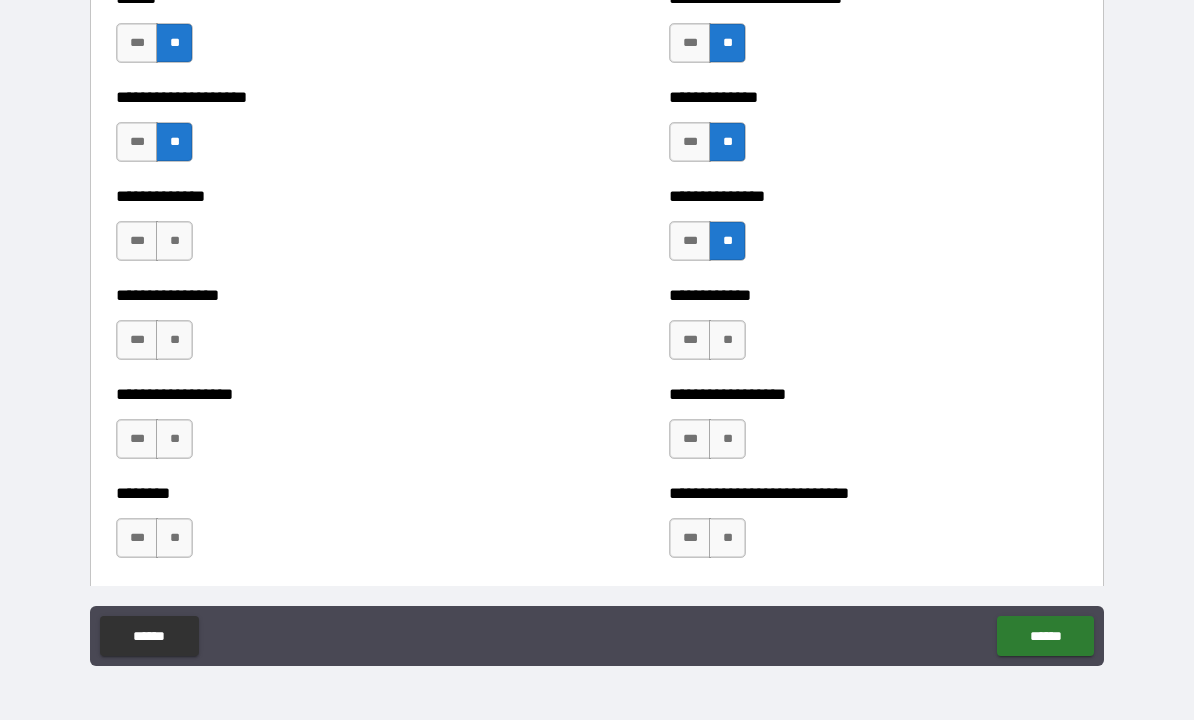 click on "**" at bounding box center (174, 242) 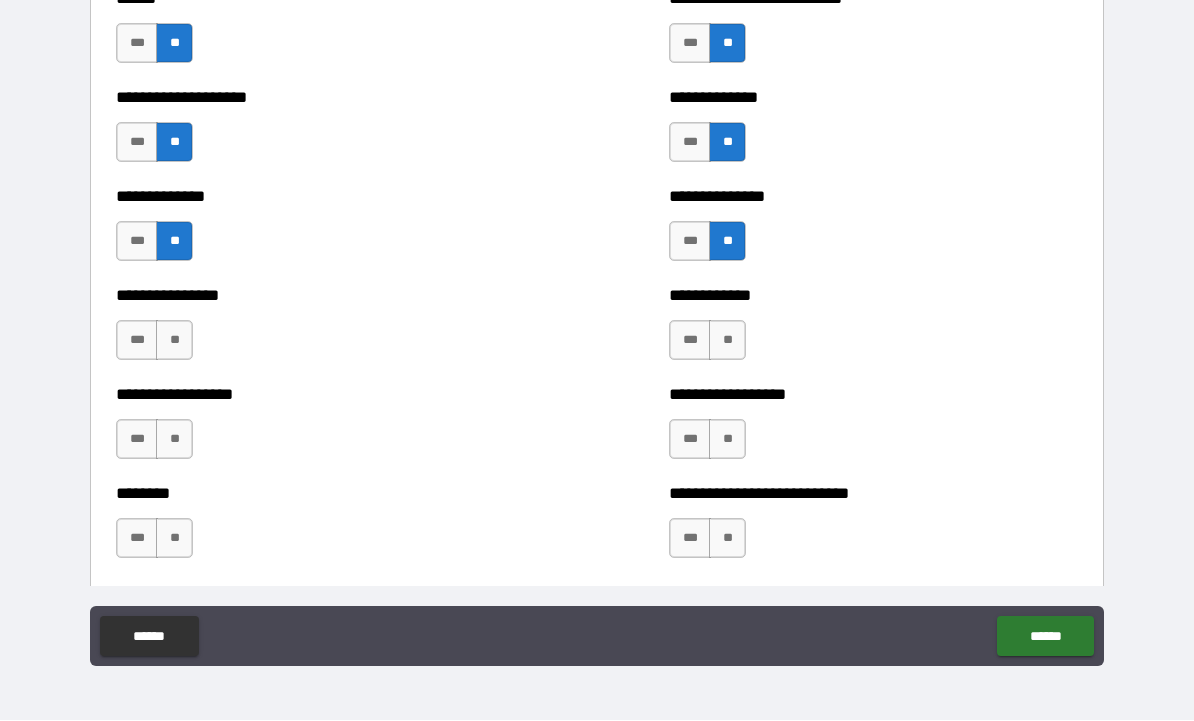 click on "**" at bounding box center [174, 341] 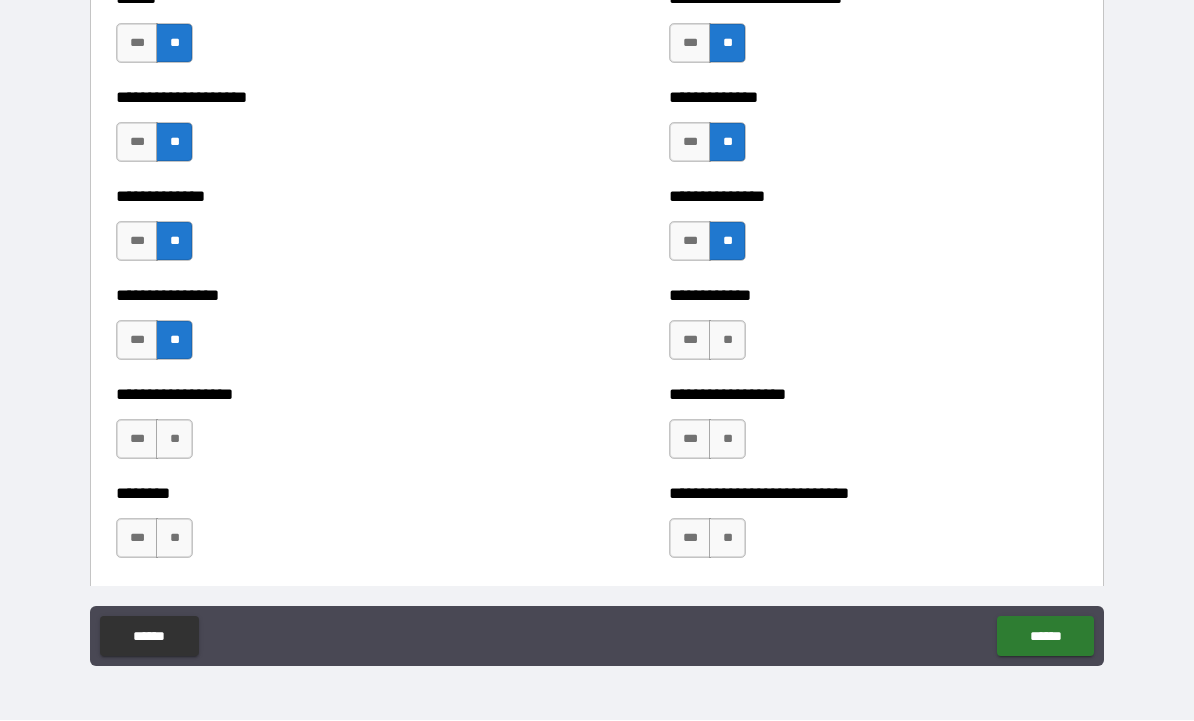 click on "**" at bounding box center [727, 341] 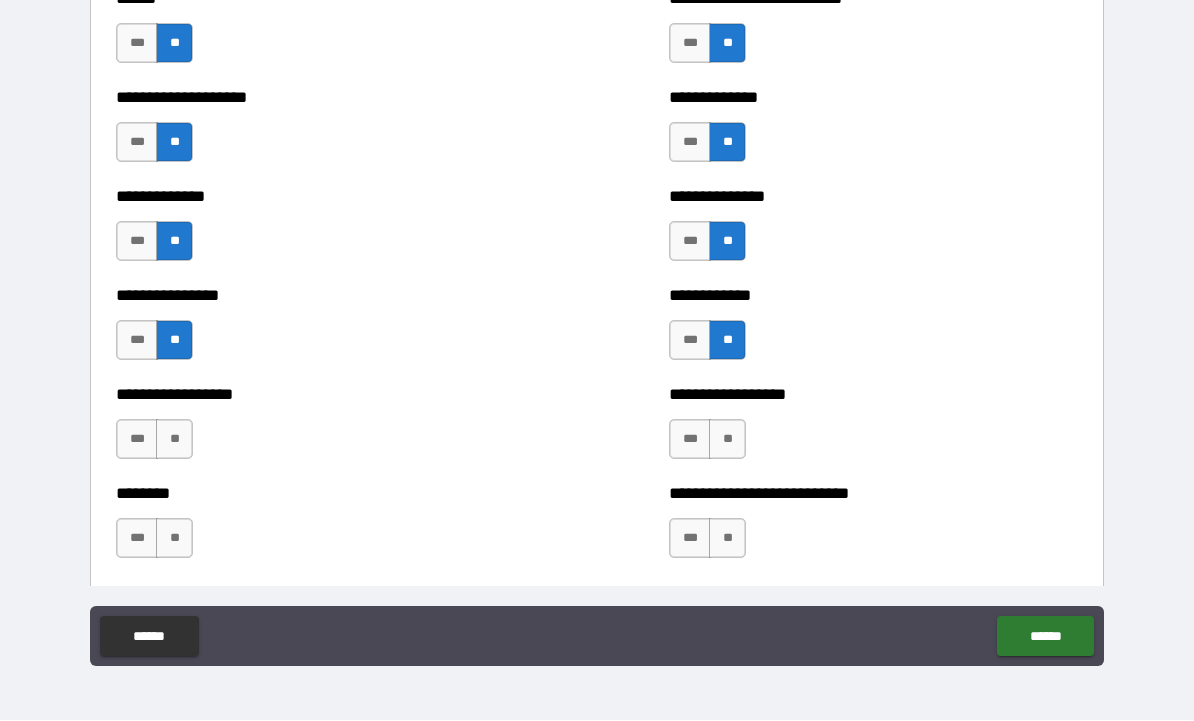 click on "**" at bounding box center (727, 440) 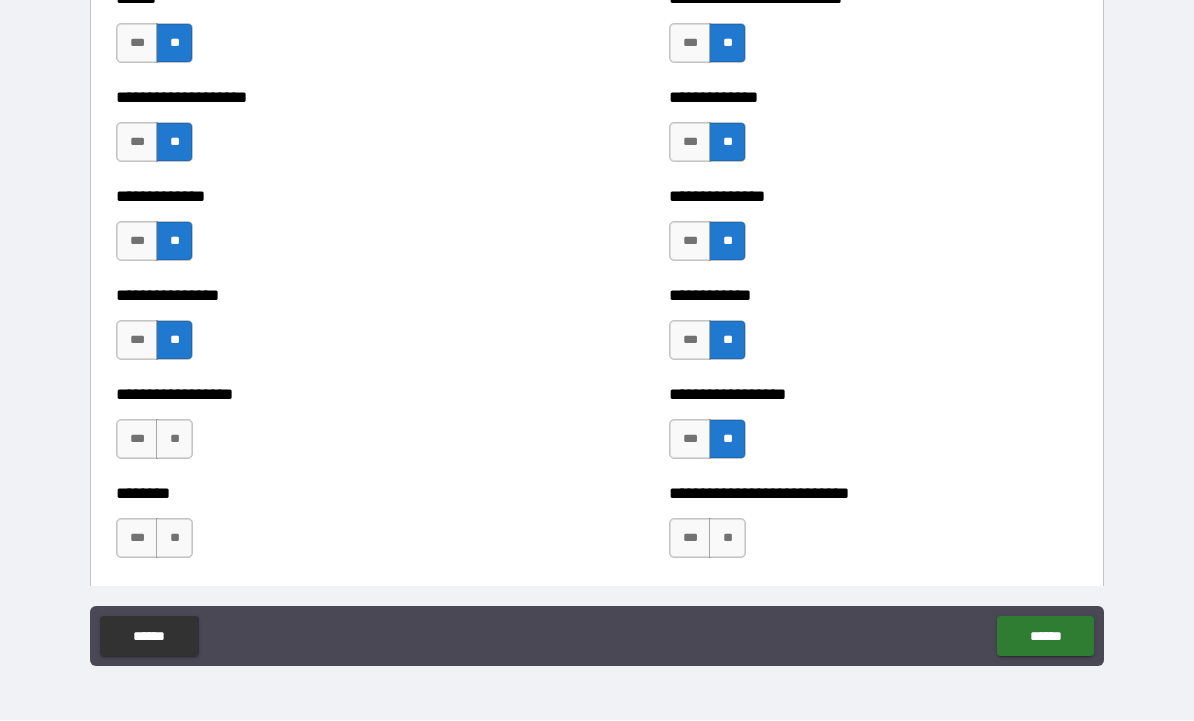 click on "**" at bounding box center (174, 440) 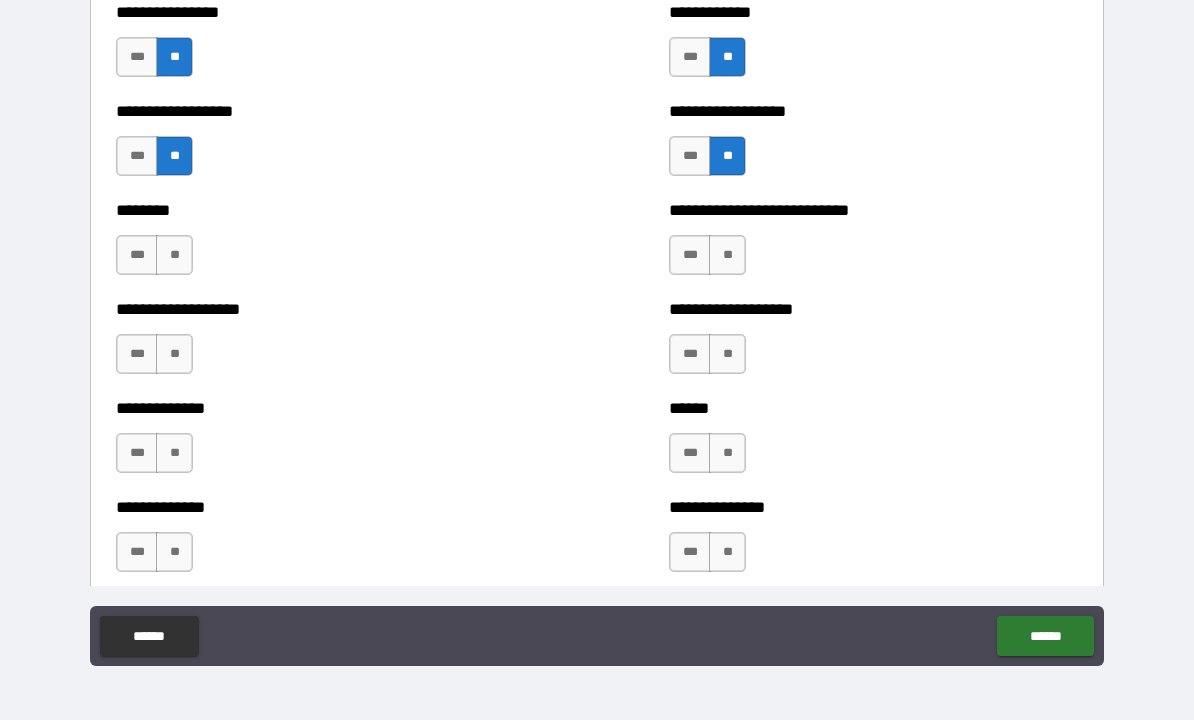 scroll, scrollTop: 4375, scrollLeft: 0, axis: vertical 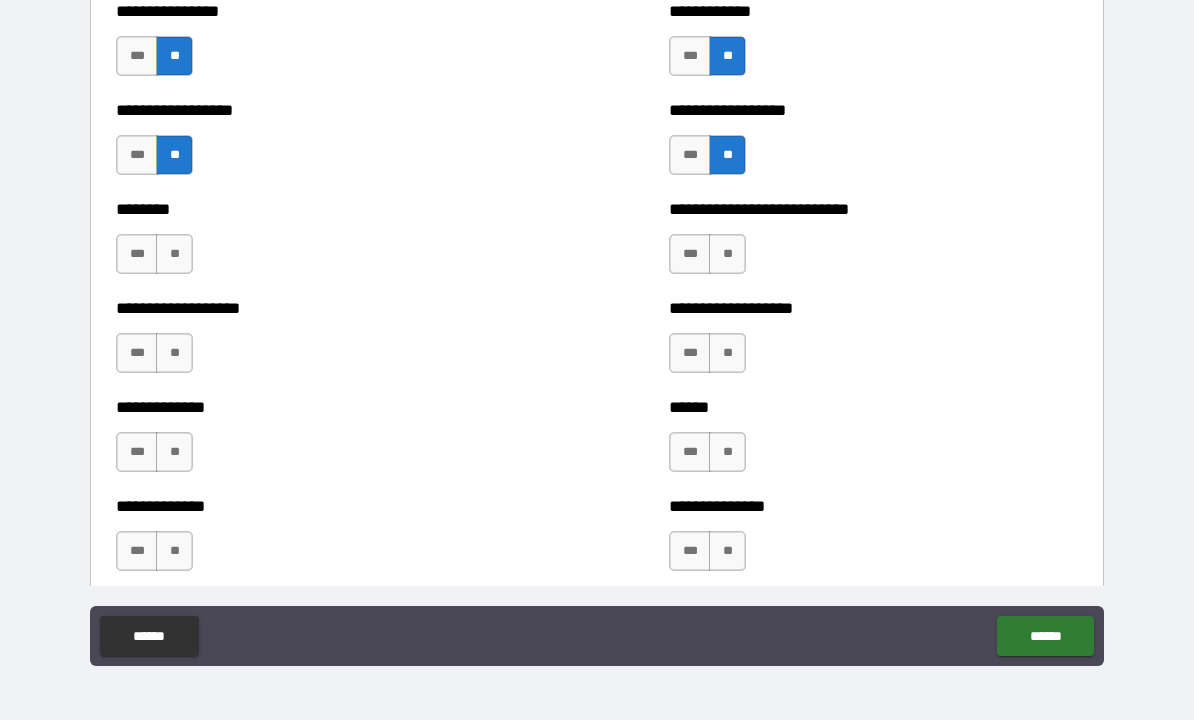 click on "**" at bounding box center (174, 255) 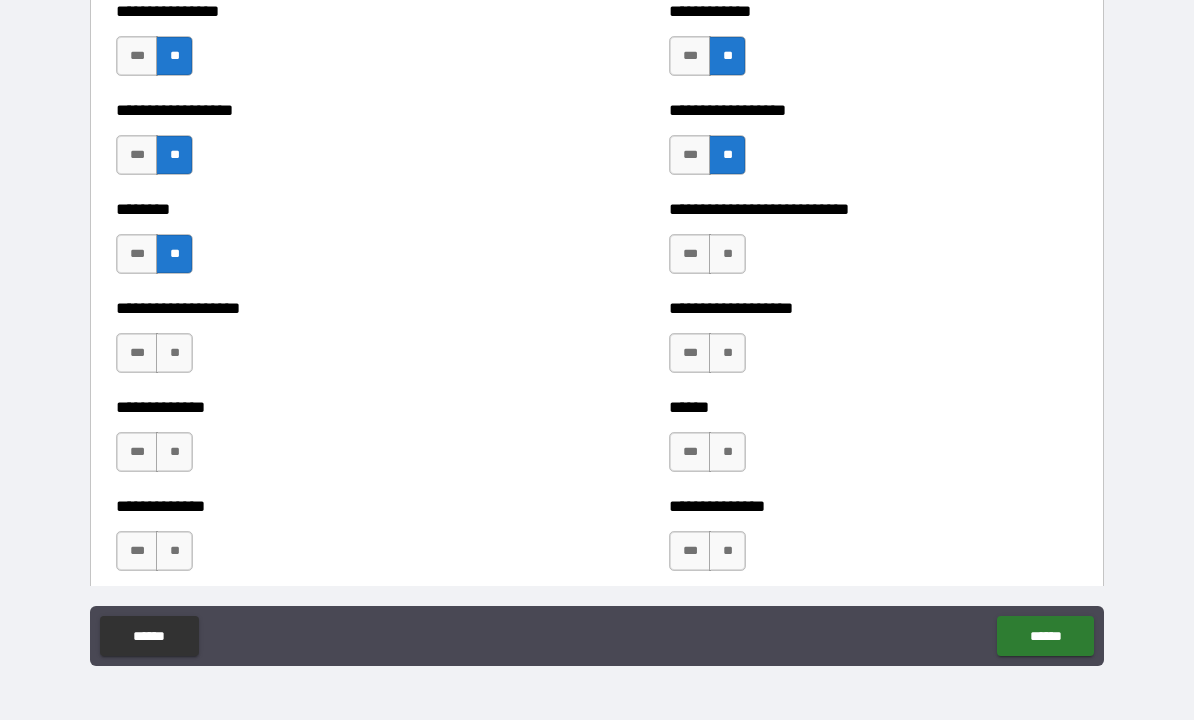 click on "**" at bounding box center (727, 255) 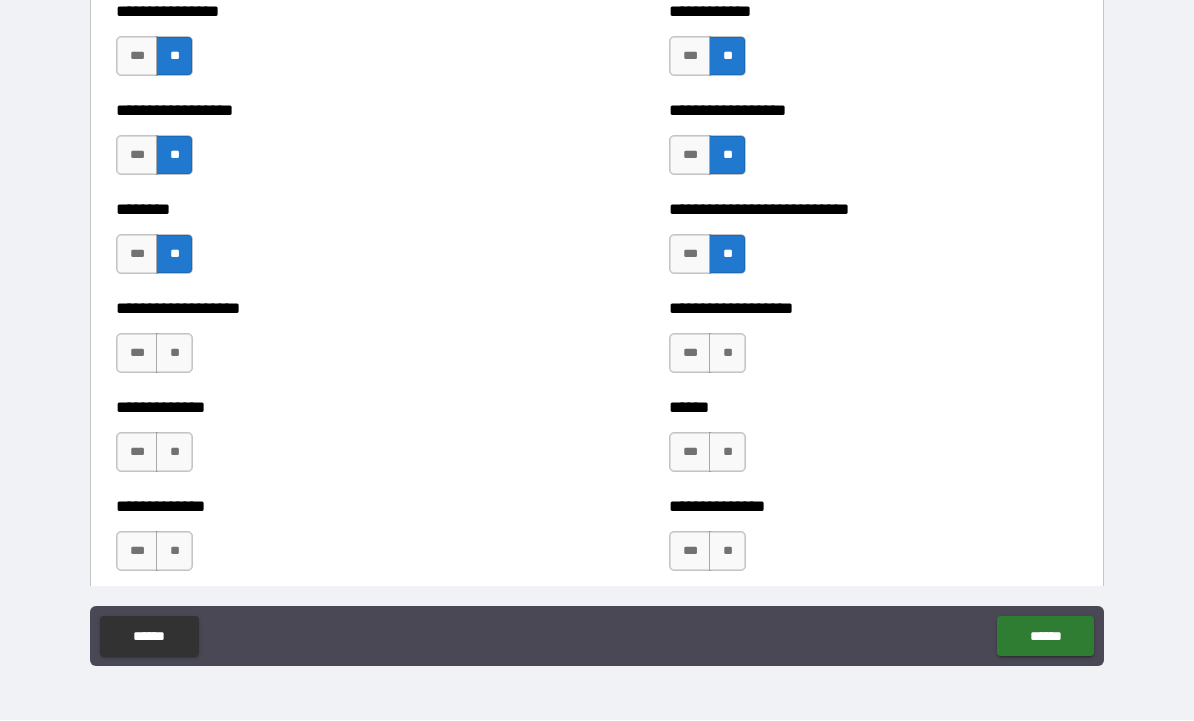 click on "**" at bounding box center [727, 354] 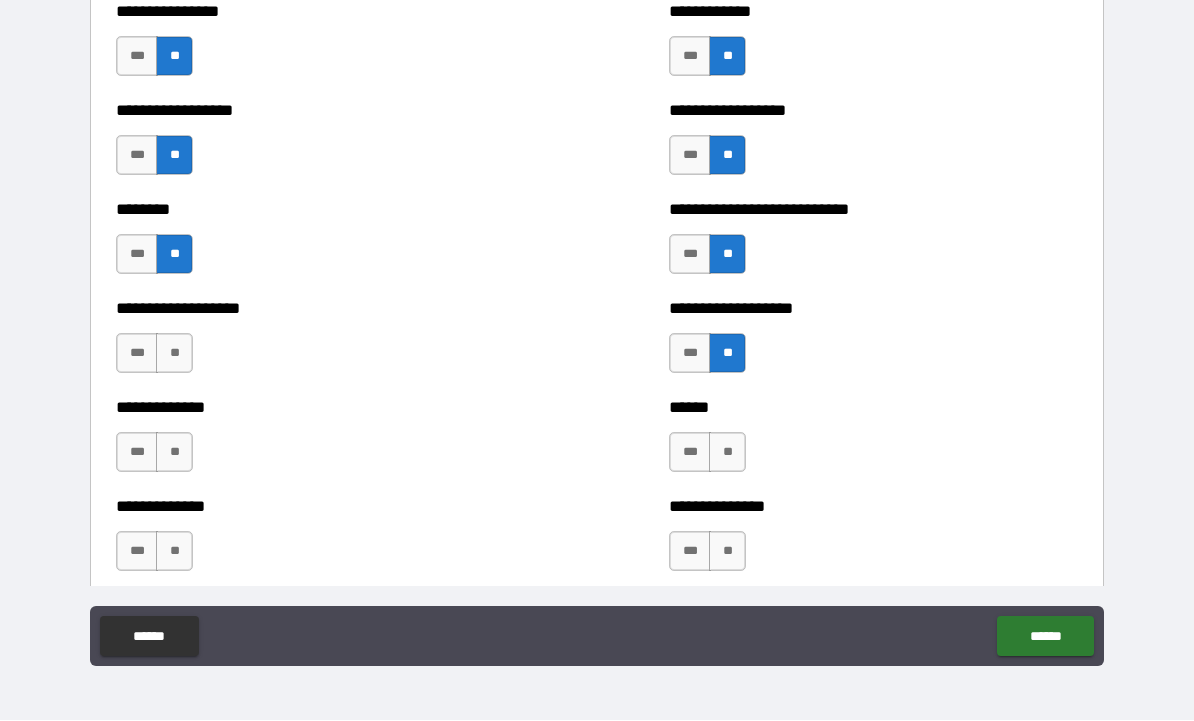 click on "**" at bounding box center [174, 354] 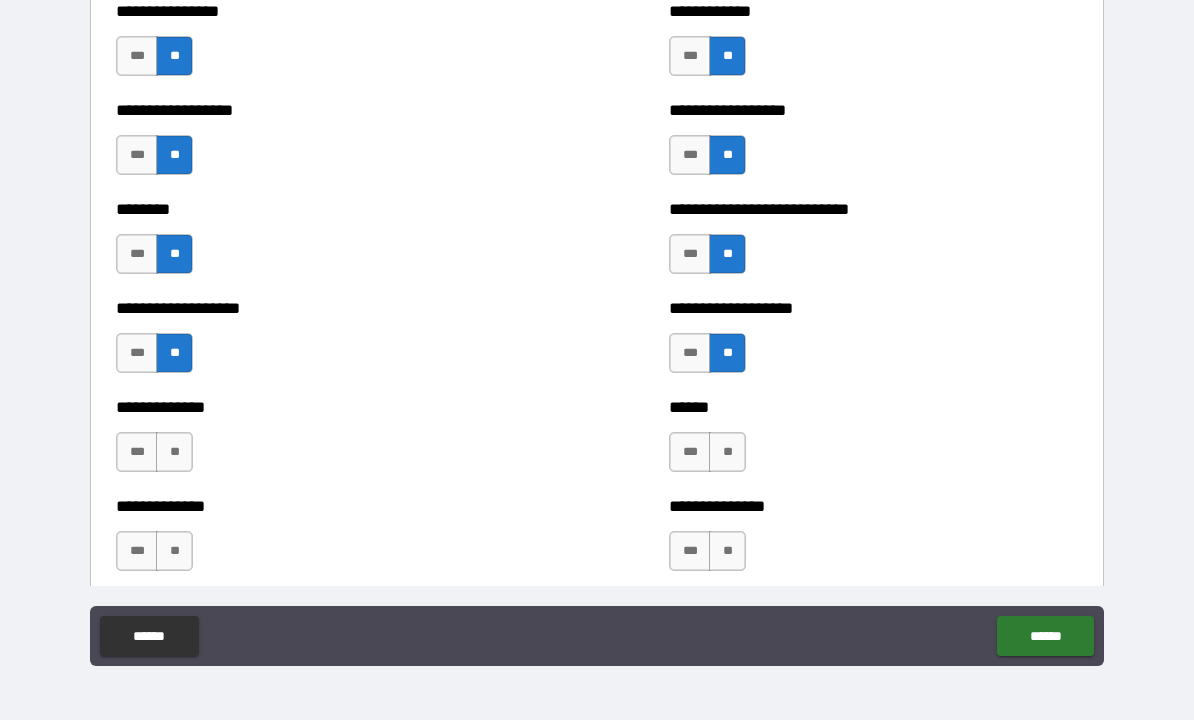 click on "**" at bounding box center [174, 453] 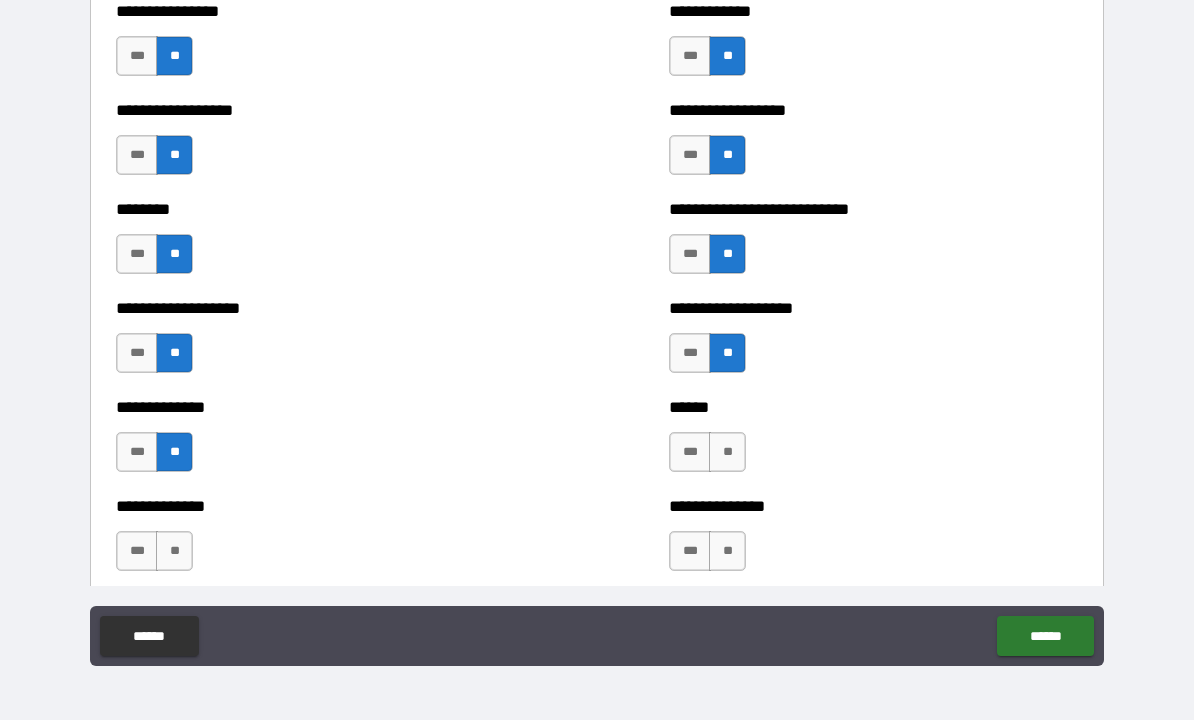 click on "**" at bounding box center (727, 453) 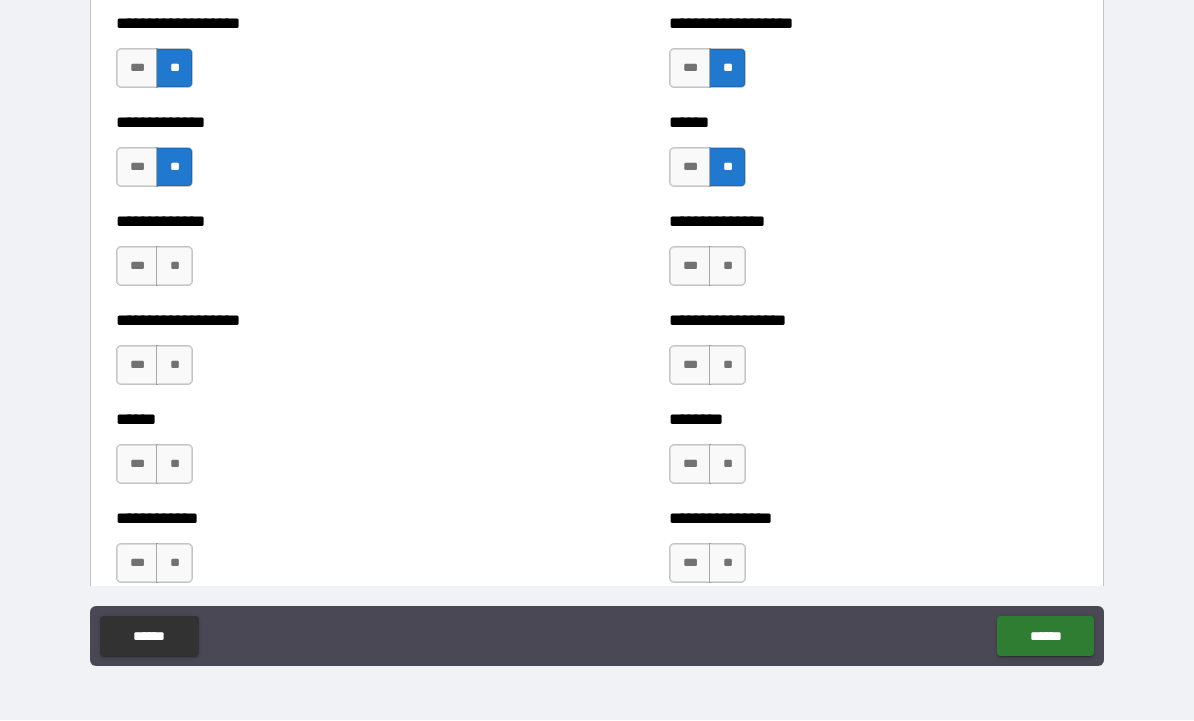 scroll, scrollTop: 4658, scrollLeft: 0, axis: vertical 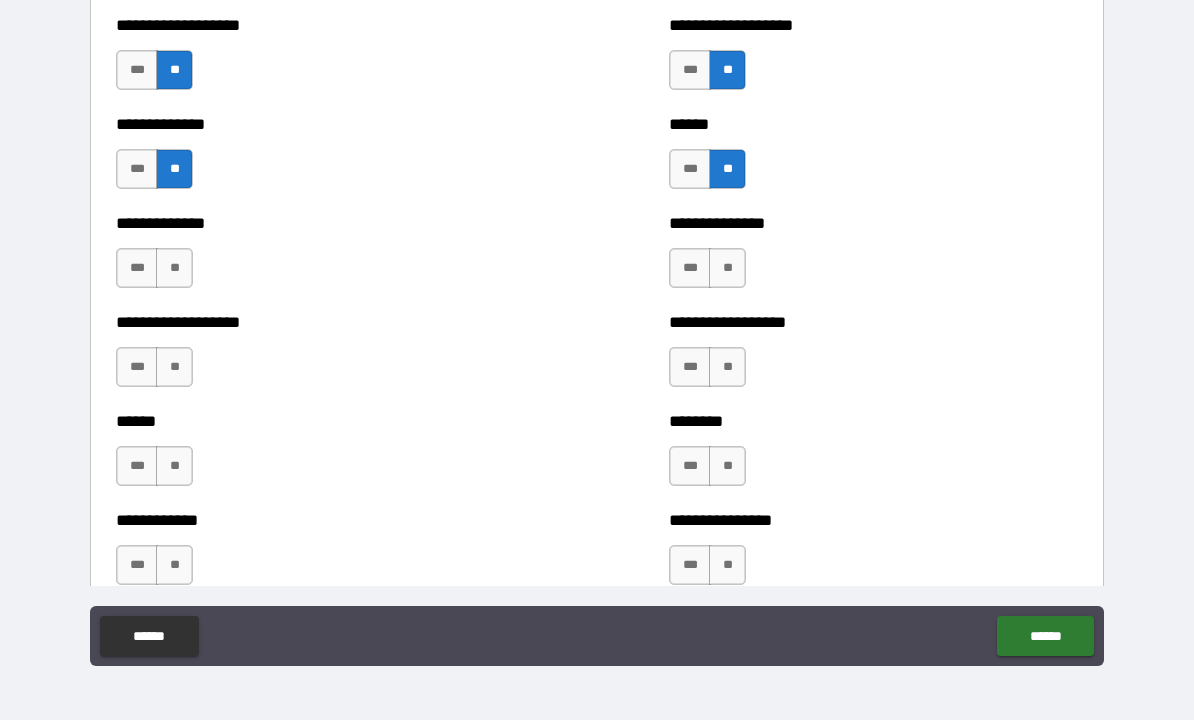 click on "**" at bounding box center [727, 269] 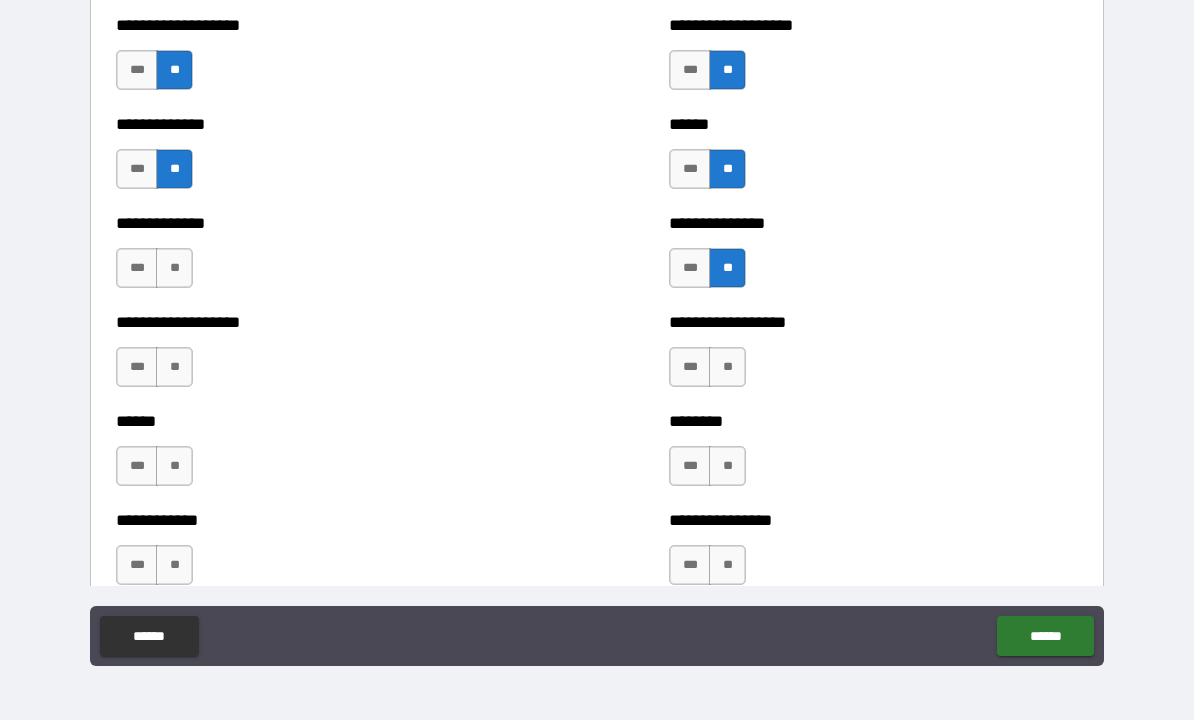 click on "**" at bounding box center [174, 269] 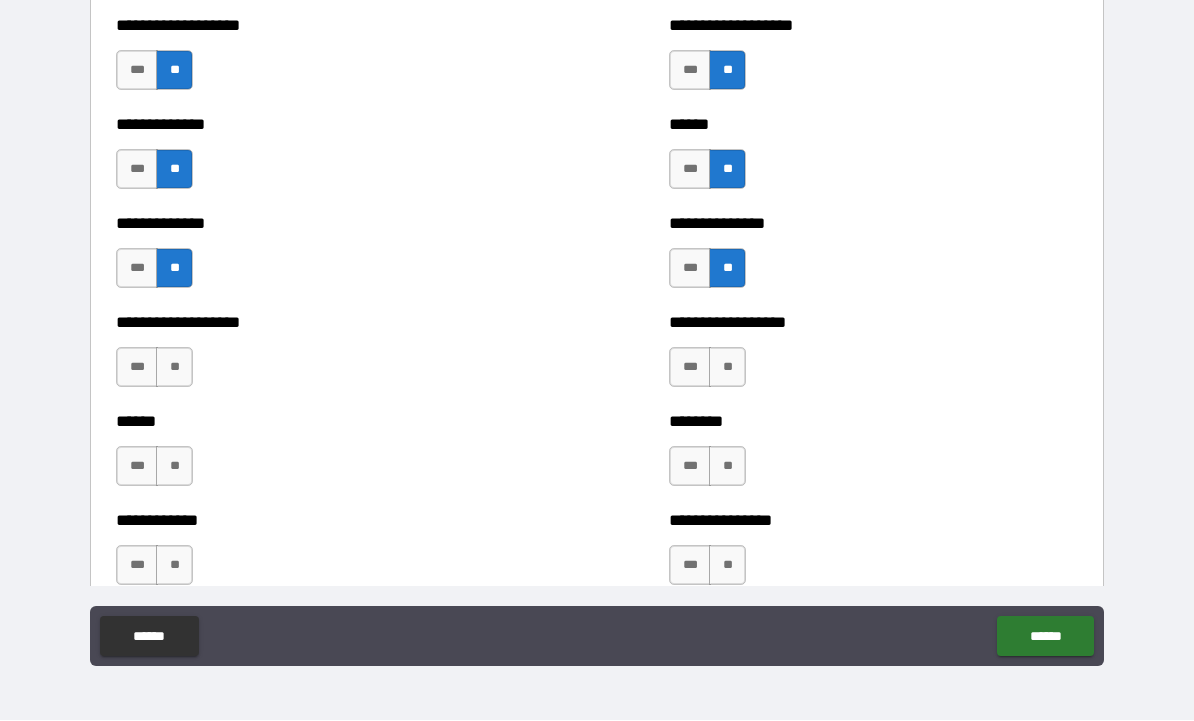 click on "**" at bounding box center (174, 368) 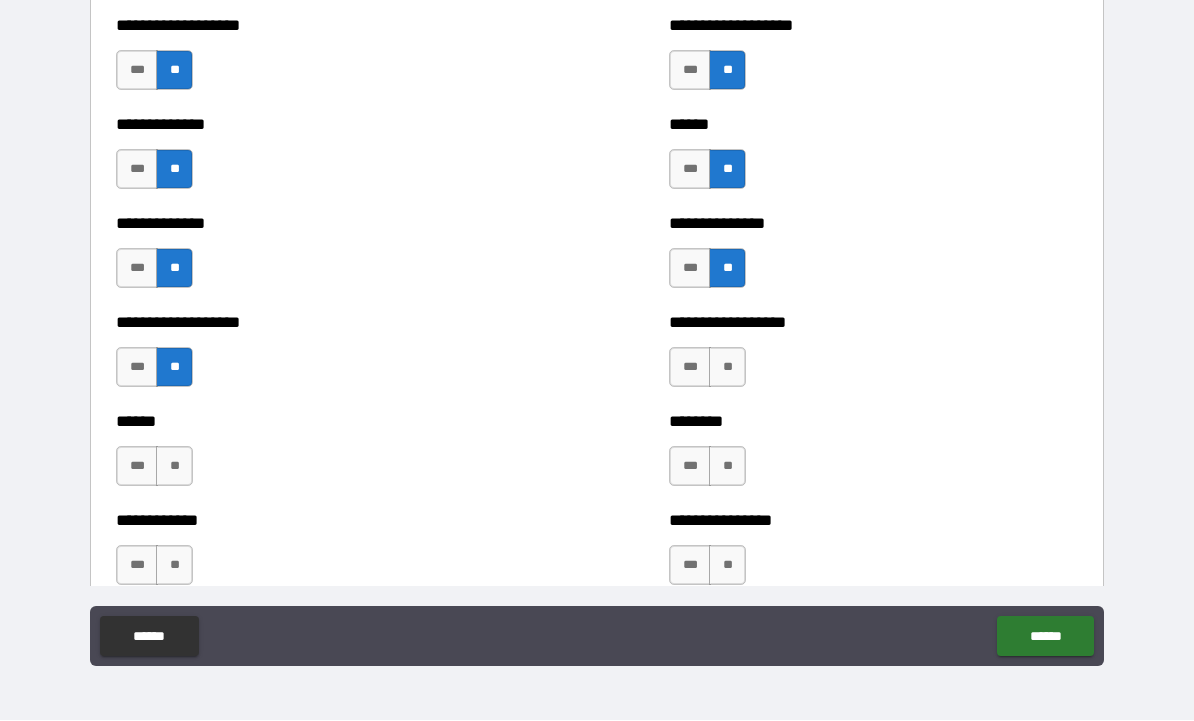 click on "**" at bounding box center (727, 368) 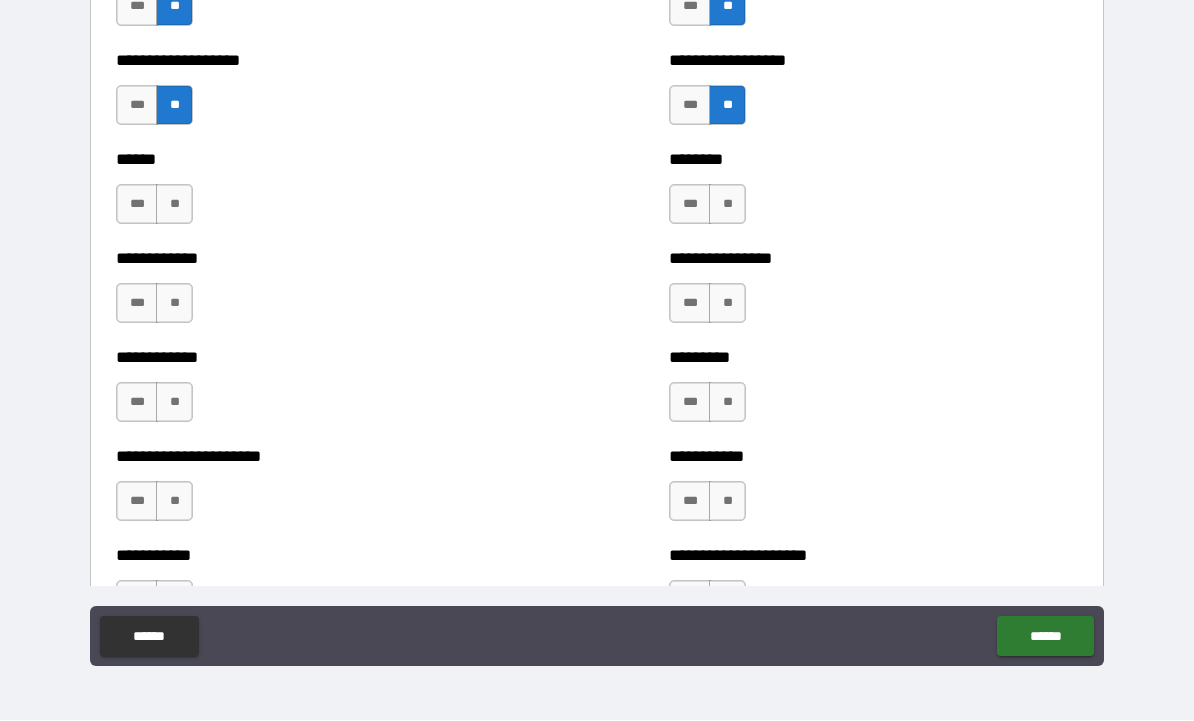 scroll, scrollTop: 4922, scrollLeft: 0, axis: vertical 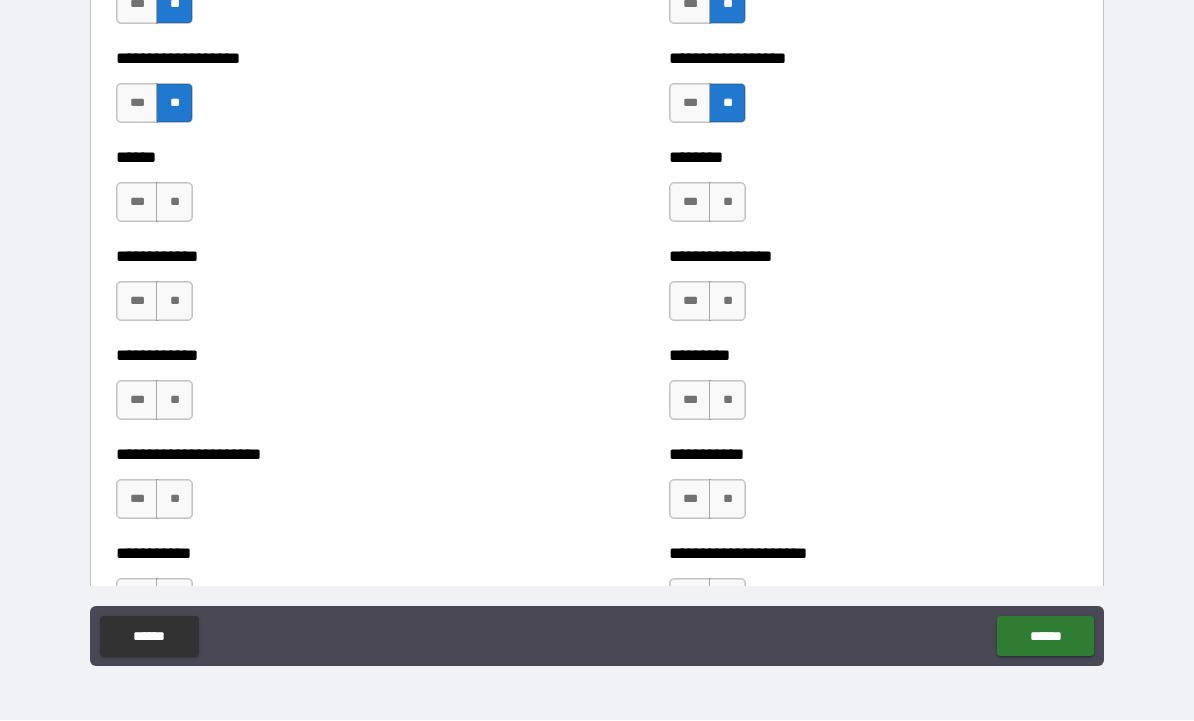 click on "**" at bounding box center (727, 203) 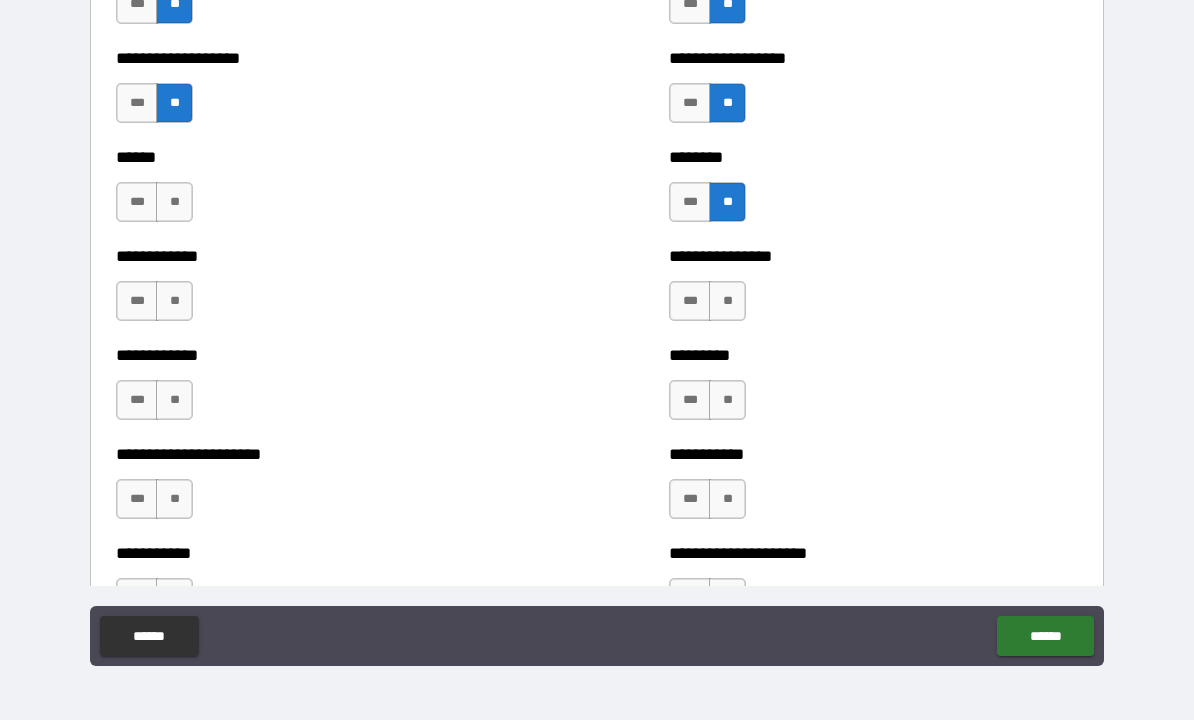 click on "**" at bounding box center (174, 203) 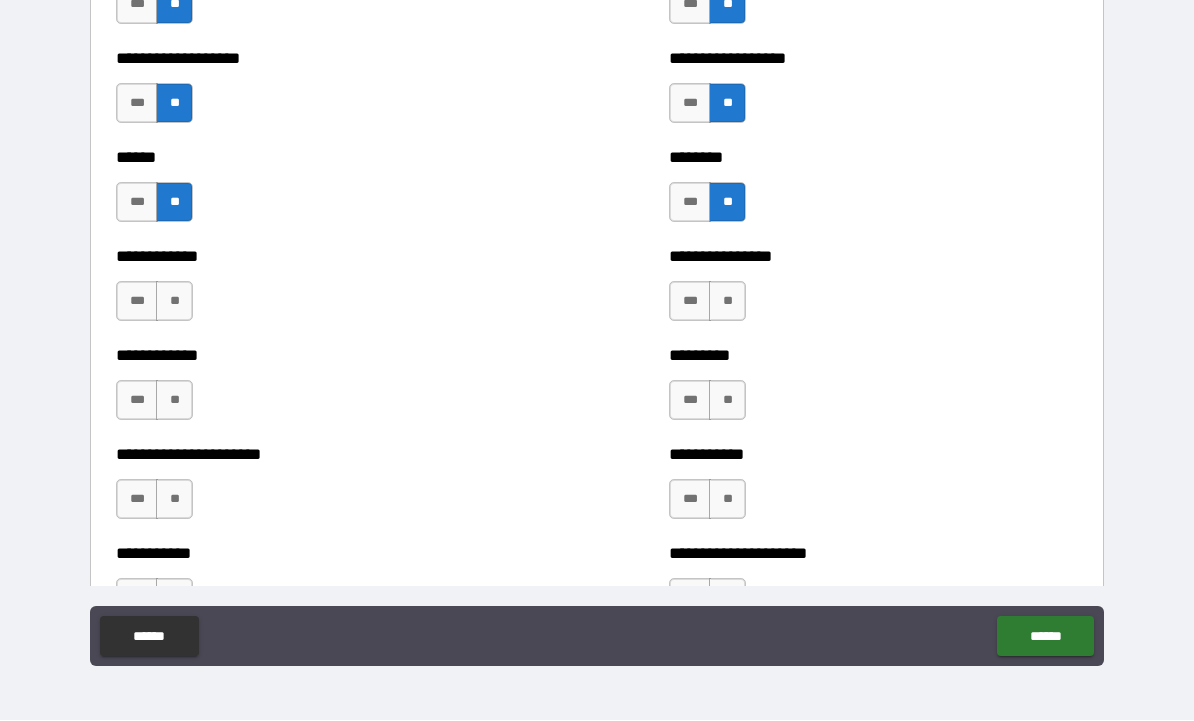 click on "**" at bounding box center (174, 302) 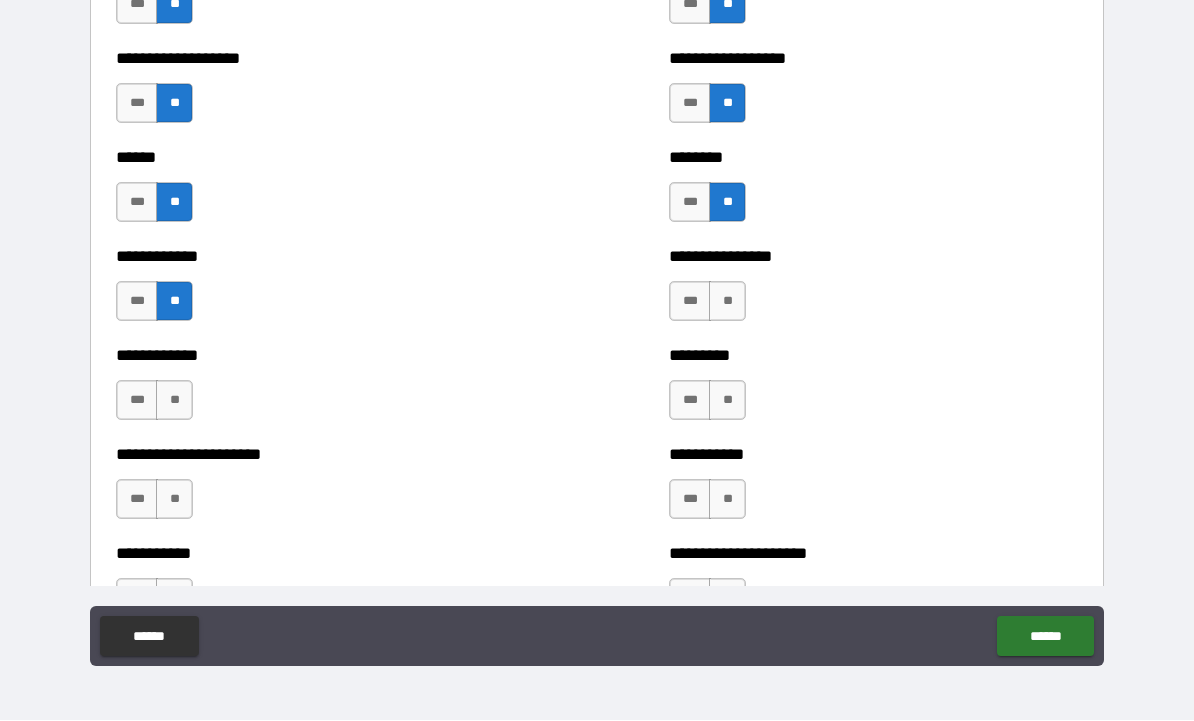 click on "**" at bounding box center [727, 302] 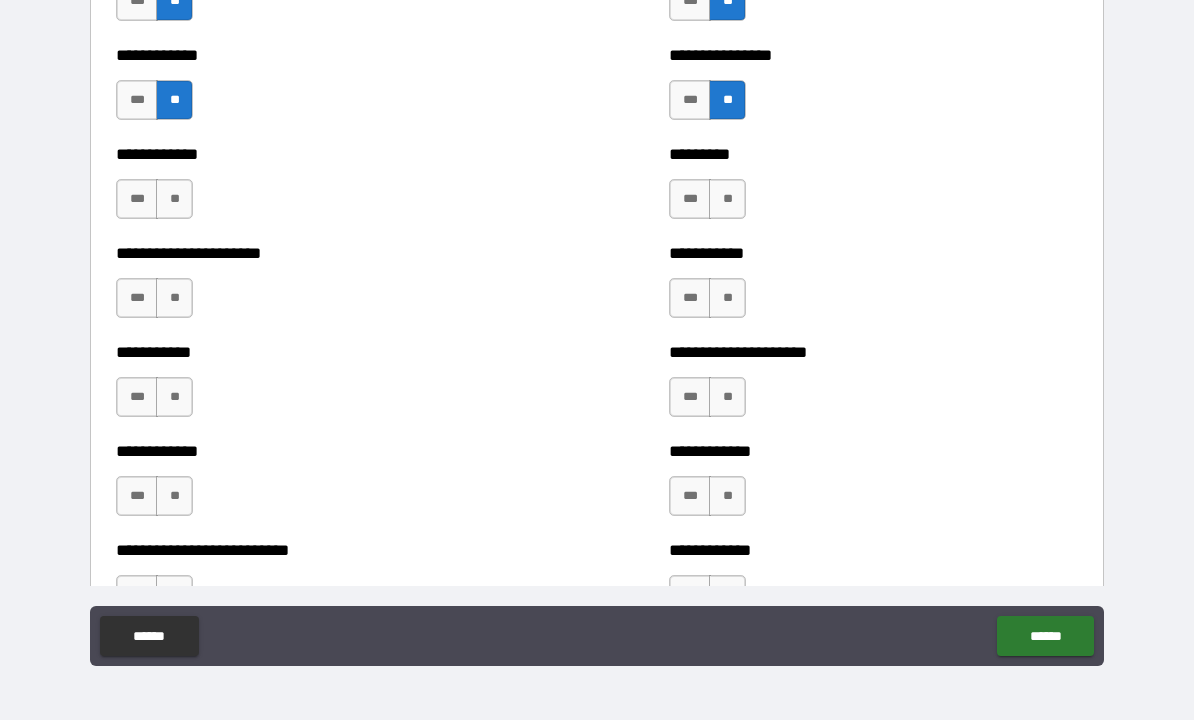 scroll, scrollTop: 5129, scrollLeft: 0, axis: vertical 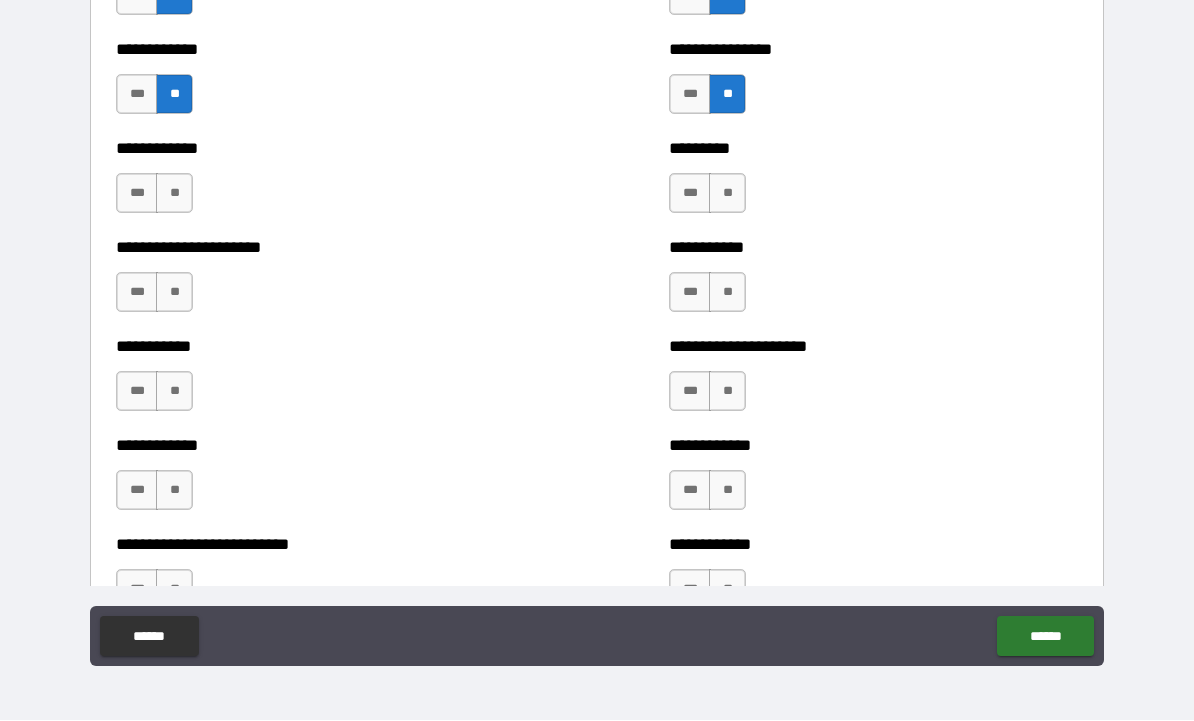 click on "**" at bounding box center (727, 194) 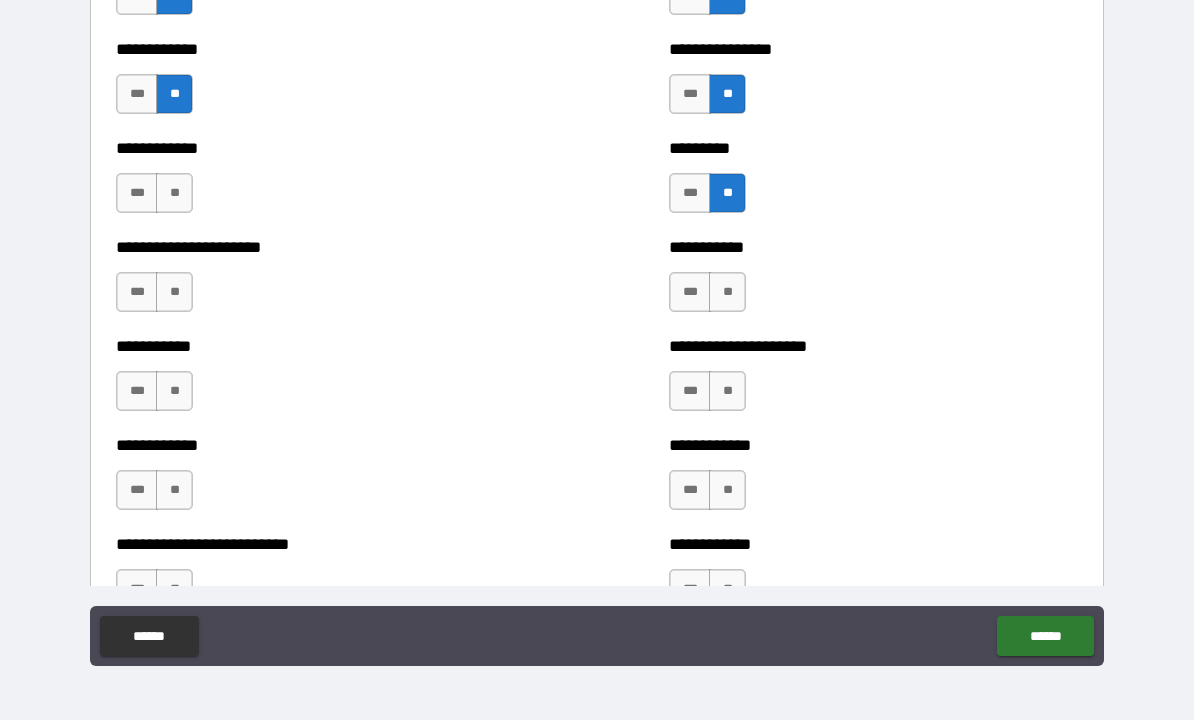 click on "**" at bounding box center [174, 194] 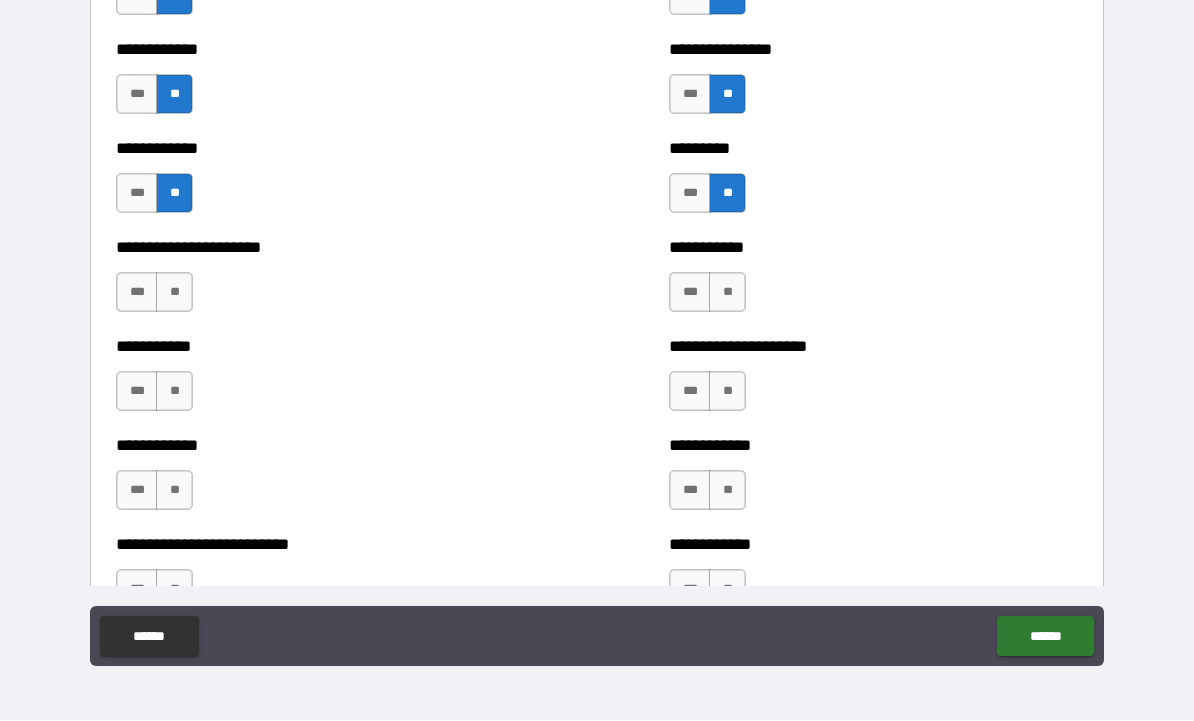 click on "**" at bounding box center (174, 293) 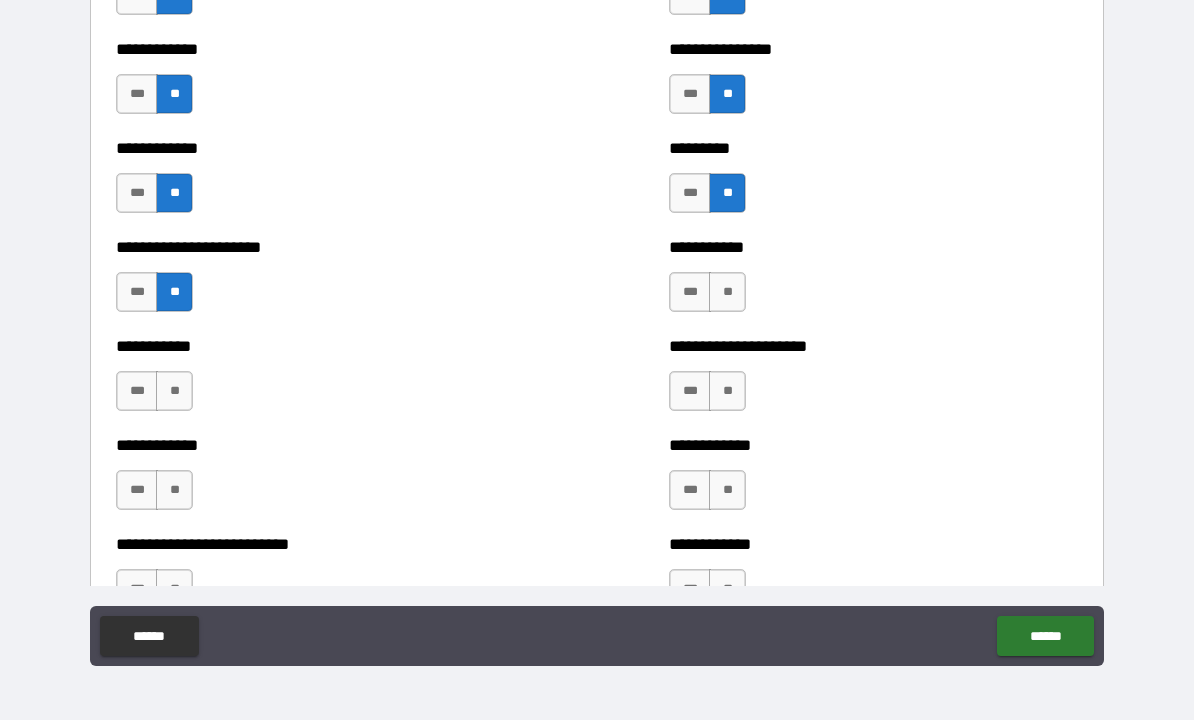 click on "**" at bounding box center (727, 293) 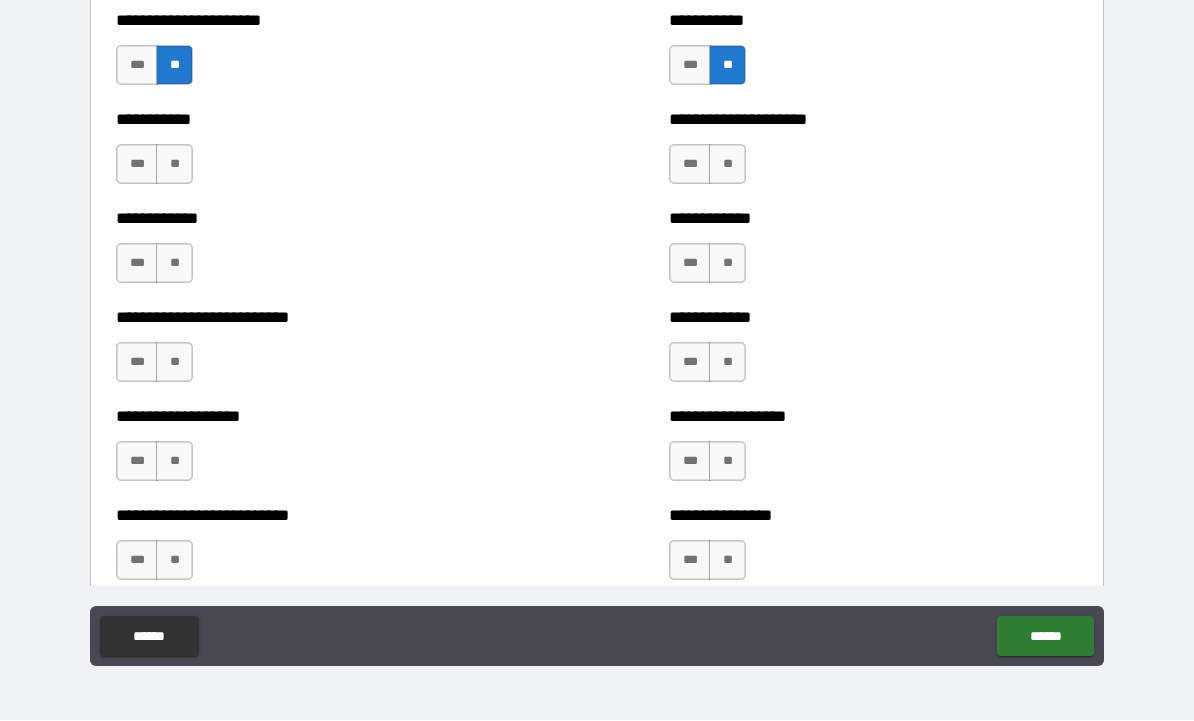 scroll, scrollTop: 5357, scrollLeft: 0, axis: vertical 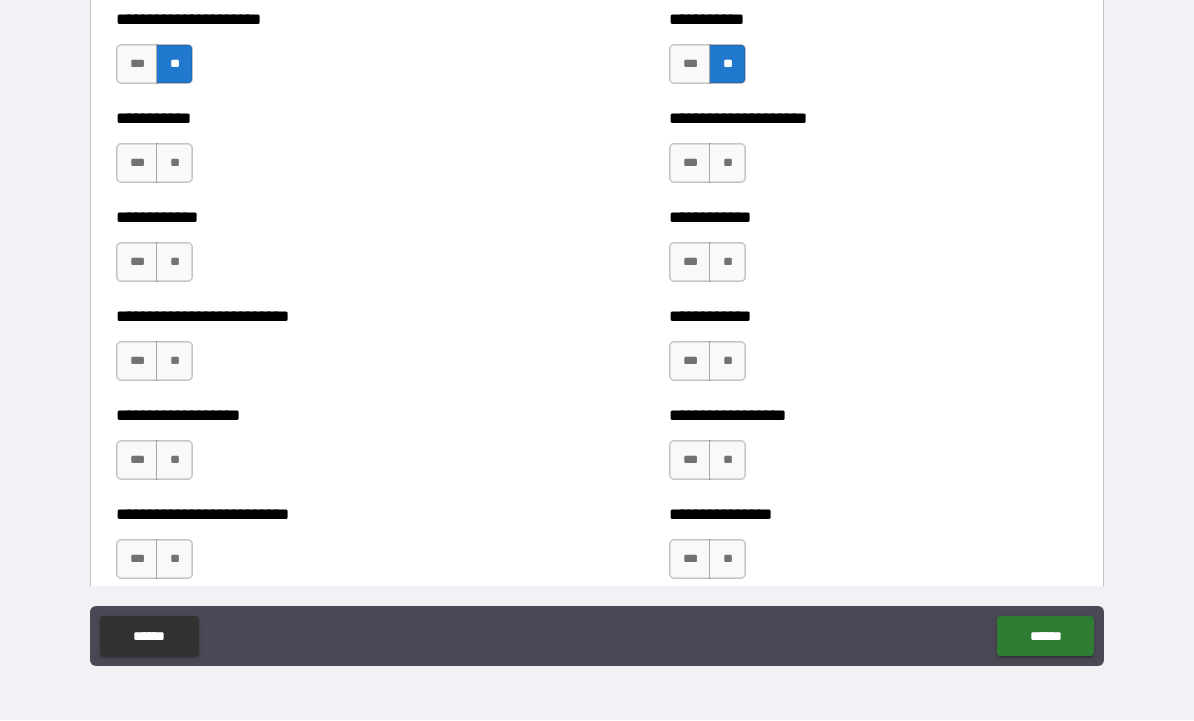 click on "**" at bounding box center [727, 164] 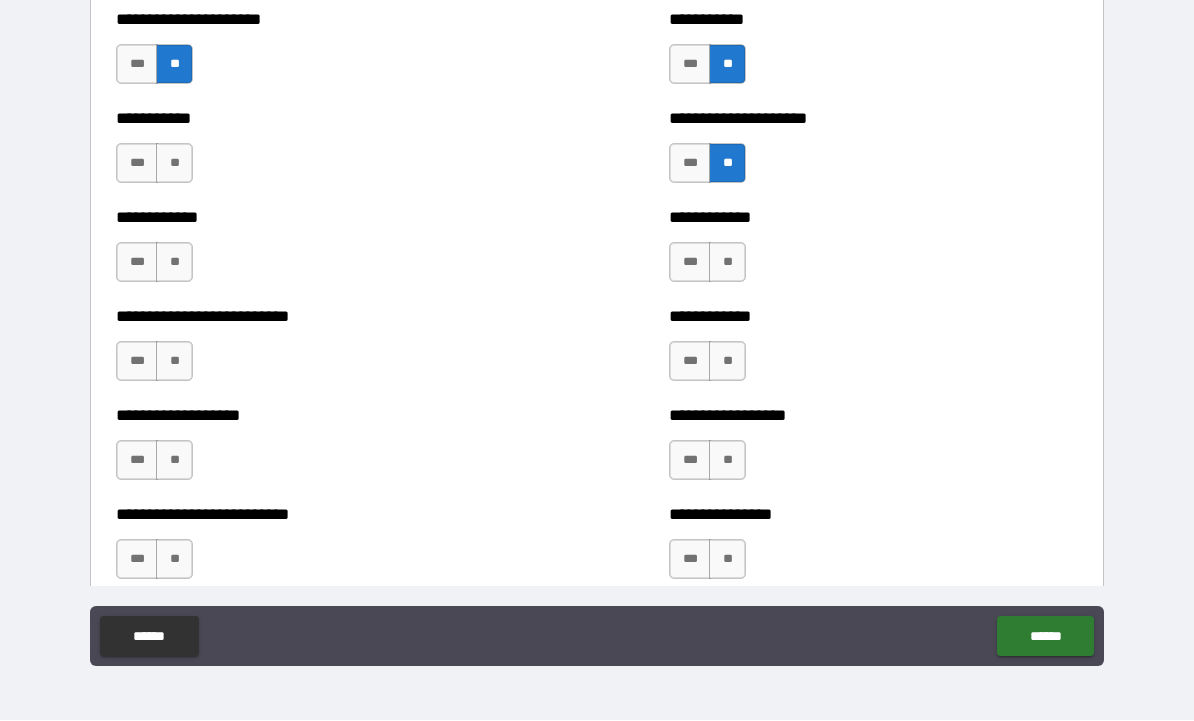 click on "**" at bounding box center (174, 164) 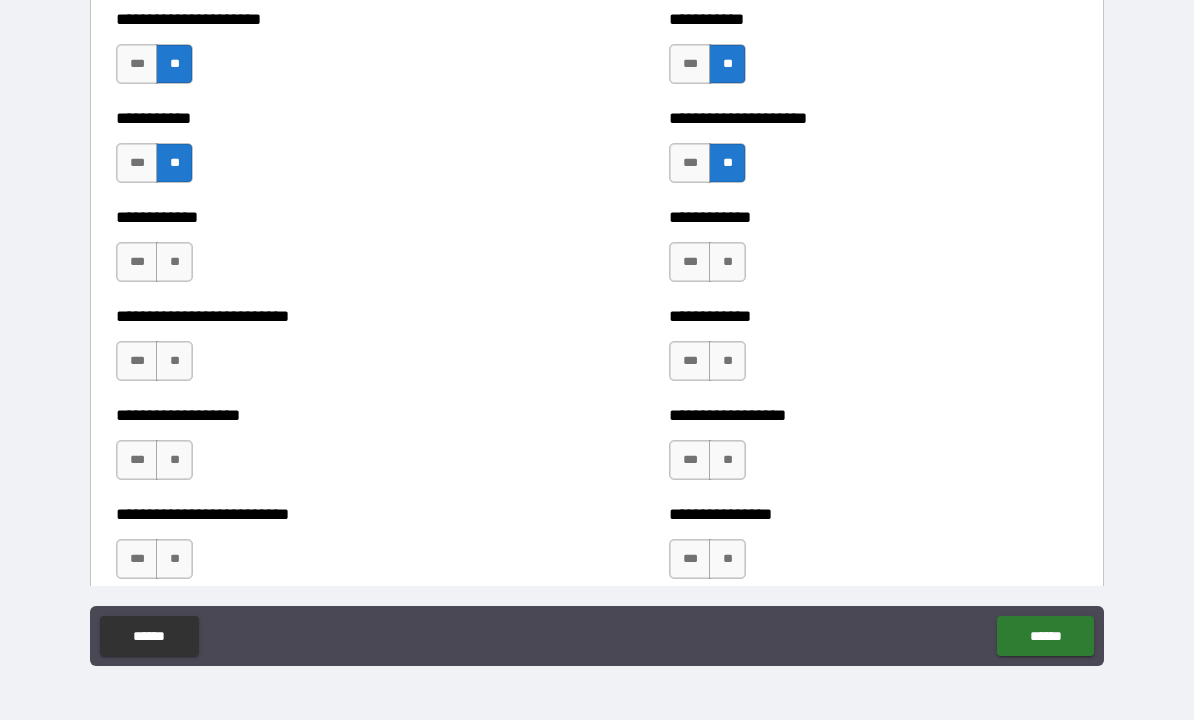 click on "**" at bounding box center (174, 263) 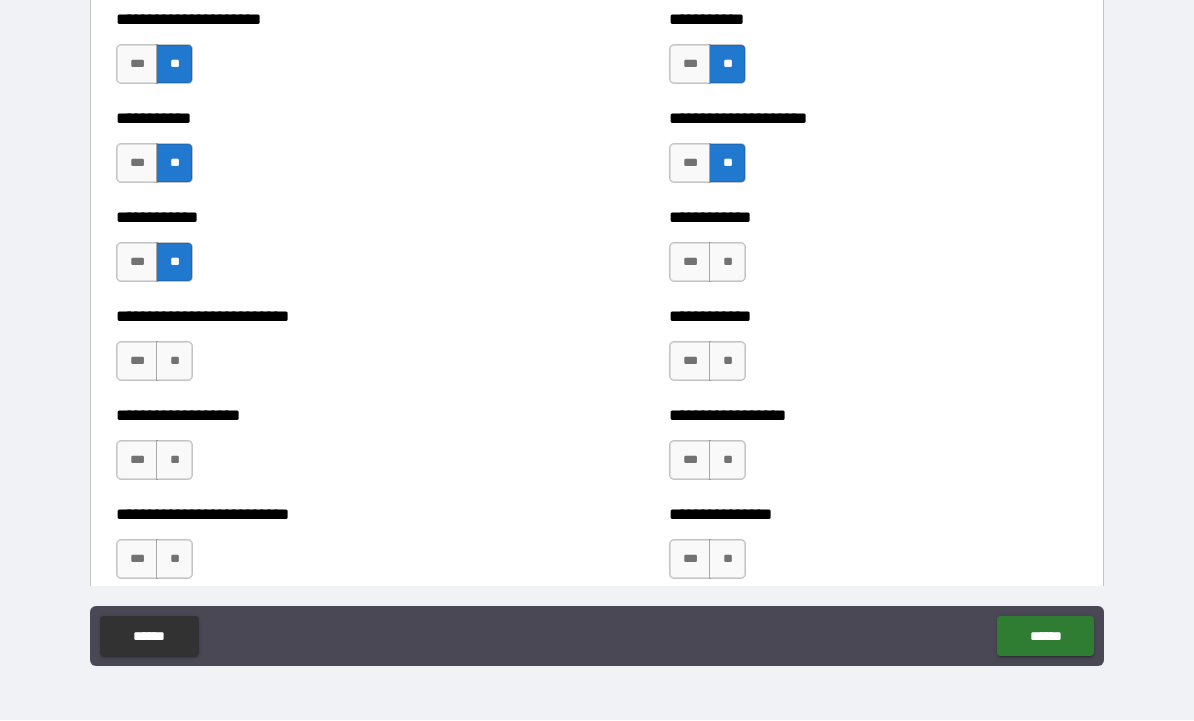 click on "**" at bounding box center [727, 263] 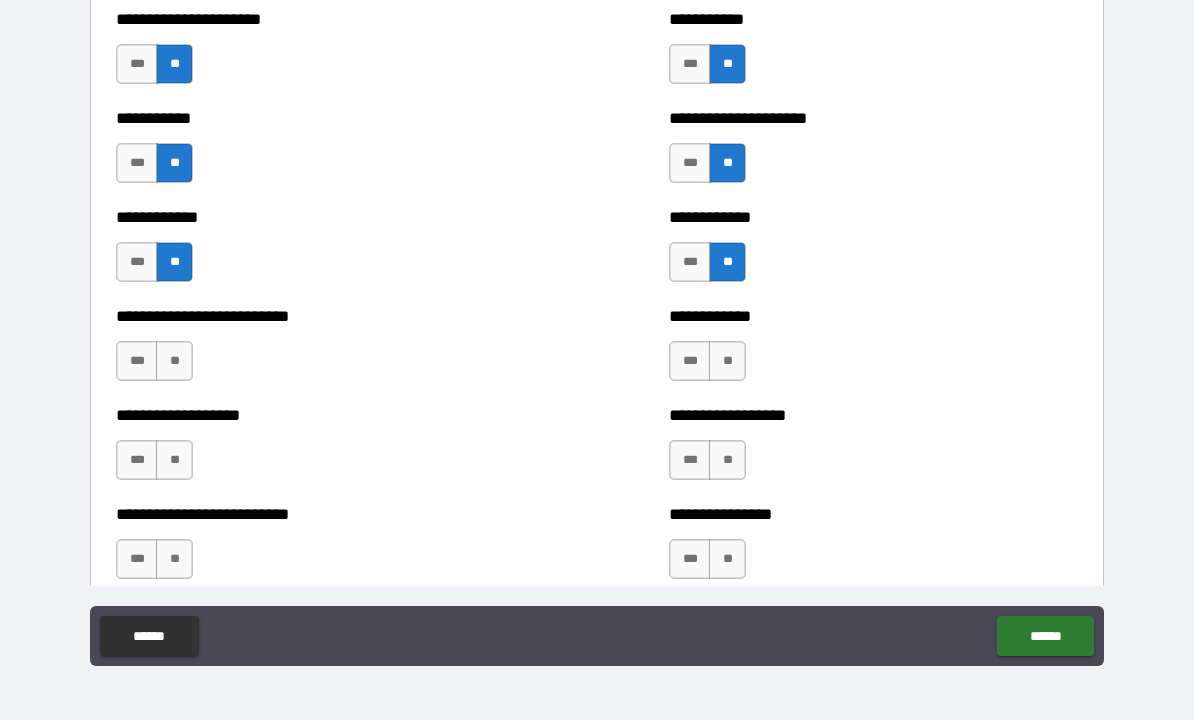 click on "**" at bounding box center (727, 362) 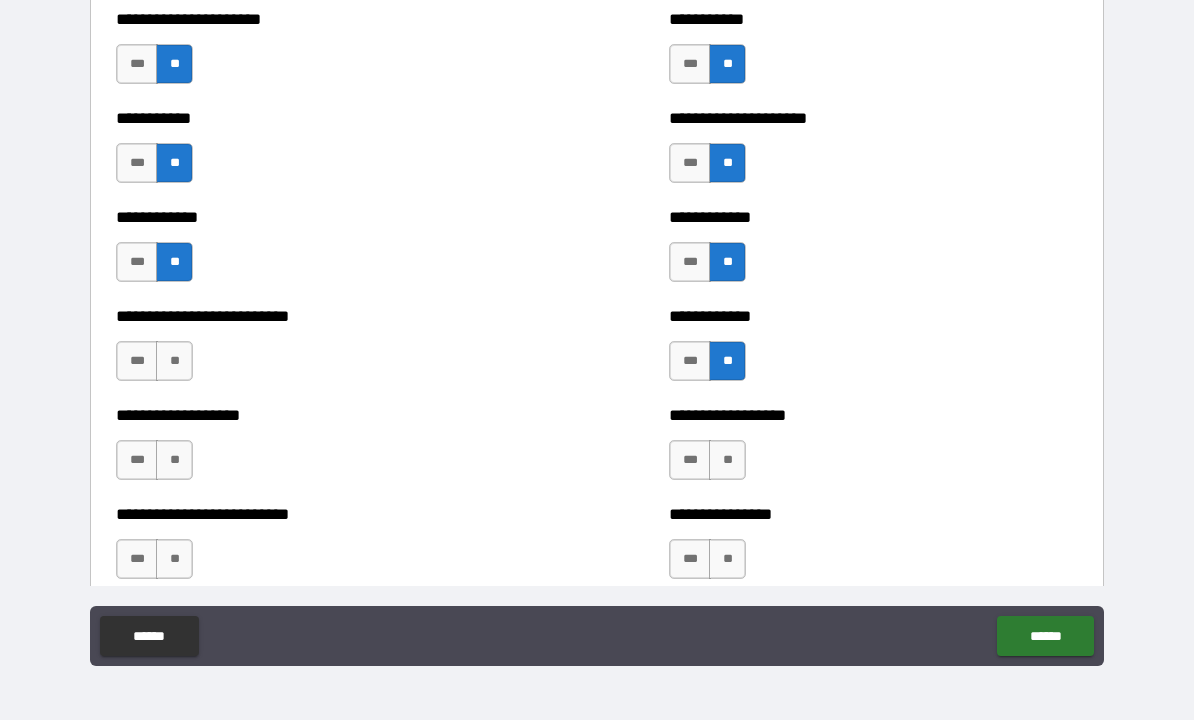 click on "**" at bounding box center [174, 362] 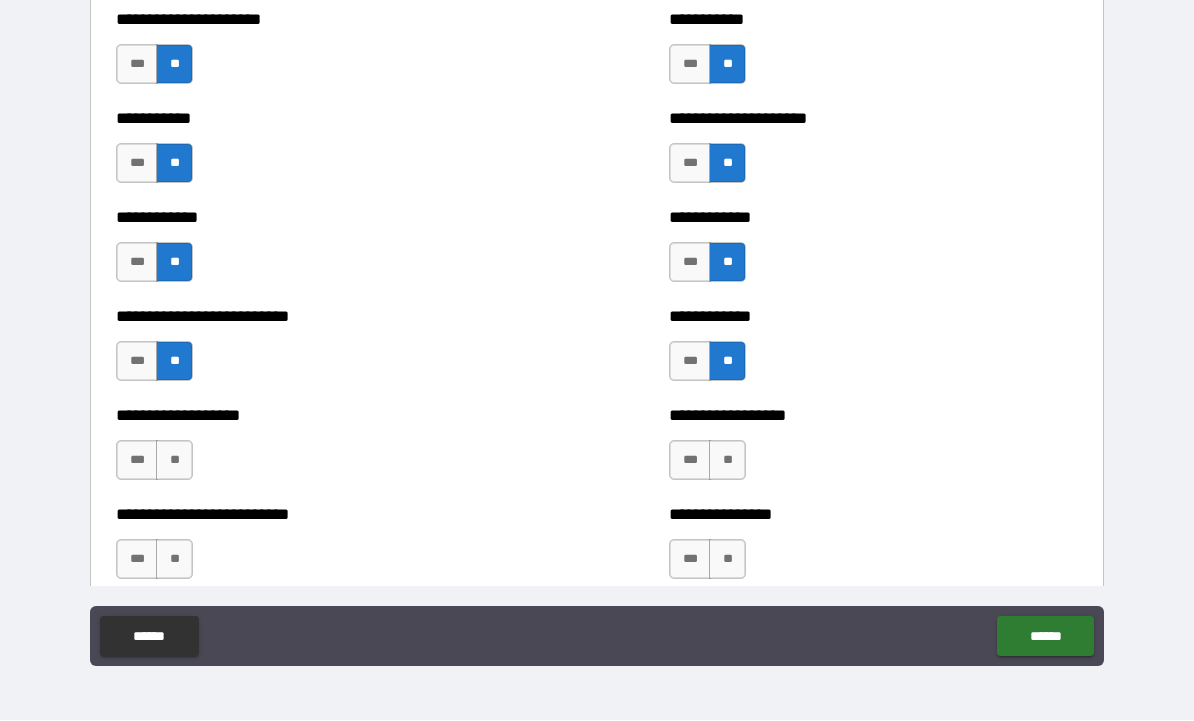 click on "**" at bounding box center [174, 461] 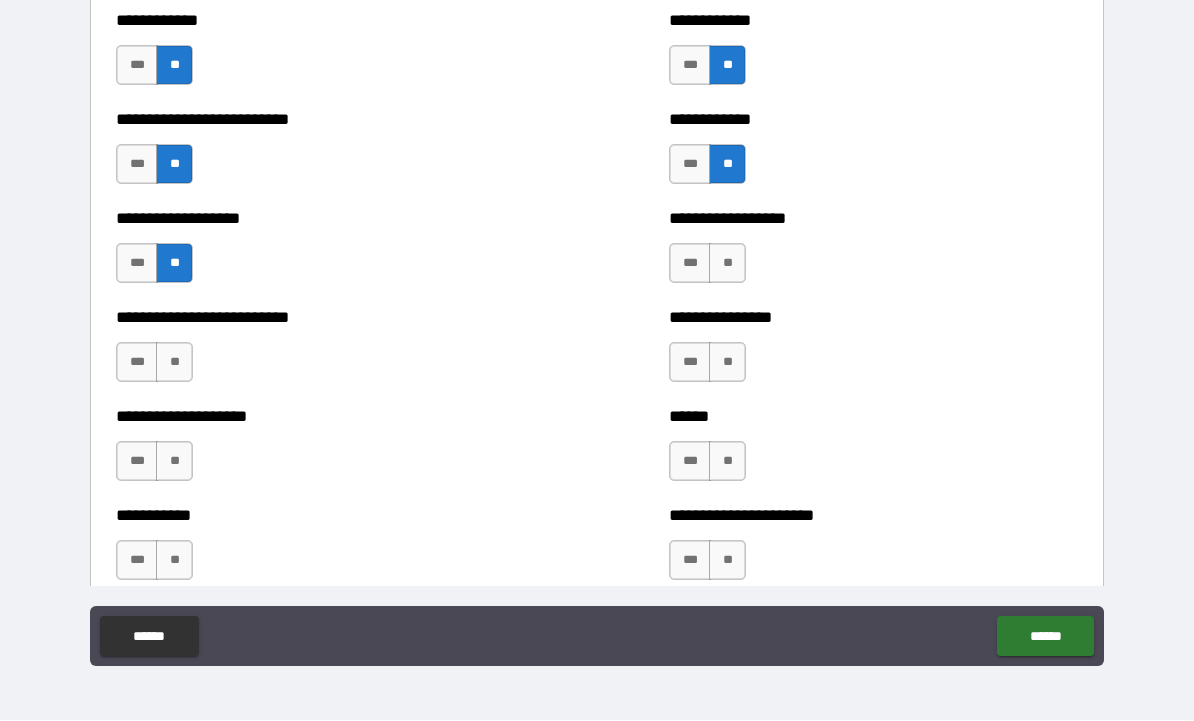 scroll, scrollTop: 5569, scrollLeft: 0, axis: vertical 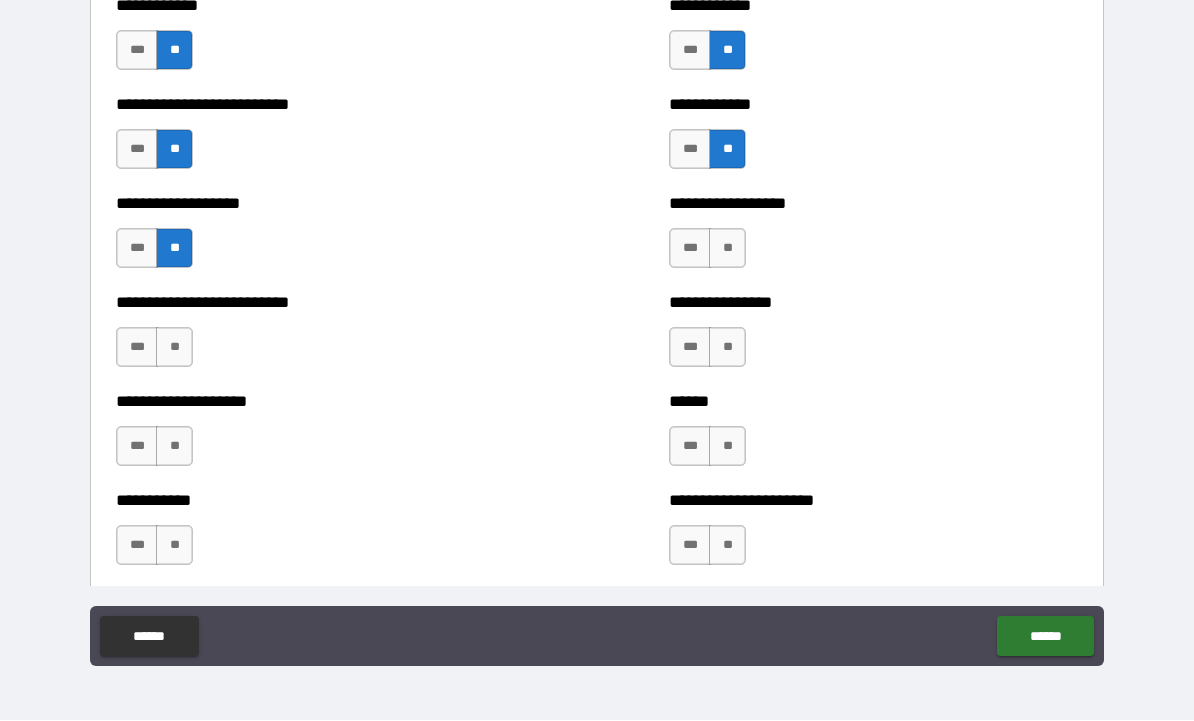 click on "**" at bounding box center (727, 249) 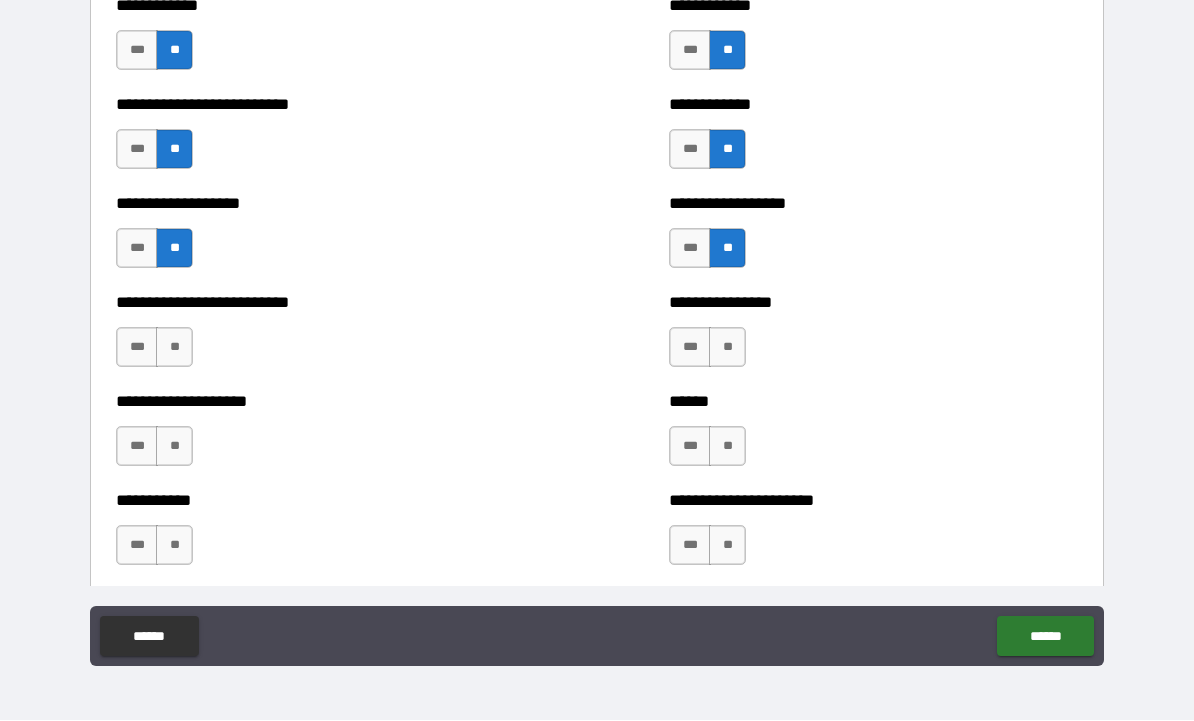 click on "**" at bounding box center (727, 348) 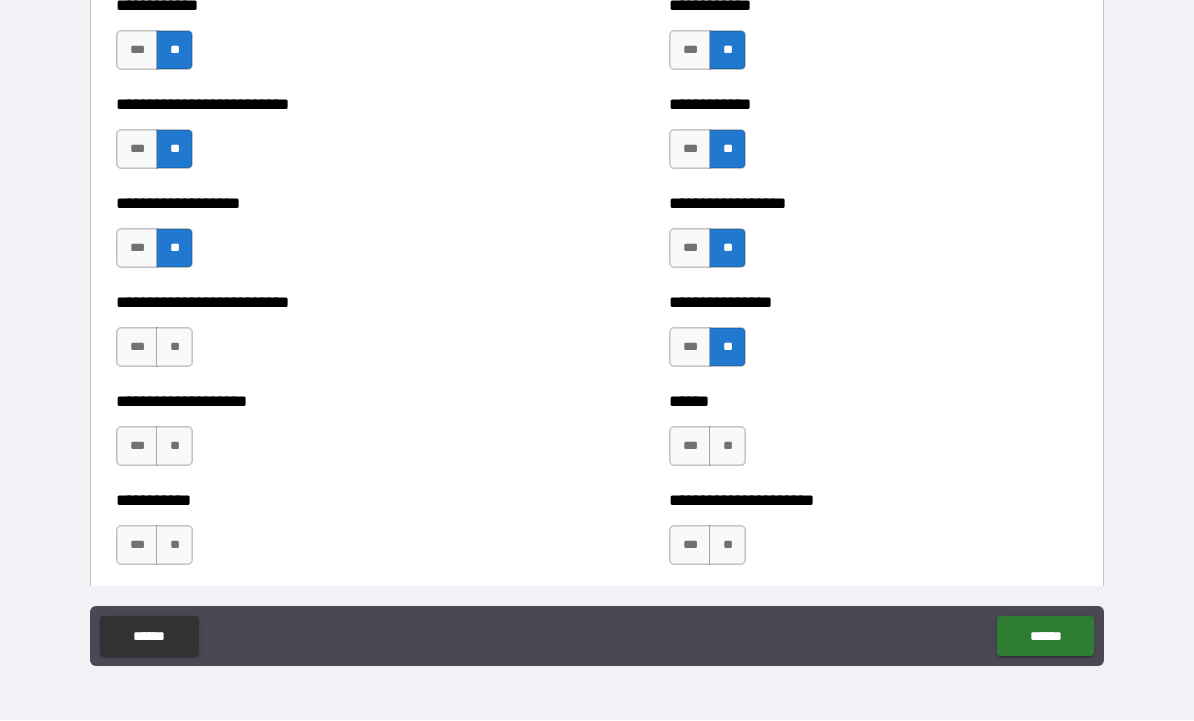 click on "**" at bounding box center [174, 348] 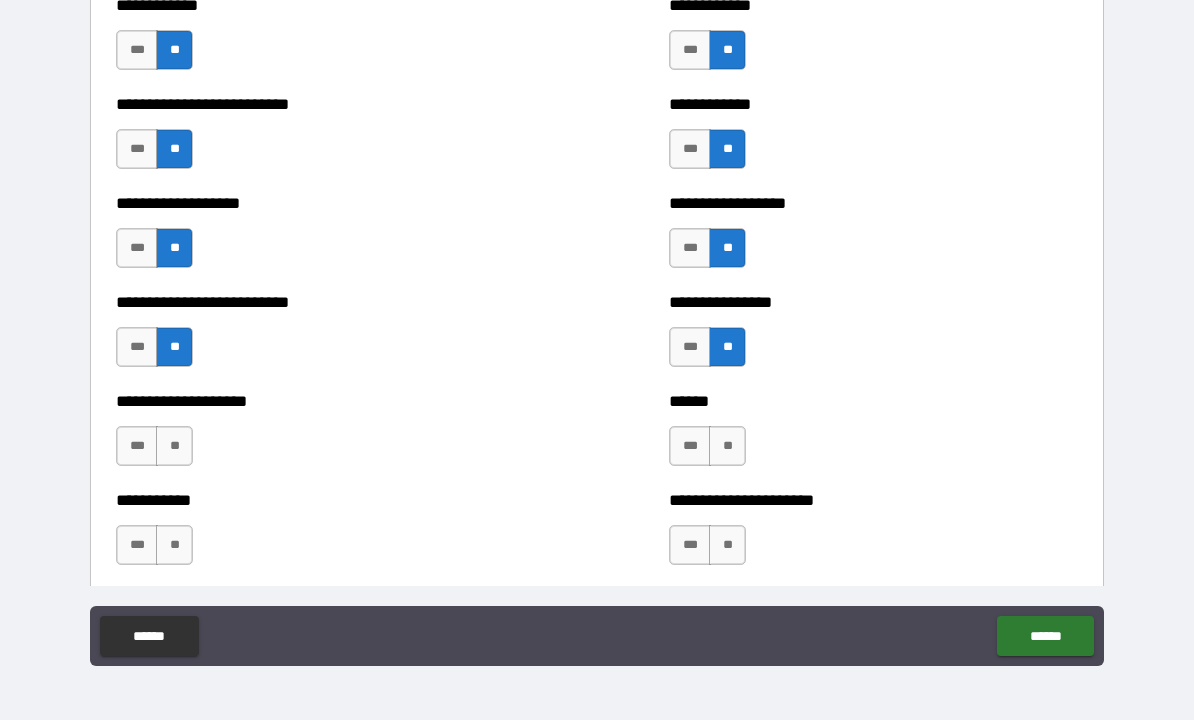 click on "**" at bounding box center [174, 447] 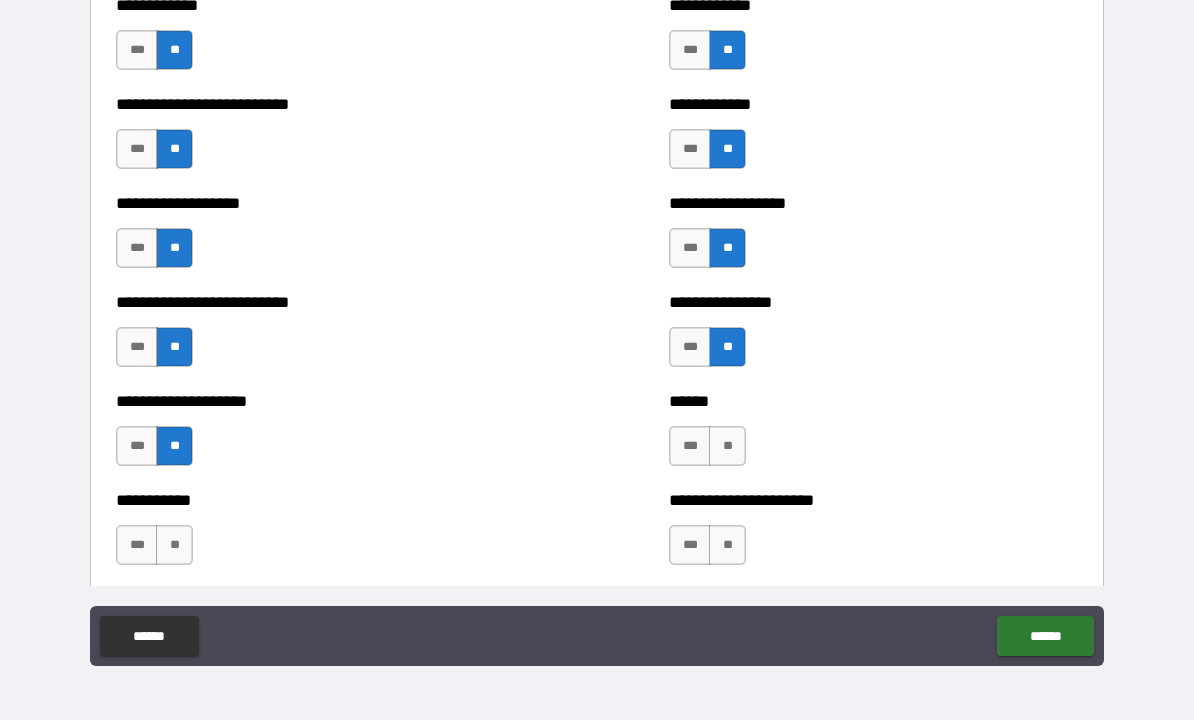 click on "**" at bounding box center [727, 447] 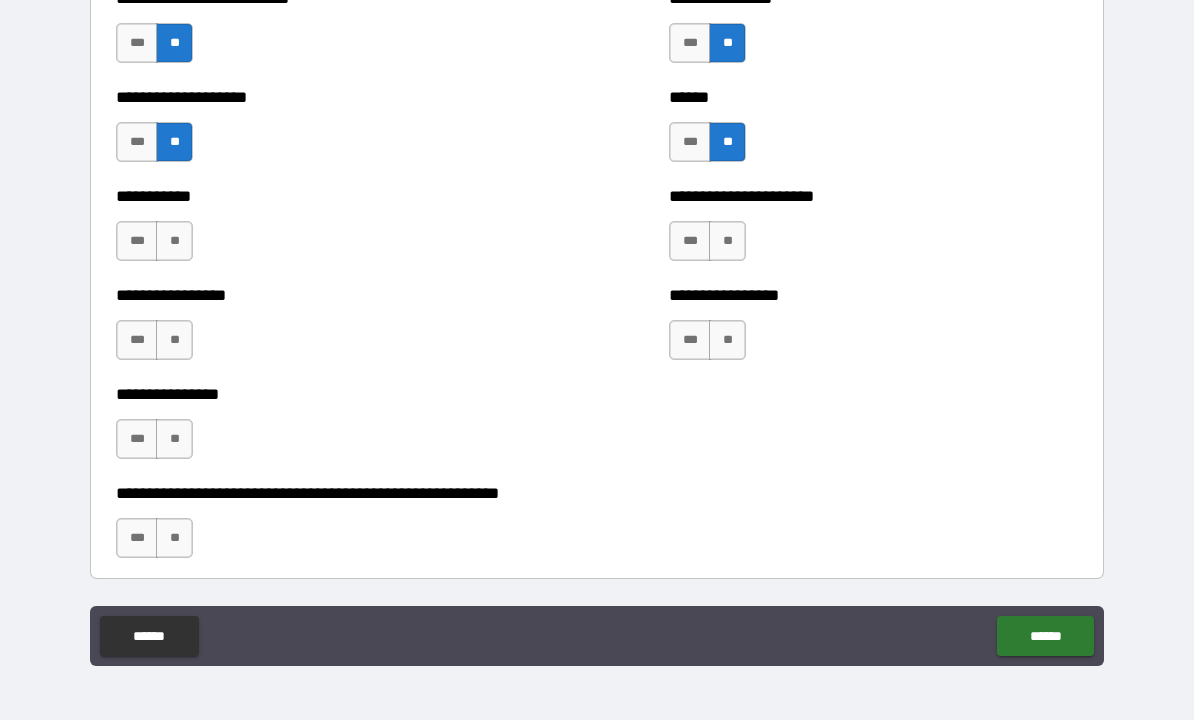 scroll, scrollTop: 5876, scrollLeft: 0, axis: vertical 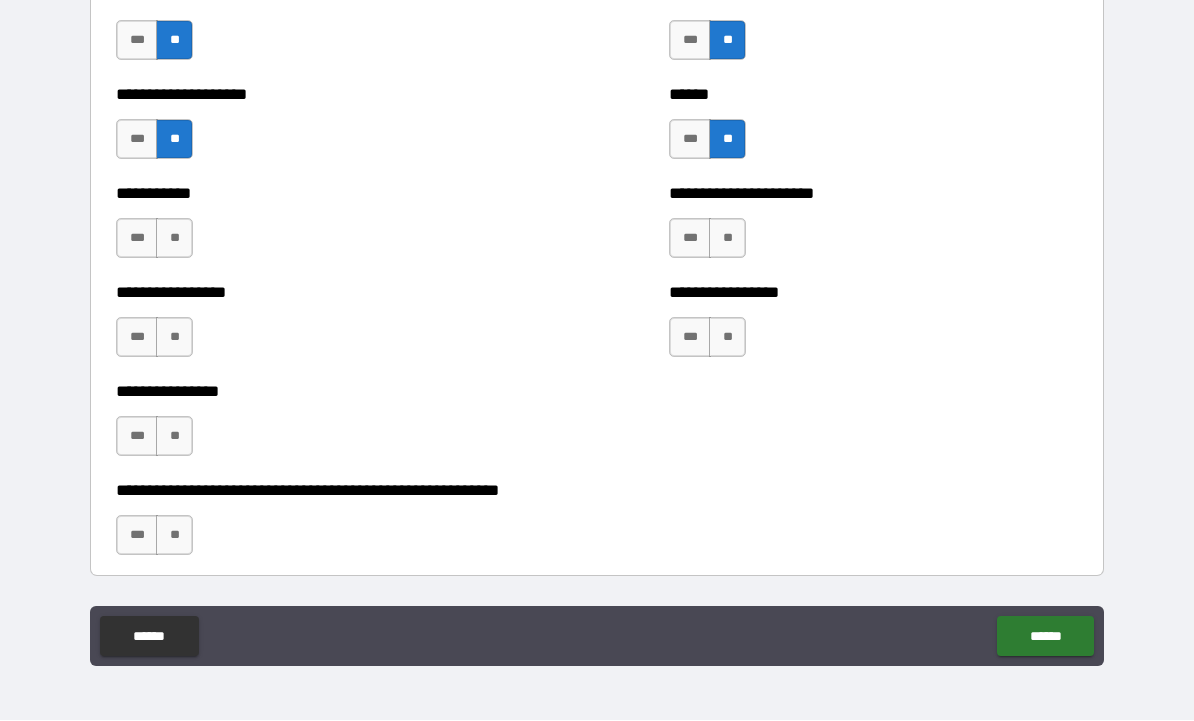 click on "**" at bounding box center (727, 239) 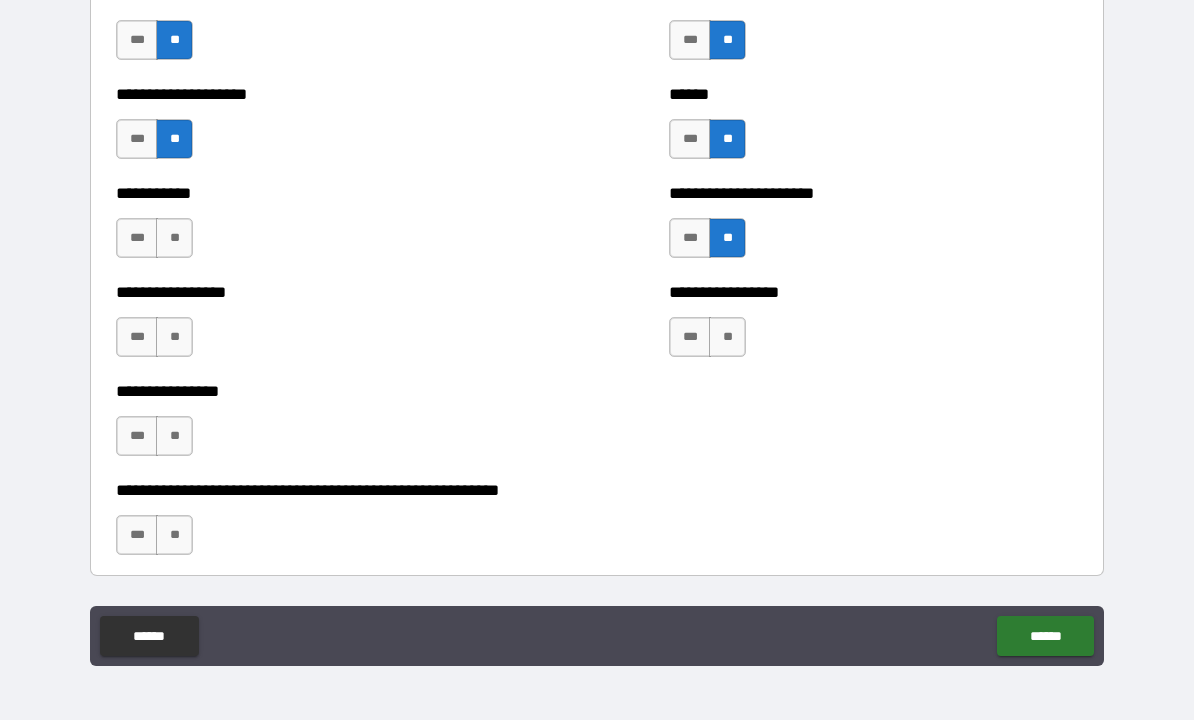 click on "**" at bounding box center [174, 239] 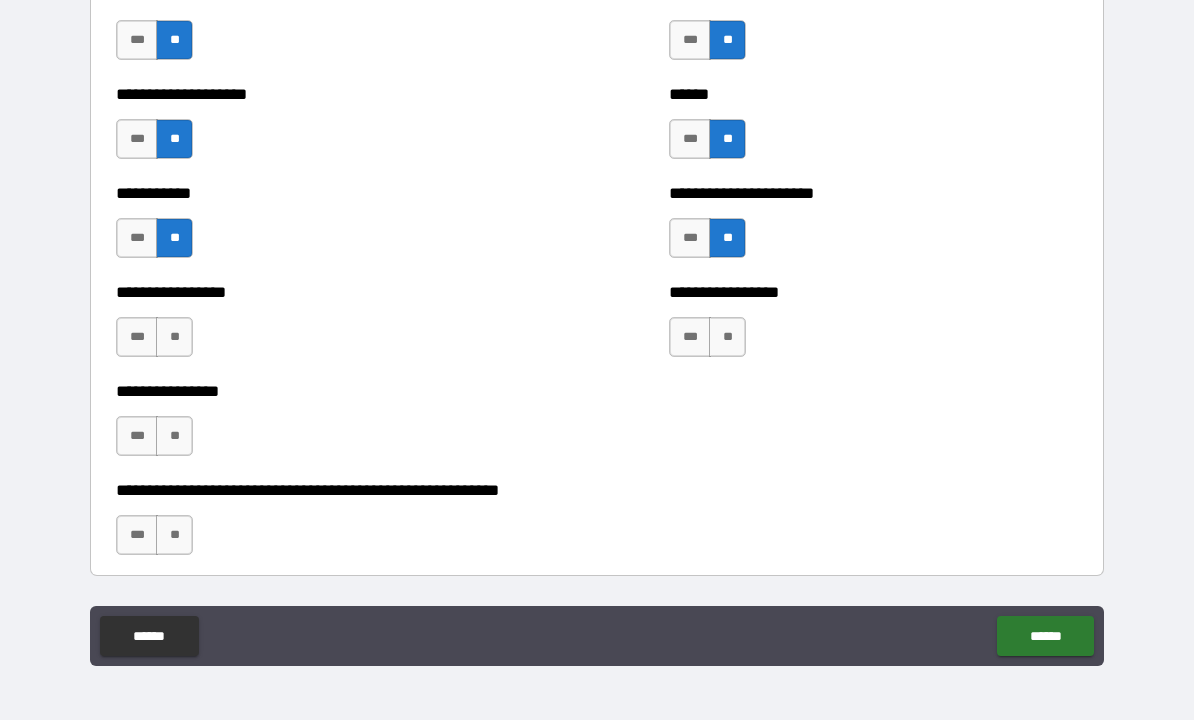 click on "**" at bounding box center (174, 338) 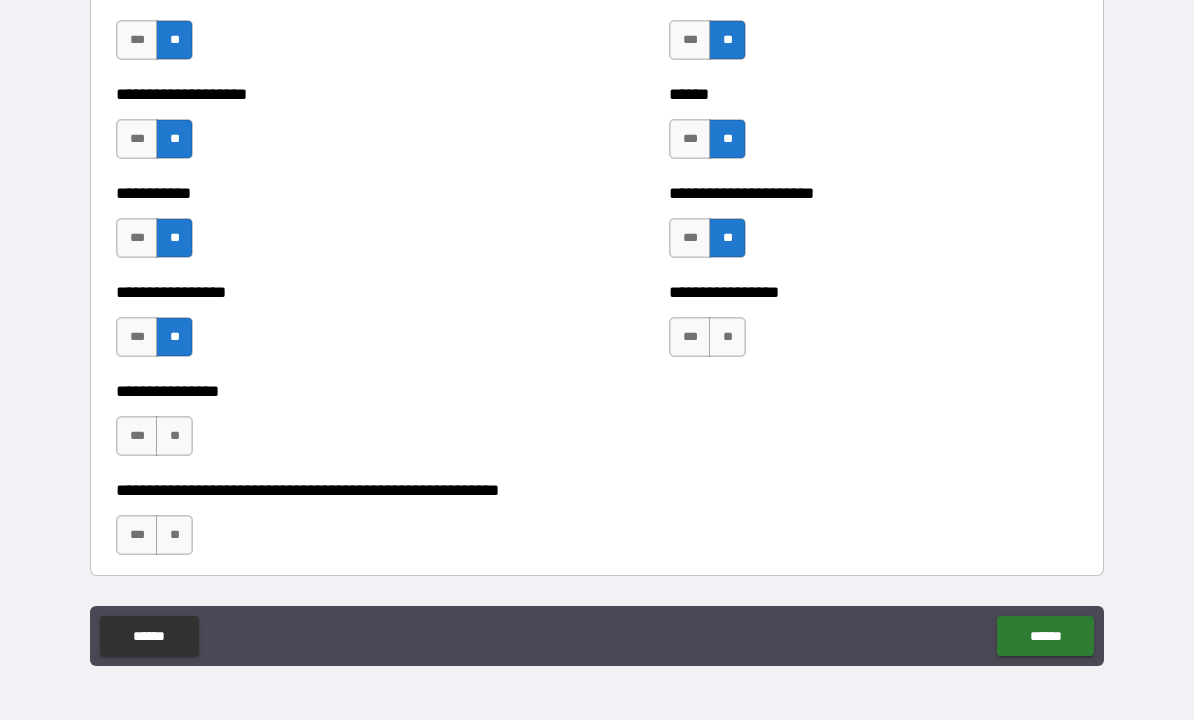 click on "**" at bounding box center (727, 338) 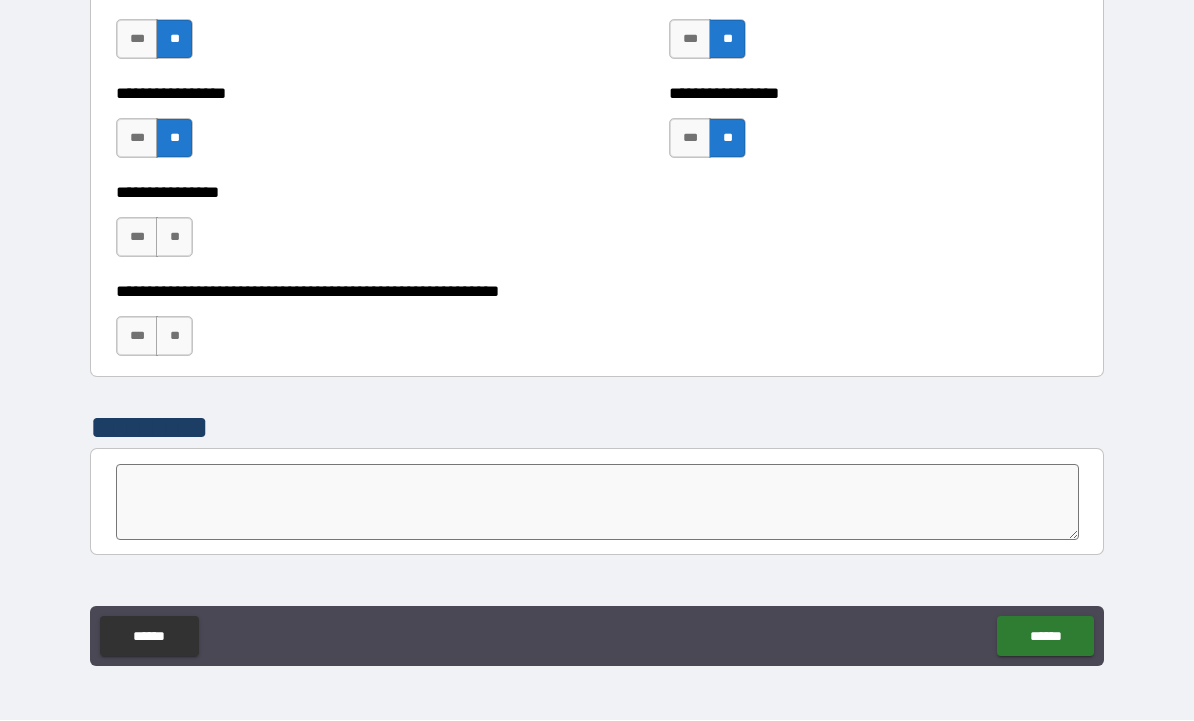 scroll, scrollTop: 6081, scrollLeft: 0, axis: vertical 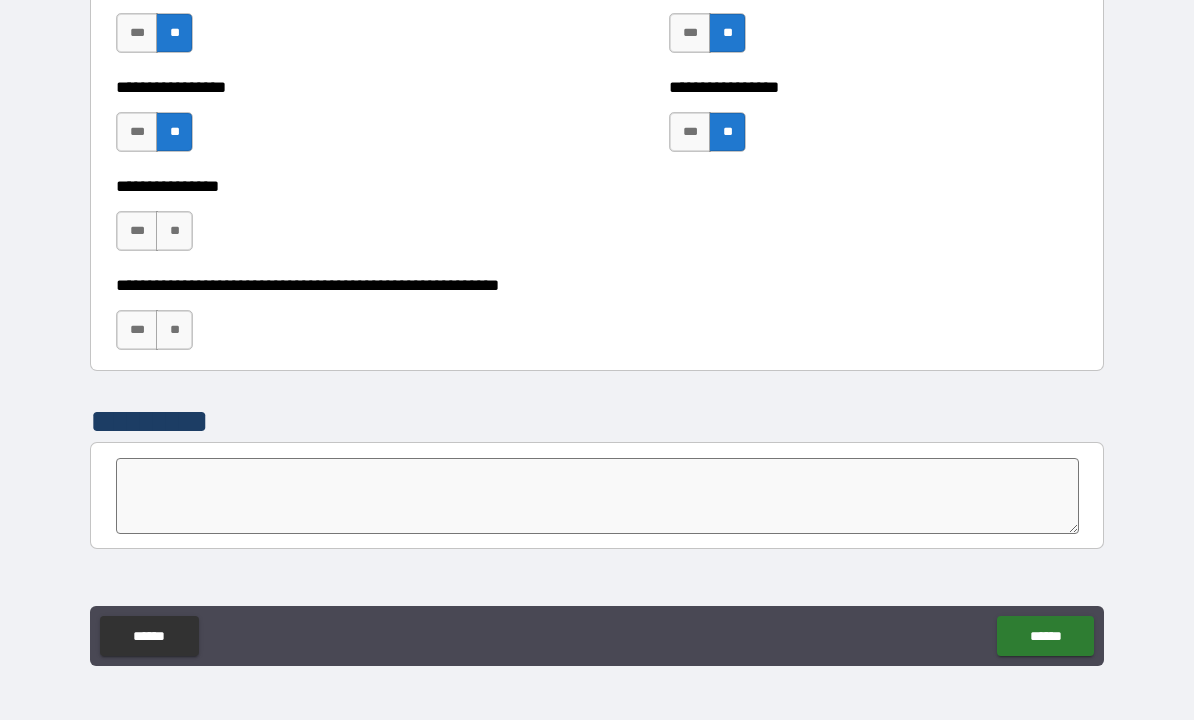 click on "**" at bounding box center [174, 232] 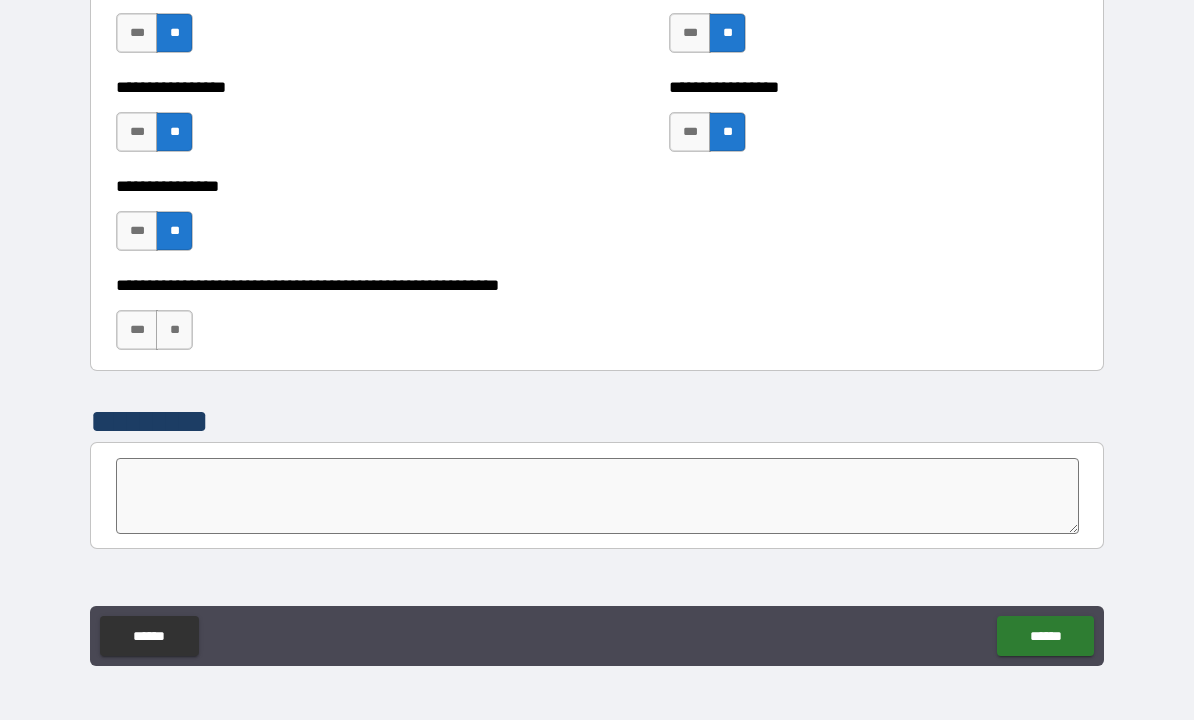 click on "**" at bounding box center [174, 331] 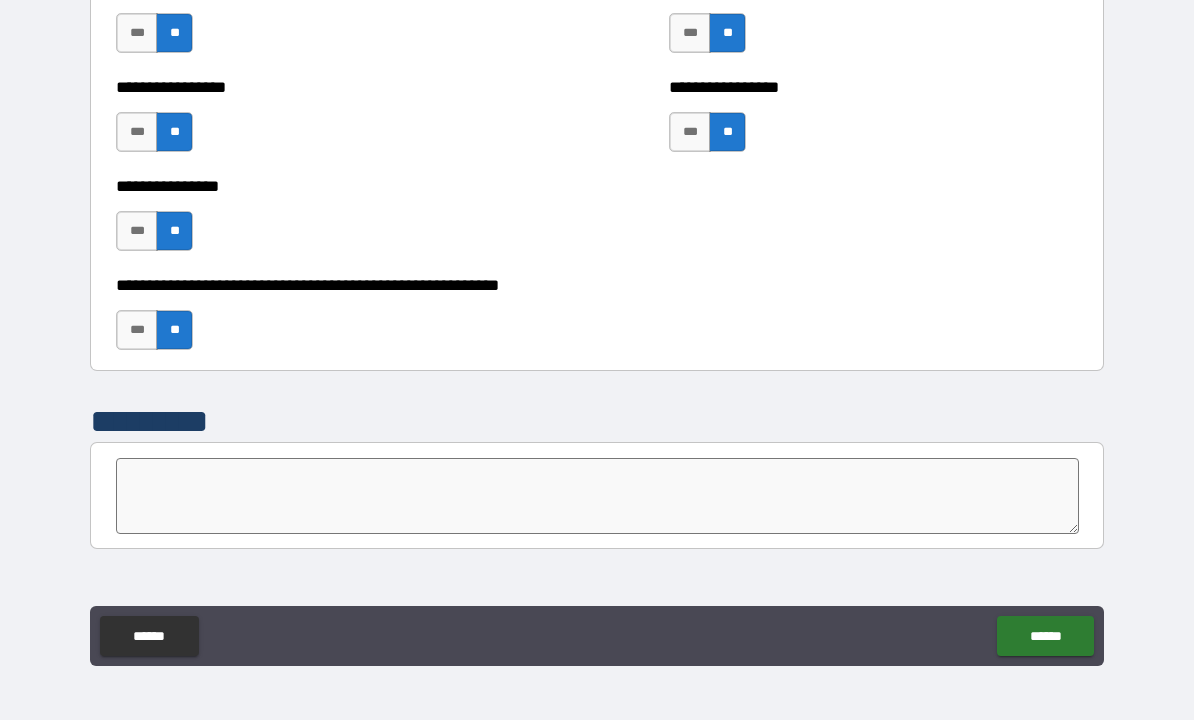 click on "******" at bounding box center [1045, 637] 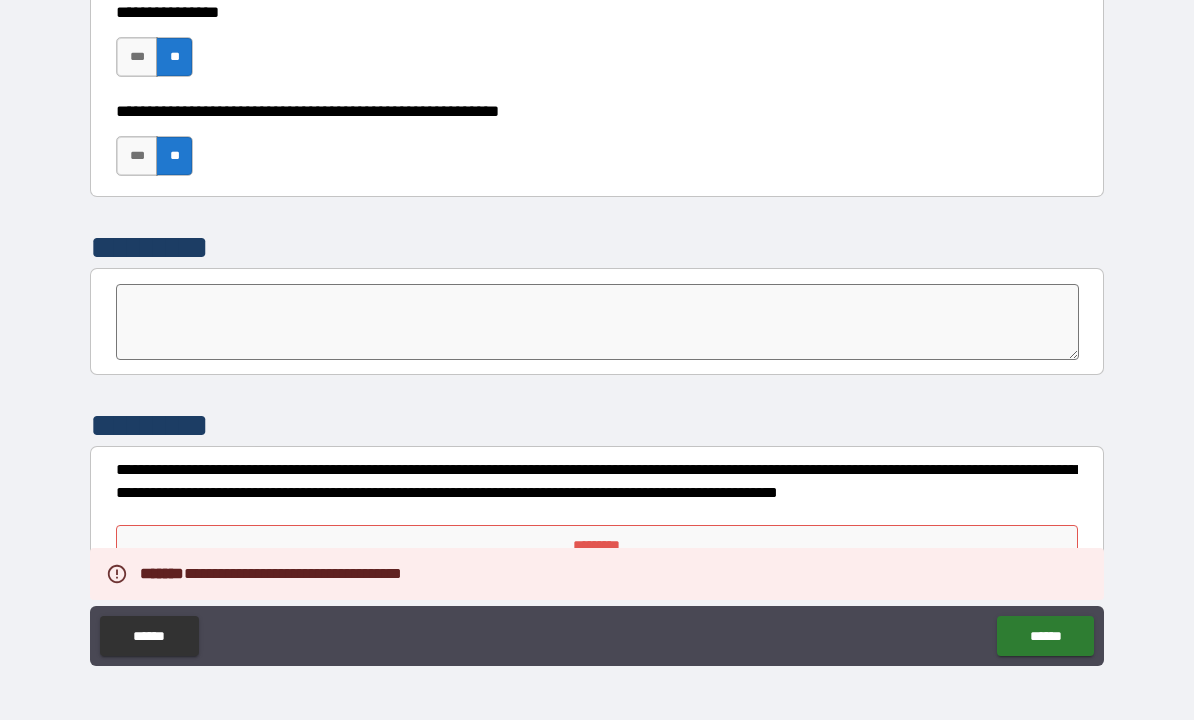 scroll, scrollTop: 6255, scrollLeft: 0, axis: vertical 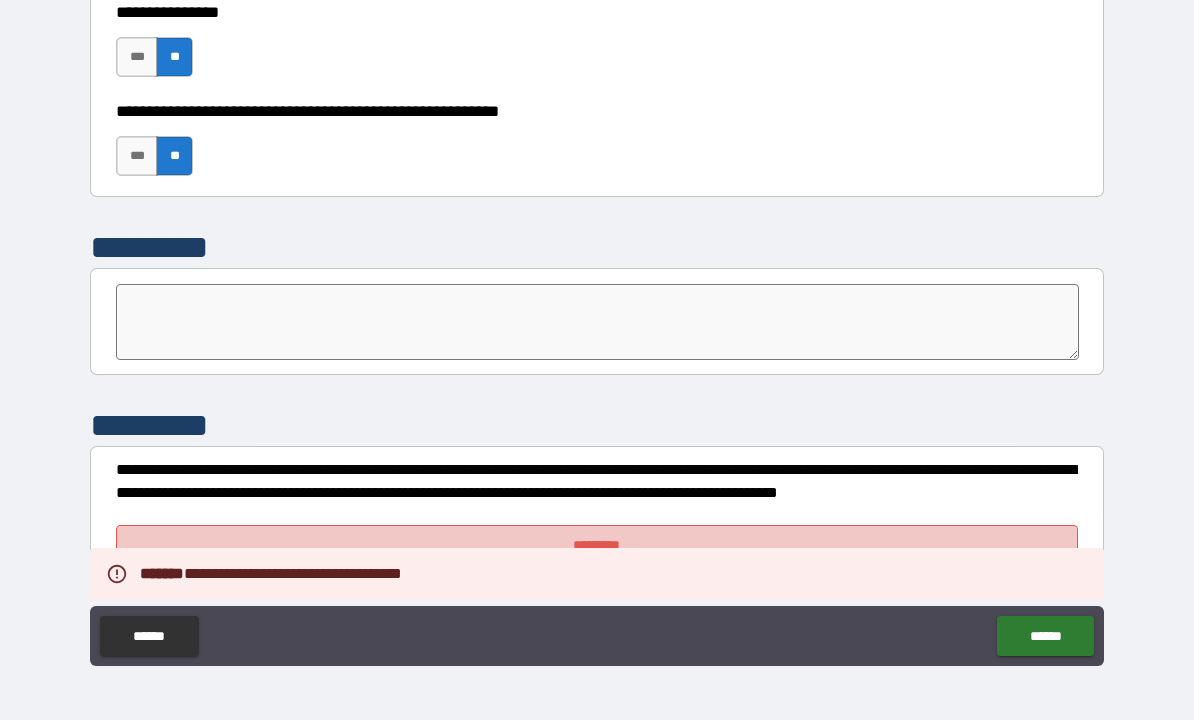 click on "*********" at bounding box center [597, 546] 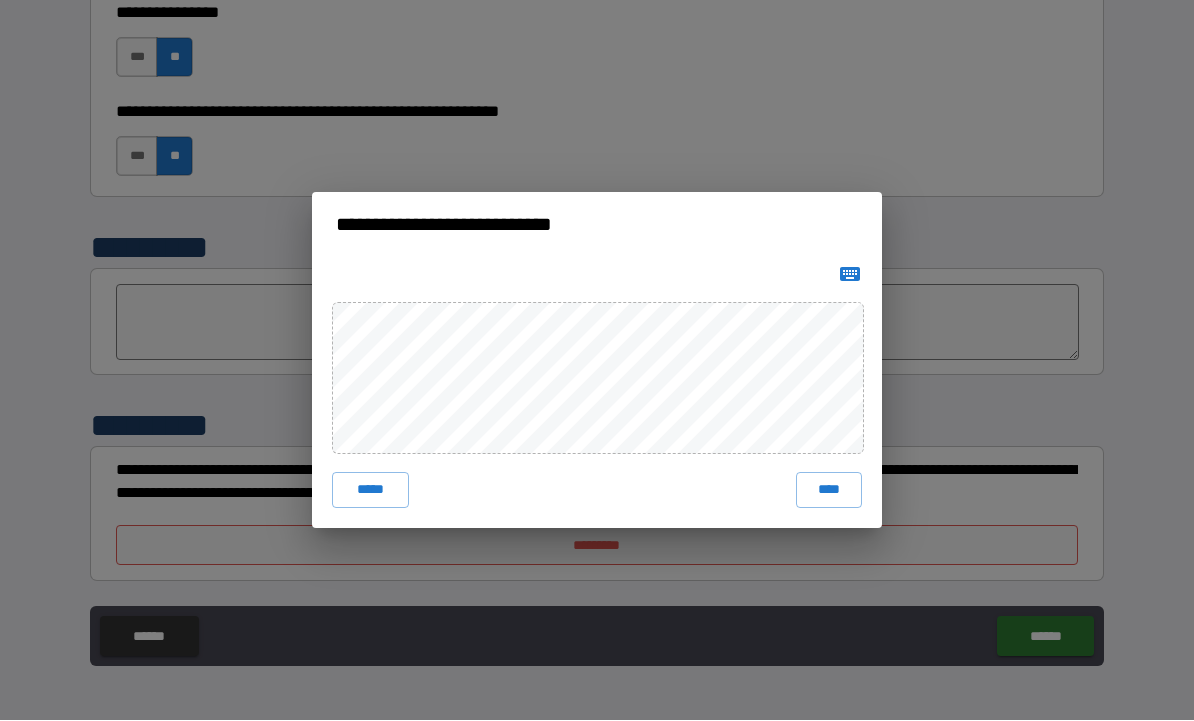 click on "****" at bounding box center [829, 491] 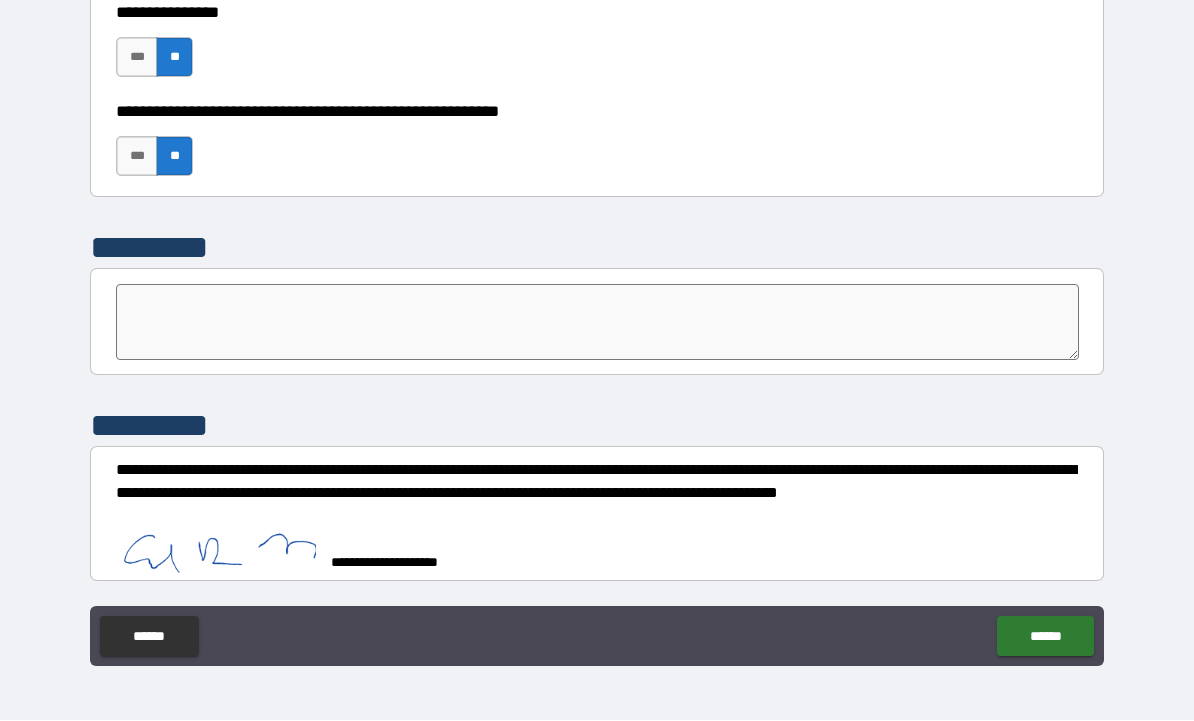 scroll, scrollTop: 6245, scrollLeft: 0, axis: vertical 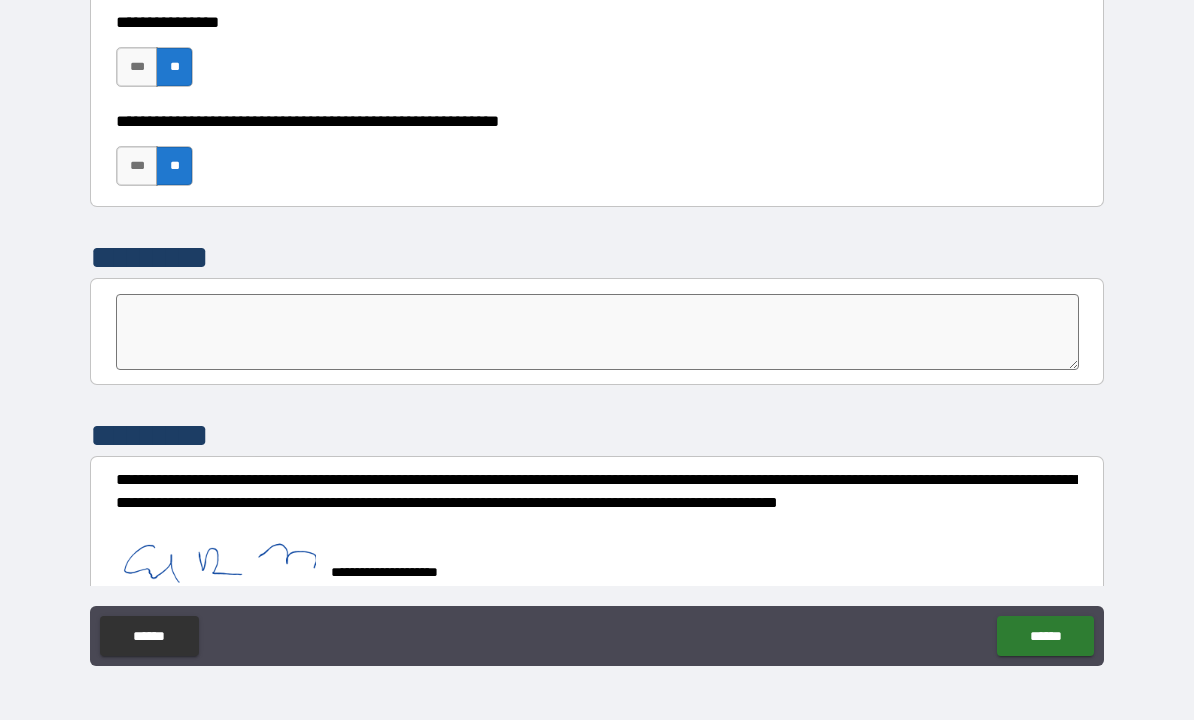 click on "******" at bounding box center [1045, 637] 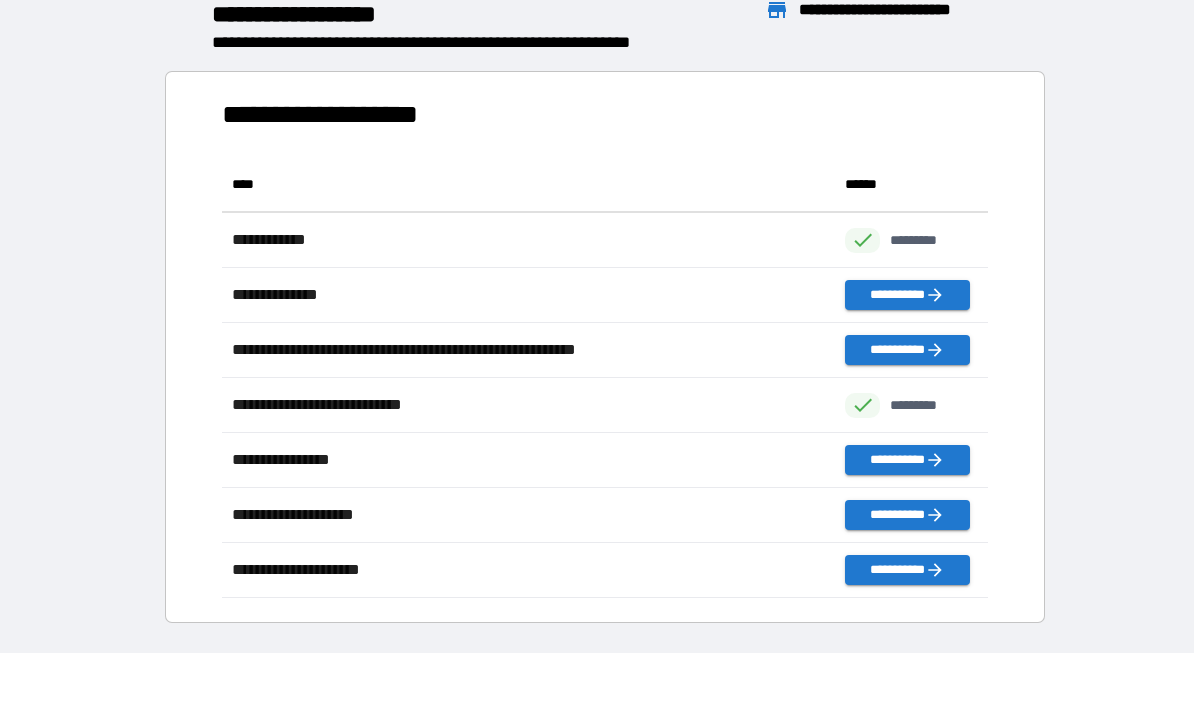 scroll, scrollTop: 1, scrollLeft: 1, axis: both 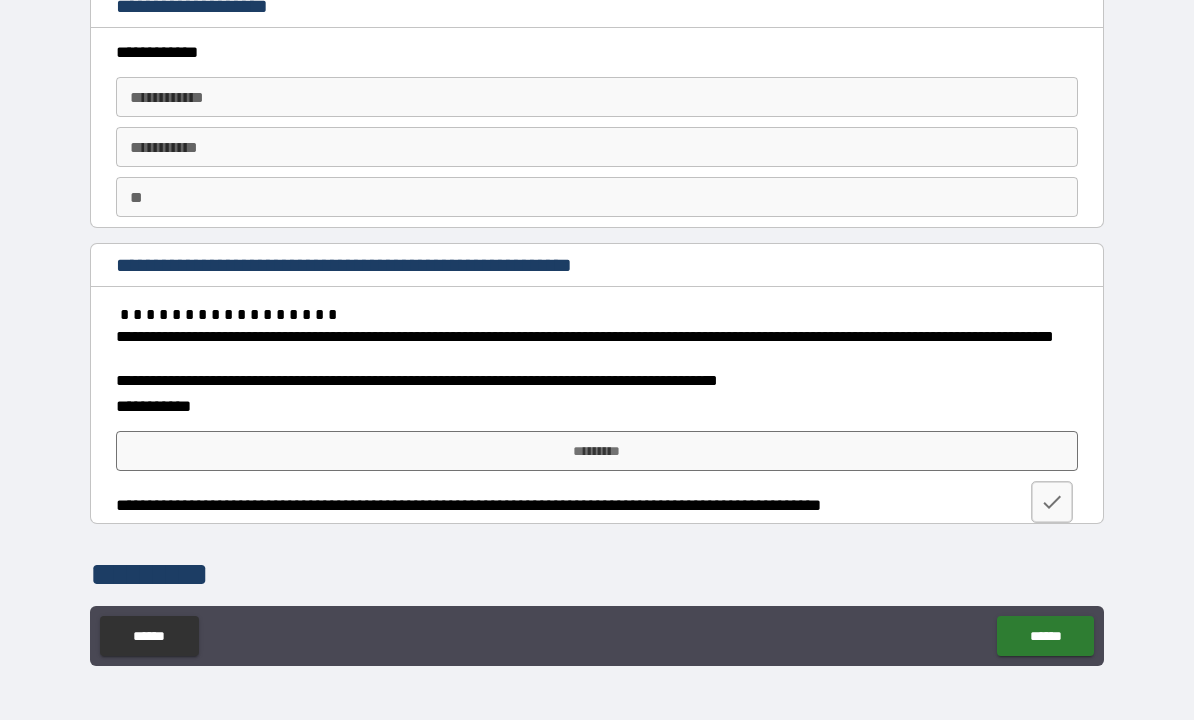 click on "**********" at bounding box center (597, 98) 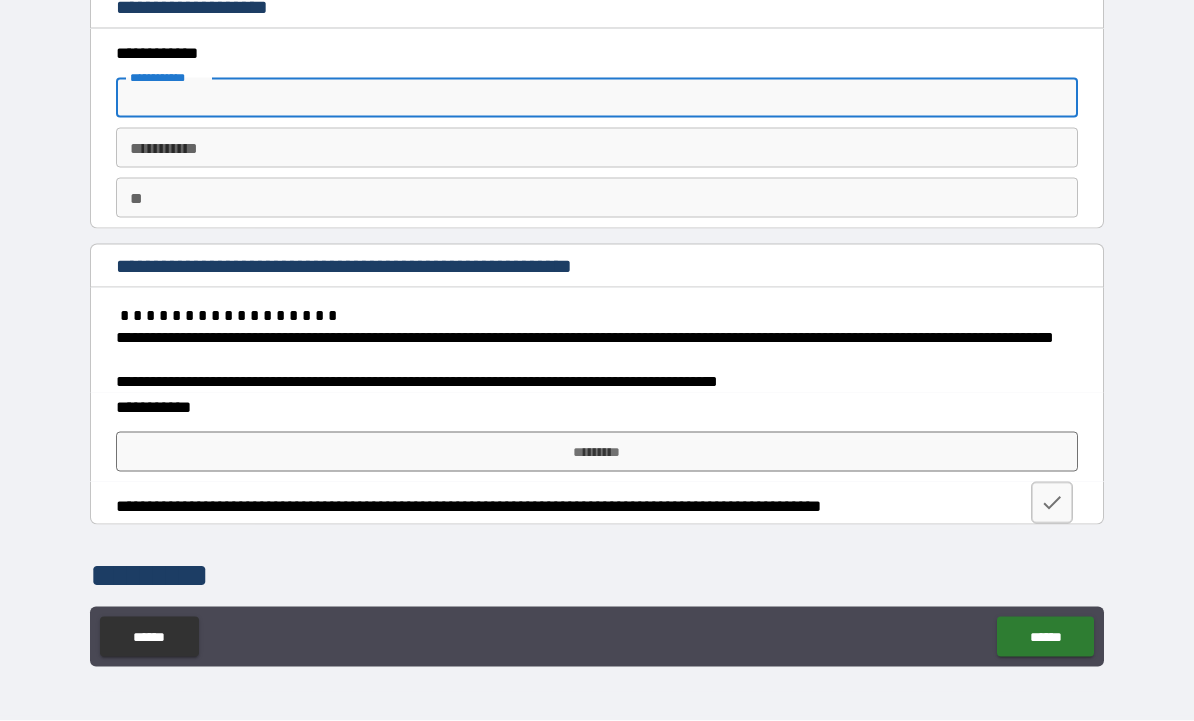 type on "*****" 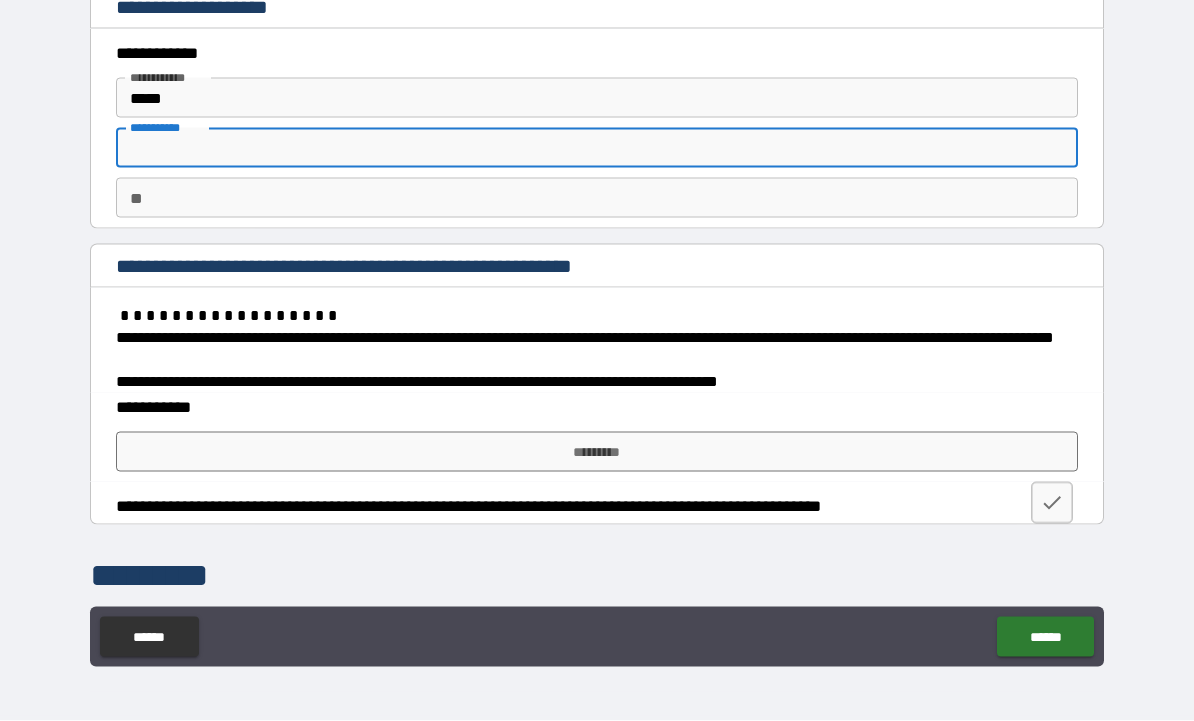 type on "*******" 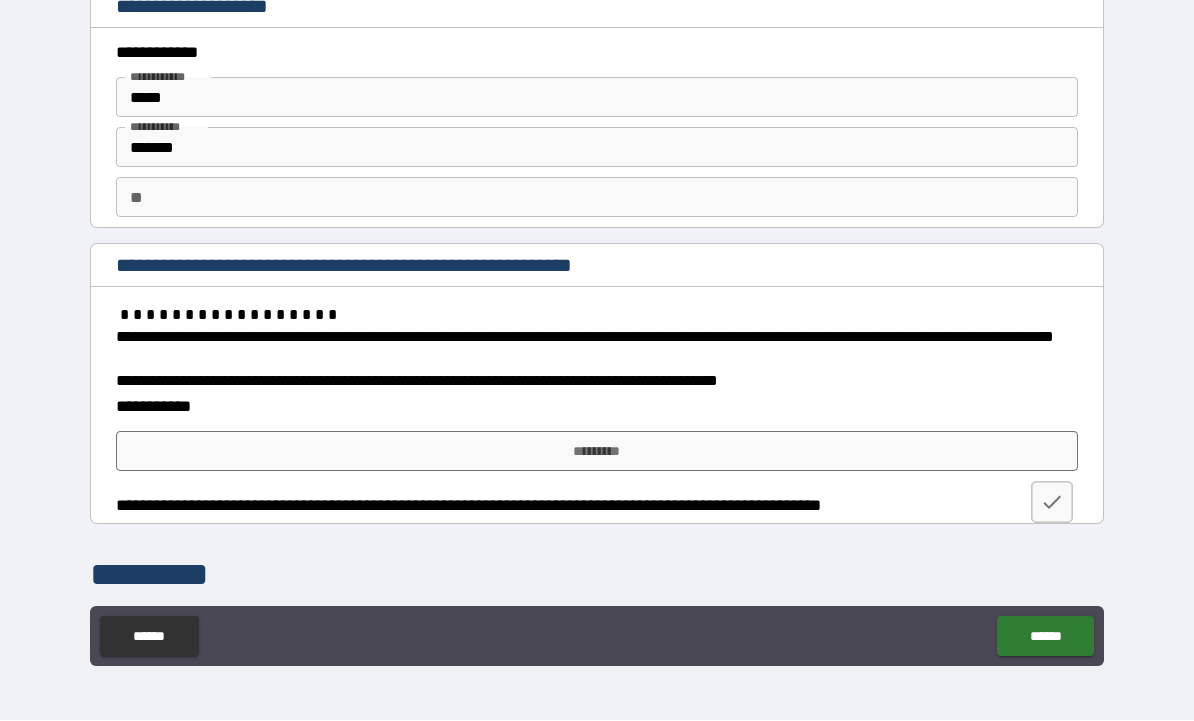 click on "*****" at bounding box center [597, 98] 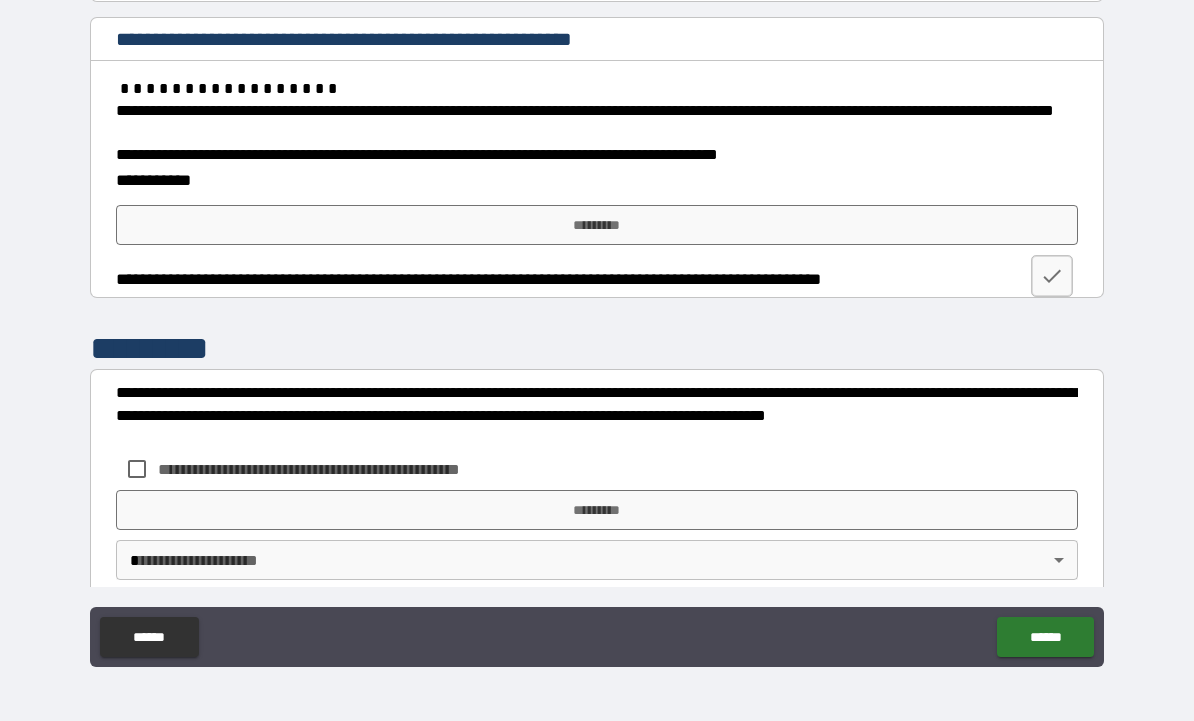 scroll, scrollTop: 224, scrollLeft: 0, axis: vertical 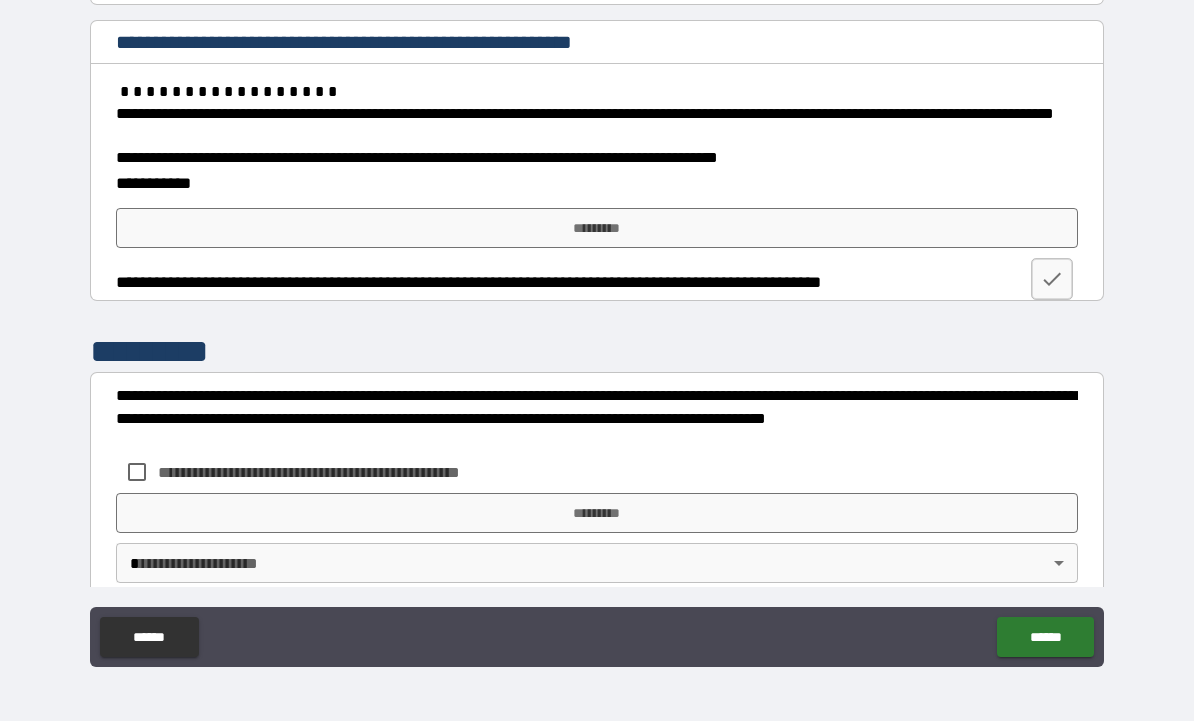 type on "******" 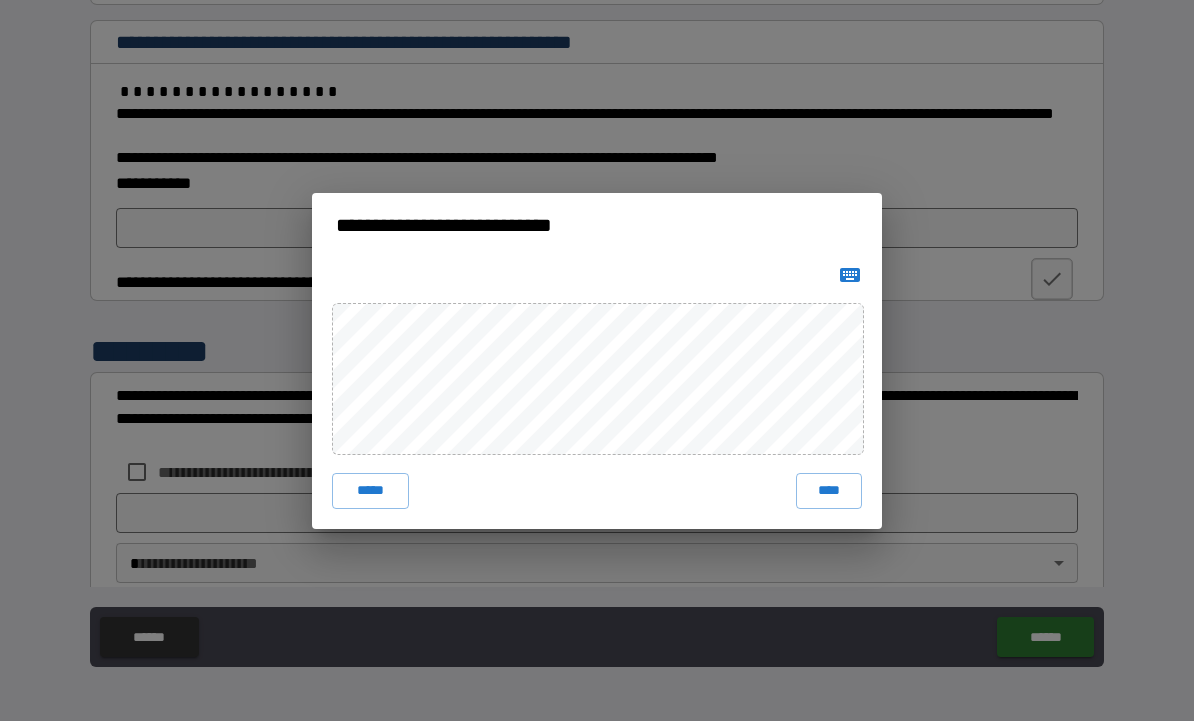 click on "****" at bounding box center (829, 491) 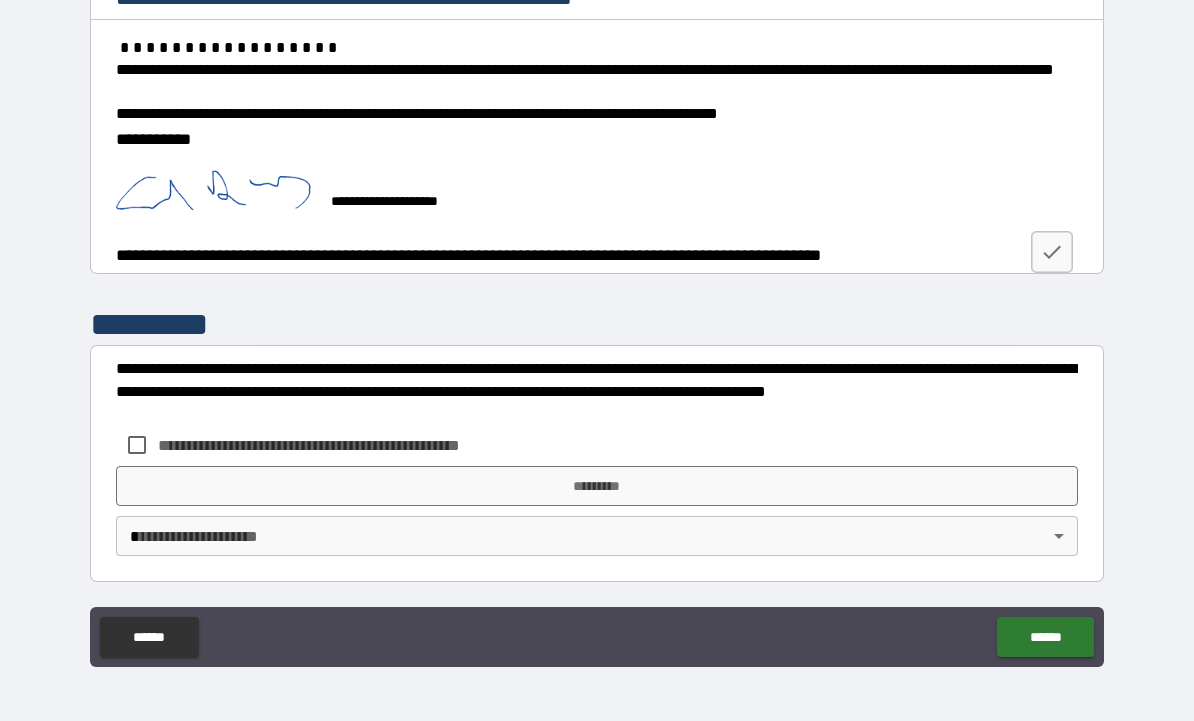 scroll, scrollTop: 268, scrollLeft: 0, axis: vertical 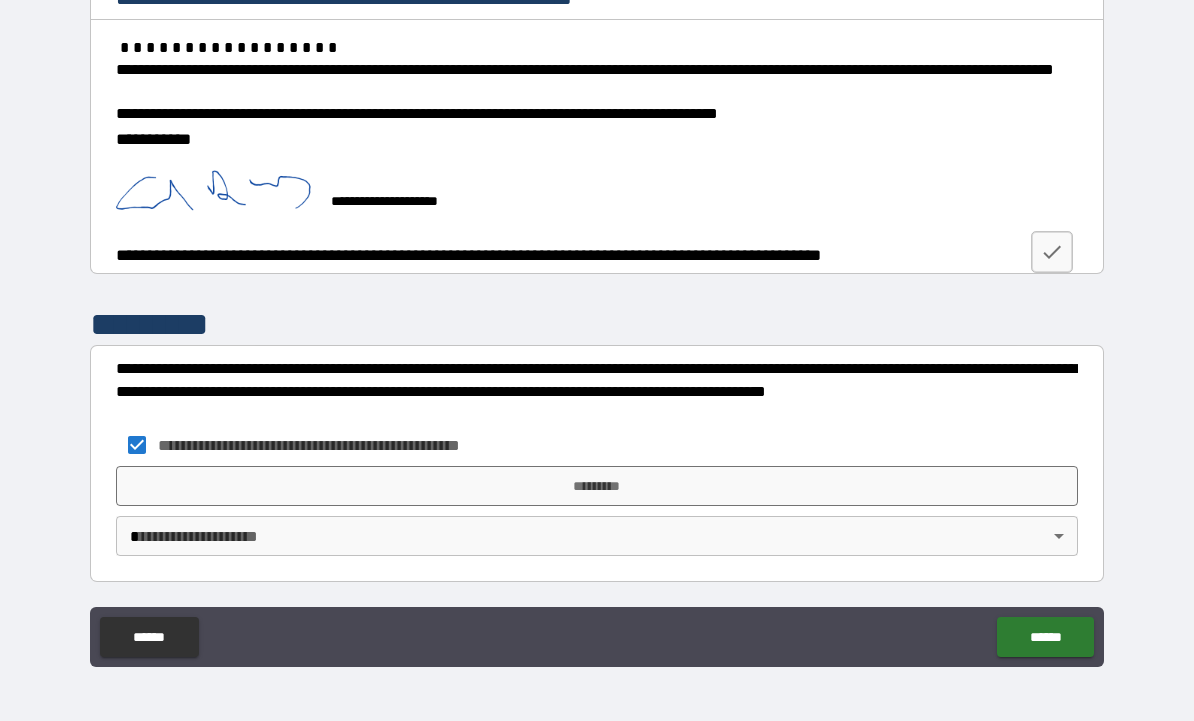 click on "*********" at bounding box center [597, 486] 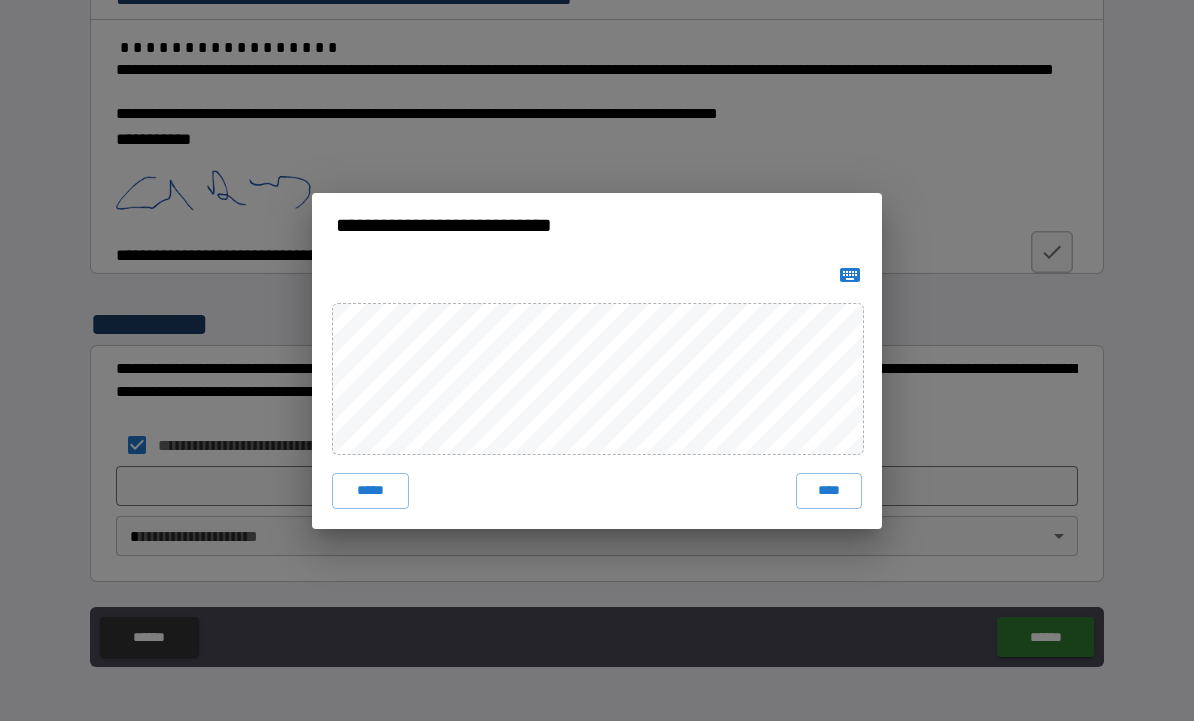 click on "****" at bounding box center (829, 491) 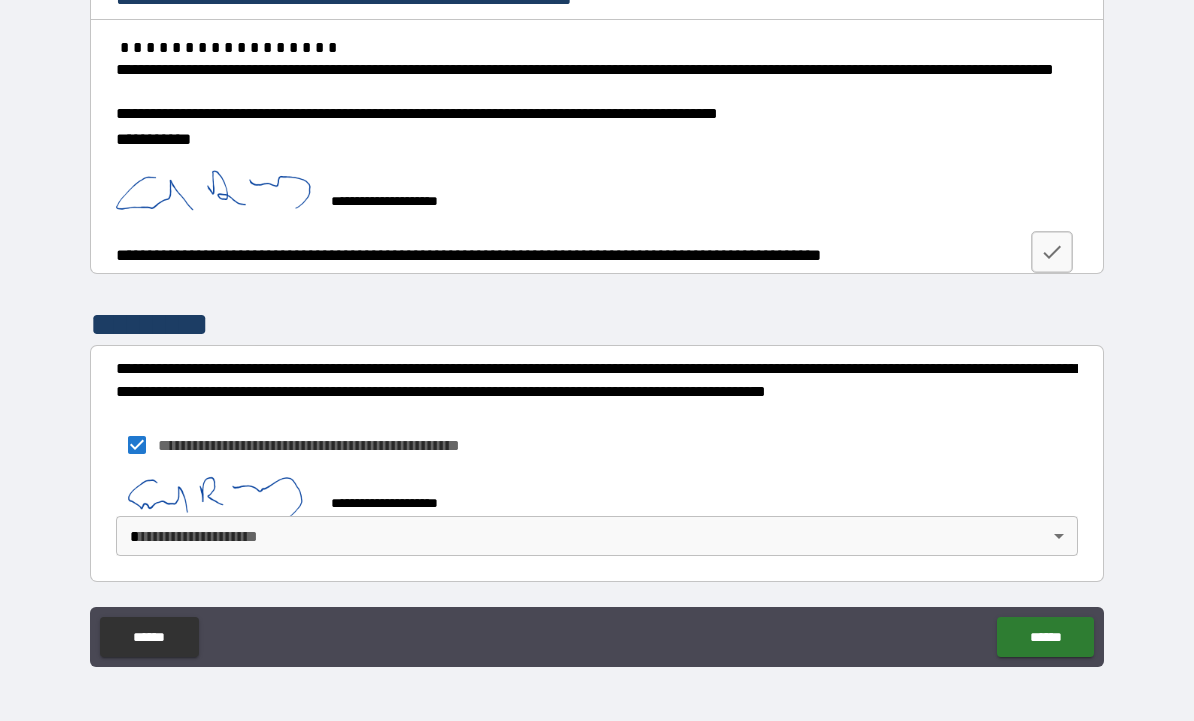 scroll, scrollTop: 258, scrollLeft: 0, axis: vertical 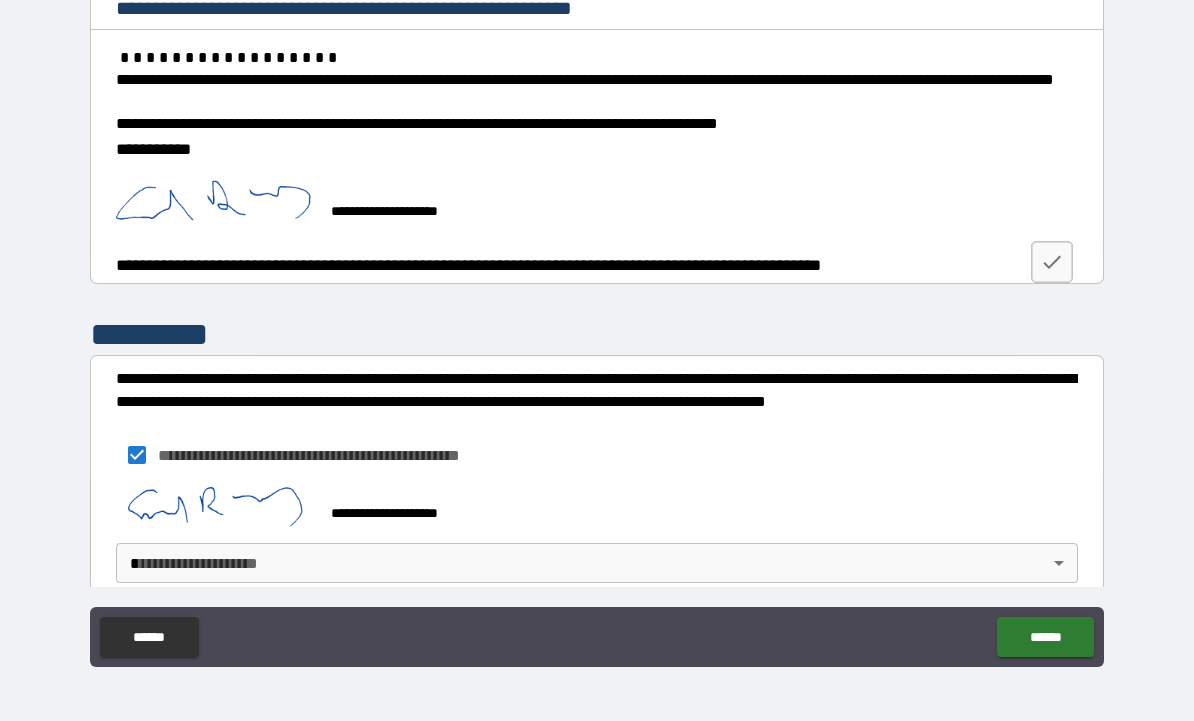 click on "******" at bounding box center [1045, 637] 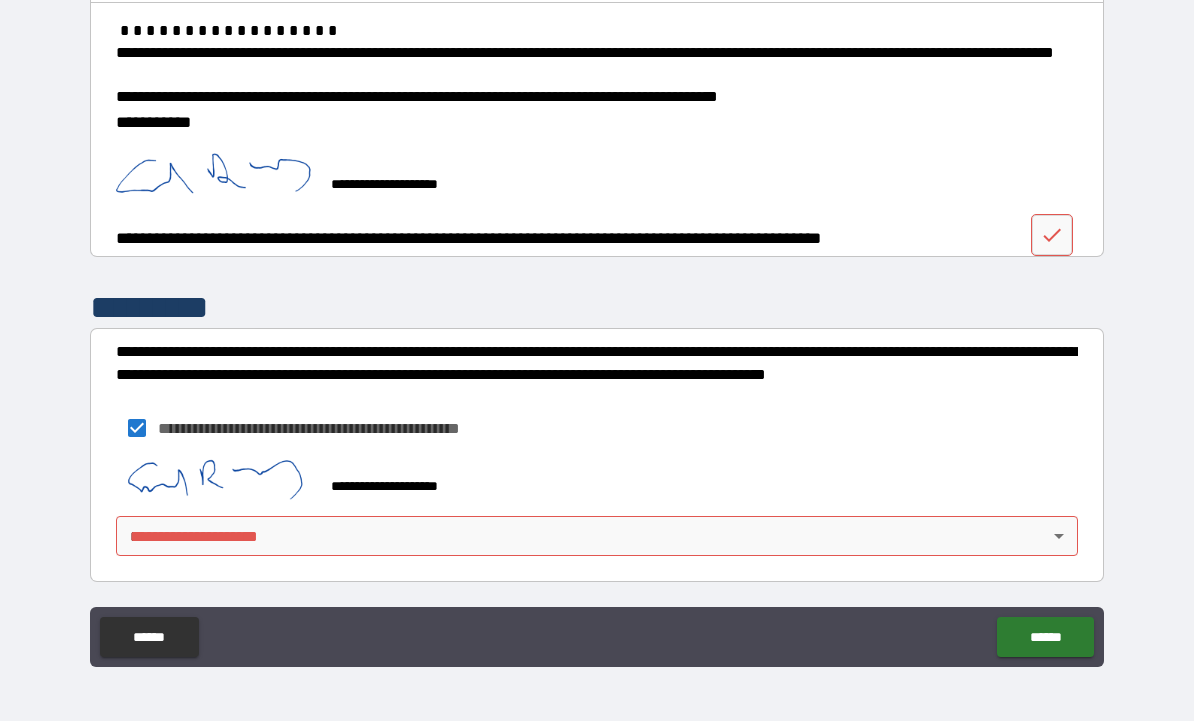 scroll, scrollTop: 285, scrollLeft: 0, axis: vertical 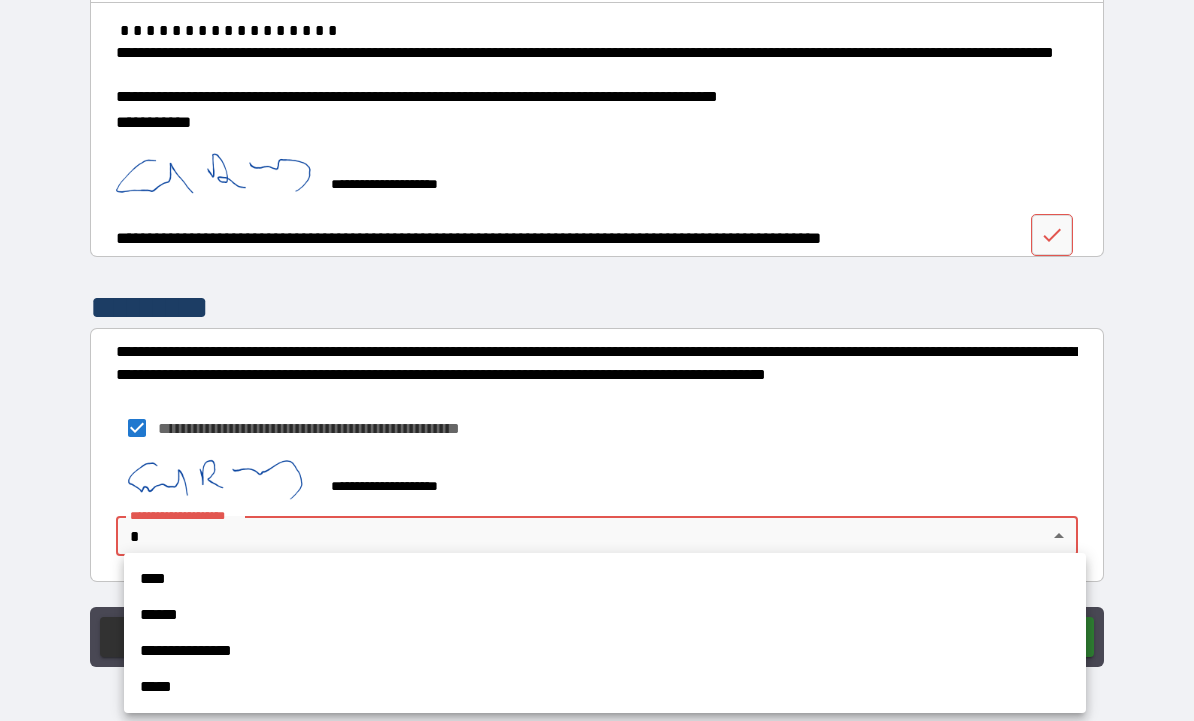 click on "****" at bounding box center (605, 579) 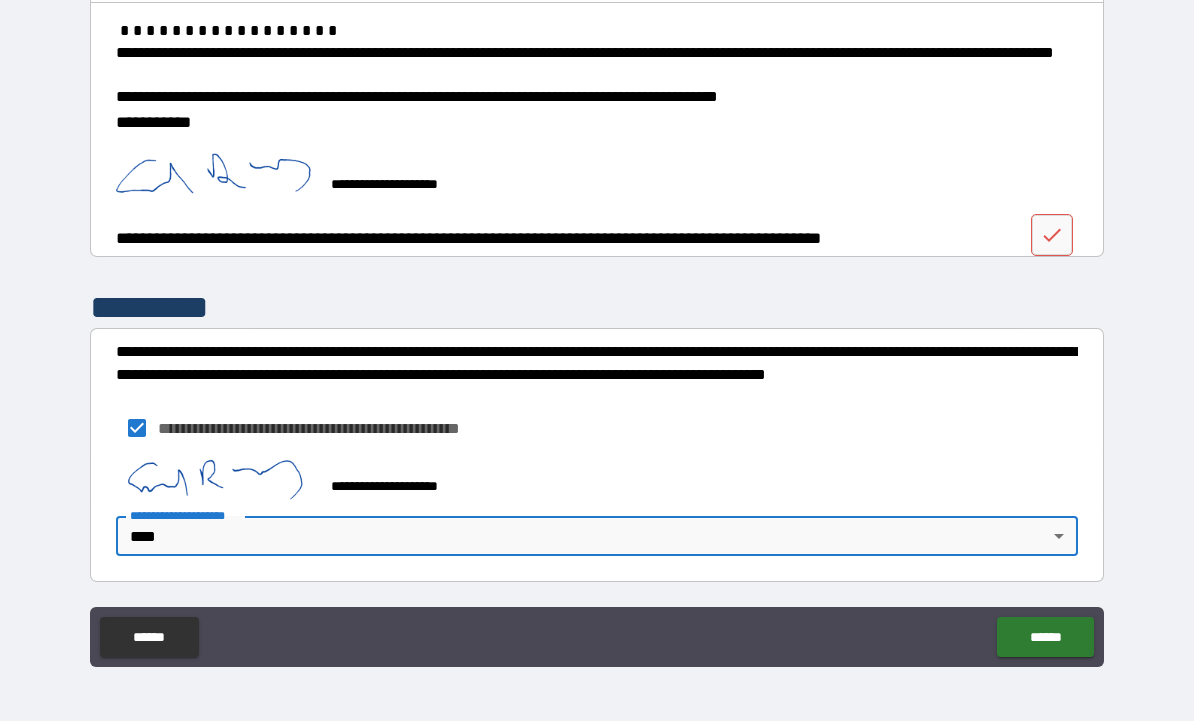 click on "******" at bounding box center [1045, 637] 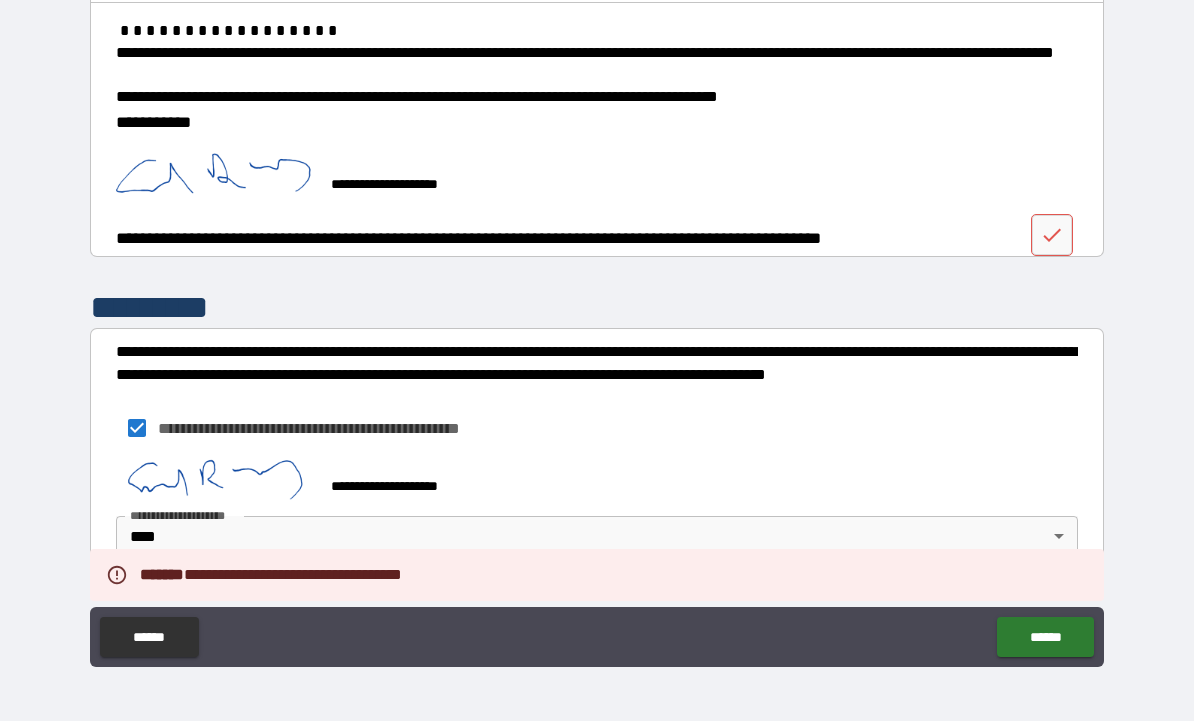 scroll, scrollTop: 285, scrollLeft: 0, axis: vertical 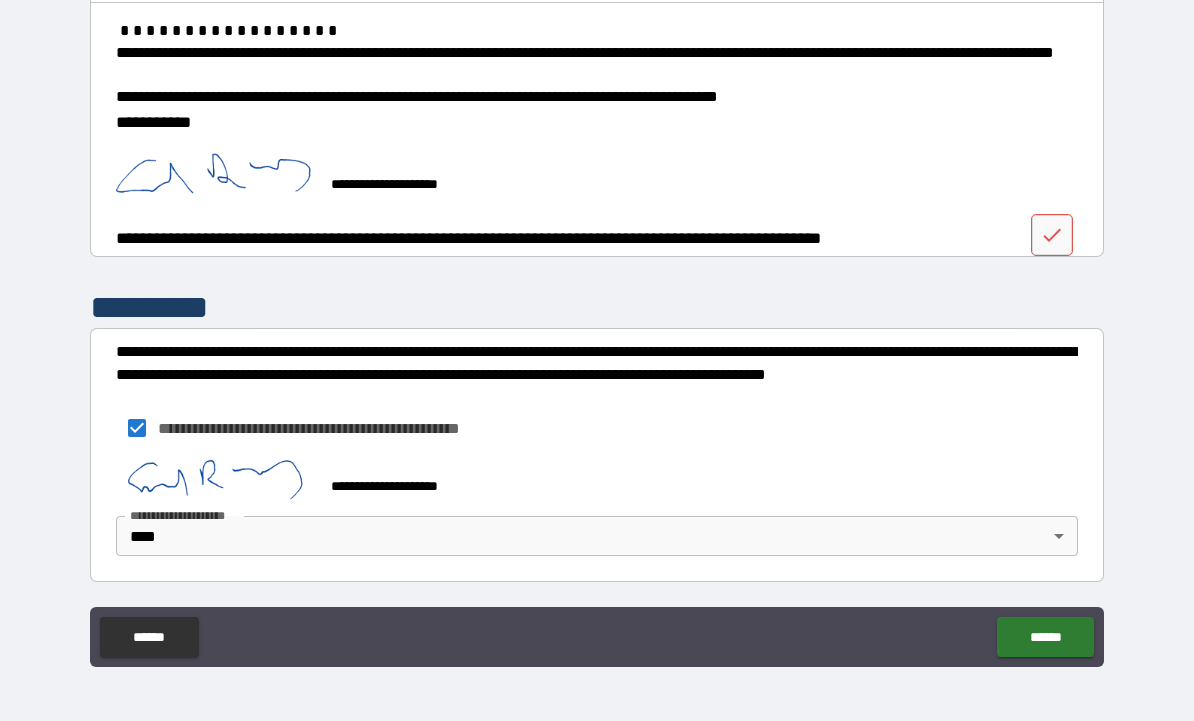click 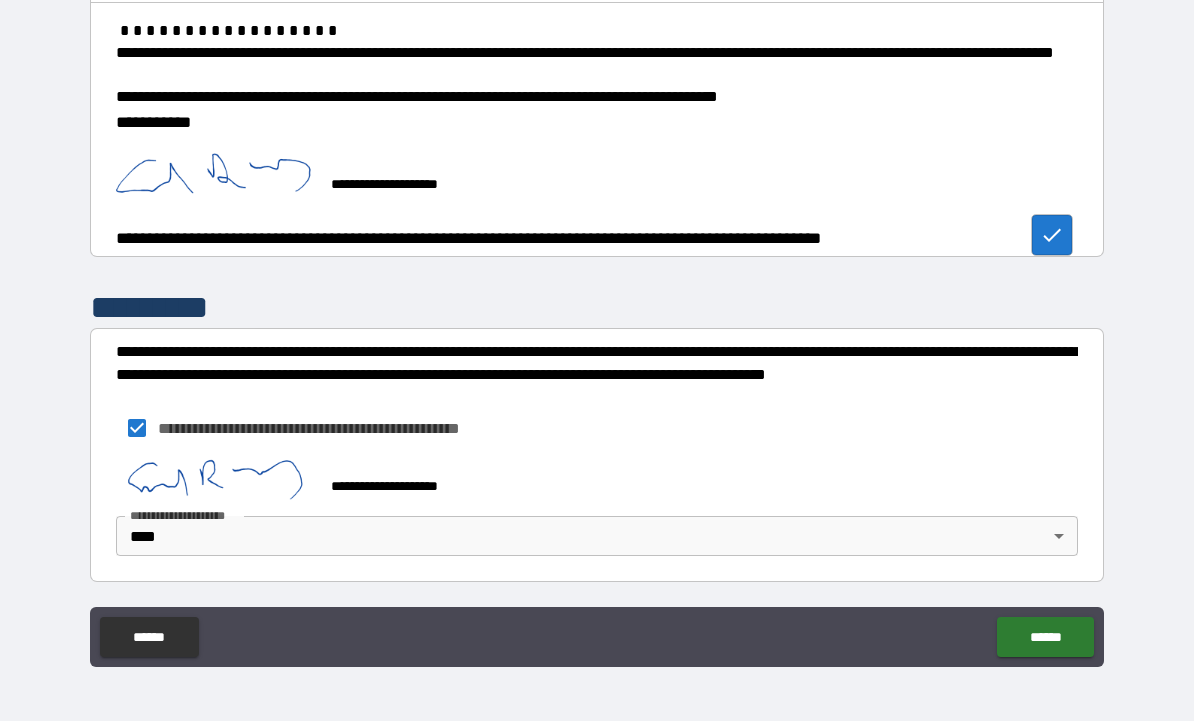 click on "******" at bounding box center (1045, 637) 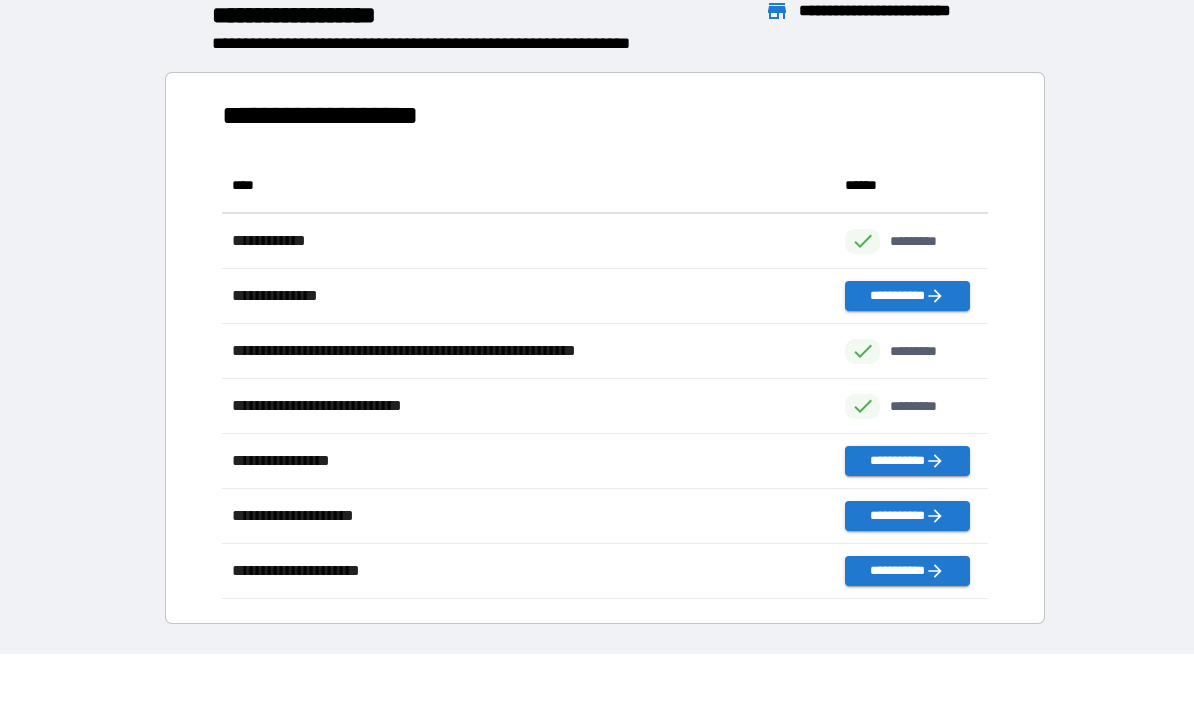 scroll, scrollTop: 441, scrollLeft: 765, axis: both 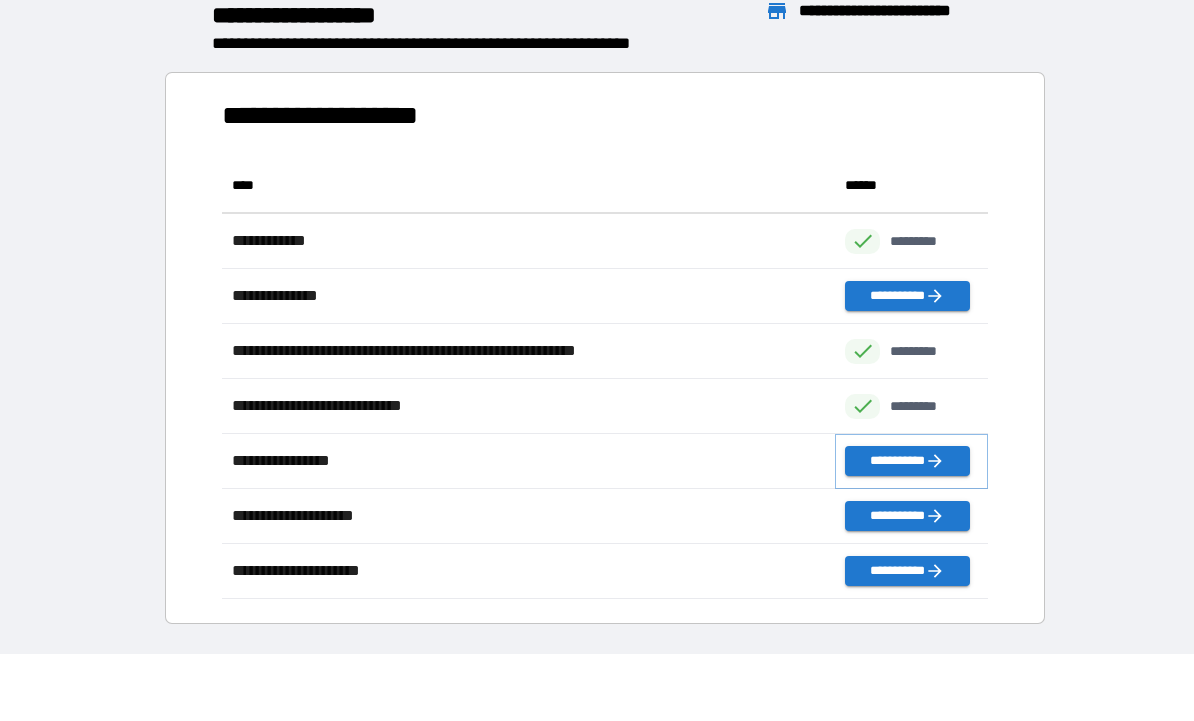 click on "**********" at bounding box center (907, 461) 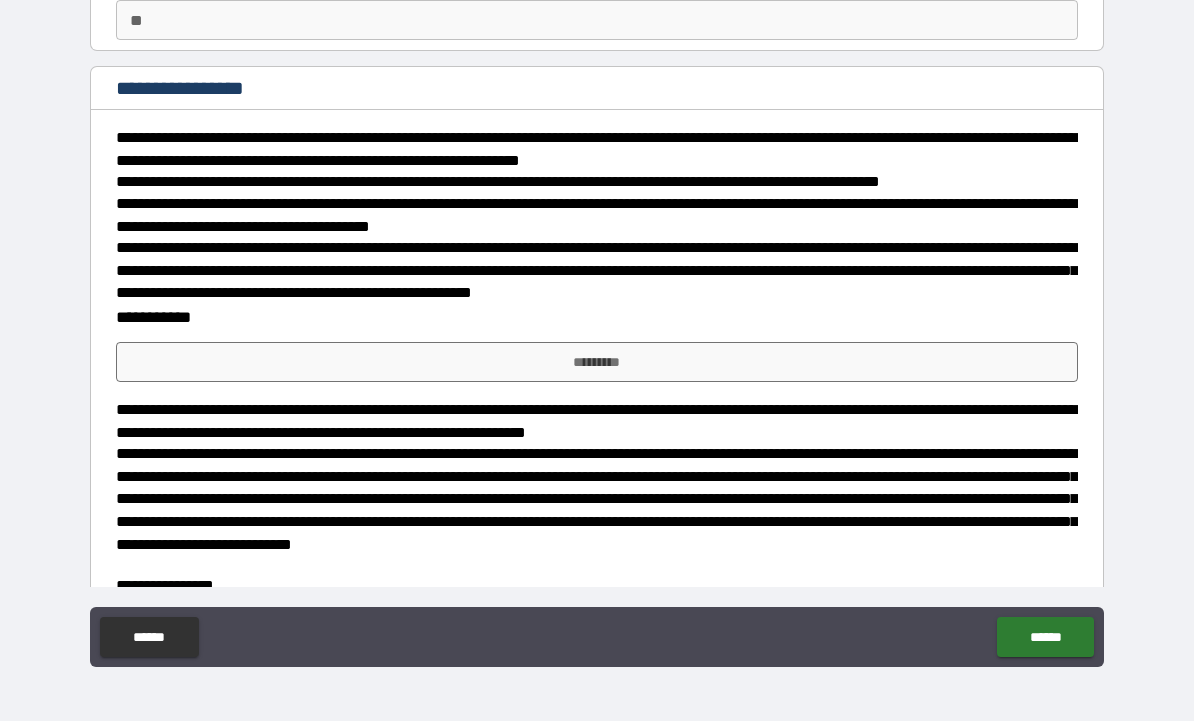 scroll, scrollTop: 177, scrollLeft: 0, axis: vertical 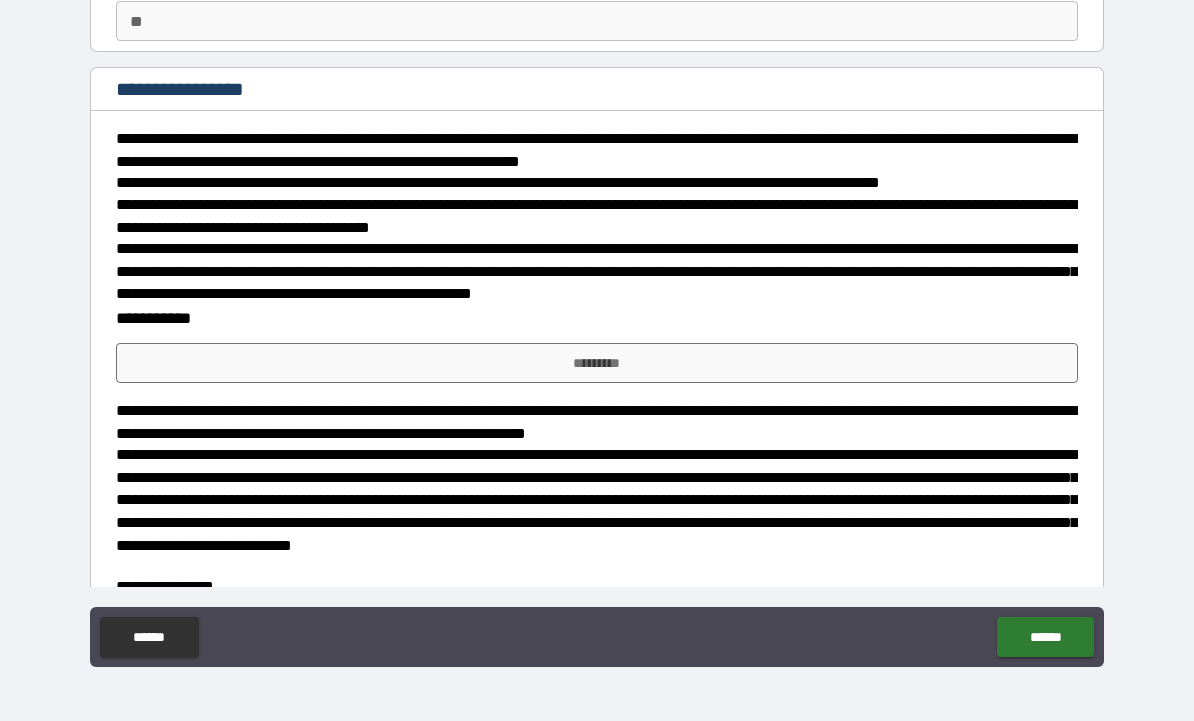 click on "*********" at bounding box center (597, 363) 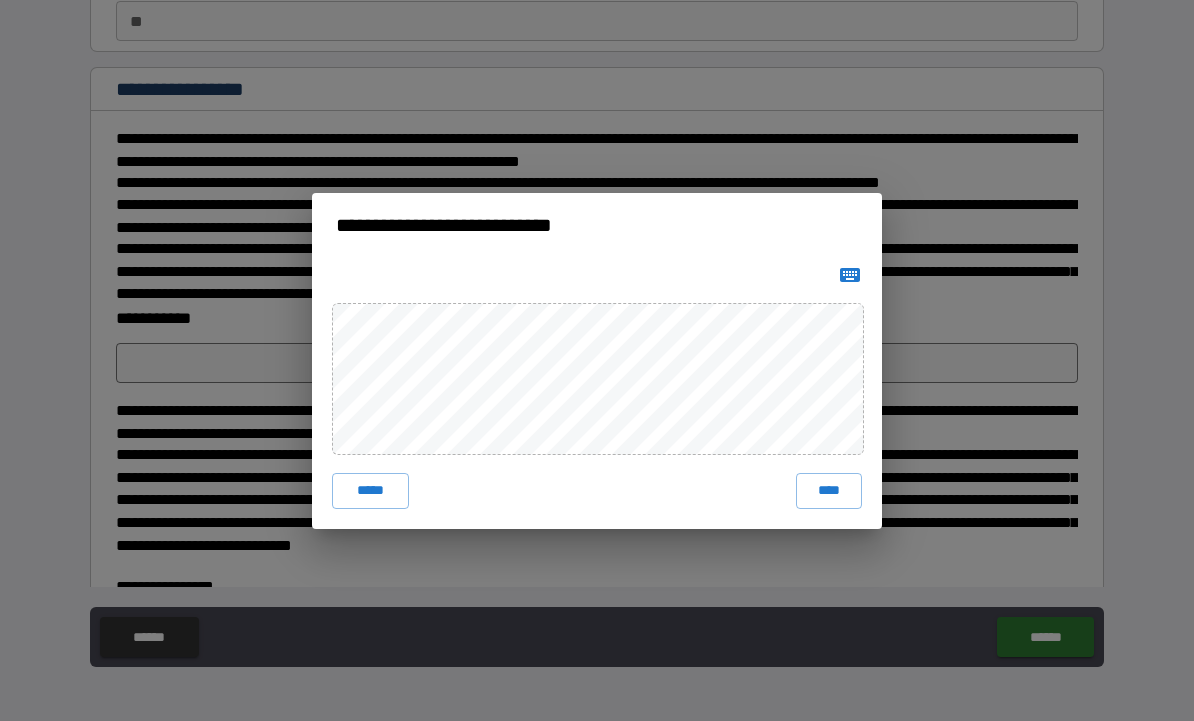 click on "****" at bounding box center (829, 491) 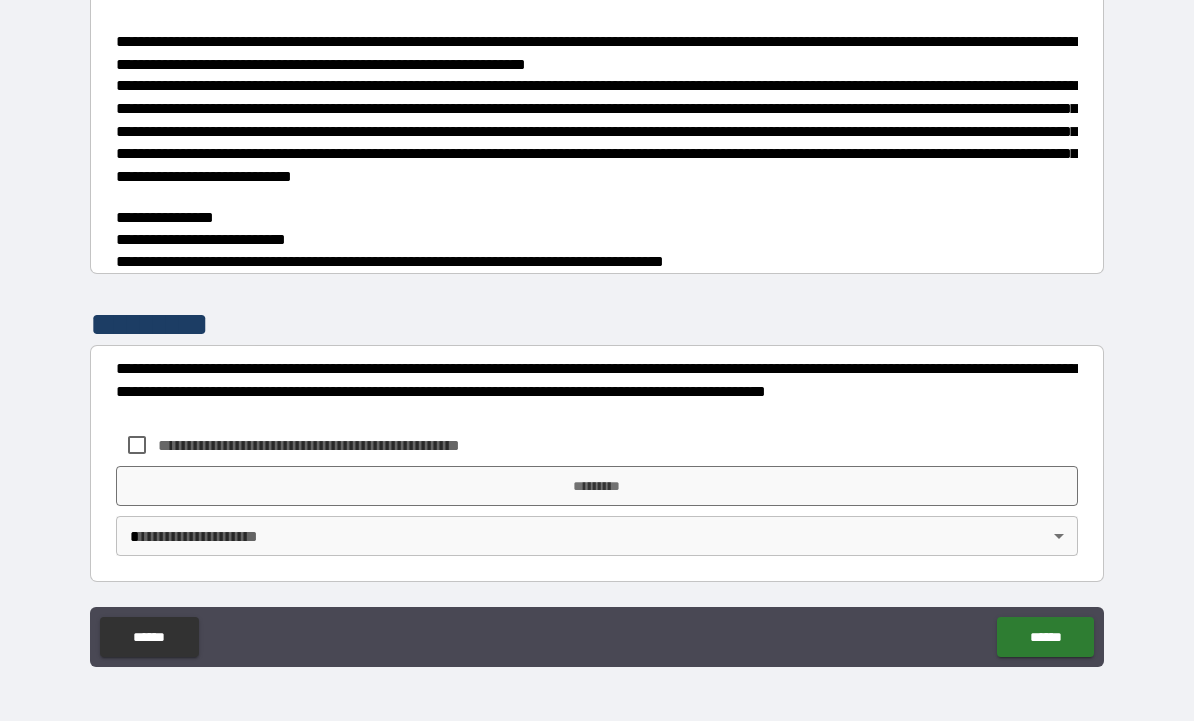 scroll, scrollTop: 563, scrollLeft: 0, axis: vertical 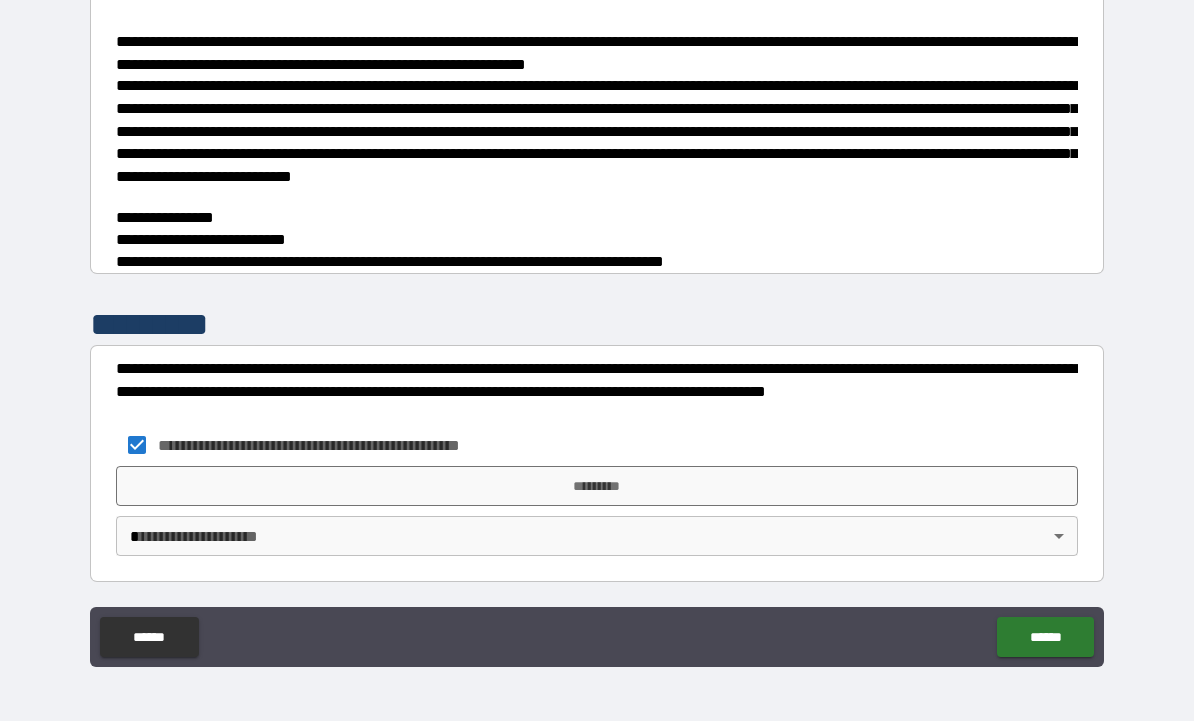 click on "*********" at bounding box center [597, 486] 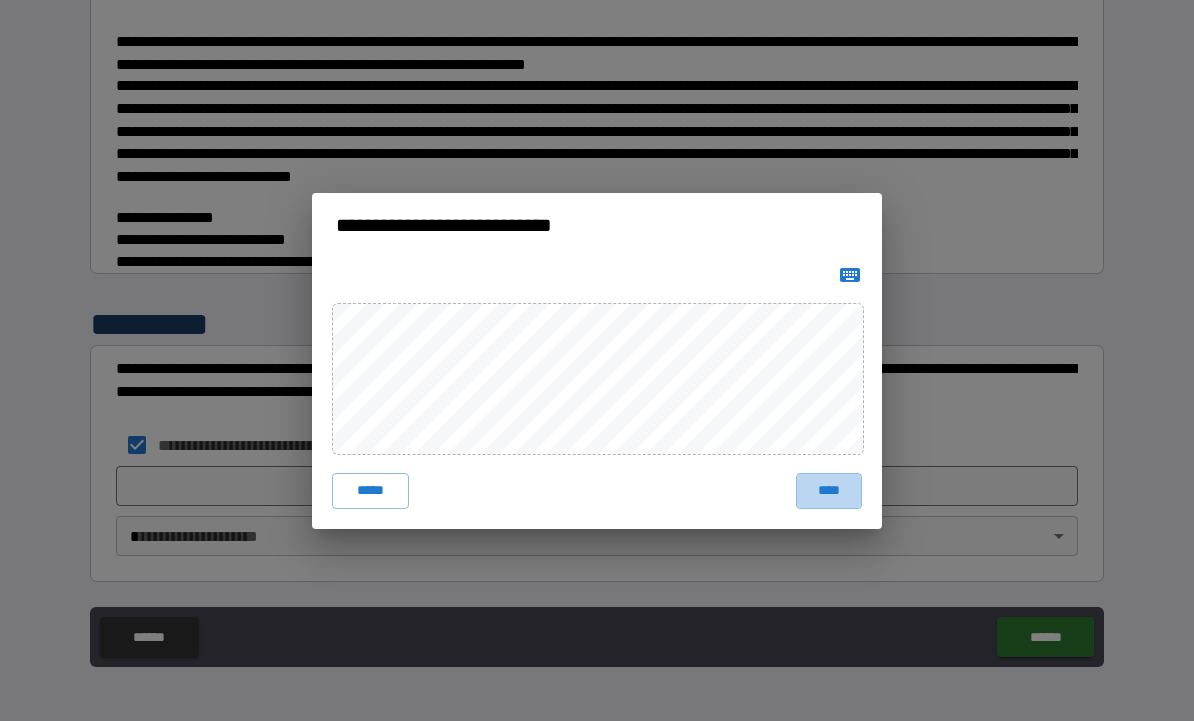 click on "****" at bounding box center [829, 491] 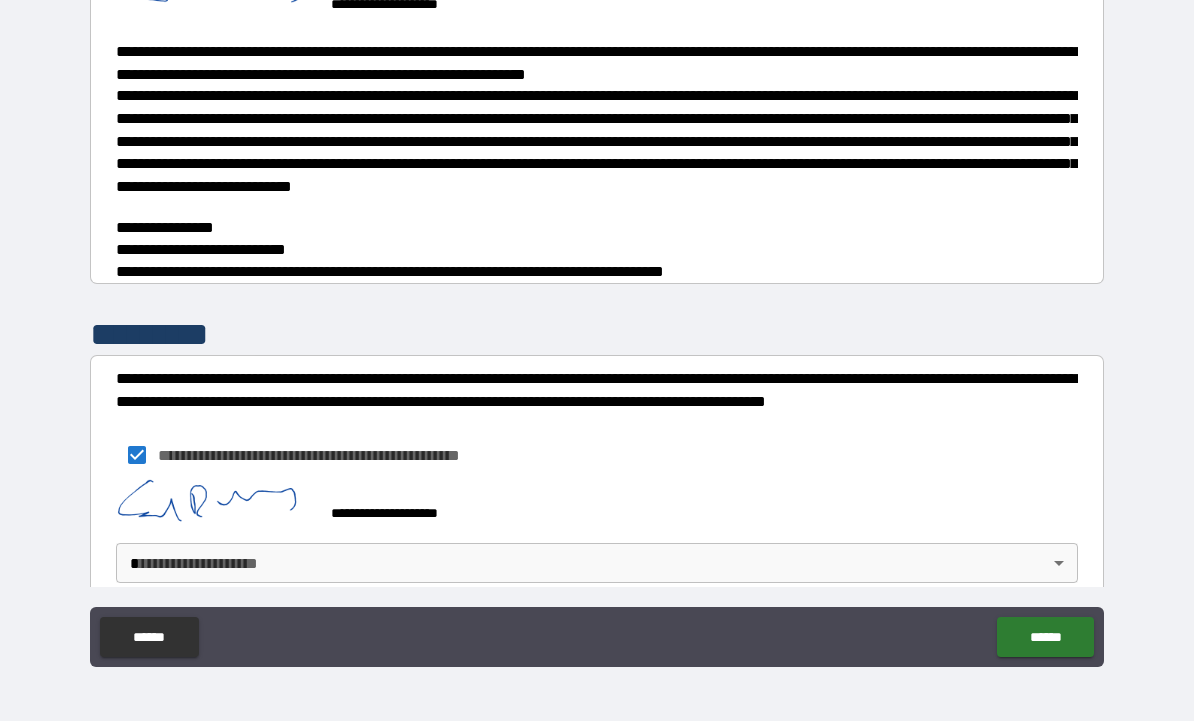 click on "**********" at bounding box center (597, 327) 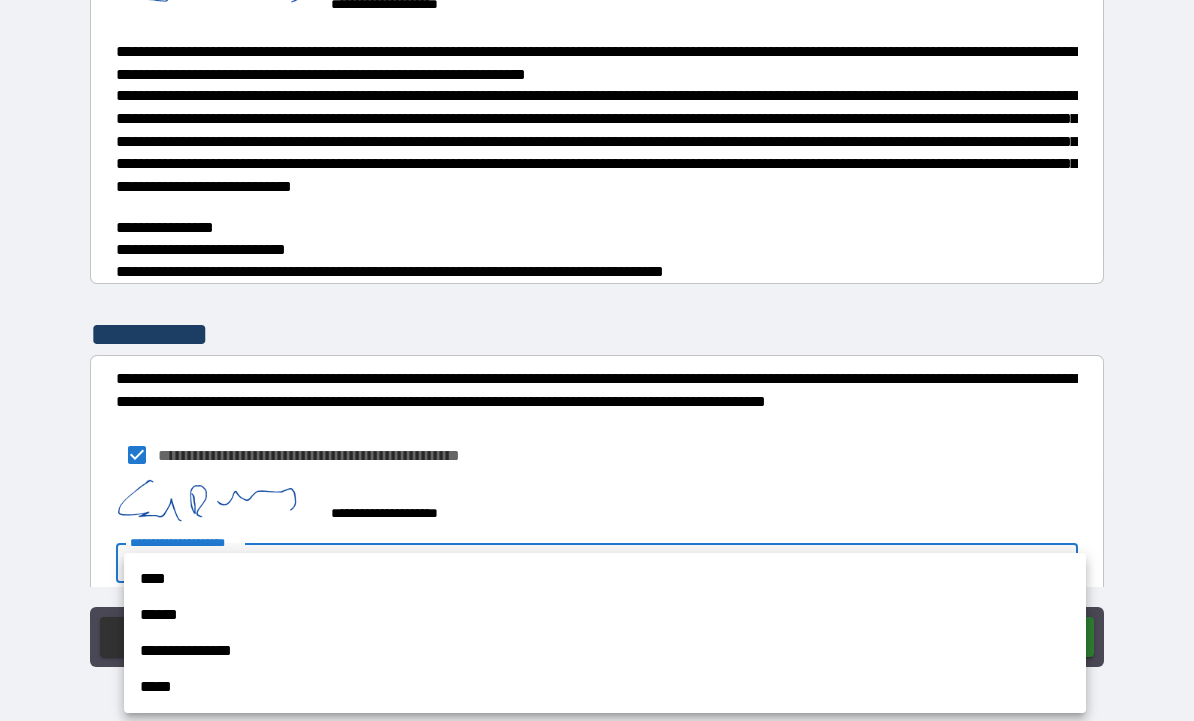 click on "****" at bounding box center (605, 579) 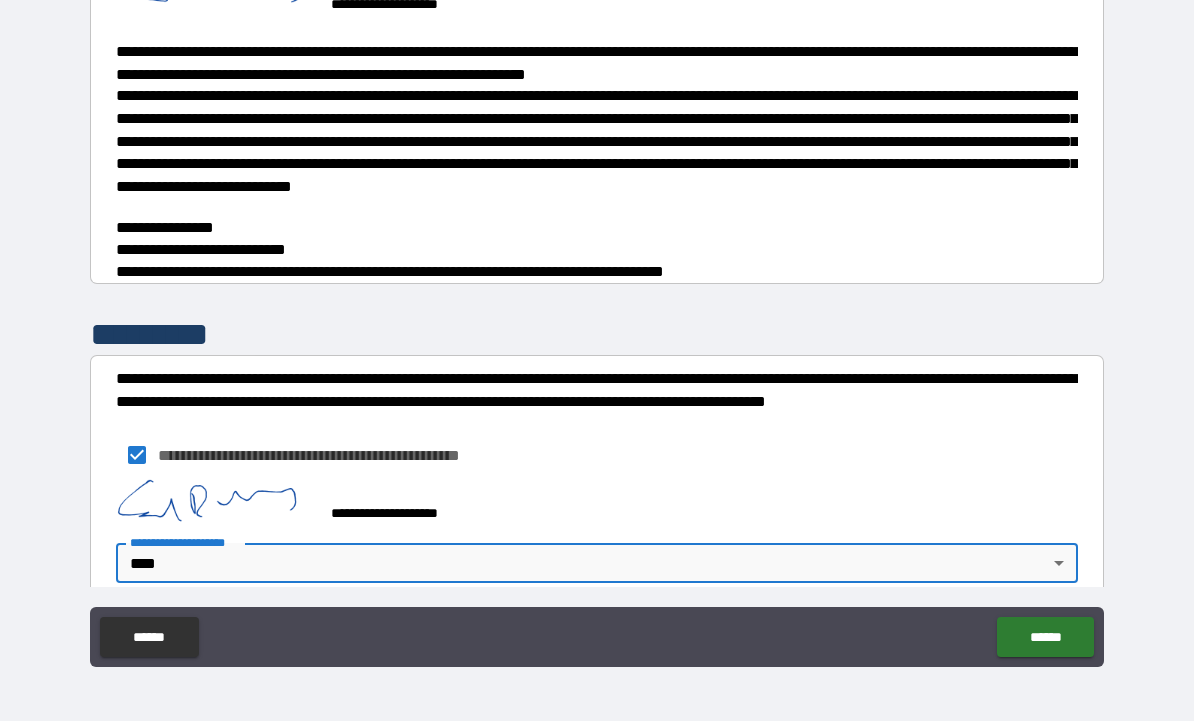 click on "******" at bounding box center (1045, 637) 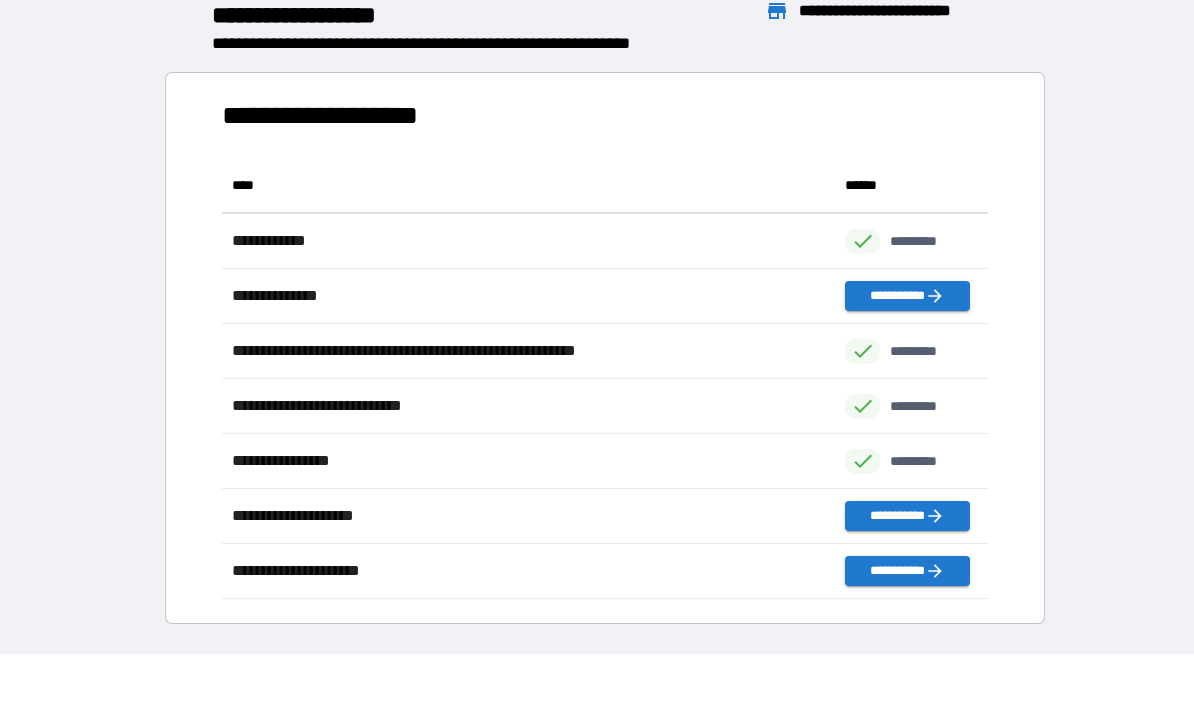 scroll, scrollTop: 1, scrollLeft: 1, axis: both 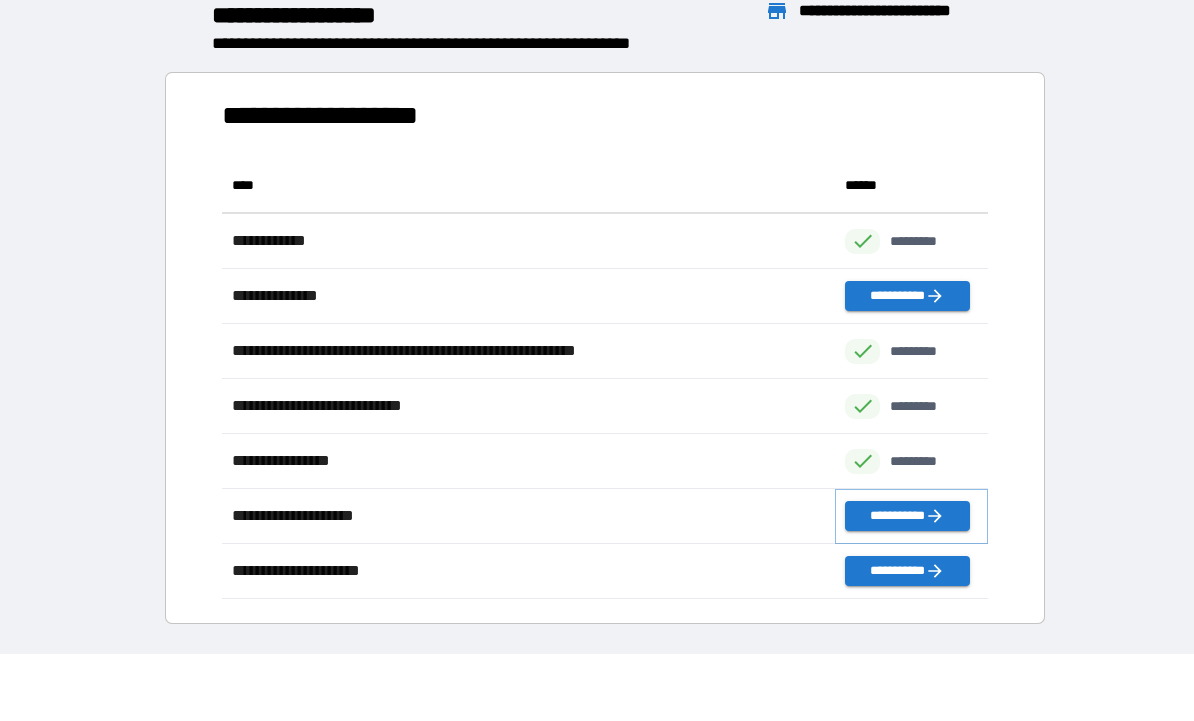 click 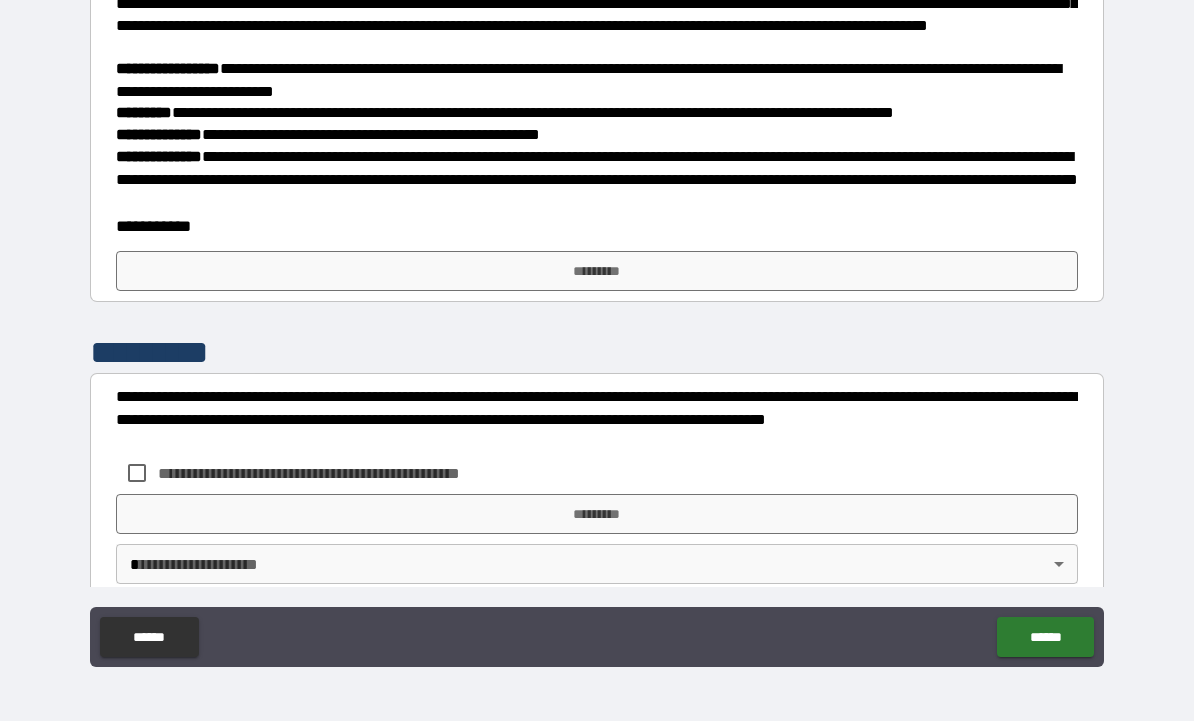 scroll, scrollTop: 428, scrollLeft: 0, axis: vertical 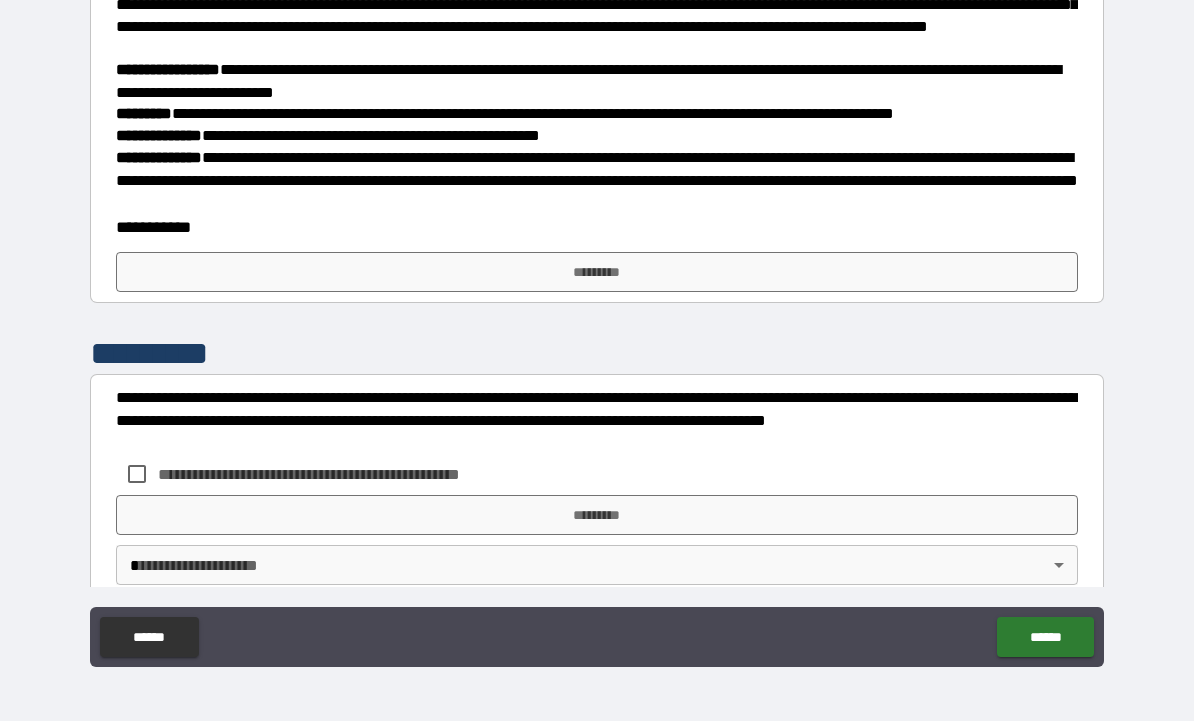 click on "*********" at bounding box center [597, 272] 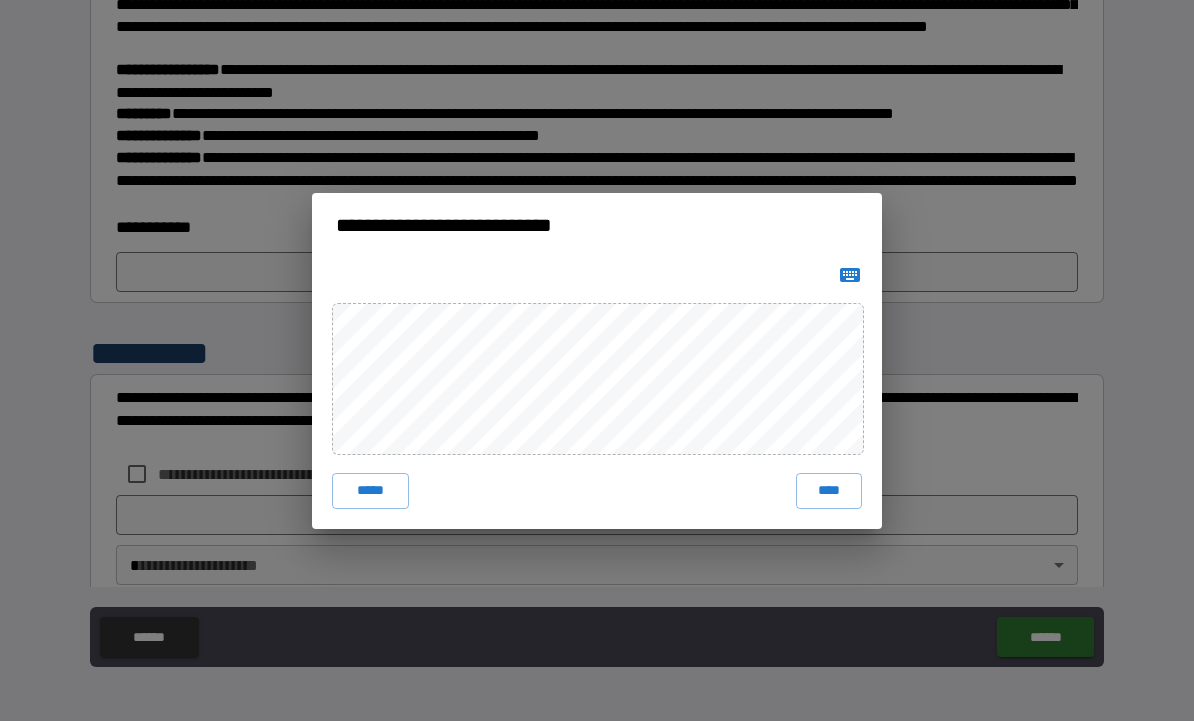 click on "****" at bounding box center [829, 491] 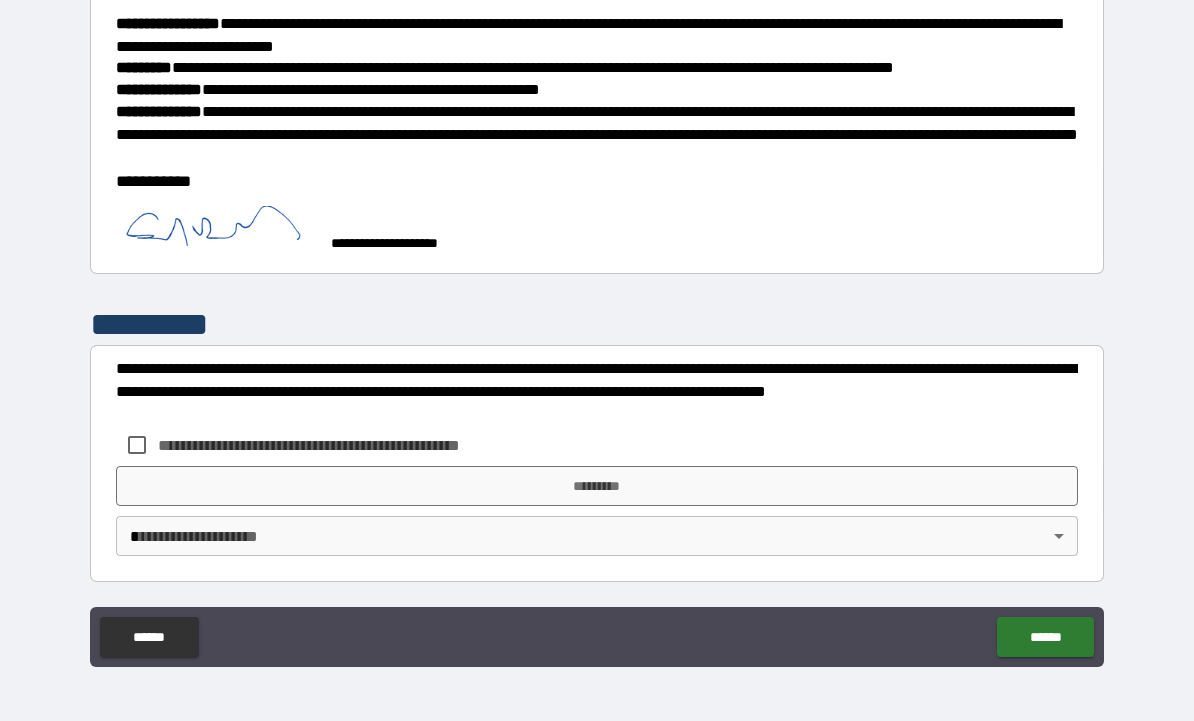 scroll, scrollTop: 474, scrollLeft: 0, axis: vertical 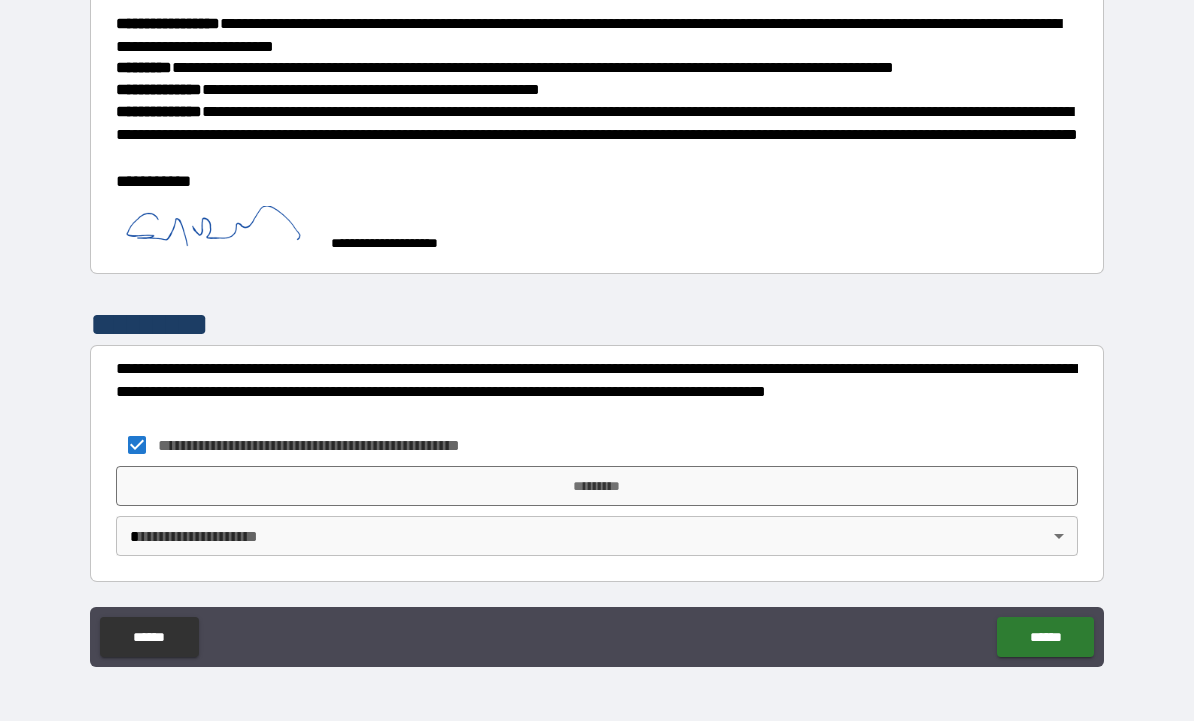 click on "*********" at bounding box center (597, 486) 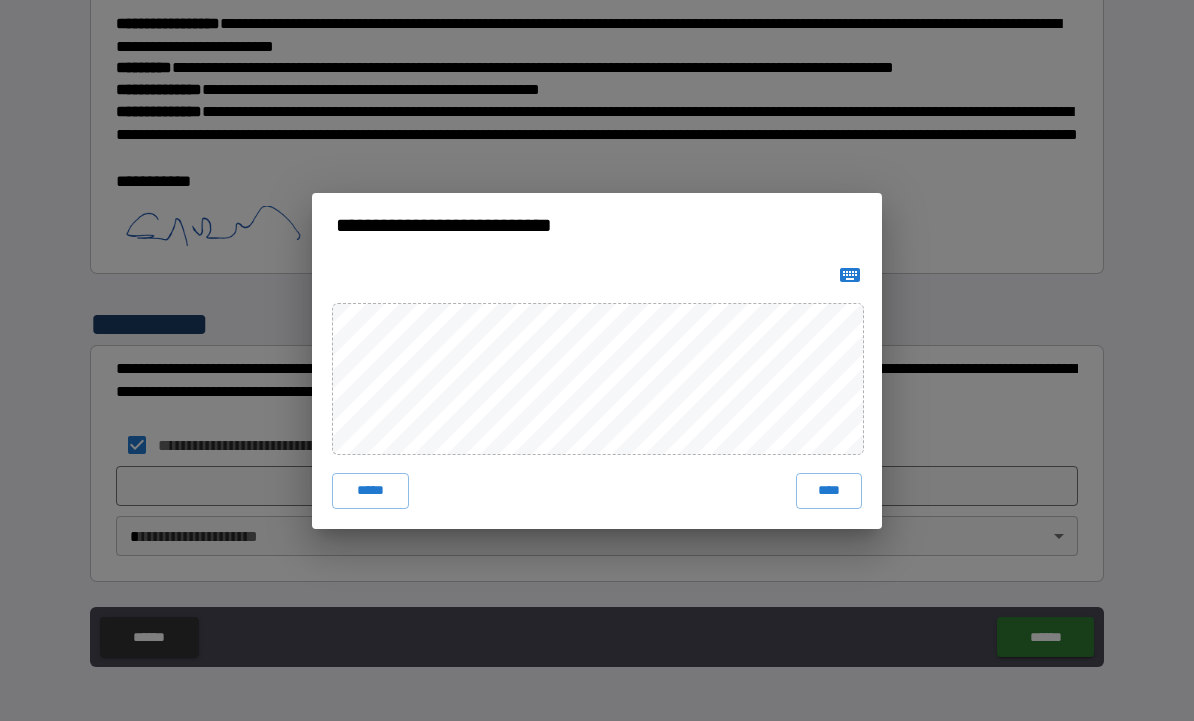 click on "****" at bounding box center [829, 491] 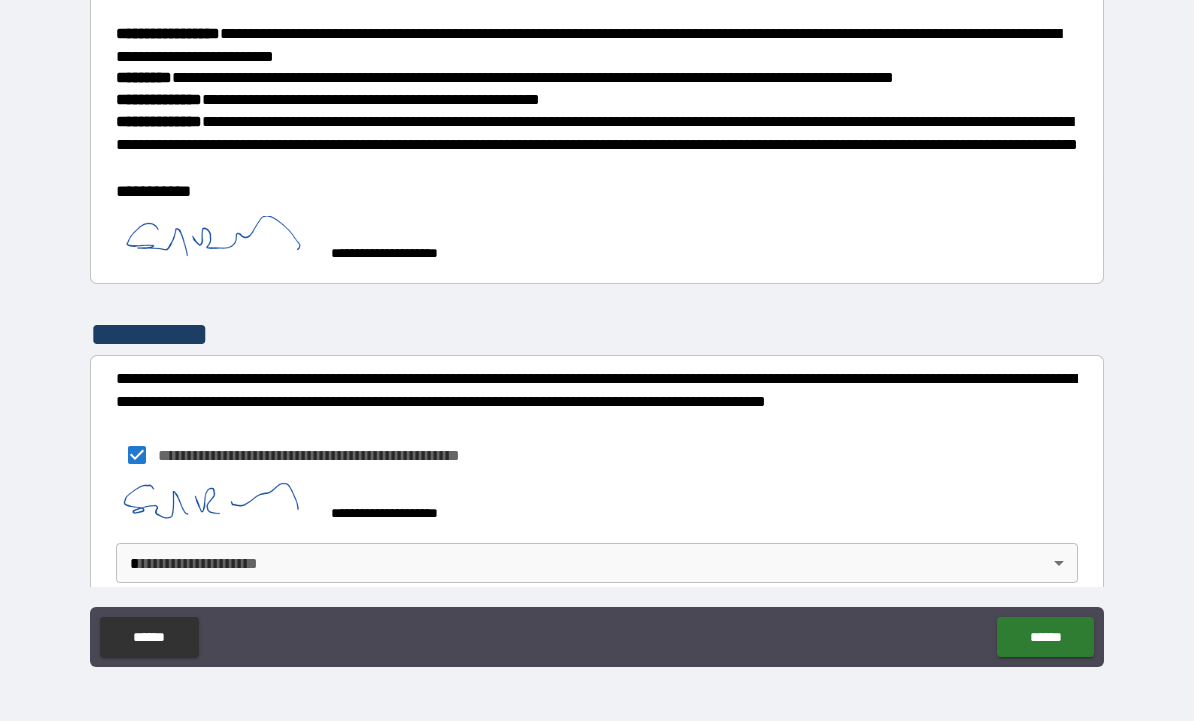 click on "**********" at bounding box center (597, 327) 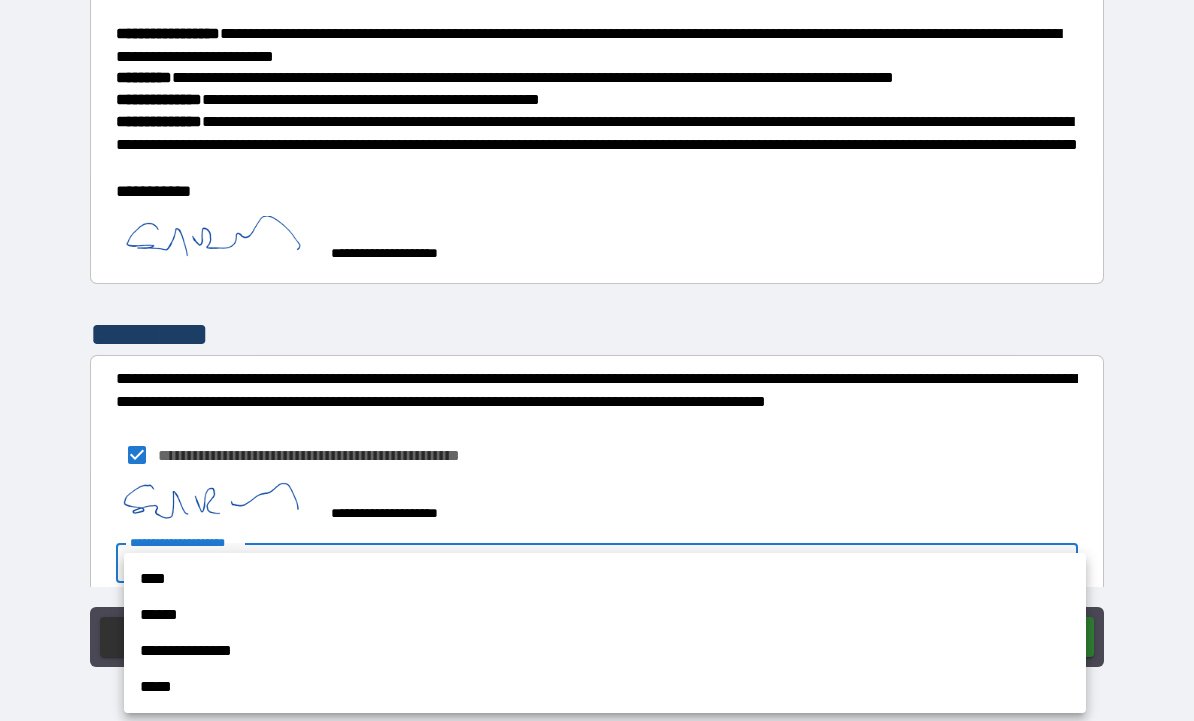 click on "****" at bounding box center [605, 579] 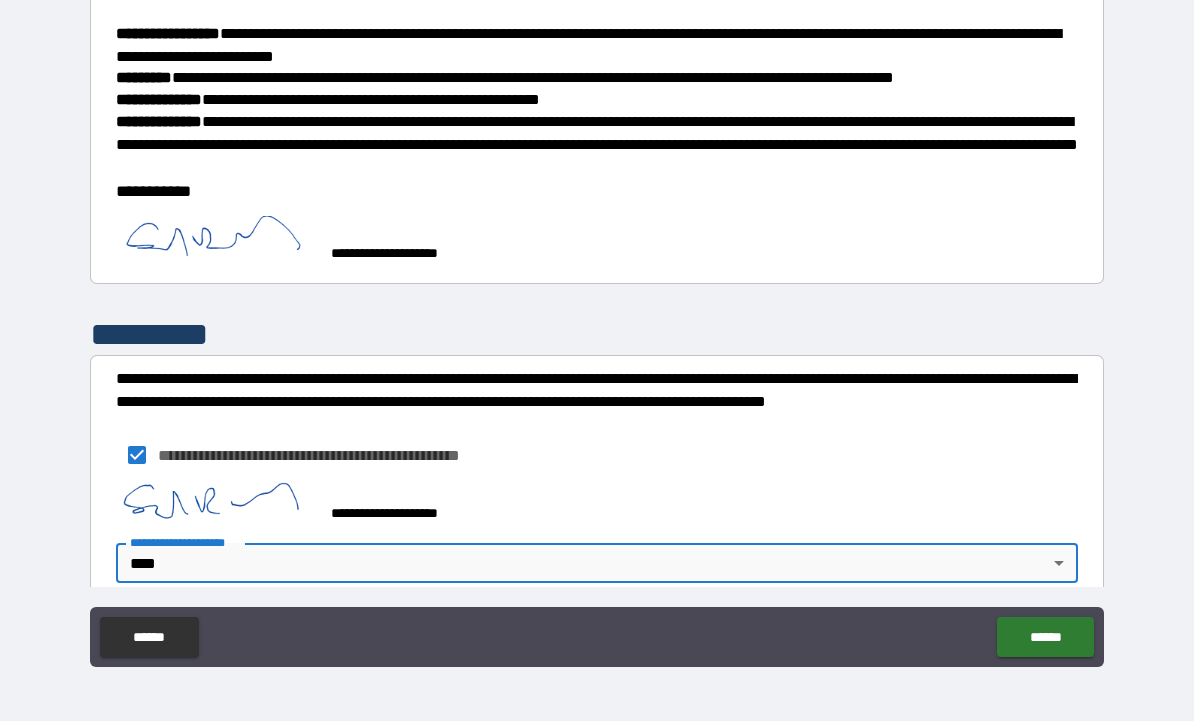 click on "******" at bounding box center (1045, 637) 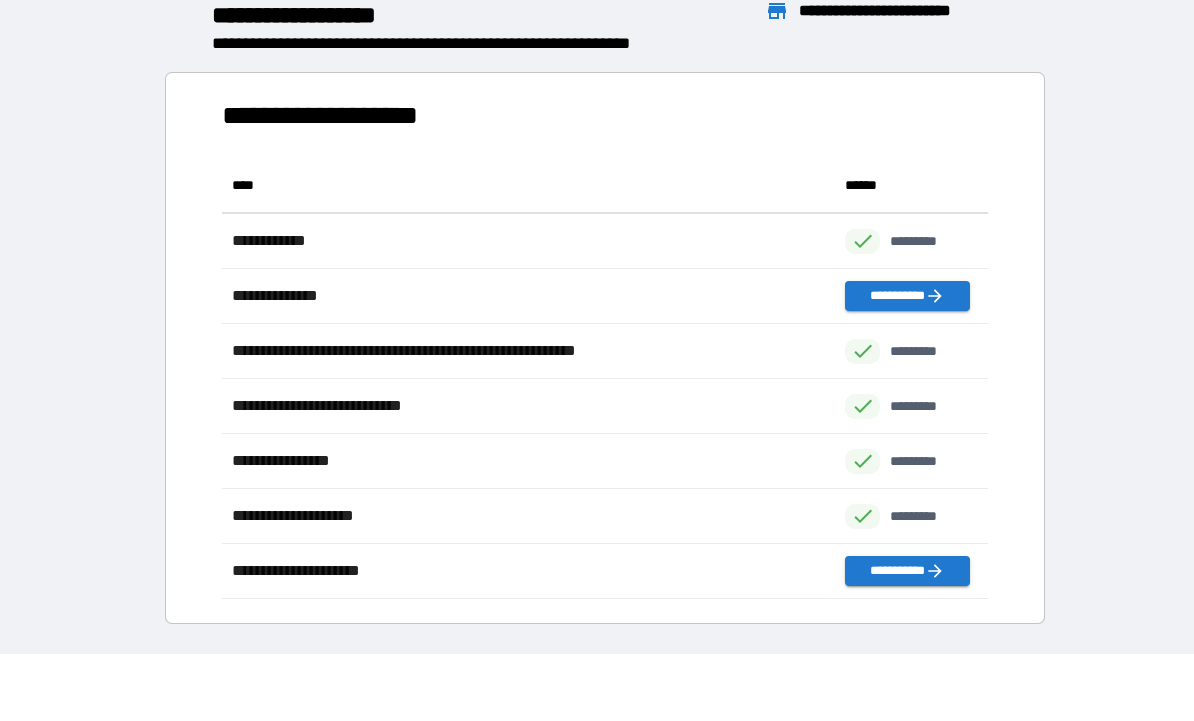 scroll, scrollTop: 1, scrollLeft: 1, axis: both 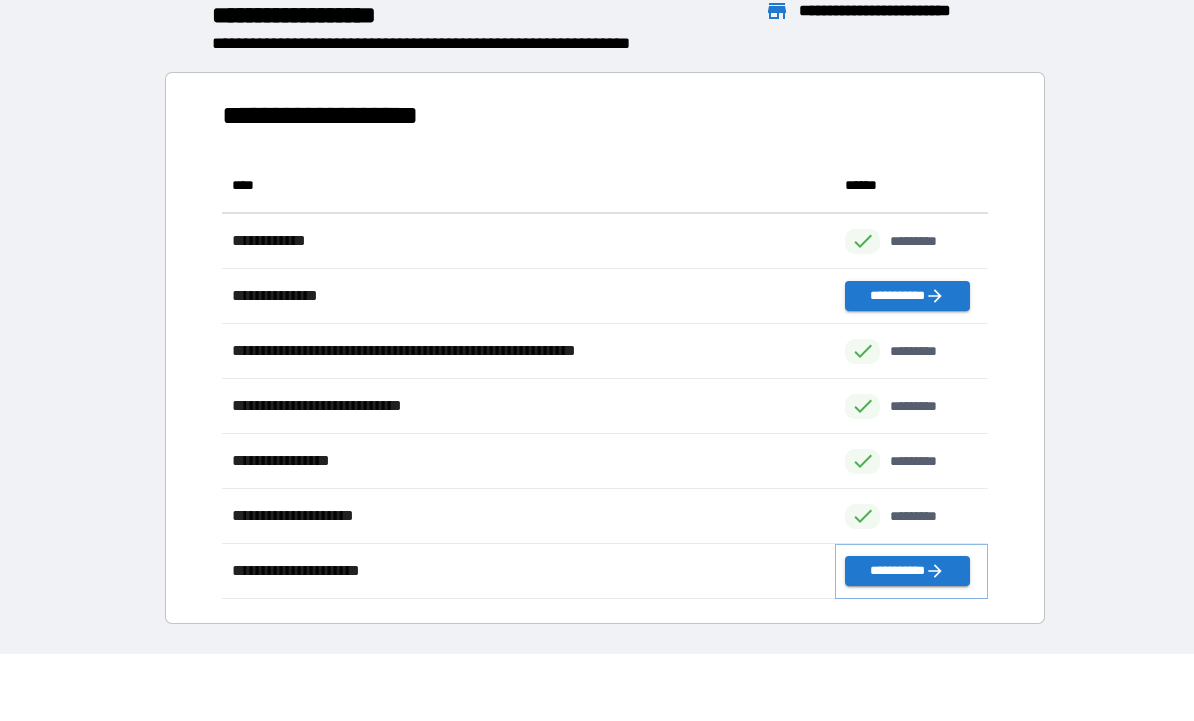 click on "**********" at bounding box center [907, 571] 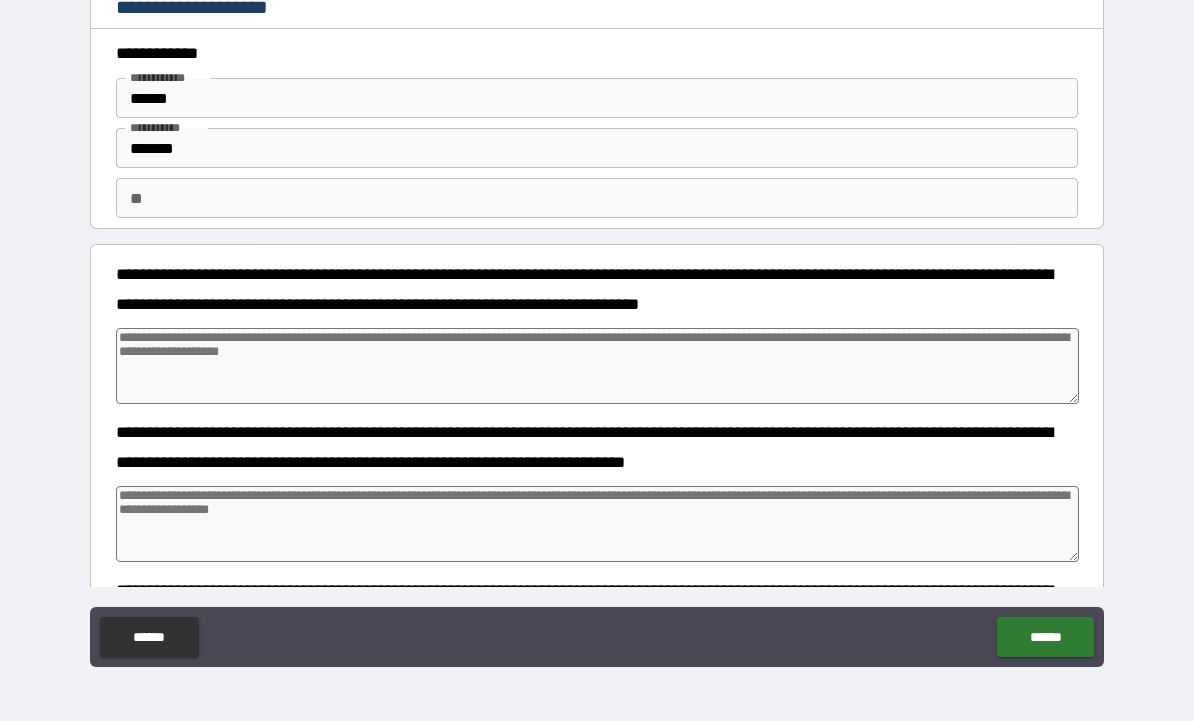 type on "*" 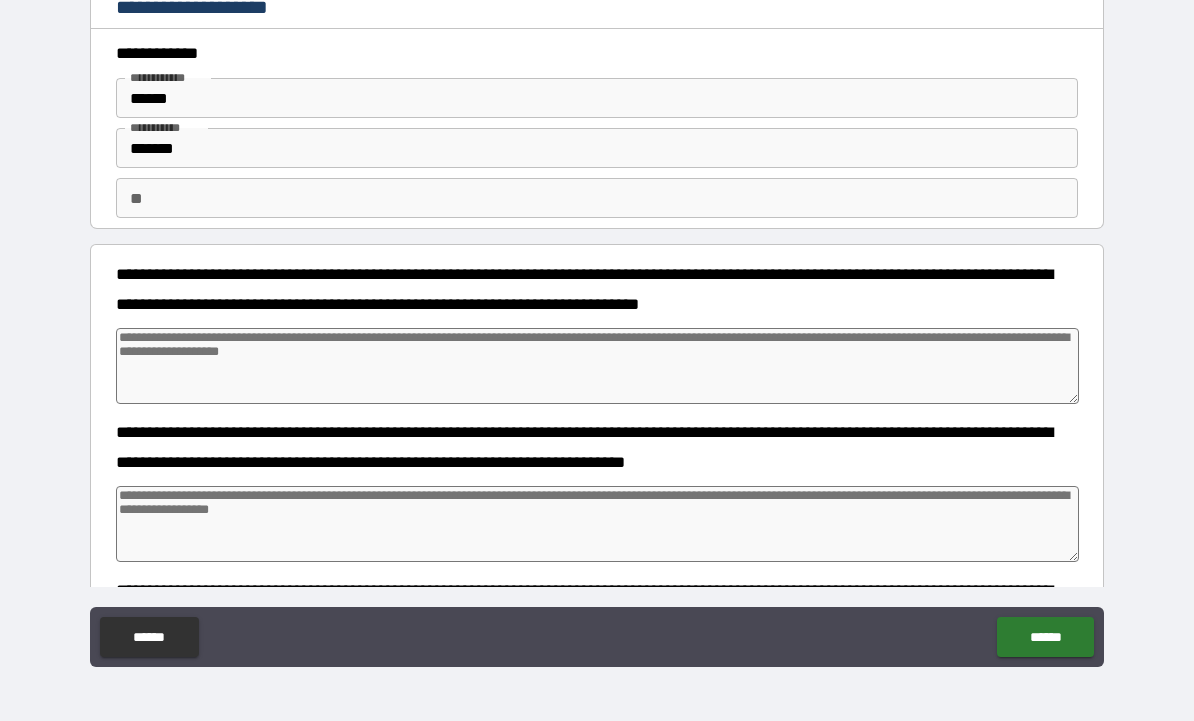 type on "*" 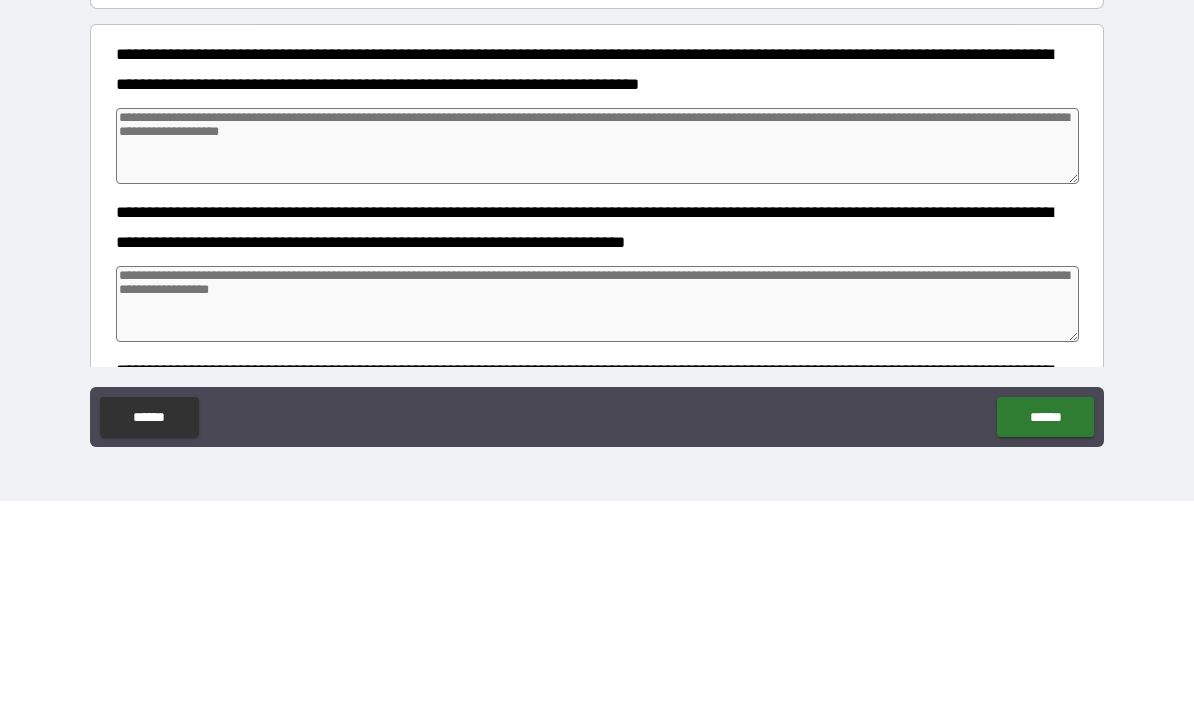 type on "*" 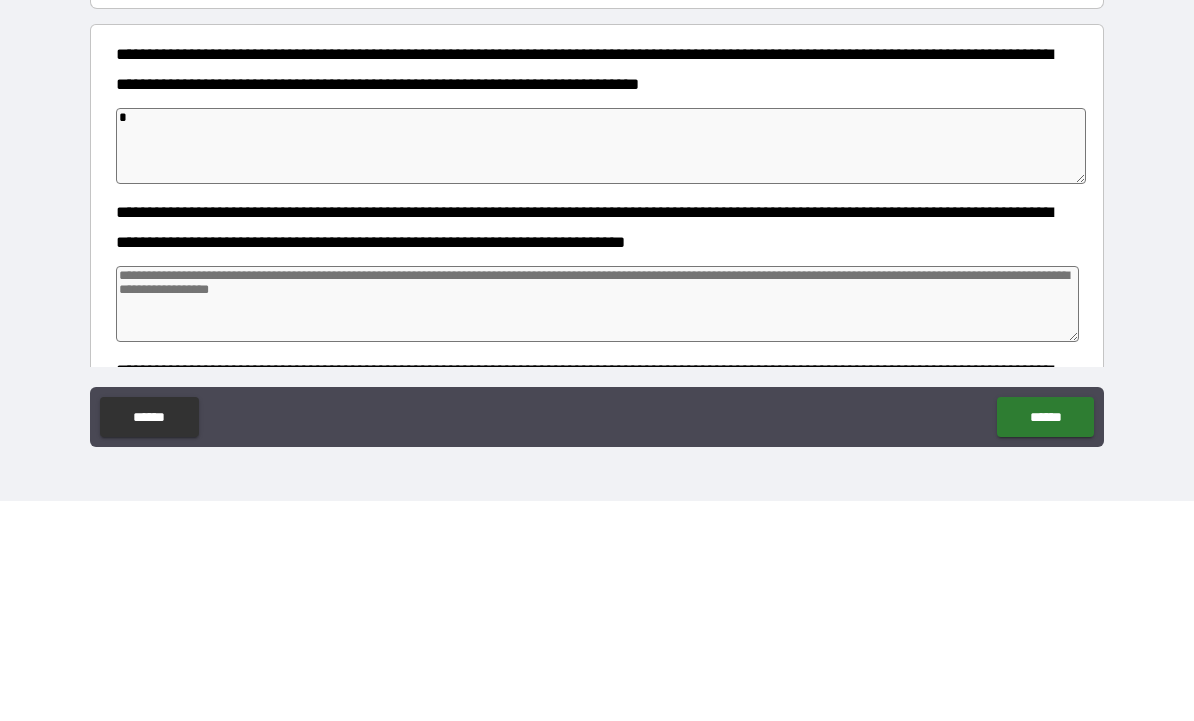 type on "*" 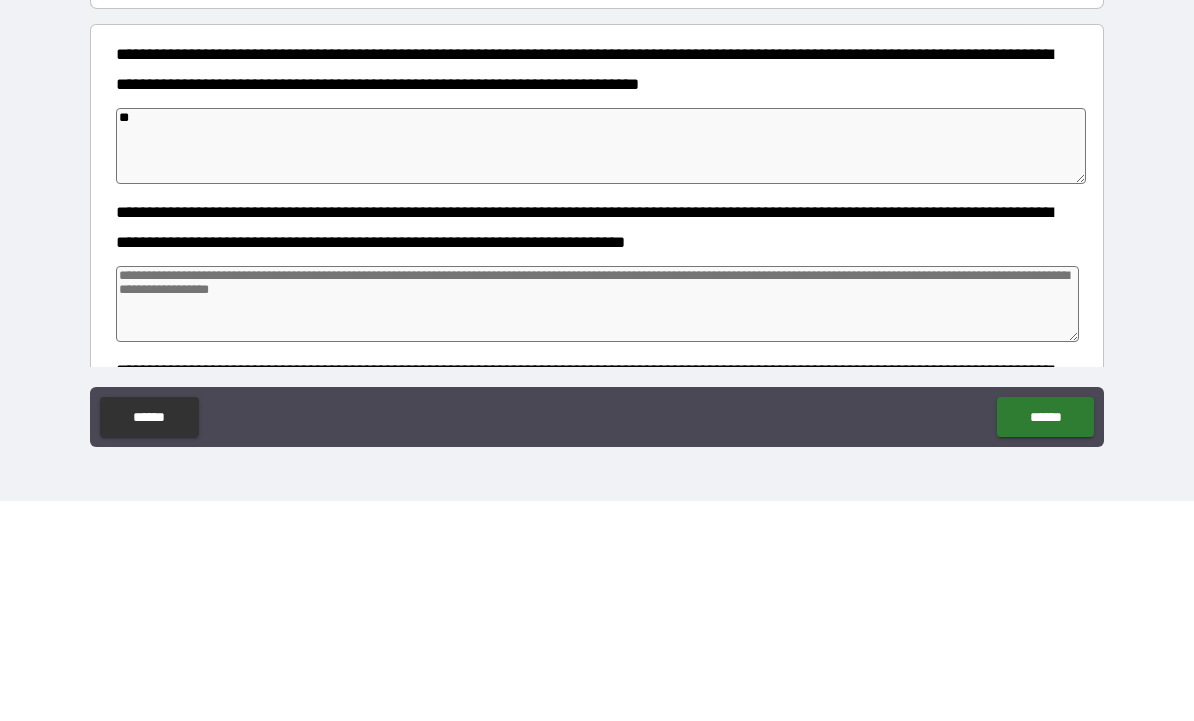 type on "*" 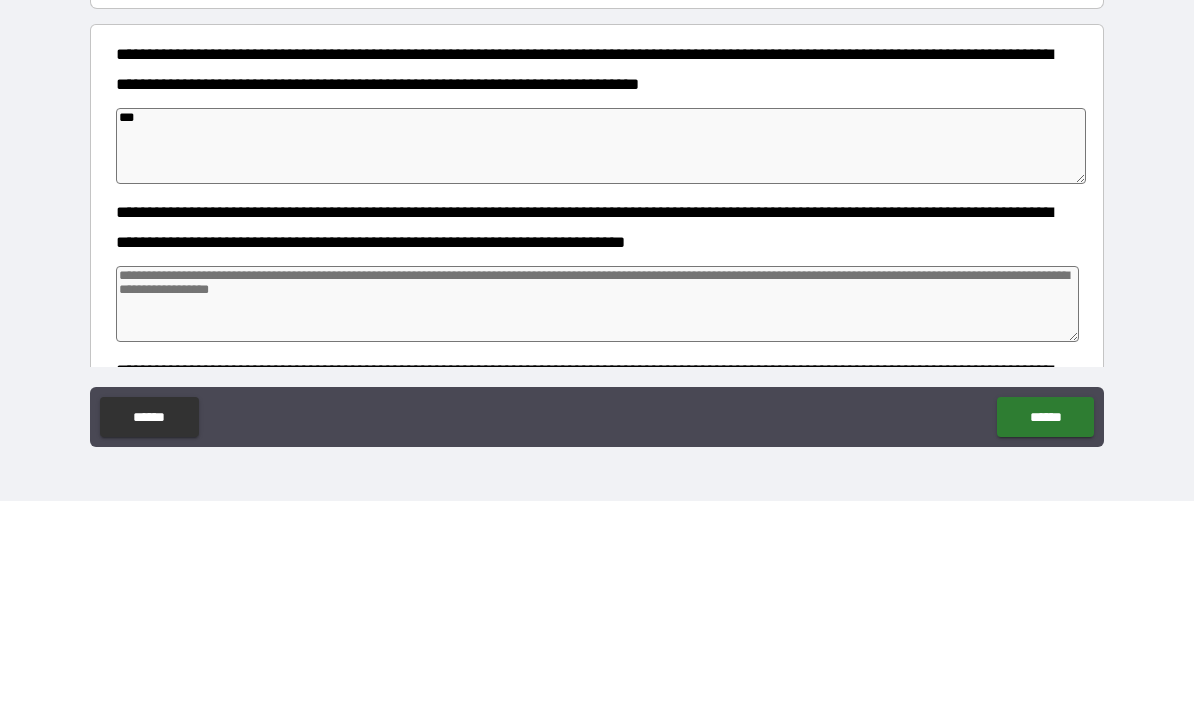 type on "*" 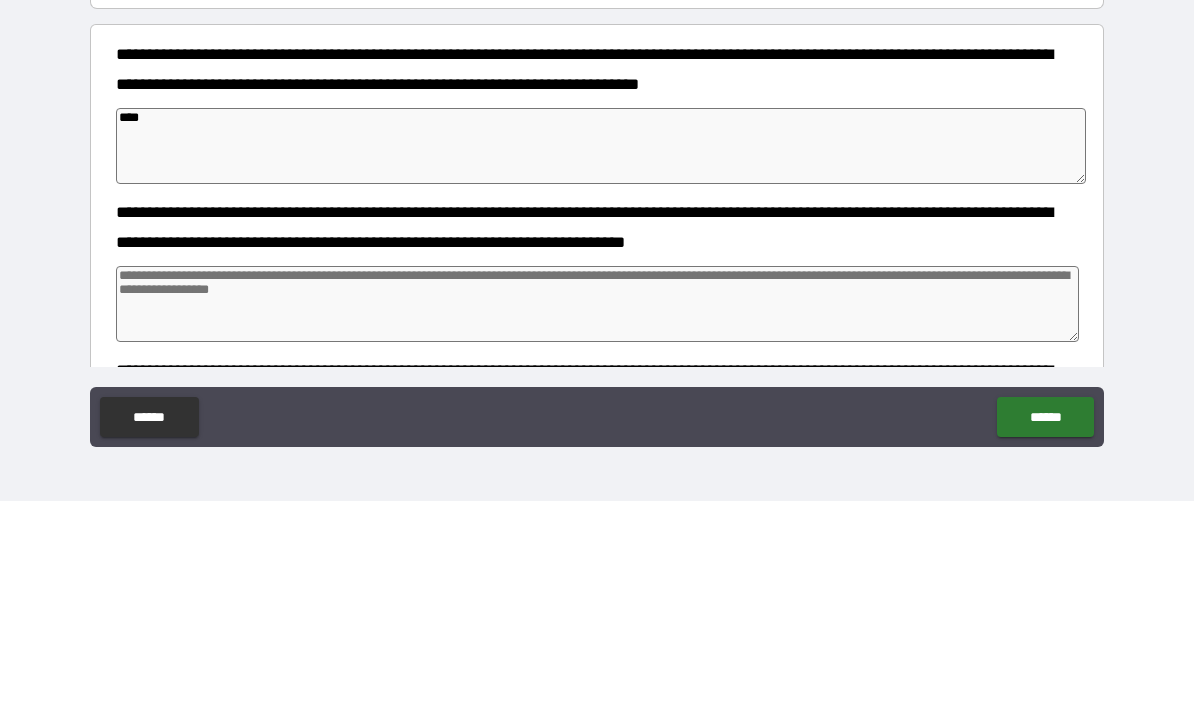 type on "*" 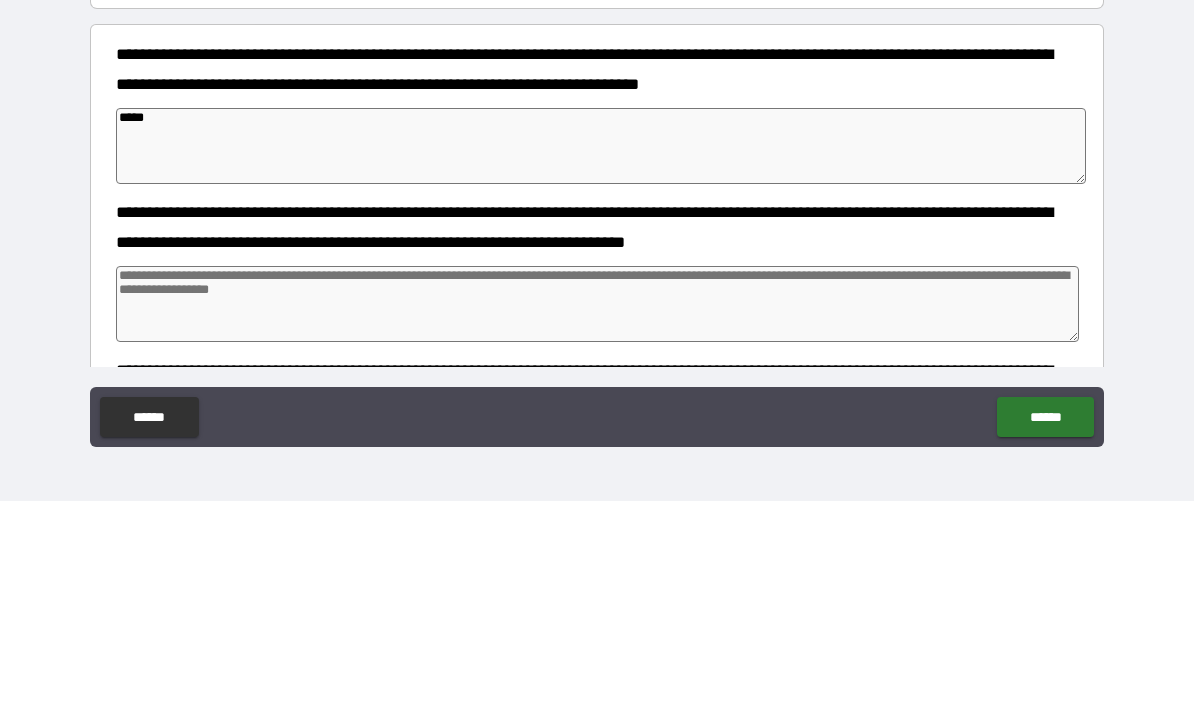 type on "*" 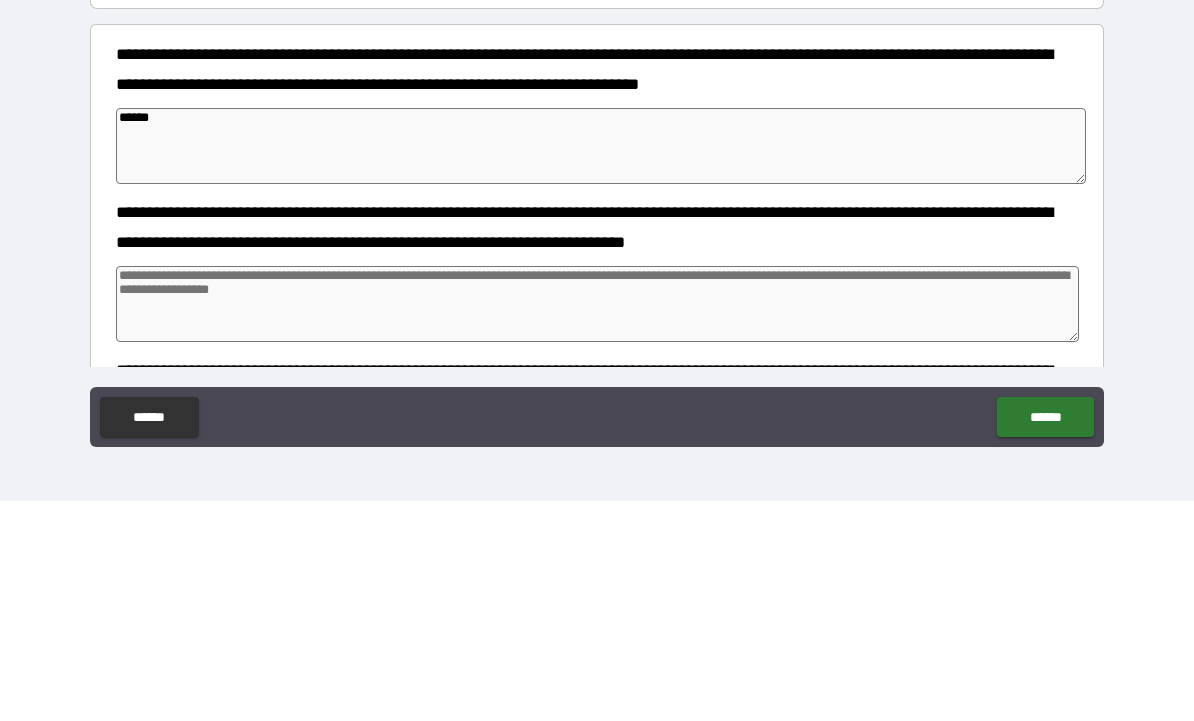 type on "*" 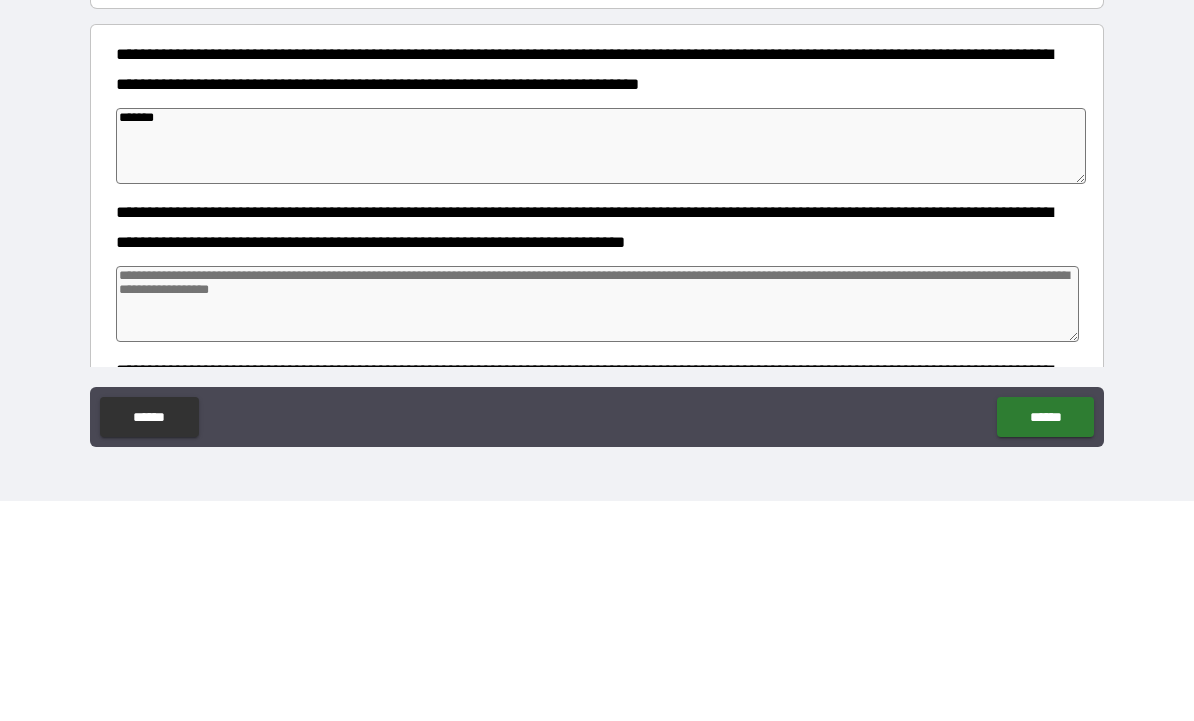 type on "*" 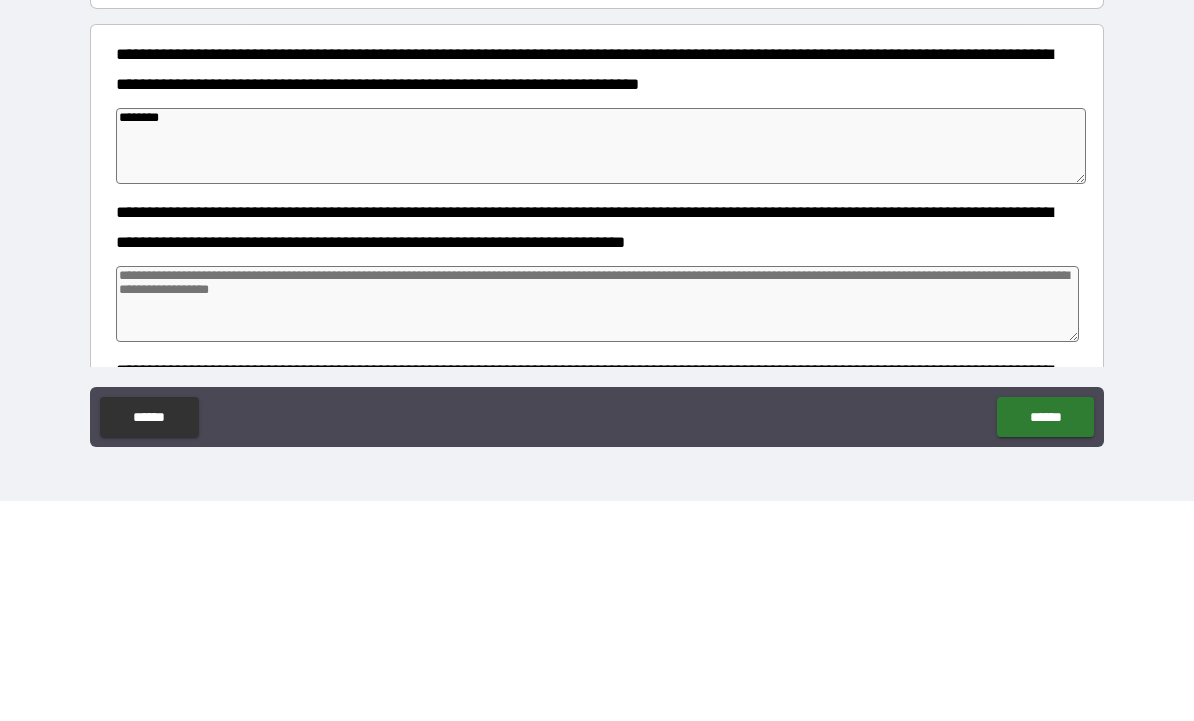 type on "*" 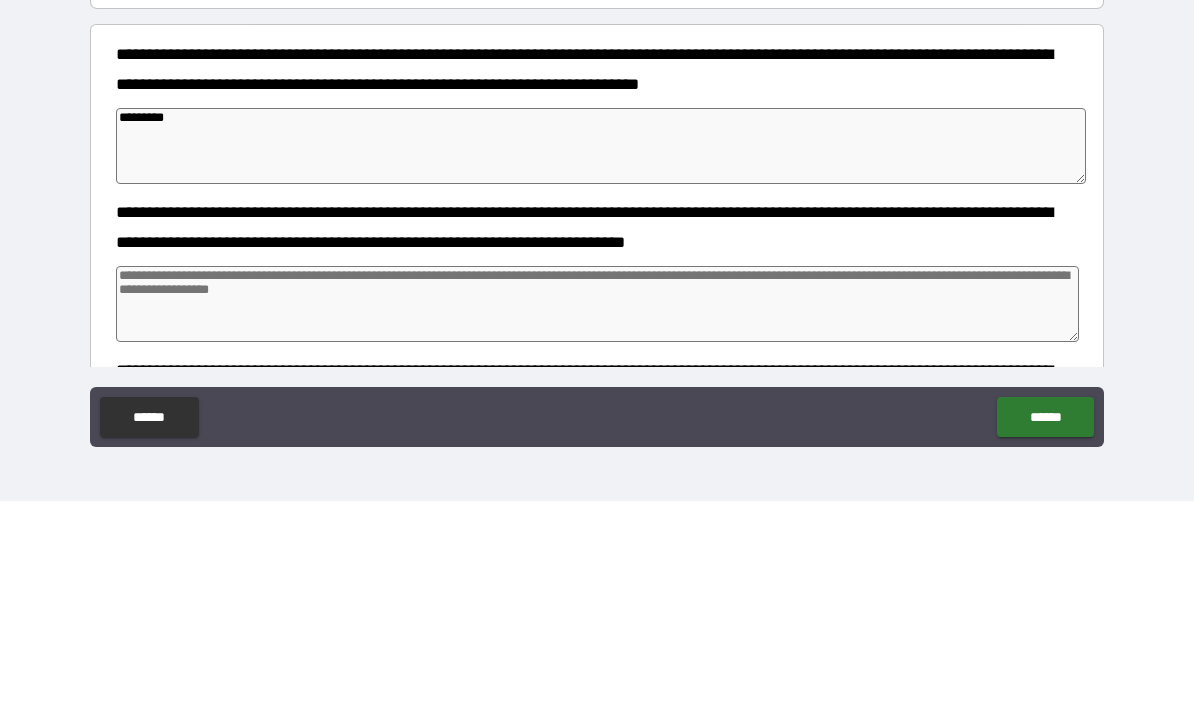 type on "*" 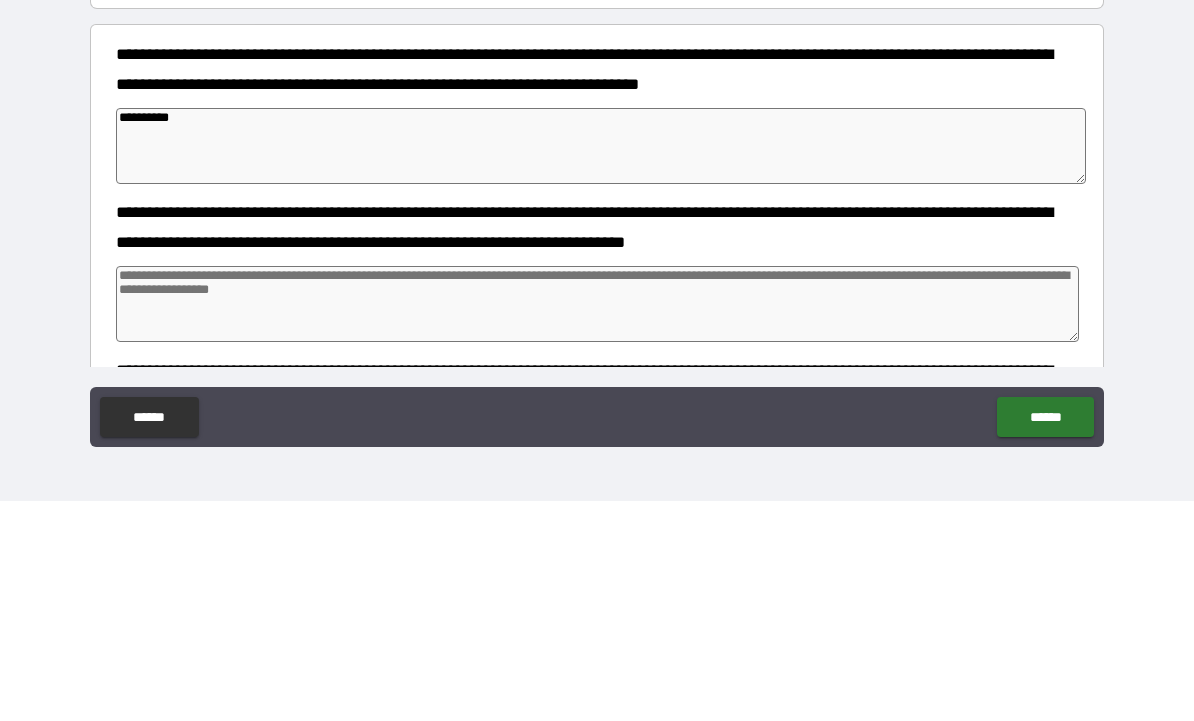 type on "*" 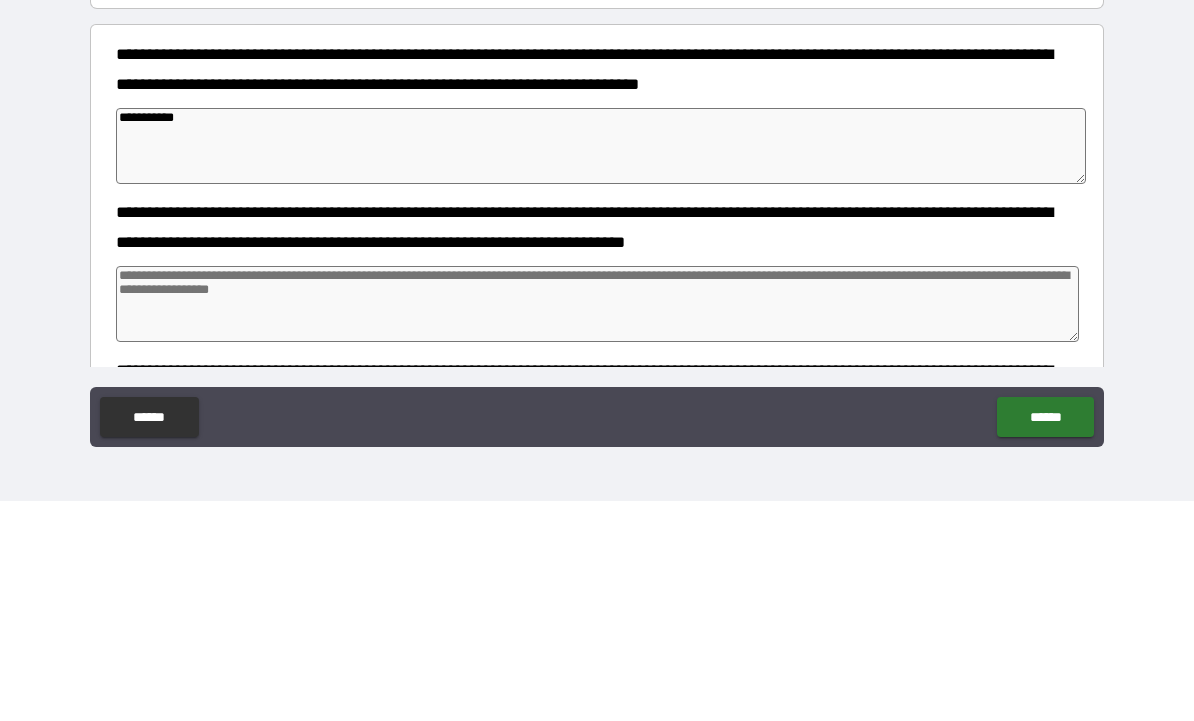 type on "*" 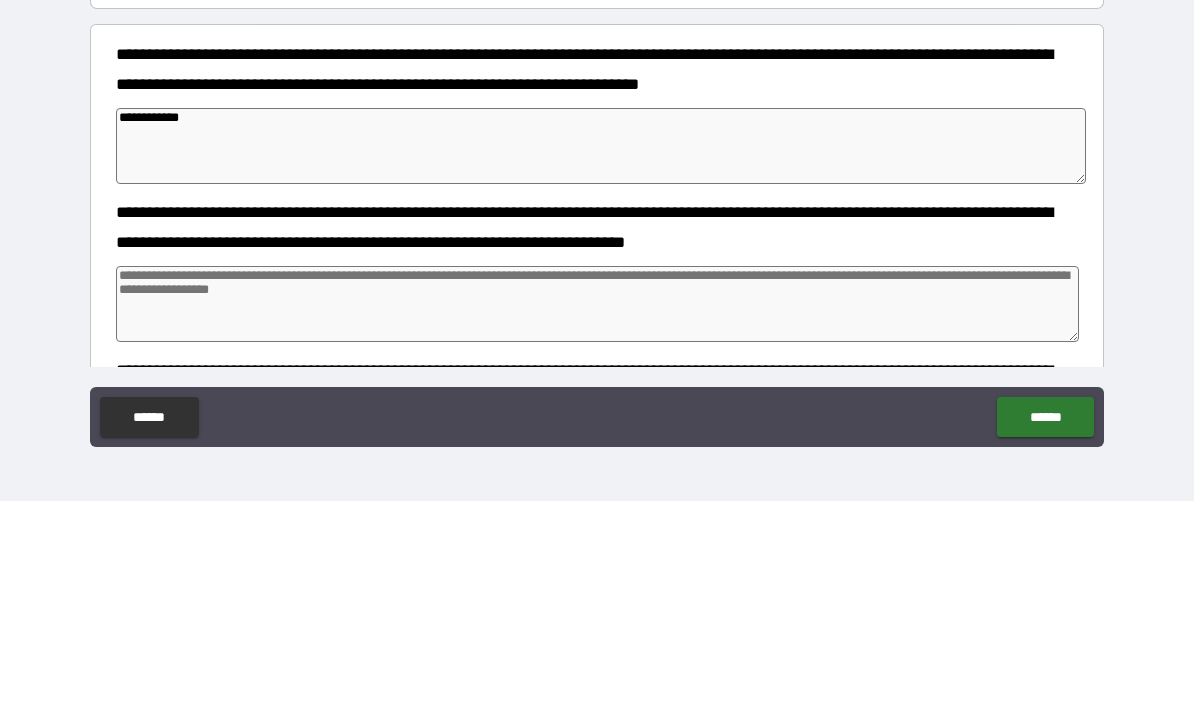 type on "*" 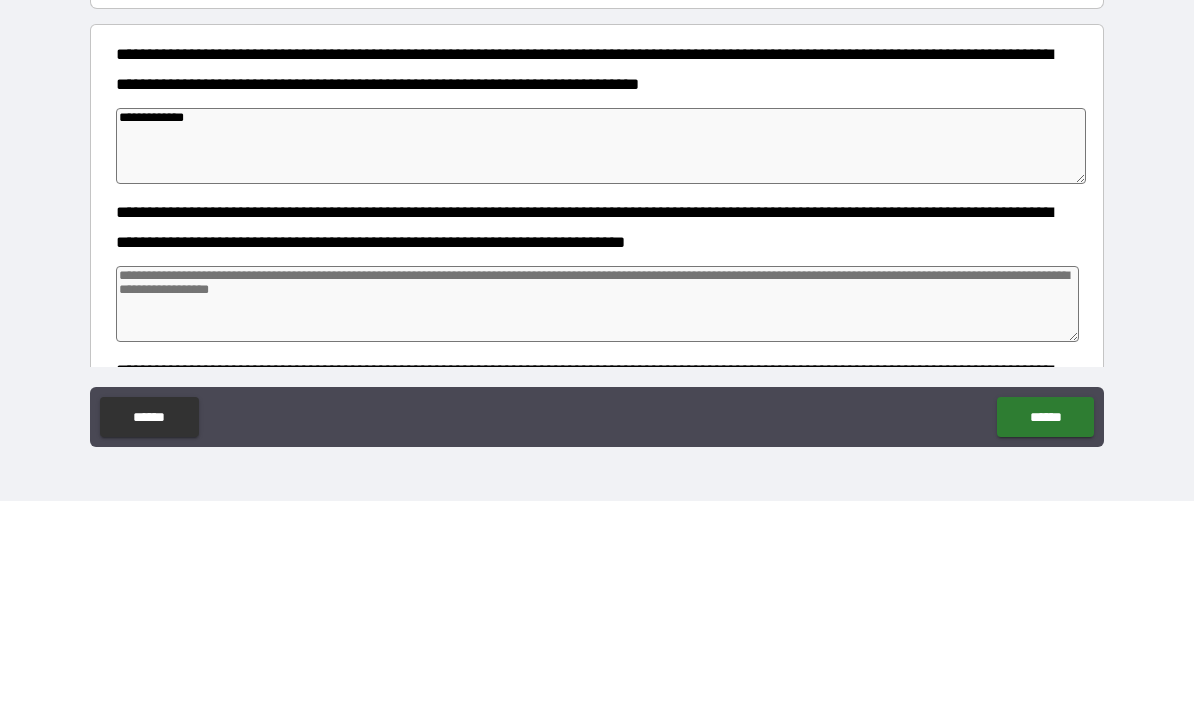 type on "*" 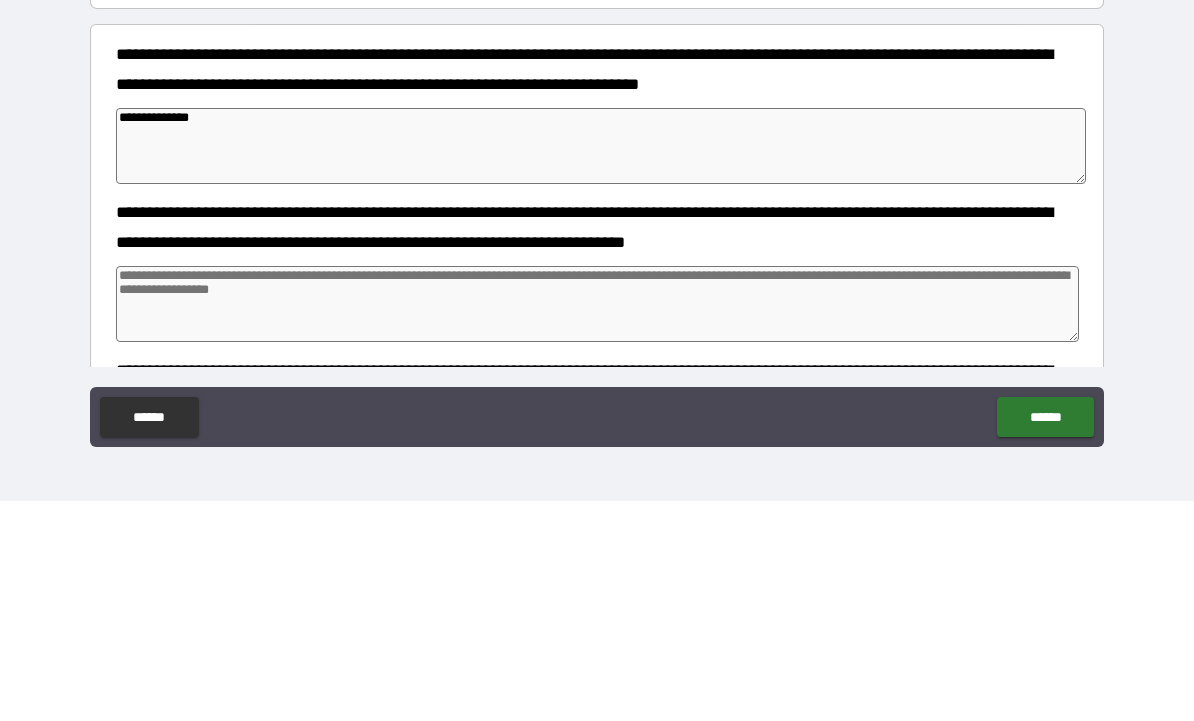 type on "*" 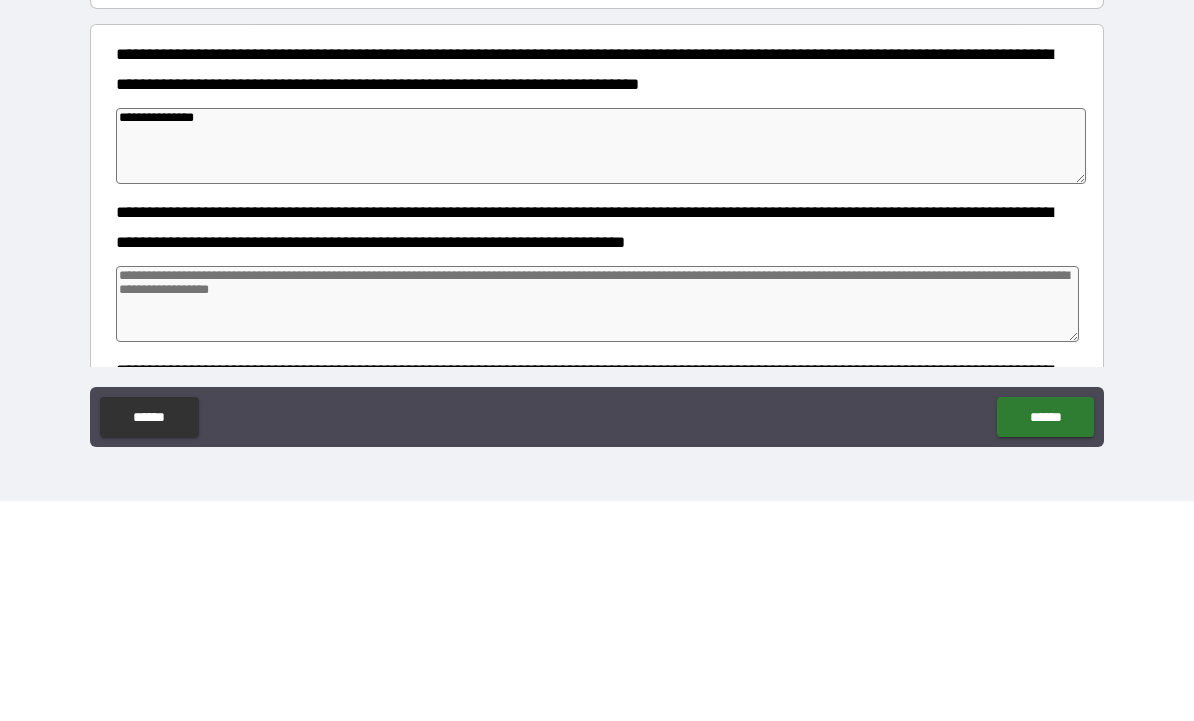 type on "*" 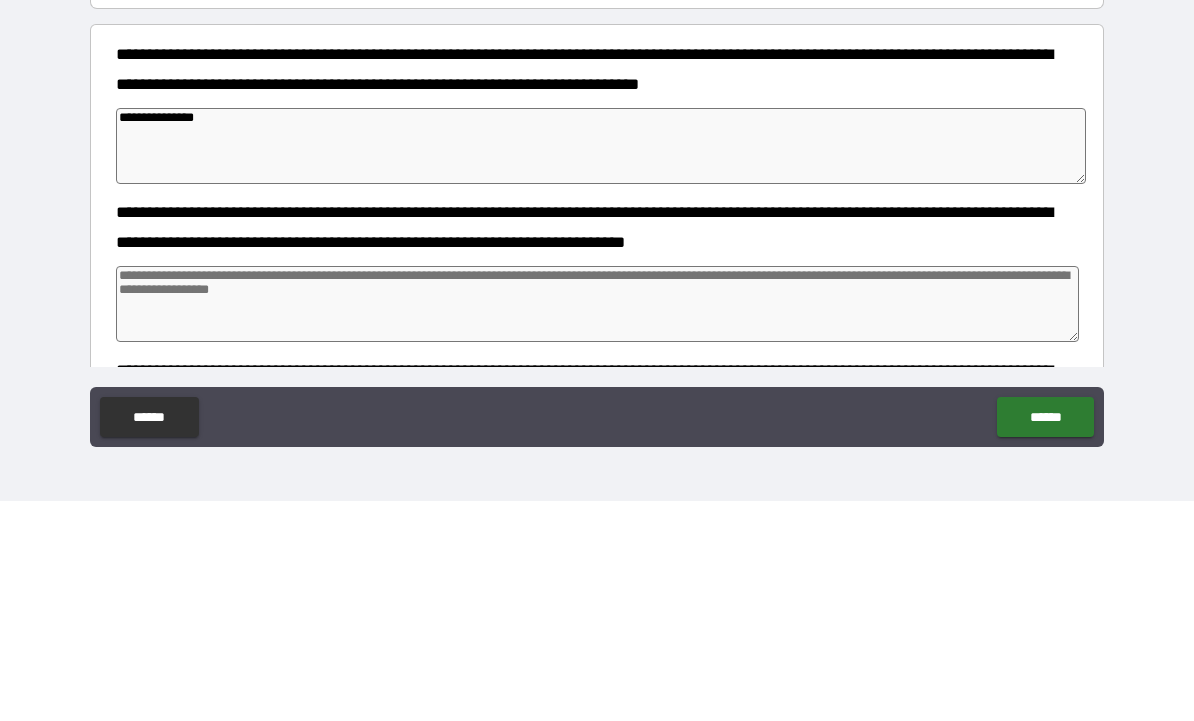 type on "**********" 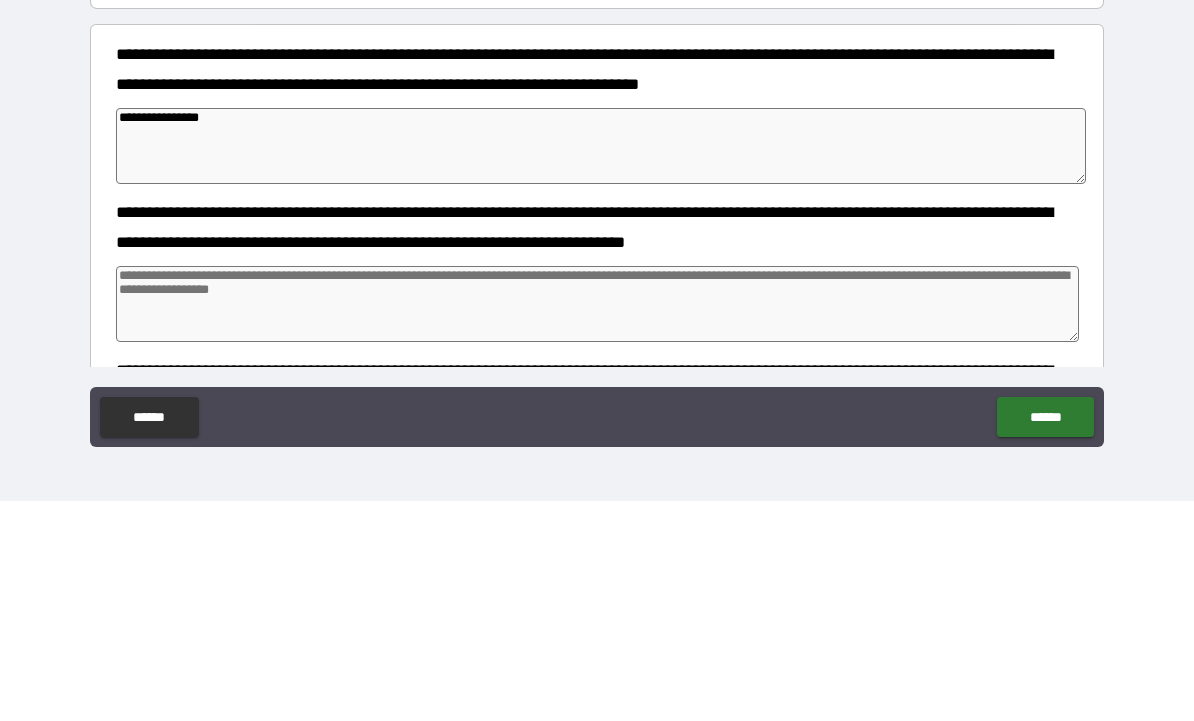 type on "*" 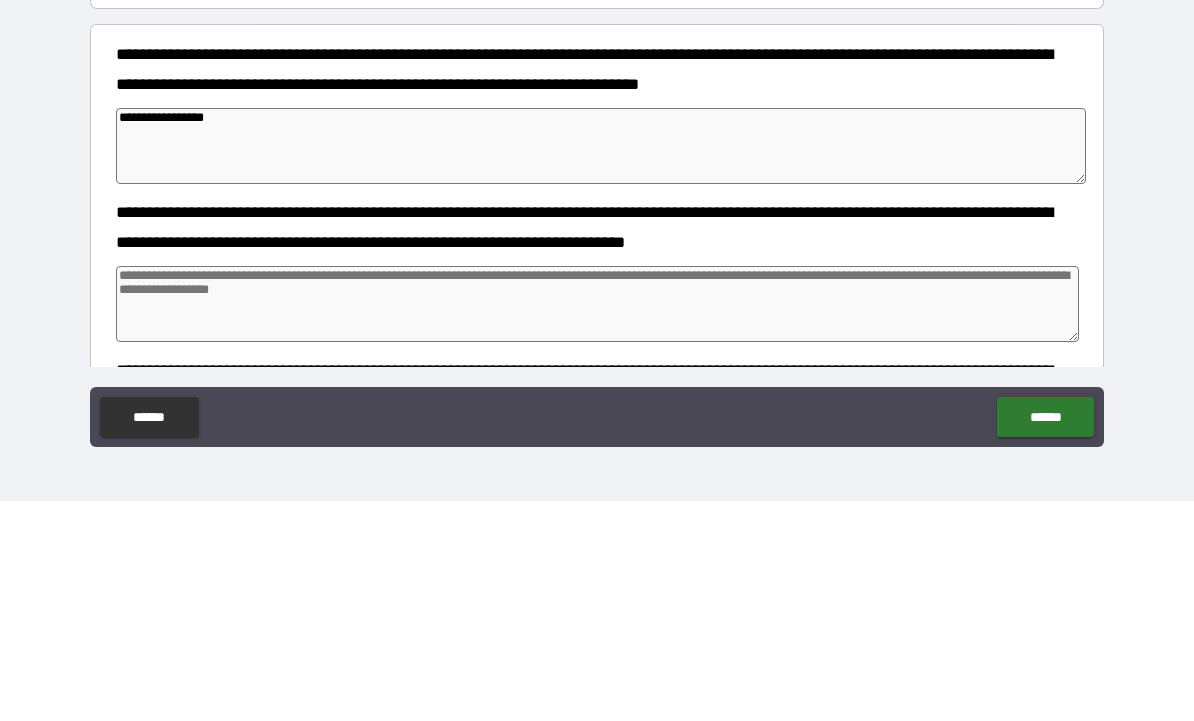 type on "*" 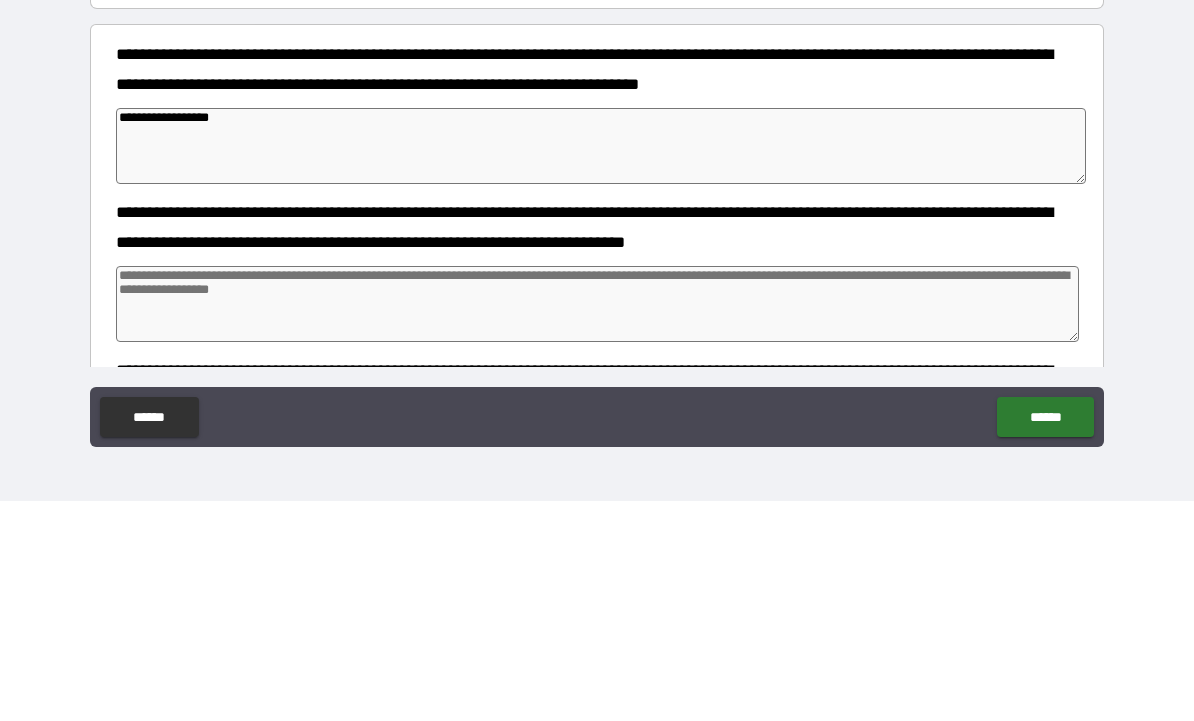 type on "*" 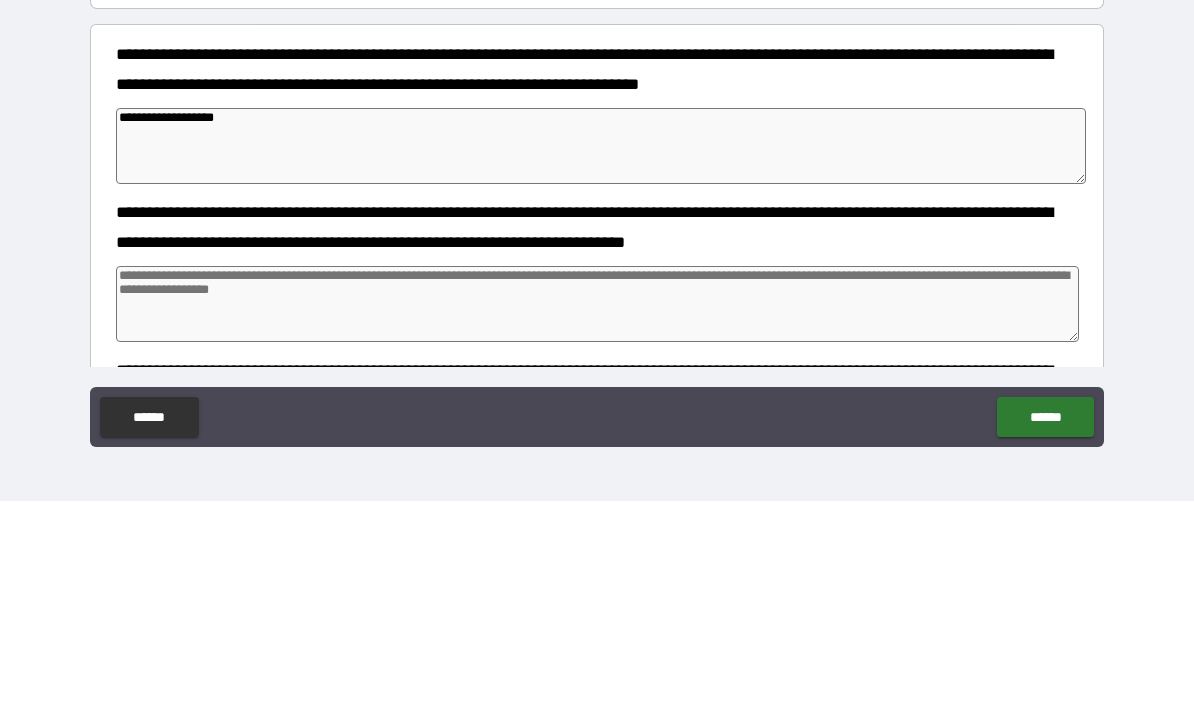 type on "*" 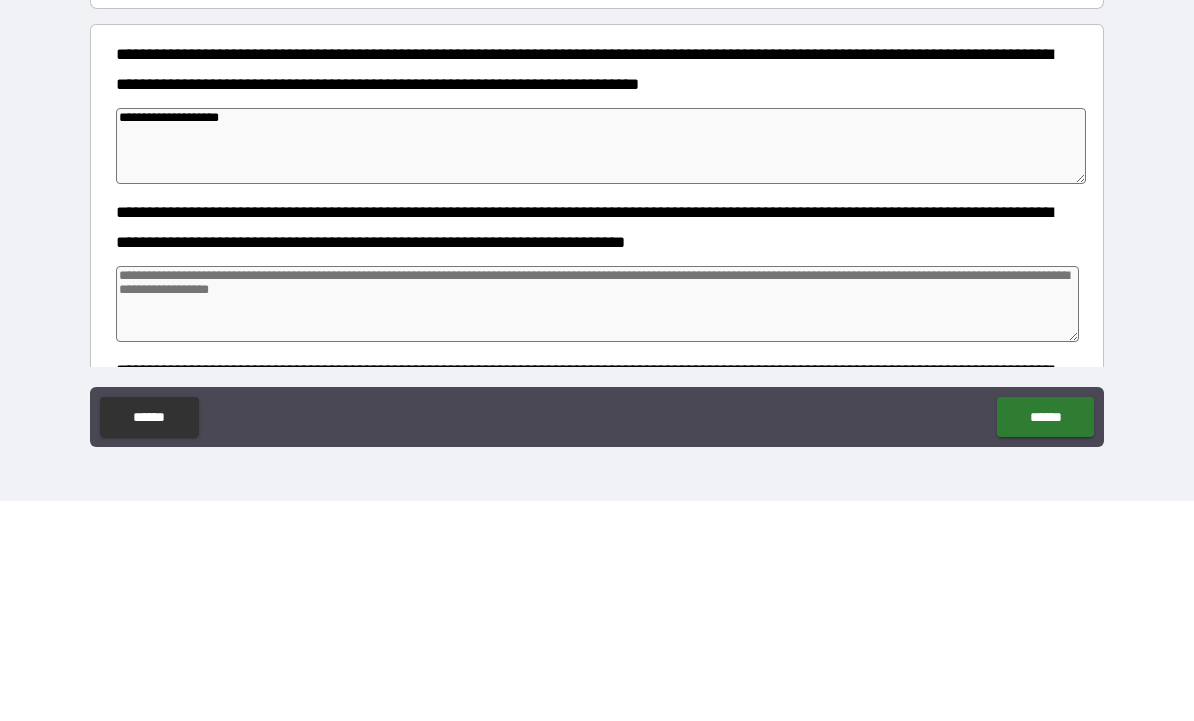 type on "*" 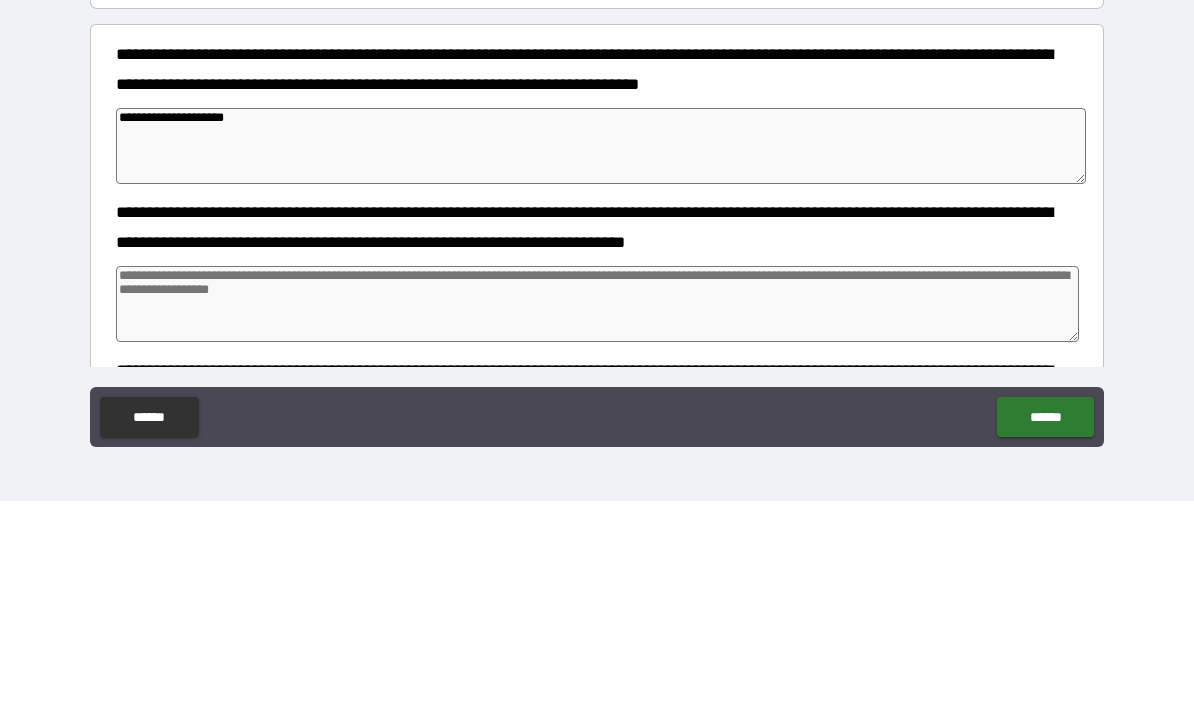 type on "*" 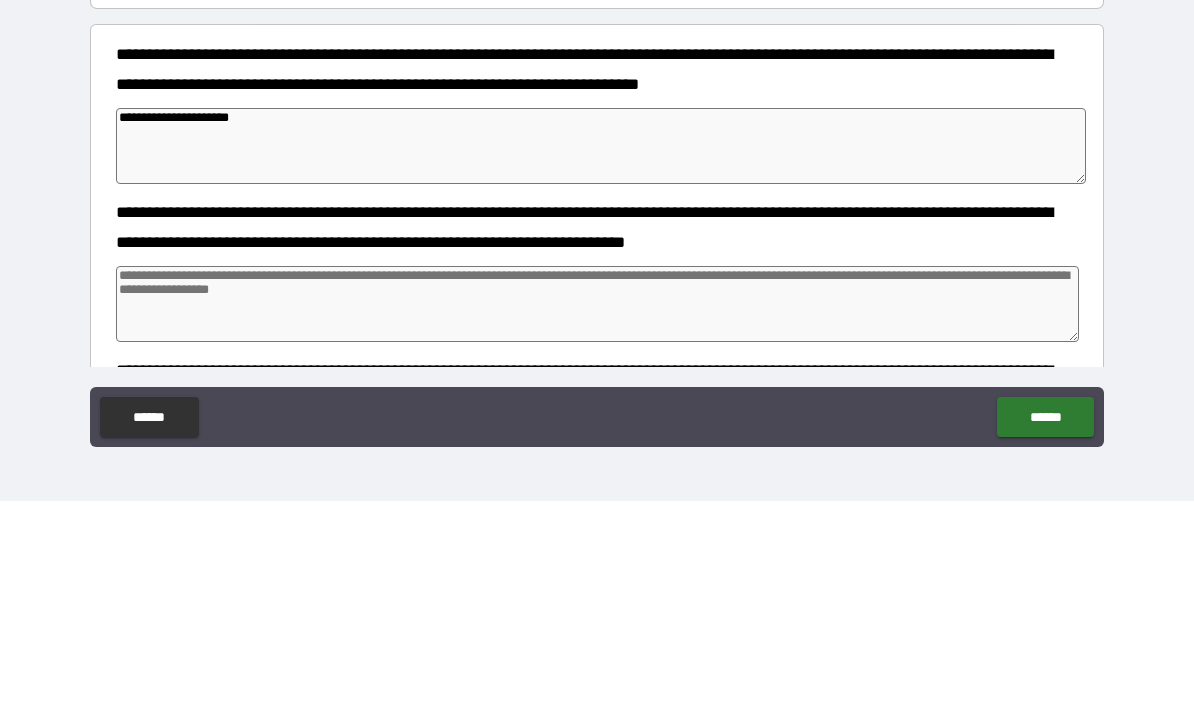 type on "*" 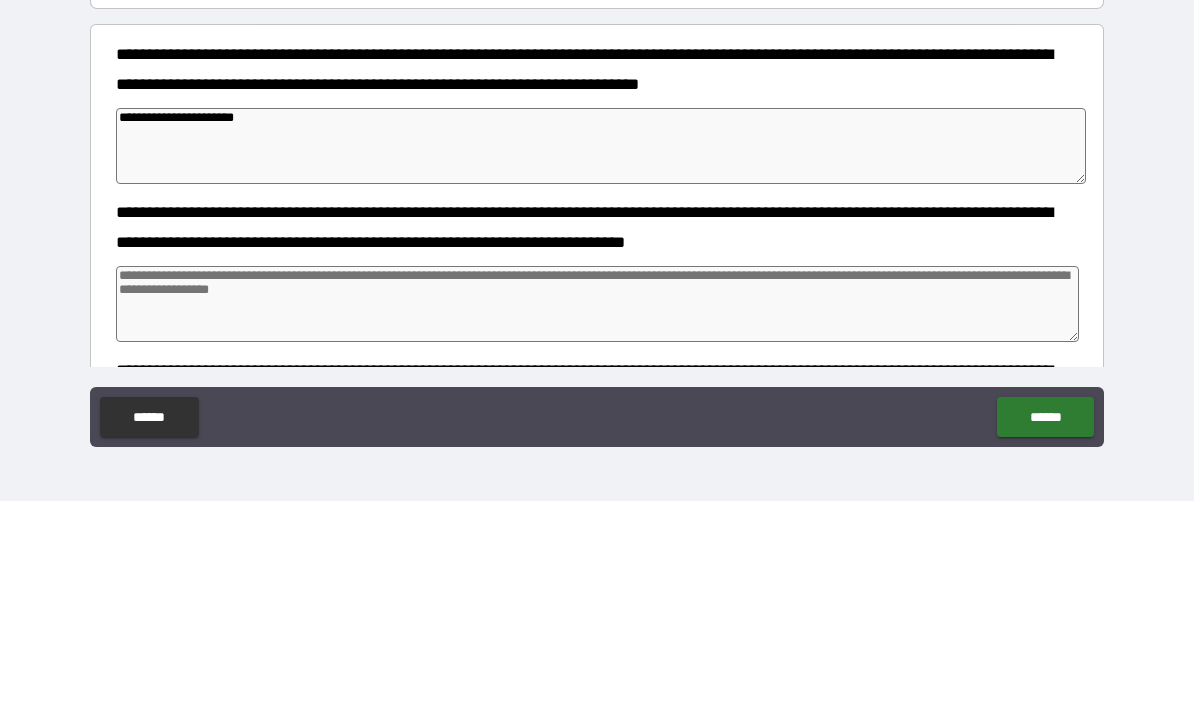 type on "*" 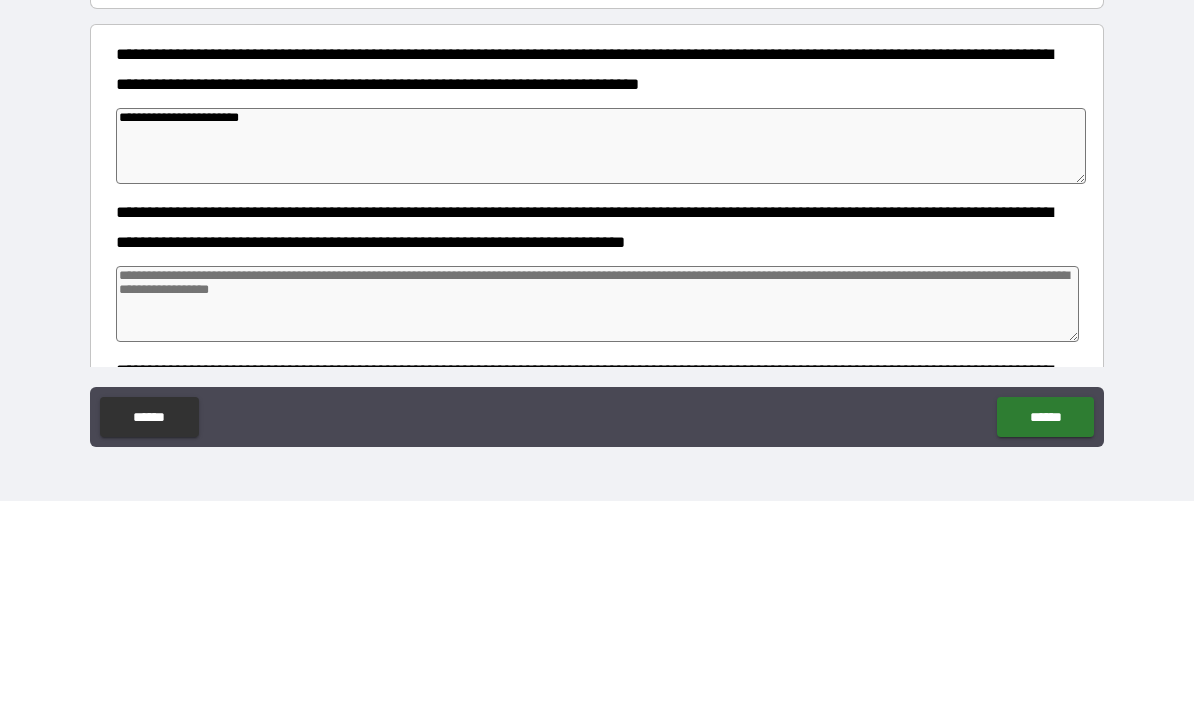 type on "*" 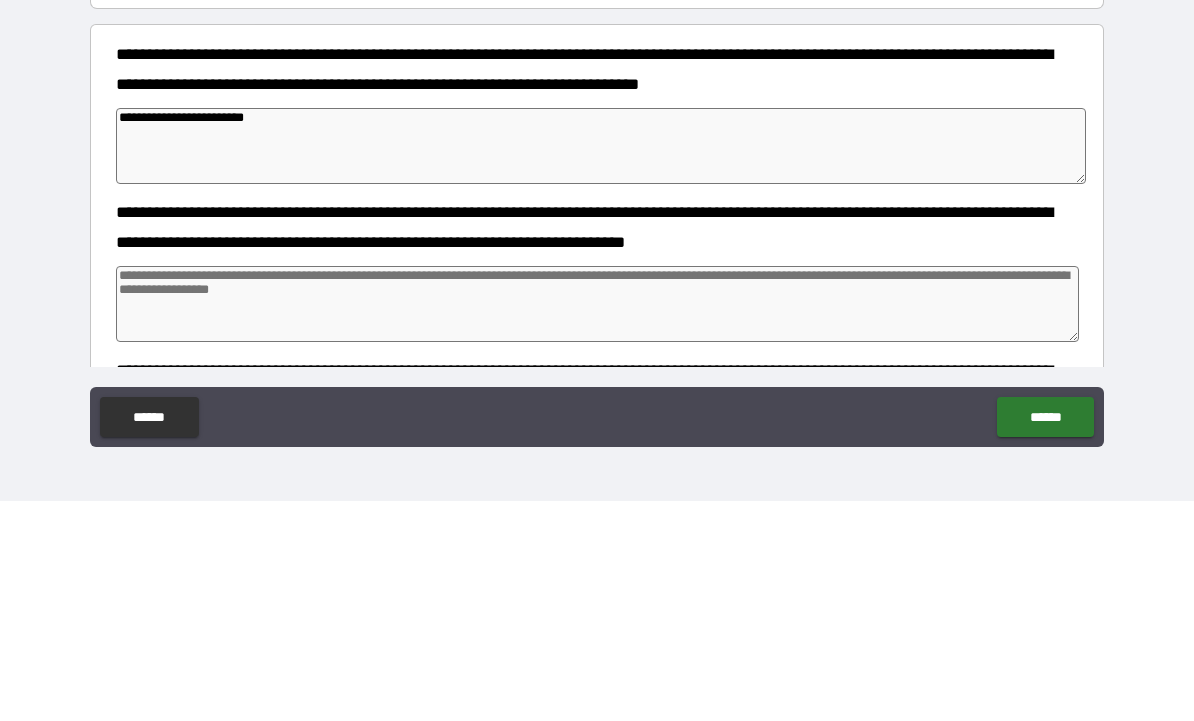 type on "*" 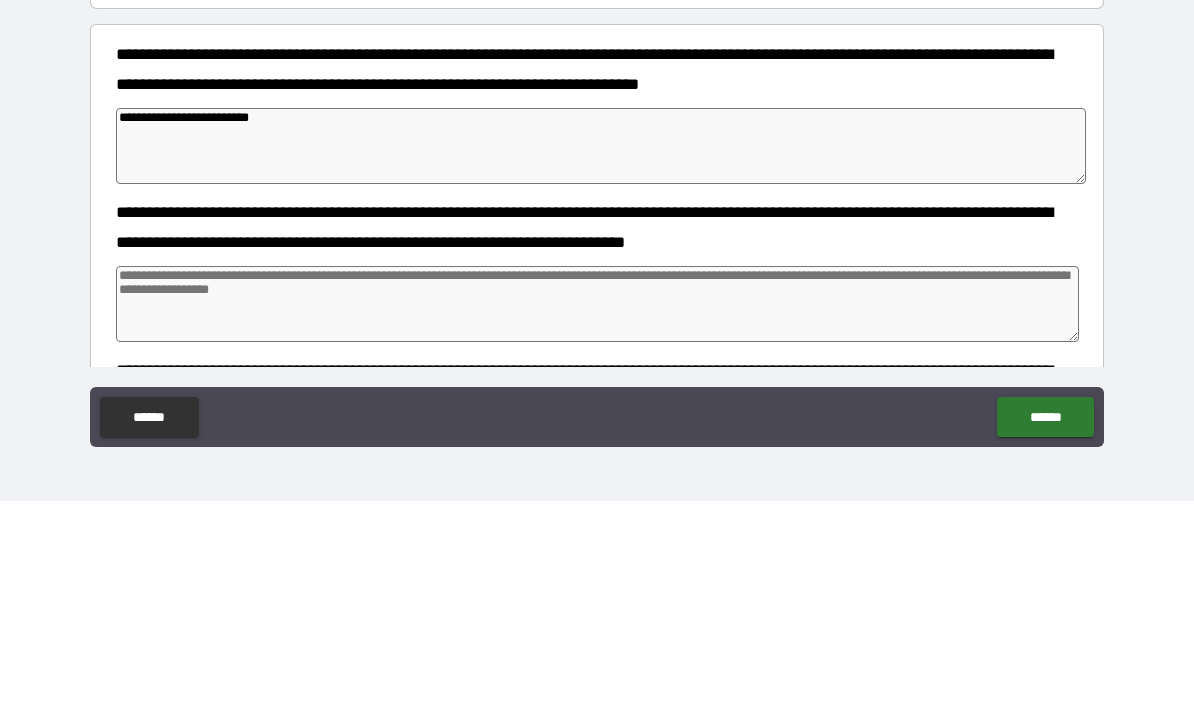 type on "*" 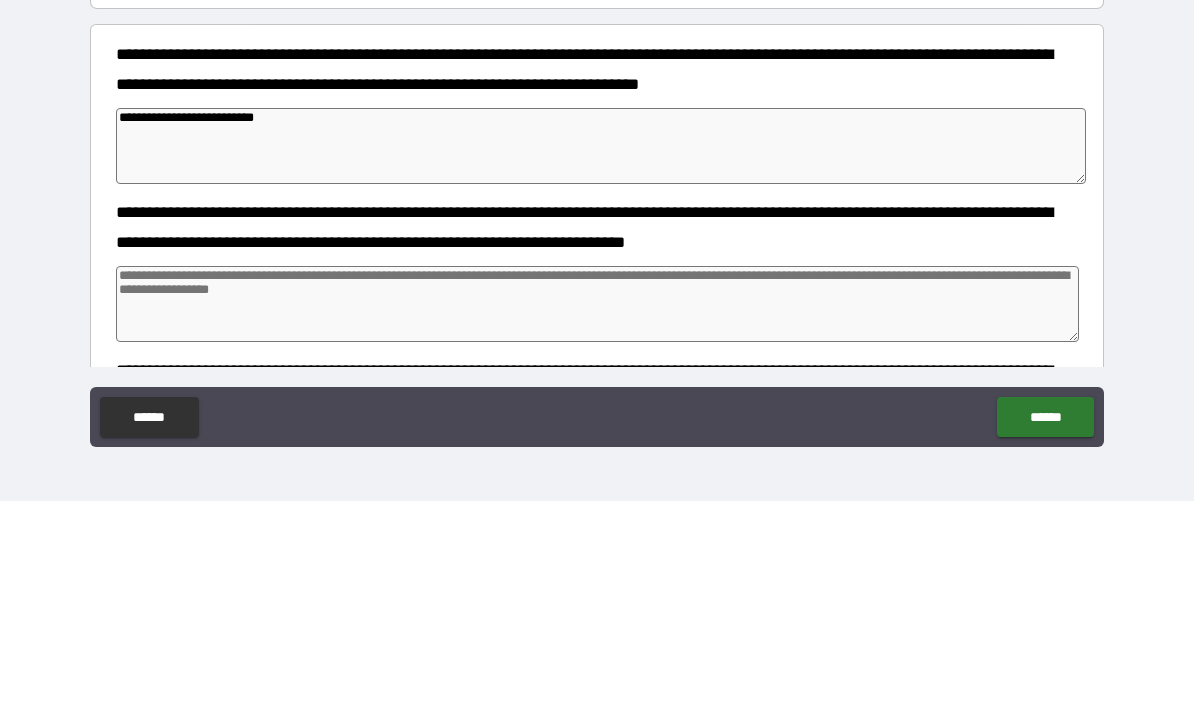 type on "*" 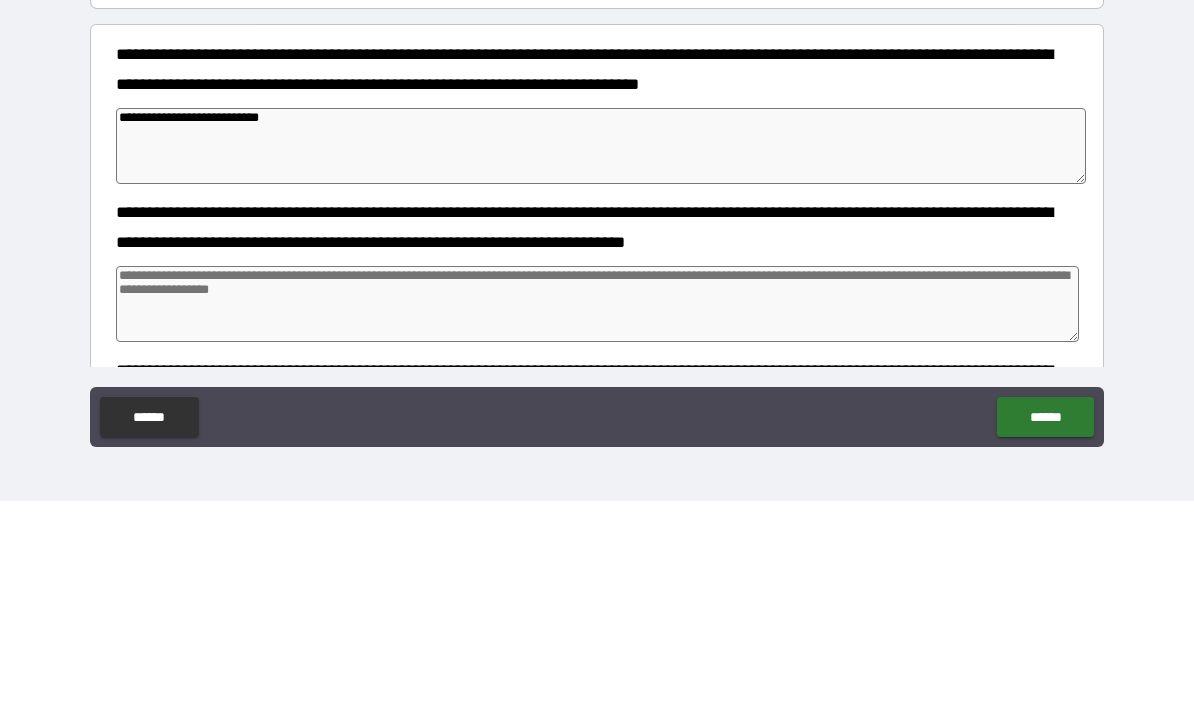 type on "*" 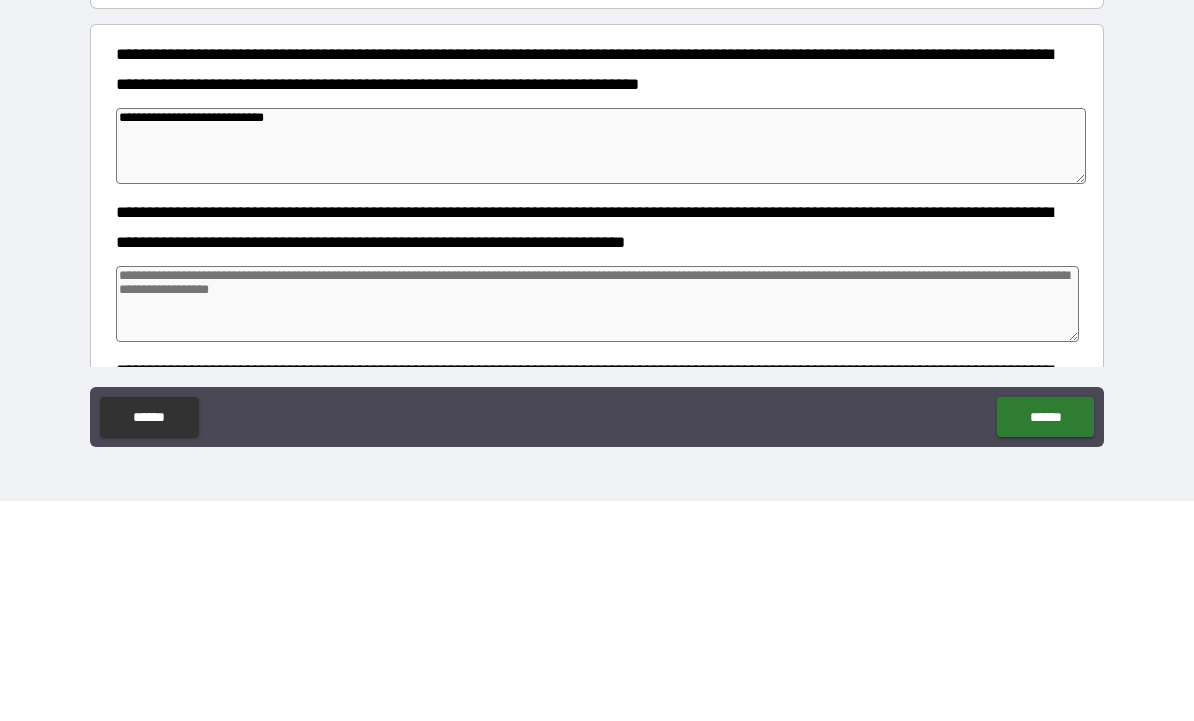 type on "*" 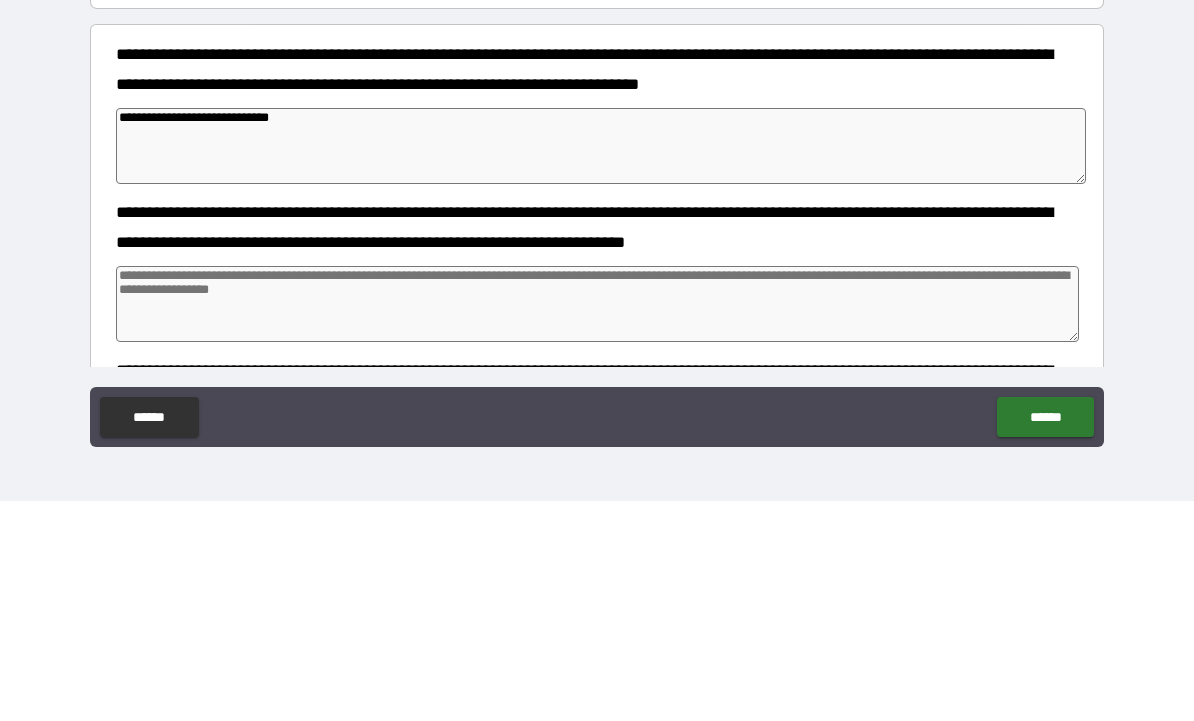 type on "*" 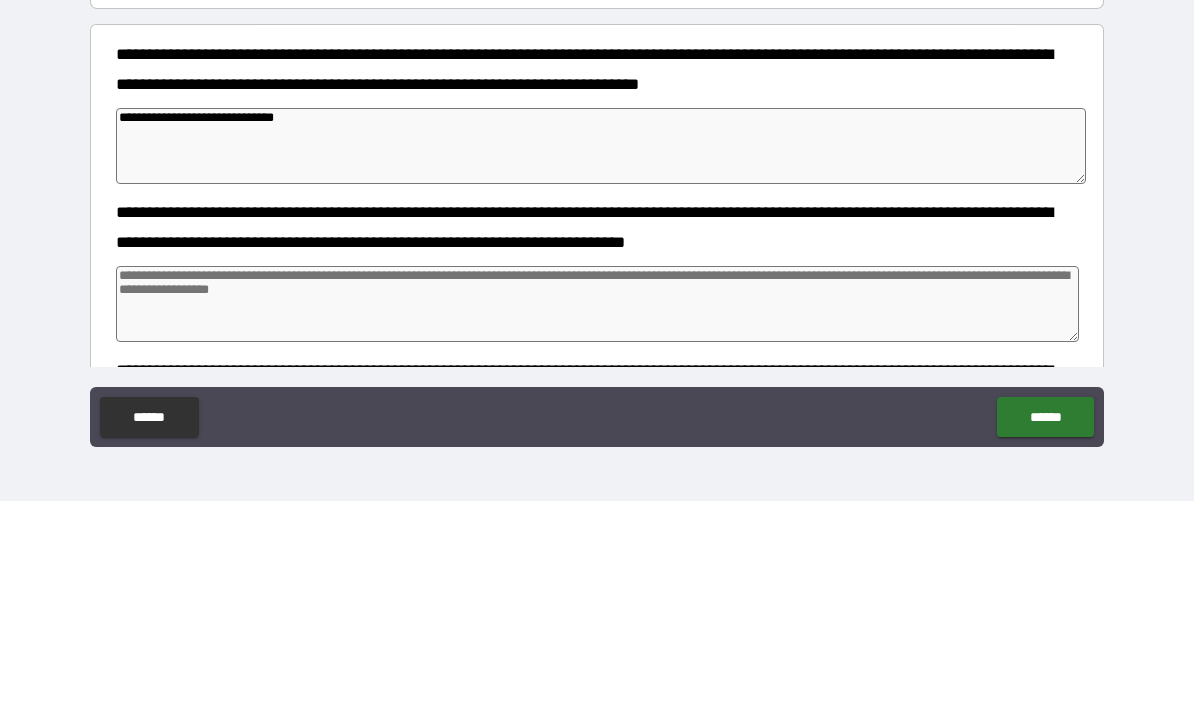 type on "*" 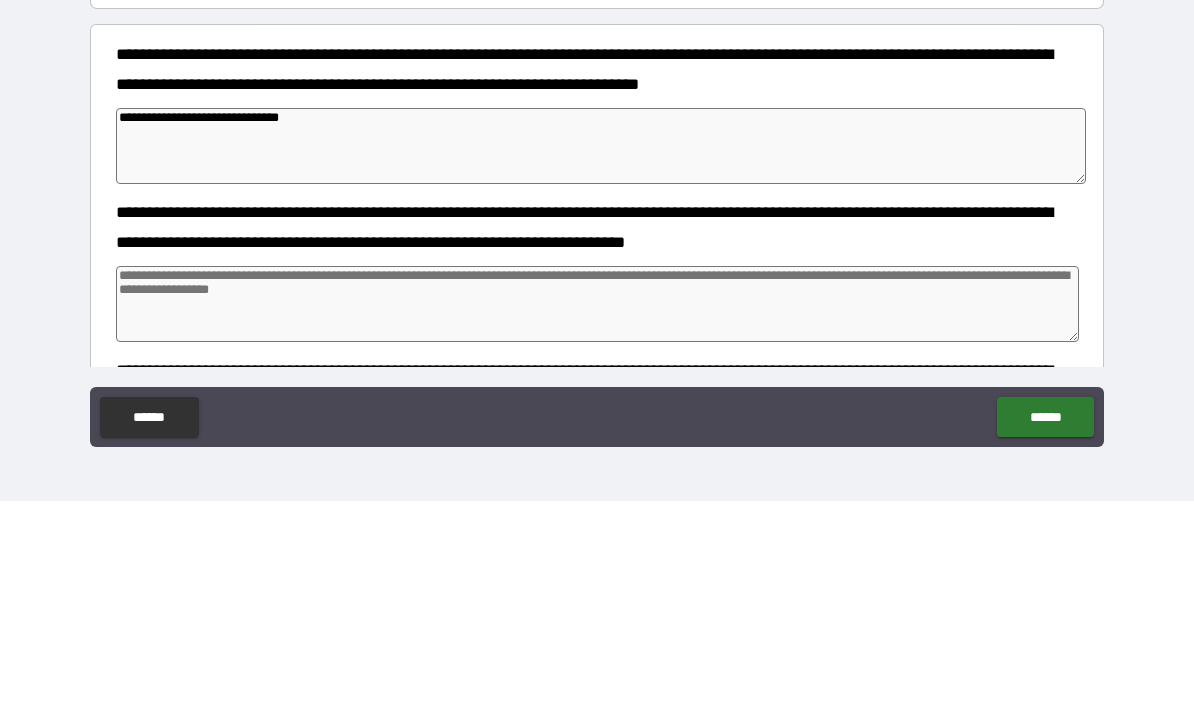 type on "*" 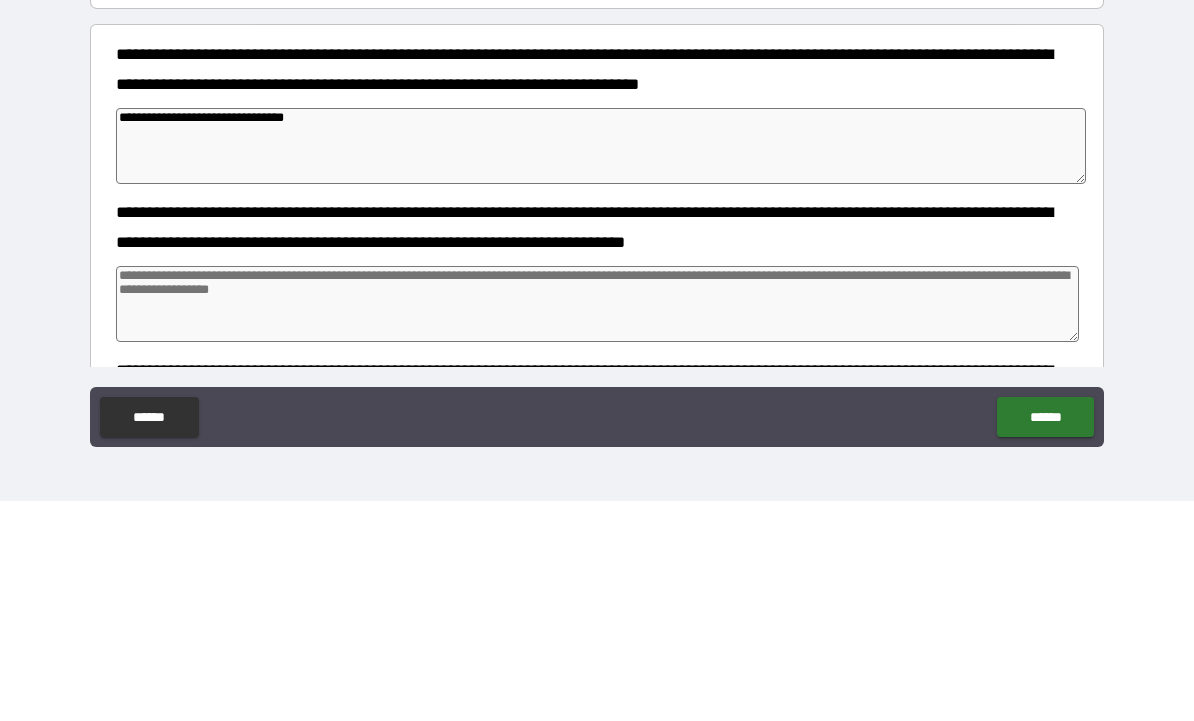 type on "*" 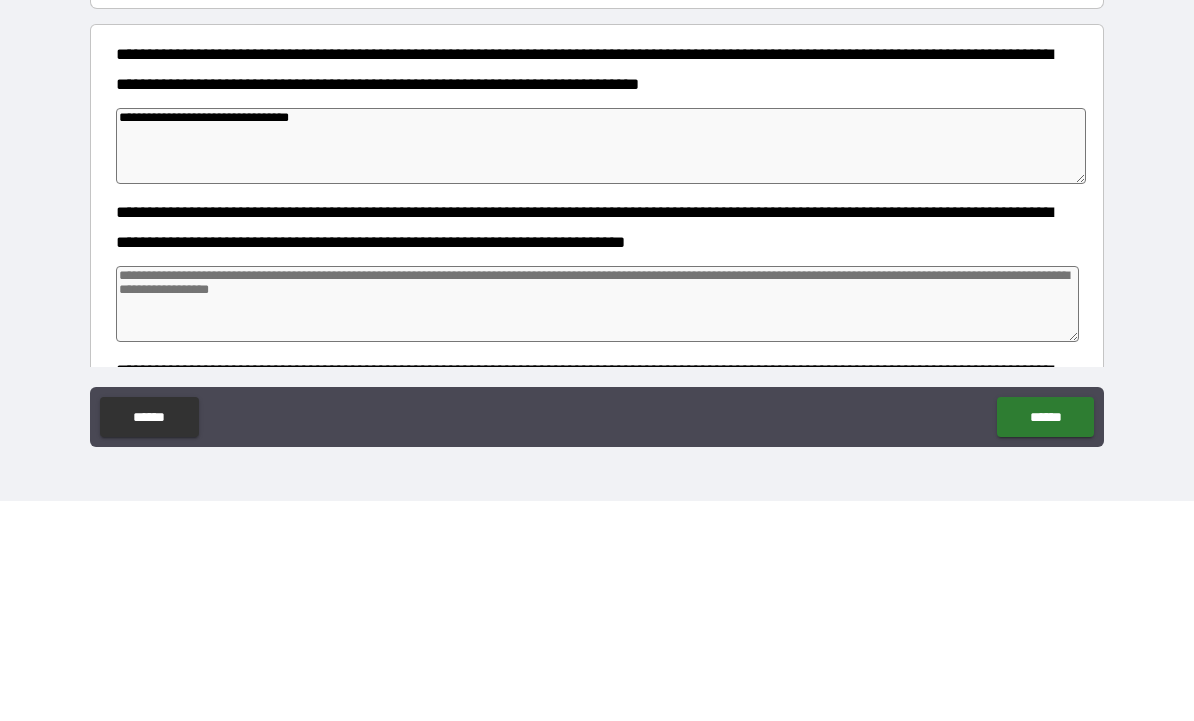 type on "*" 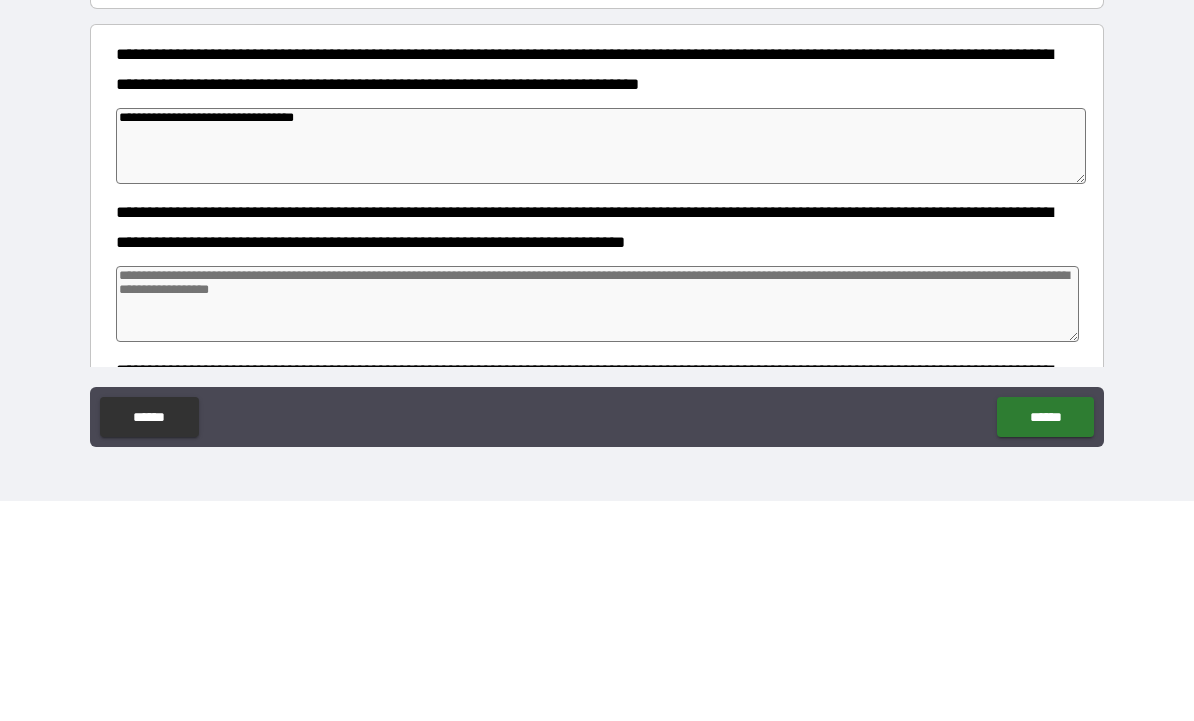 type on "*" 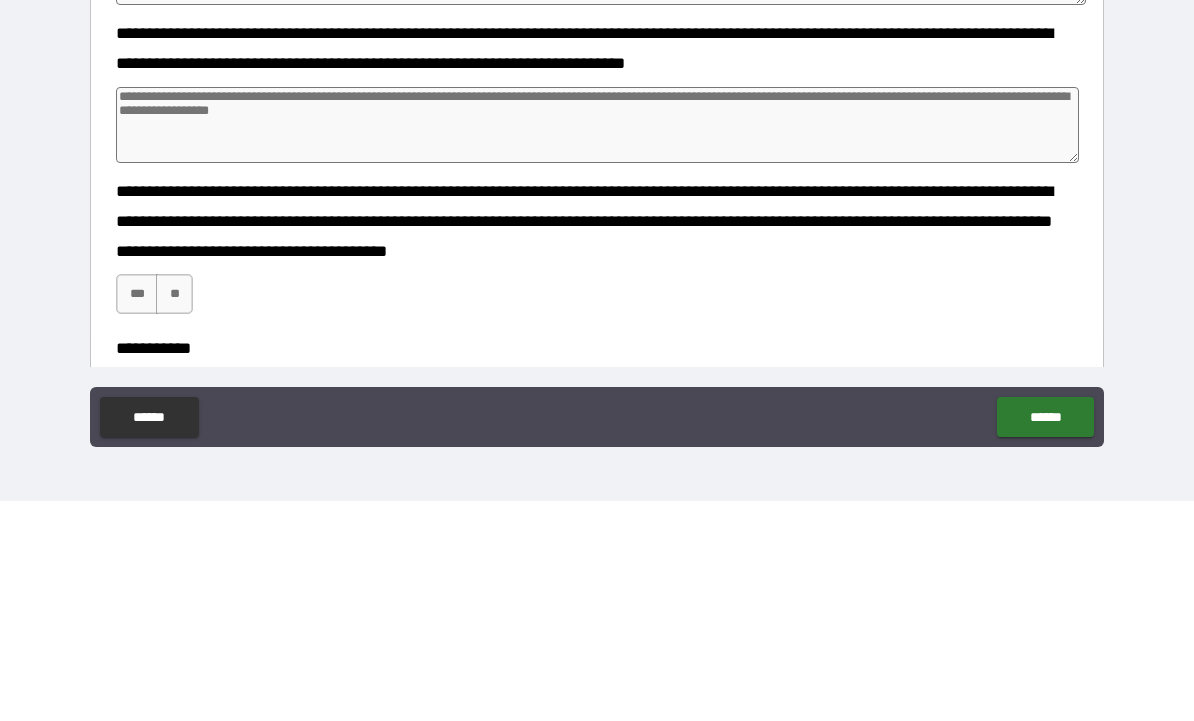 scroll, scrollTop: 174, scrollLeft: 0, axis: vertical 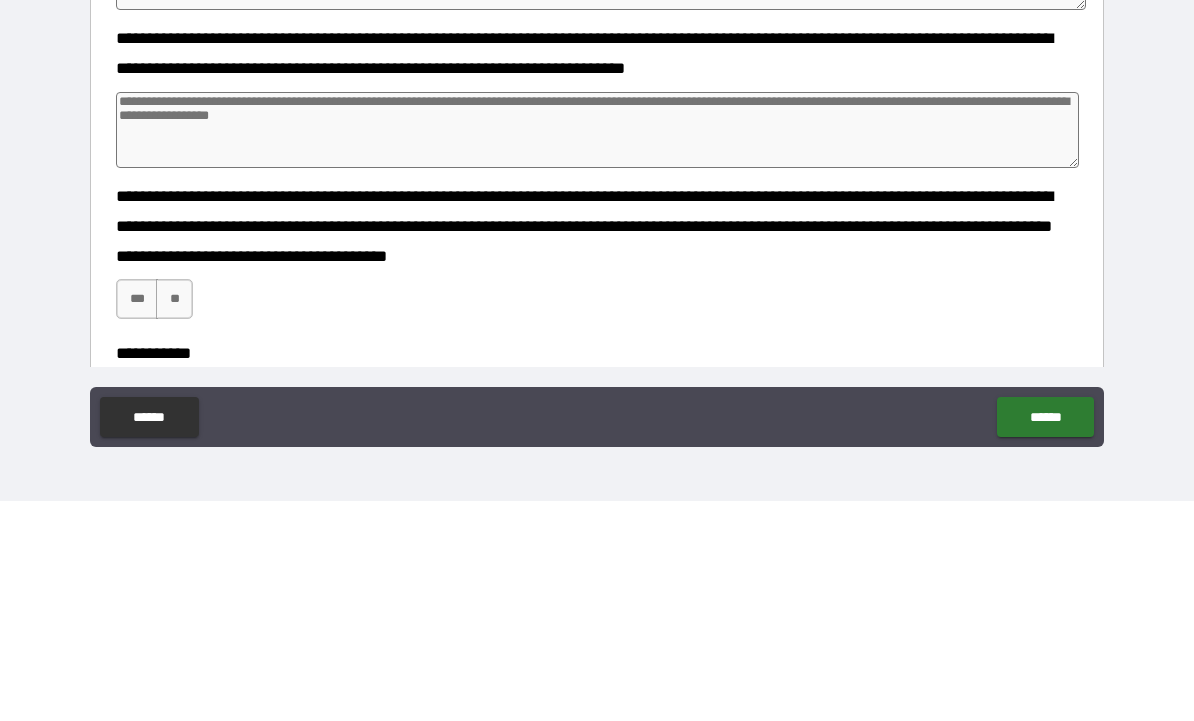 click at bounding box center (597, 350) 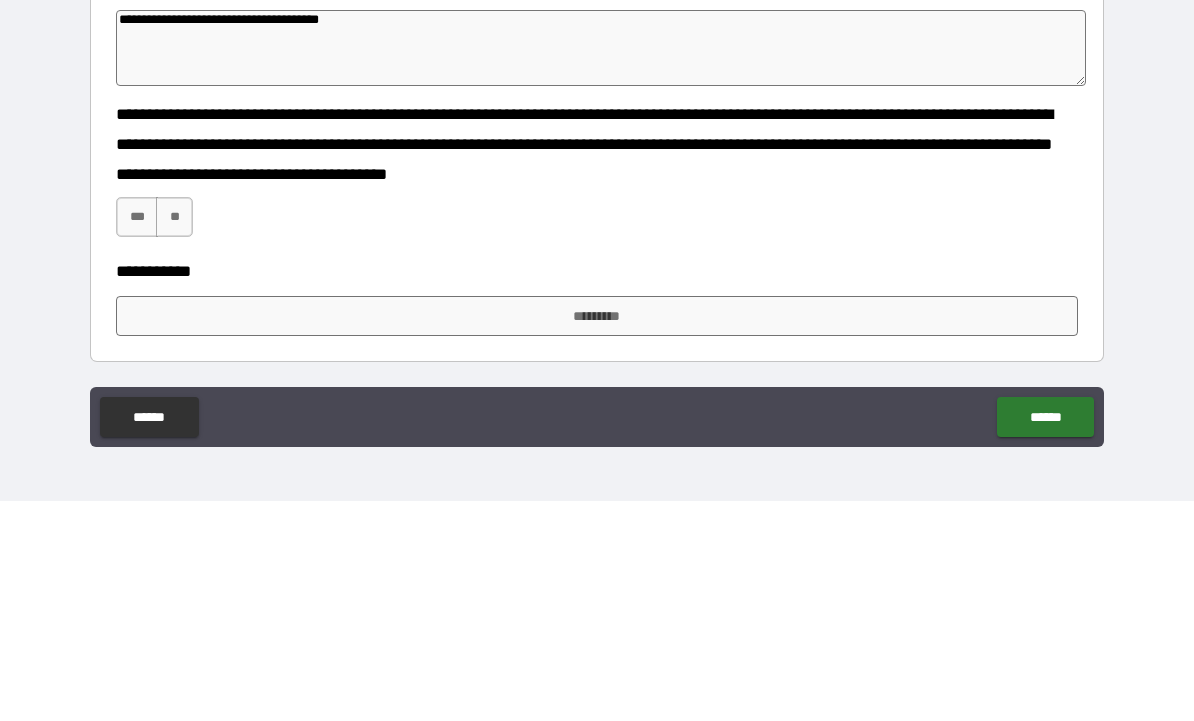 scroll, scrollTop: 256, scrollLeft: 0, axis: vertical 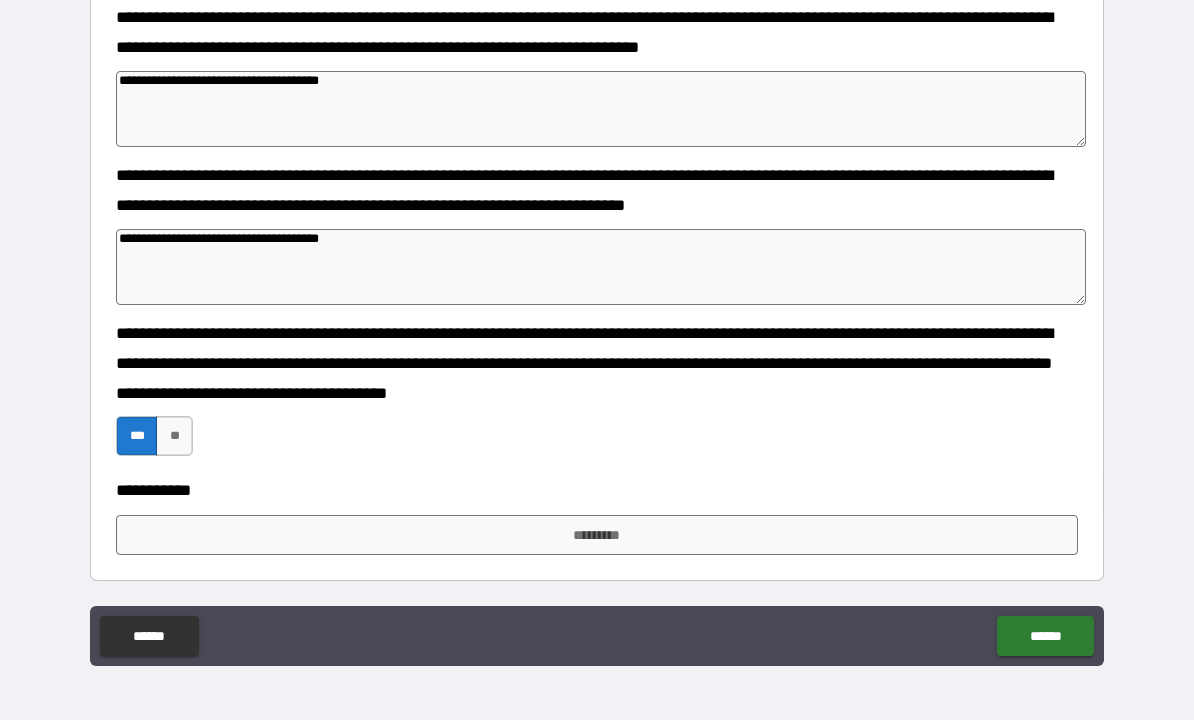 click on "*********" at bounding box center [597, 536] 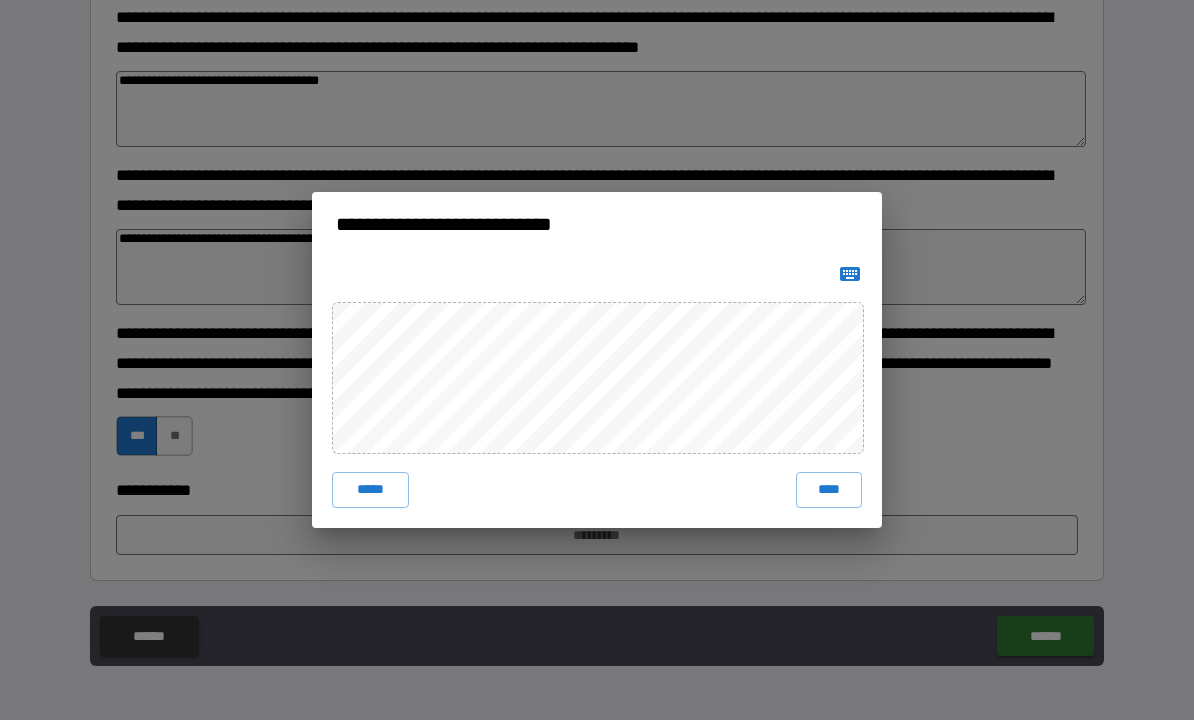 click on "****" at bounding box center (829, 491) 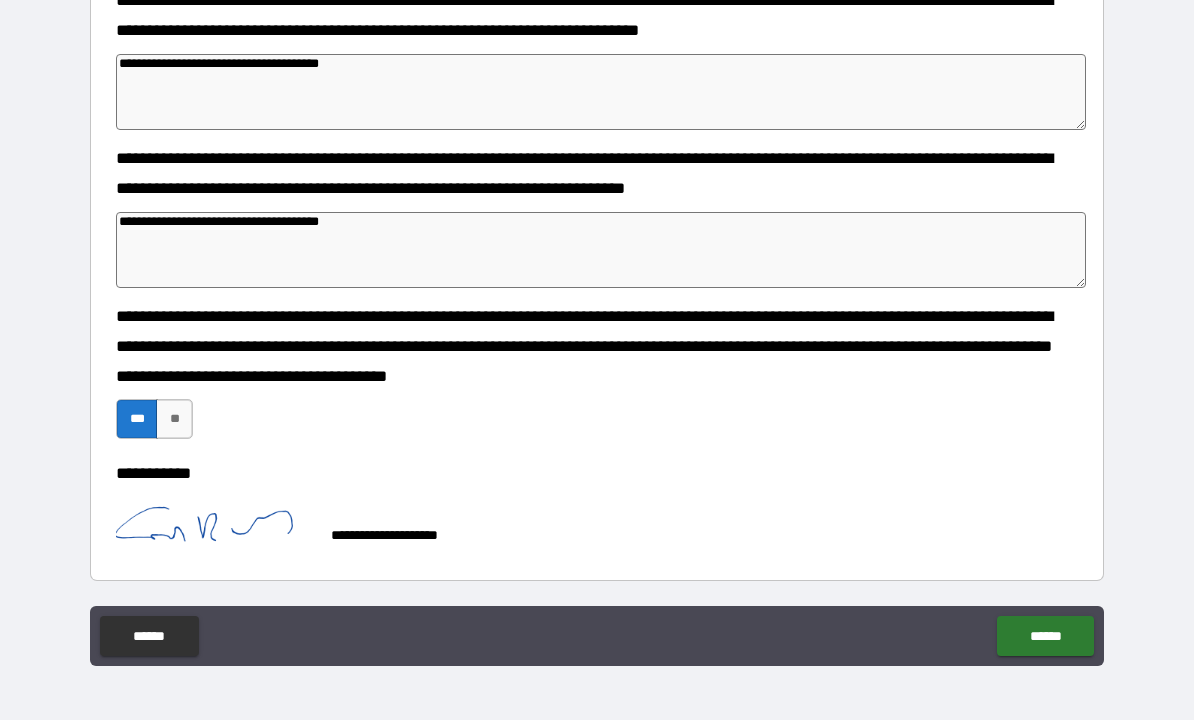 scroll, scrollTop: 273, scrollLeft: 0, axis: vertical 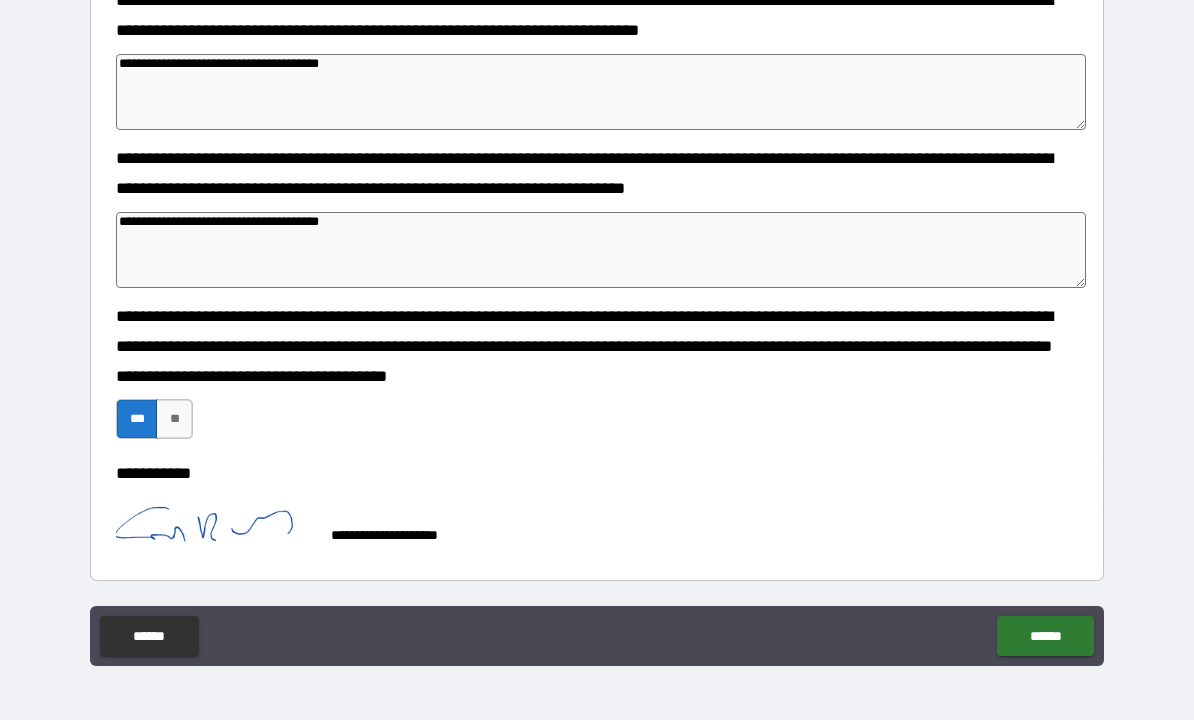 click on "******" at bounding box center (1045, 637) 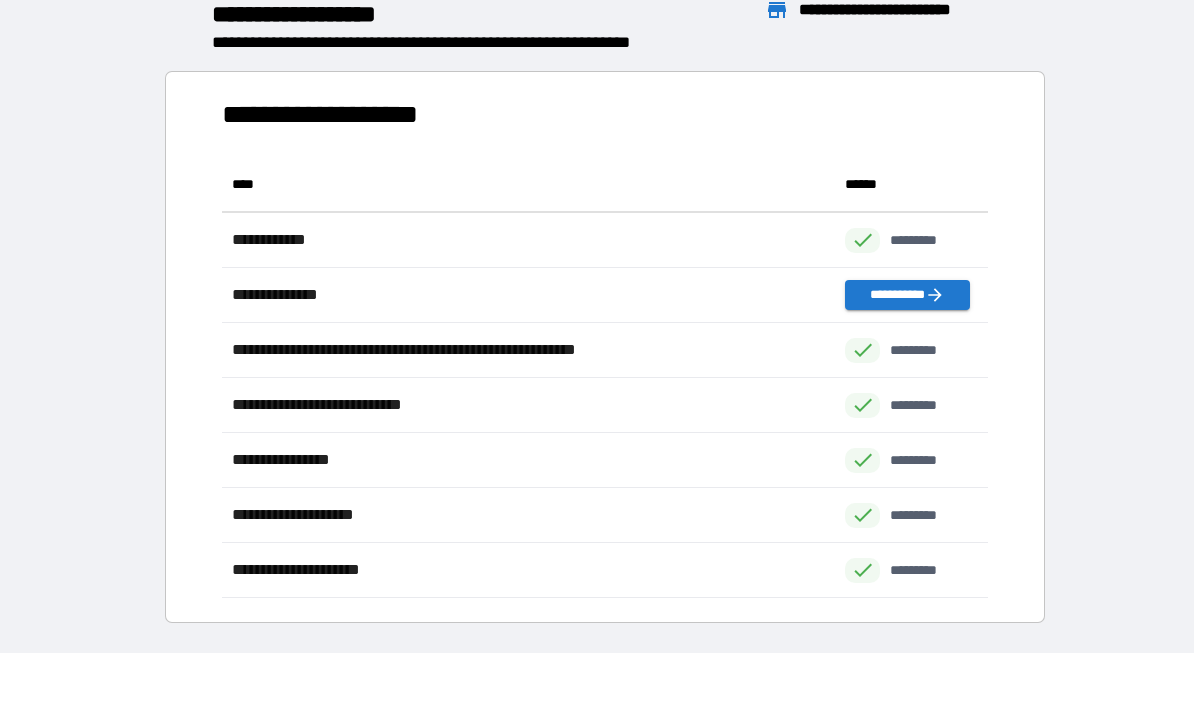 scroll, scrollTop: 1, scrollLeft: 1, axis: both 